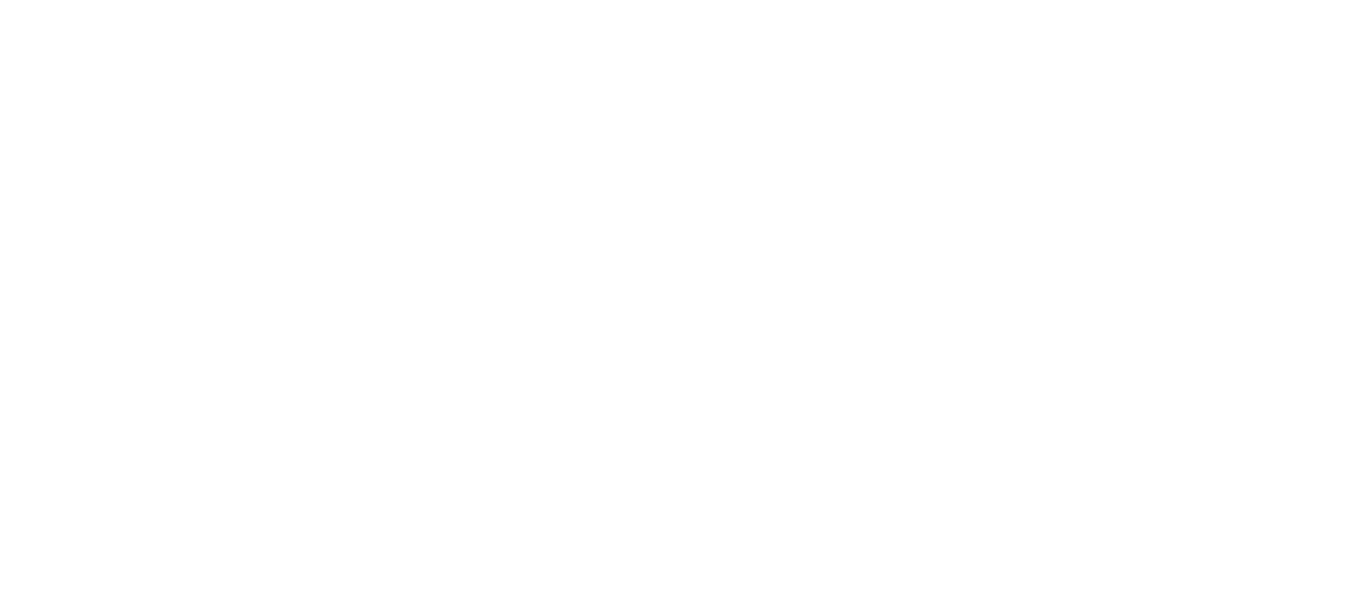 select on "*" 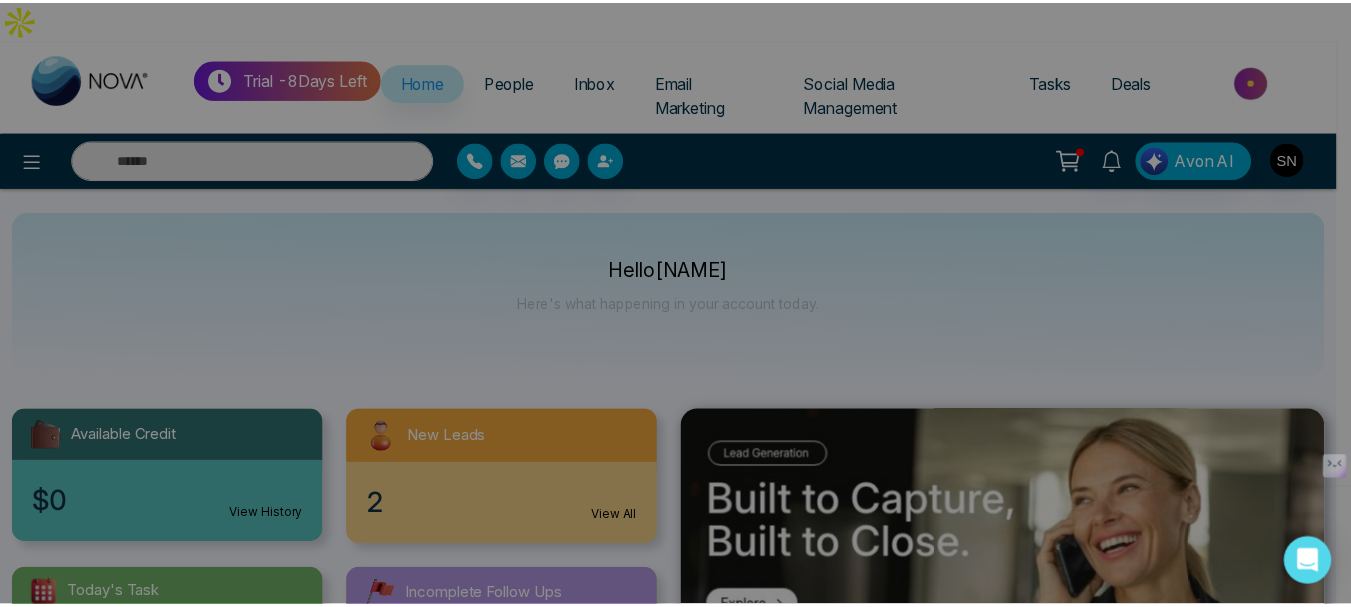 scroll, scrollTop: 0, scrollLeft: 0, axis: both 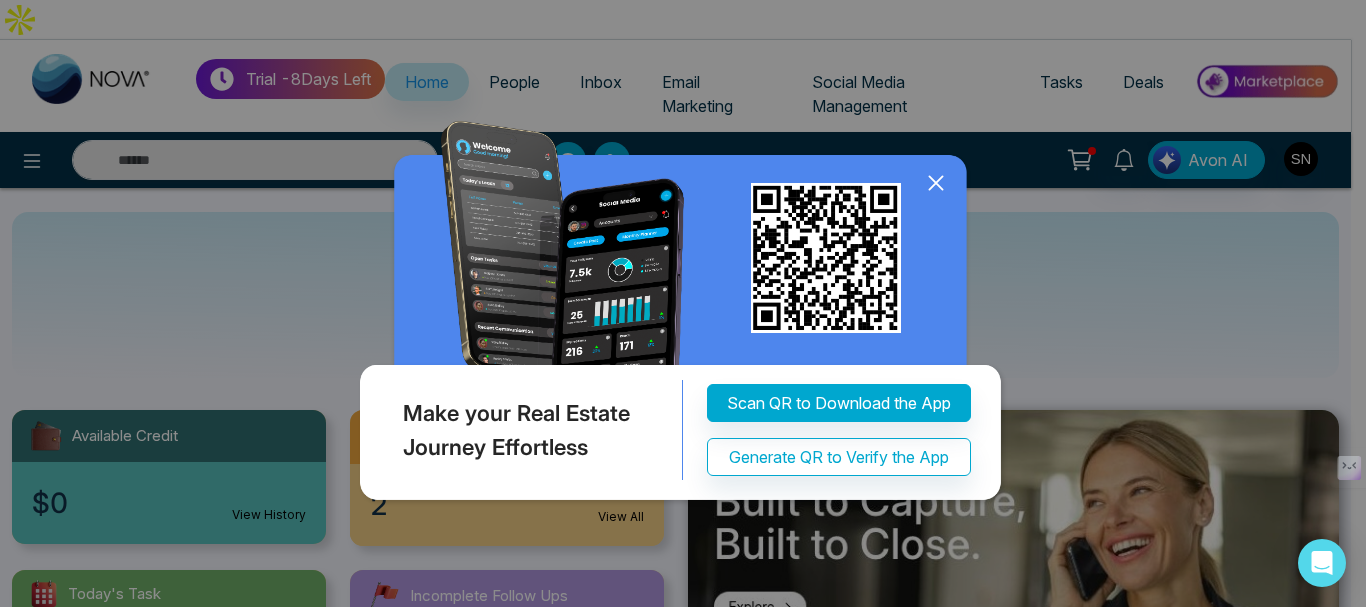 click 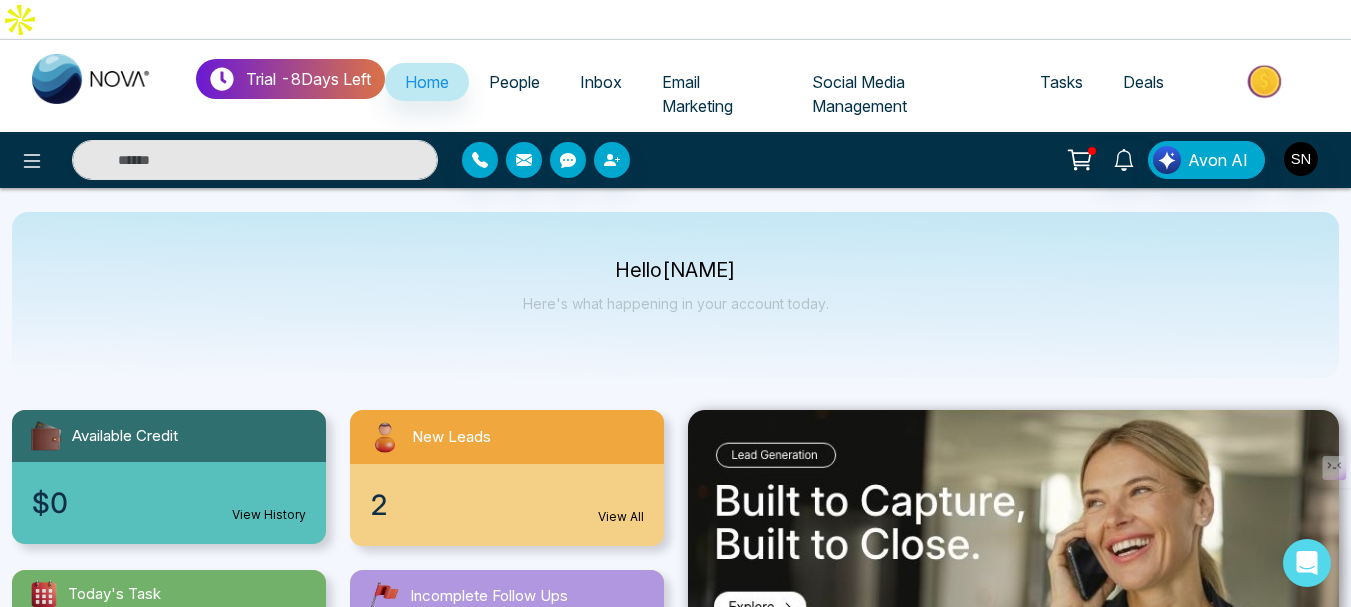click 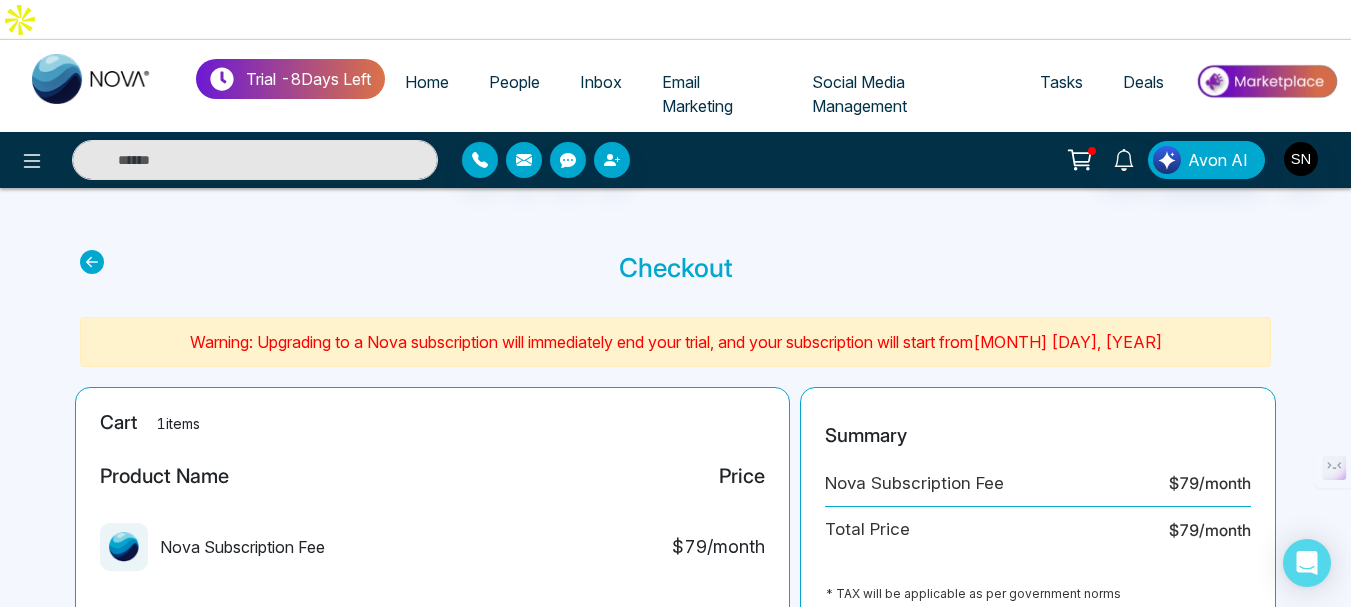 click on "Home" at bounding box center [427, 82] 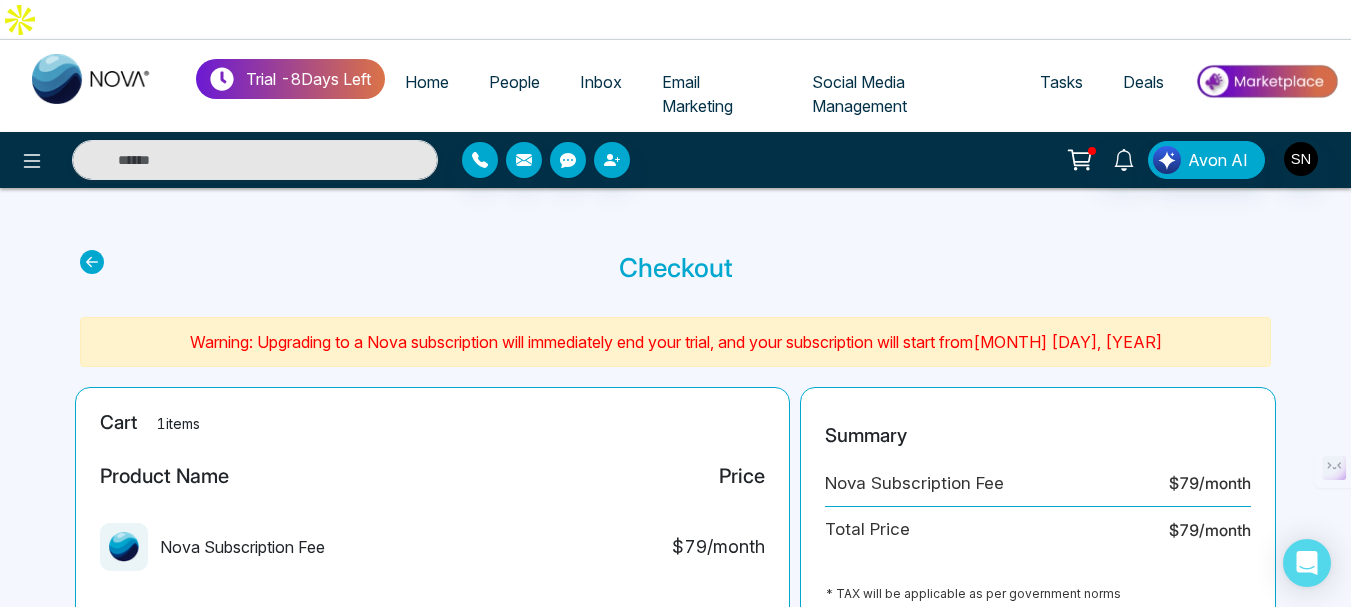 select on "*" 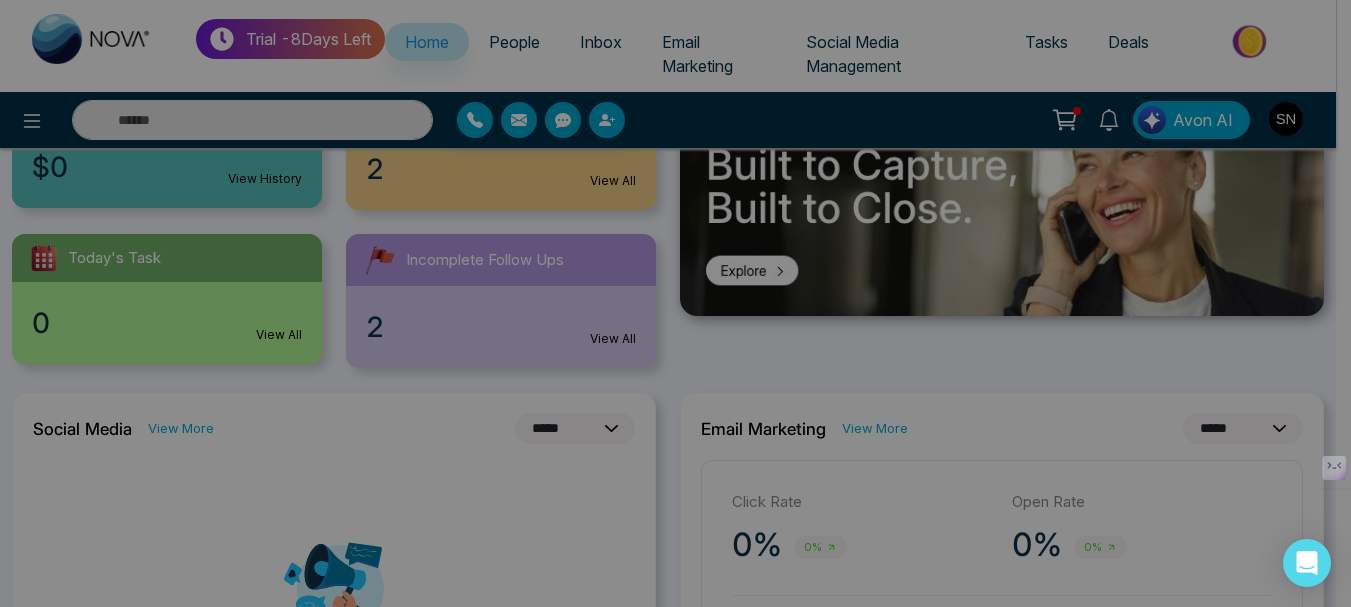 scroll, scrollTop: 400, scrollLeft: 0, axis: vertical 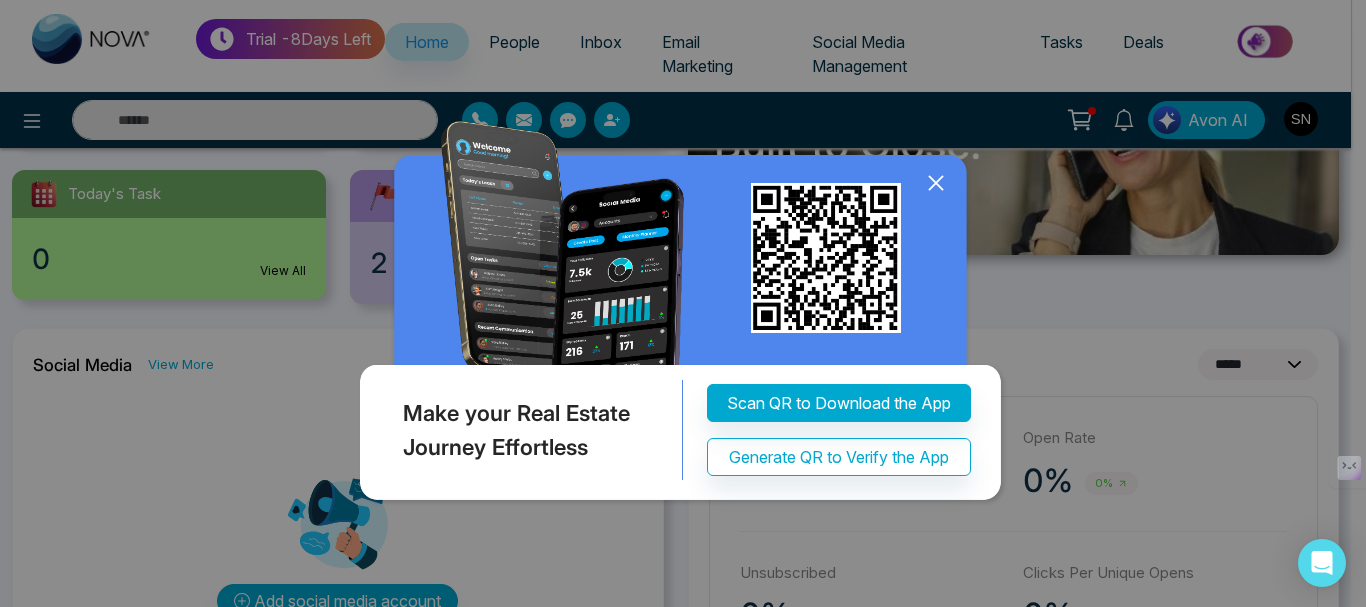 click at bounding box center [683, 315] 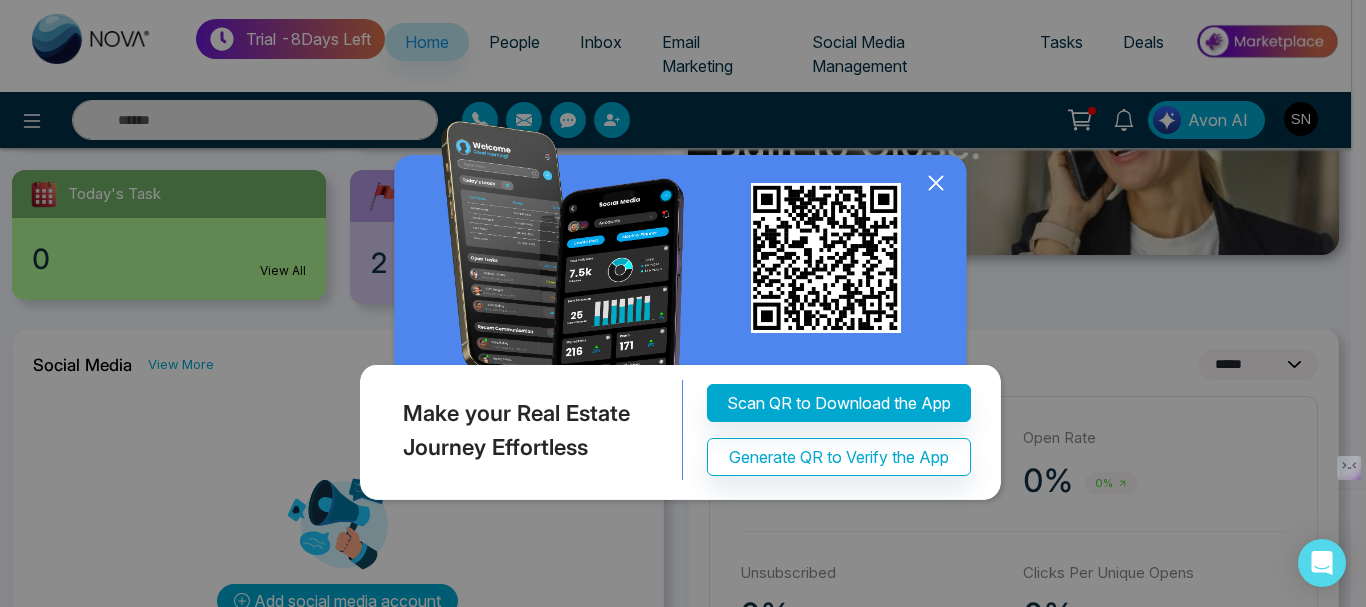 click at bounding box center [683, 315] 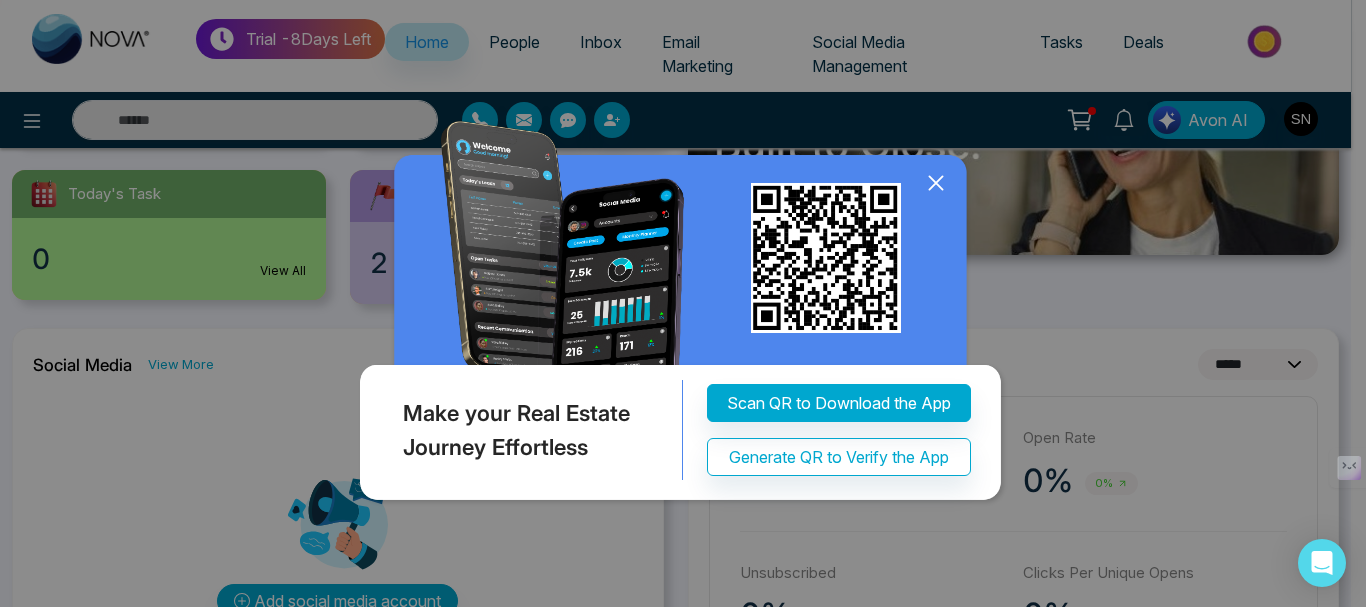 click 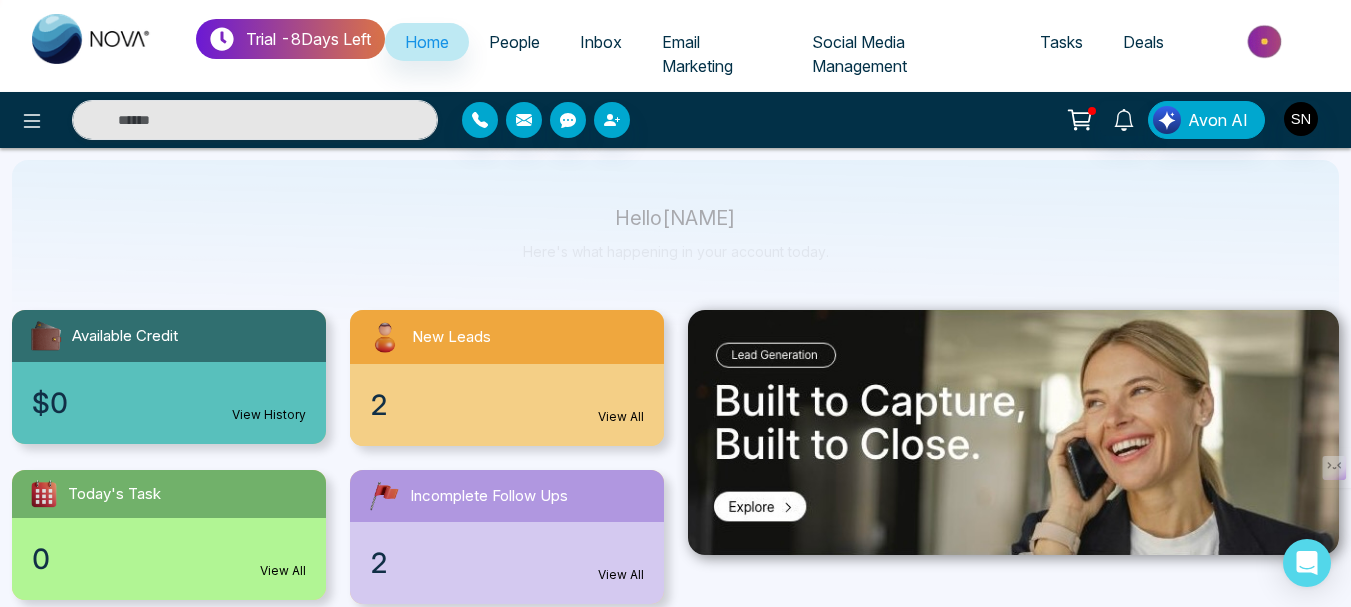 scroll, scrollTop: 200, scrollLeft: 0, axis: vertical 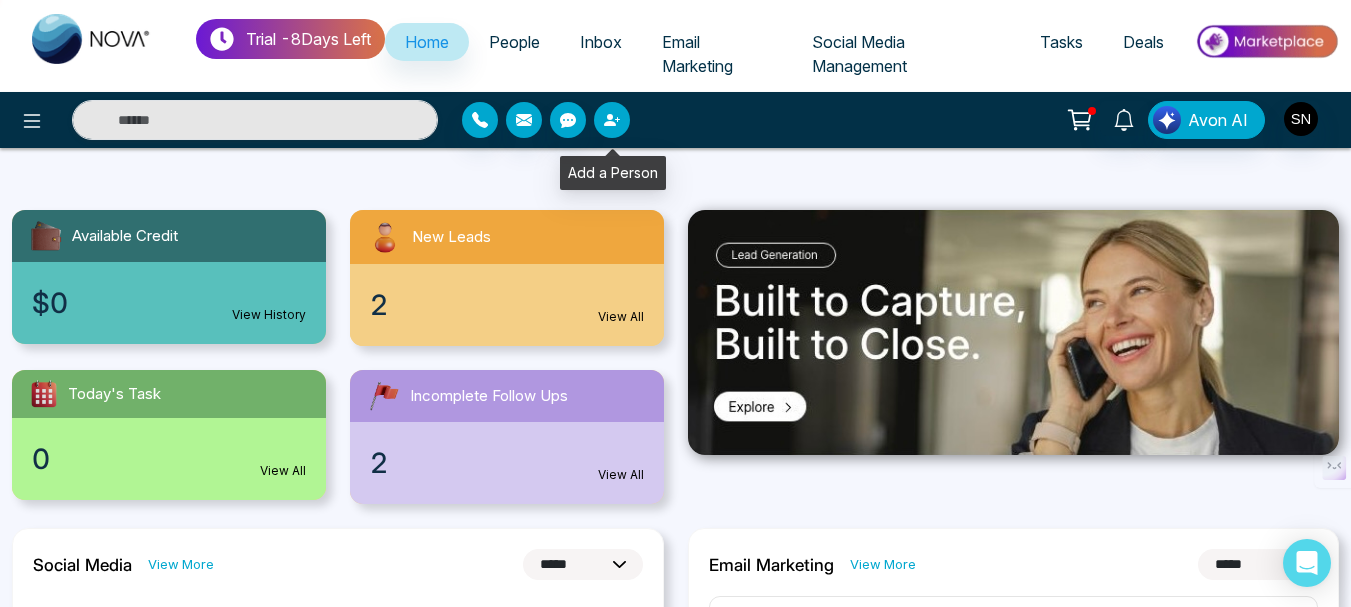 click 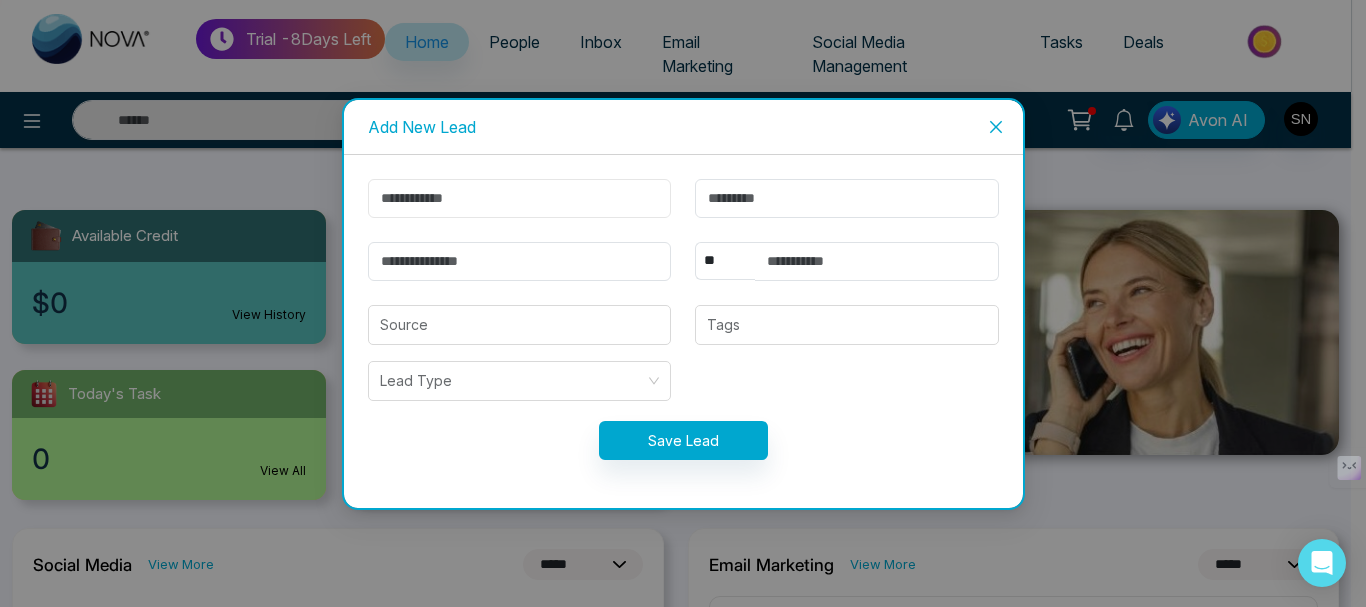 click at bounding box center [520, 198] 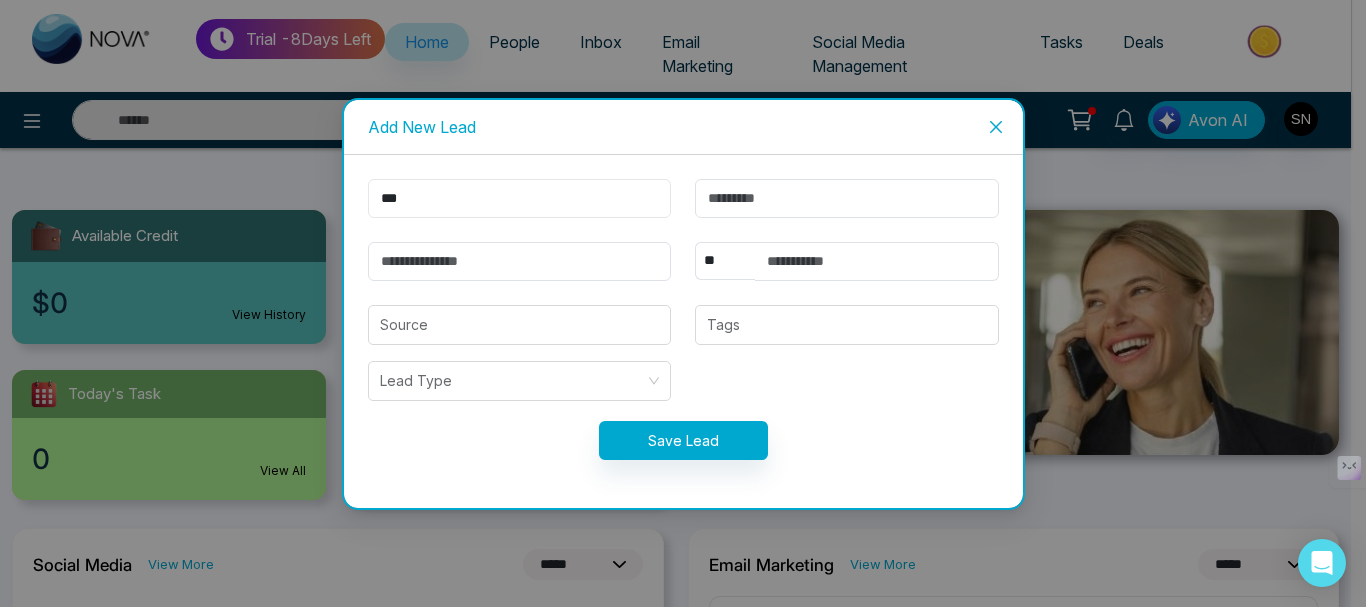 type on "***" 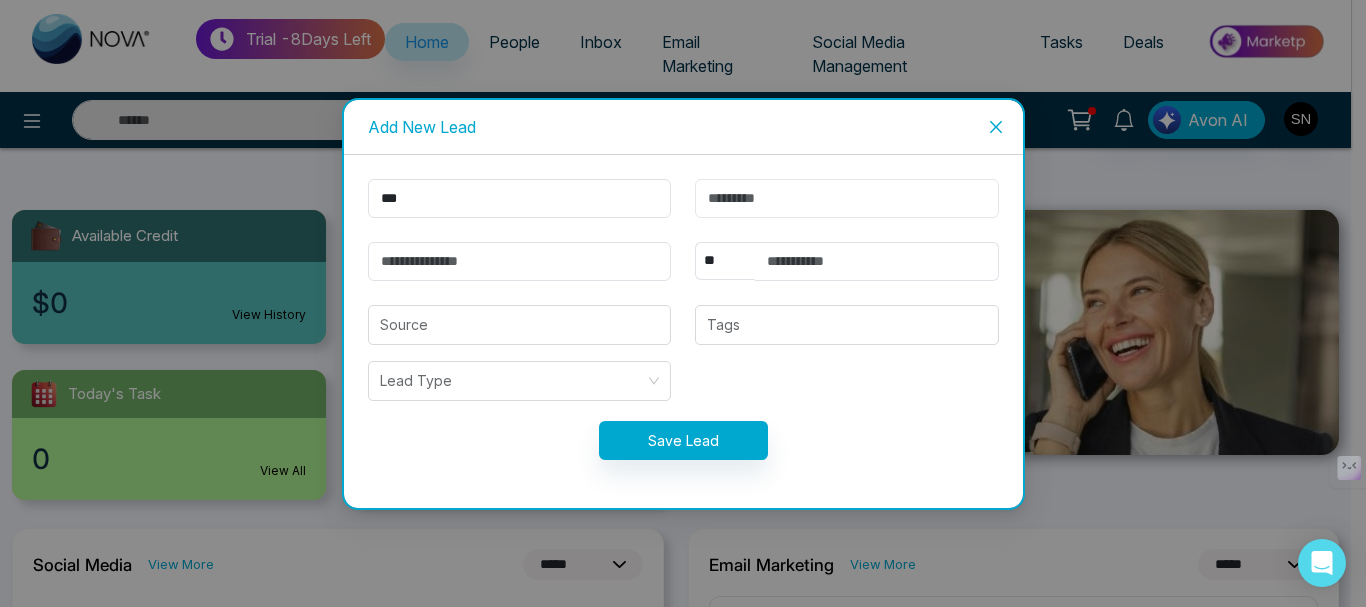 click at bounding box center [847, 198] 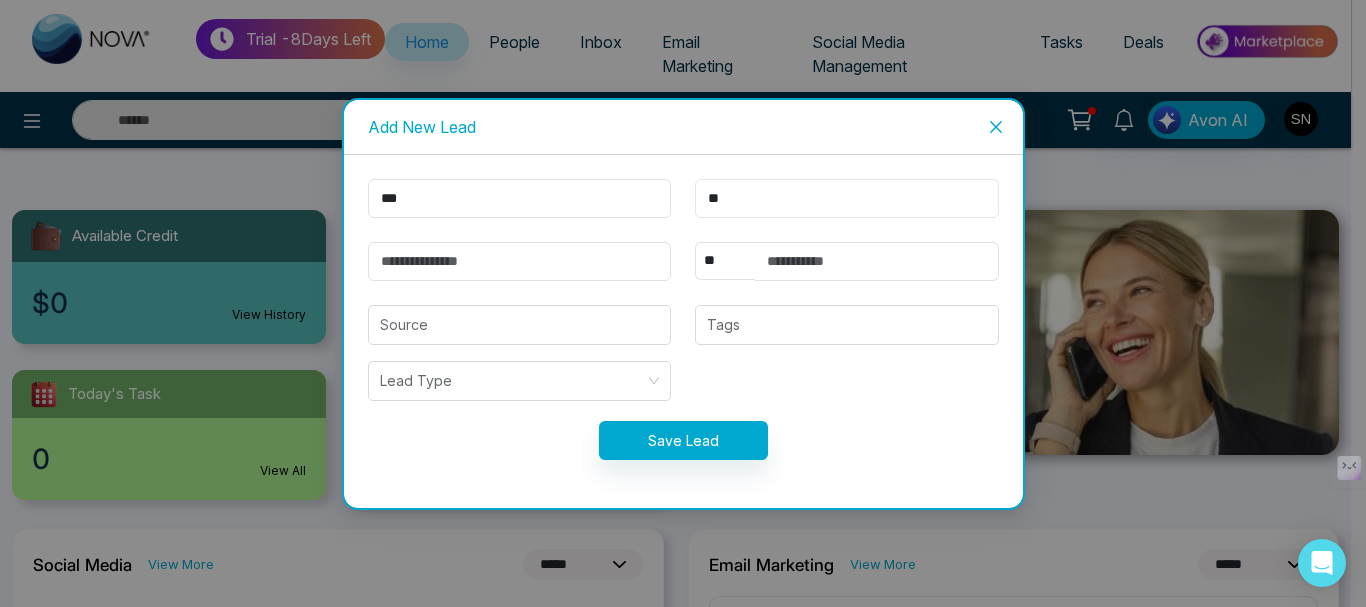 type on "**" 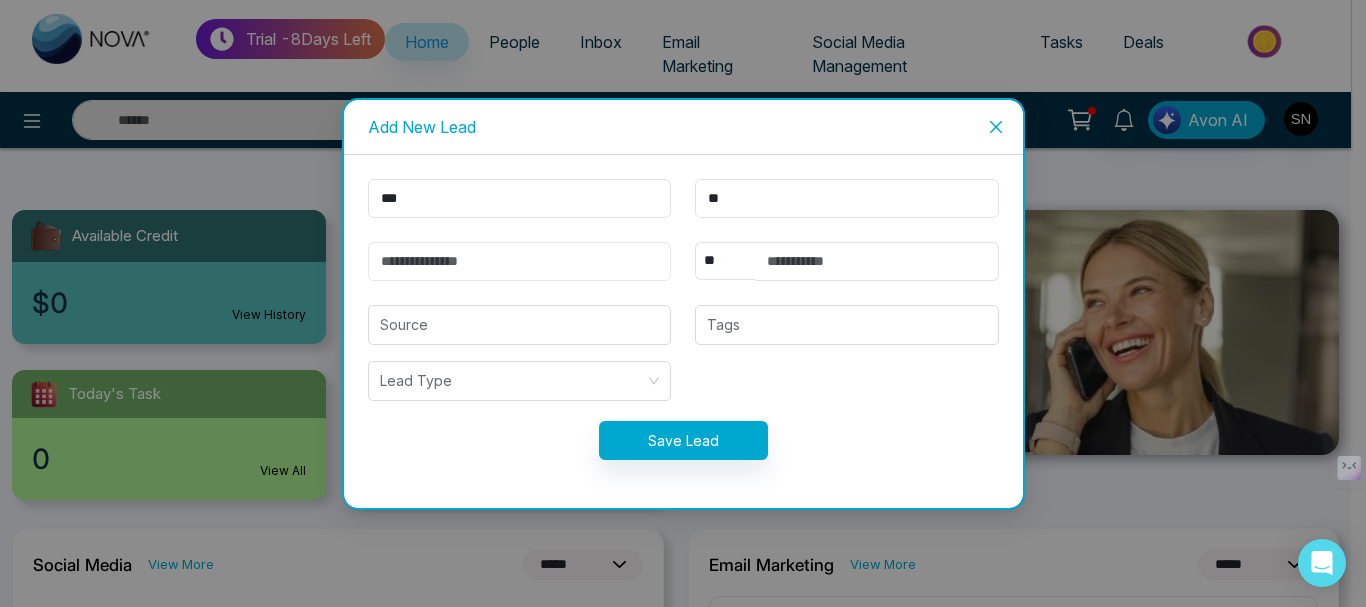 click at bounding box center [520, 261] 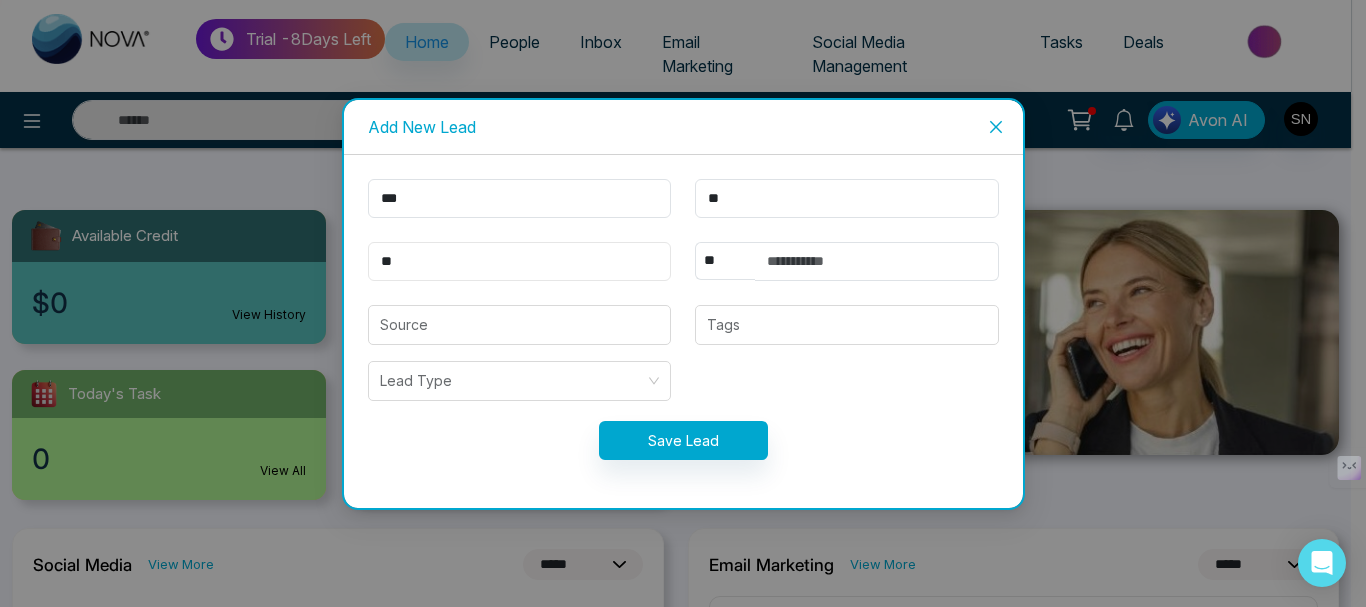 type on "*" 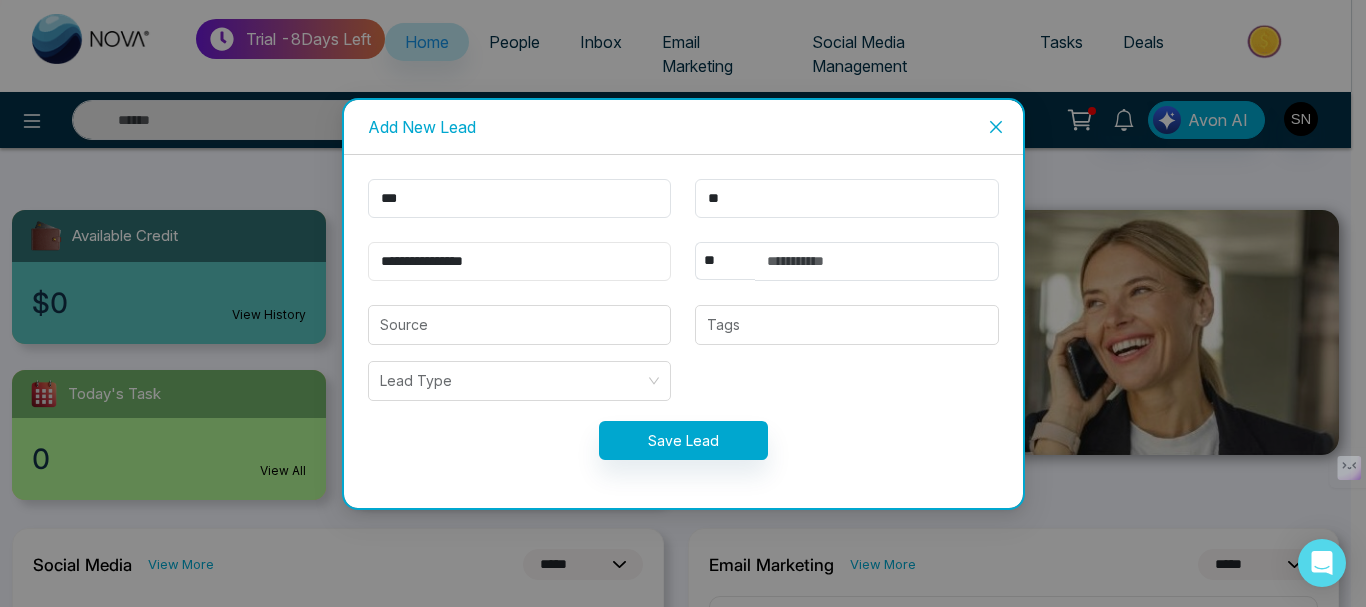 type on "**********" 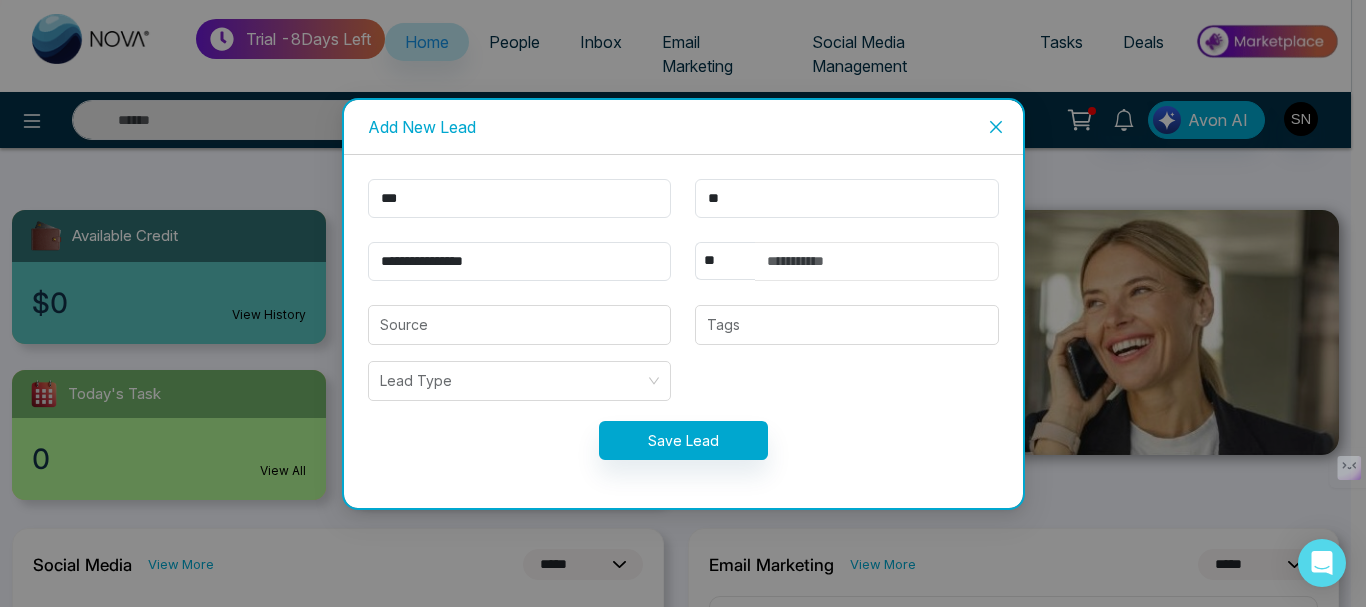 click at bounding box center [877, 261] 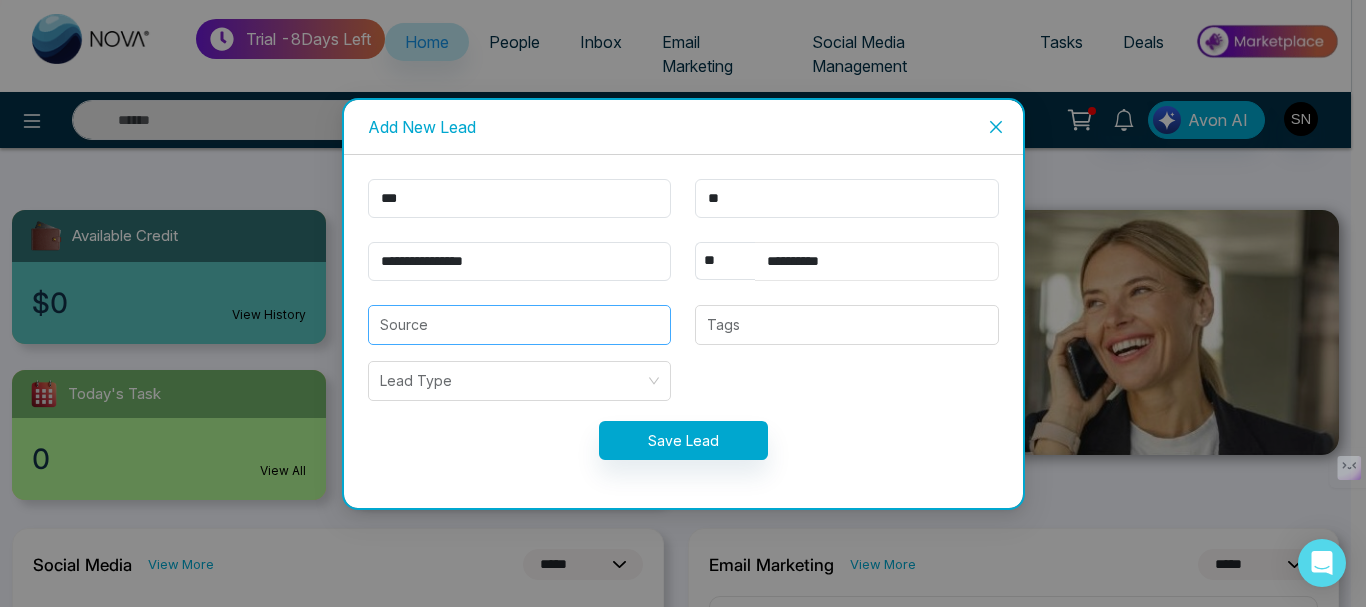 type on "**********" 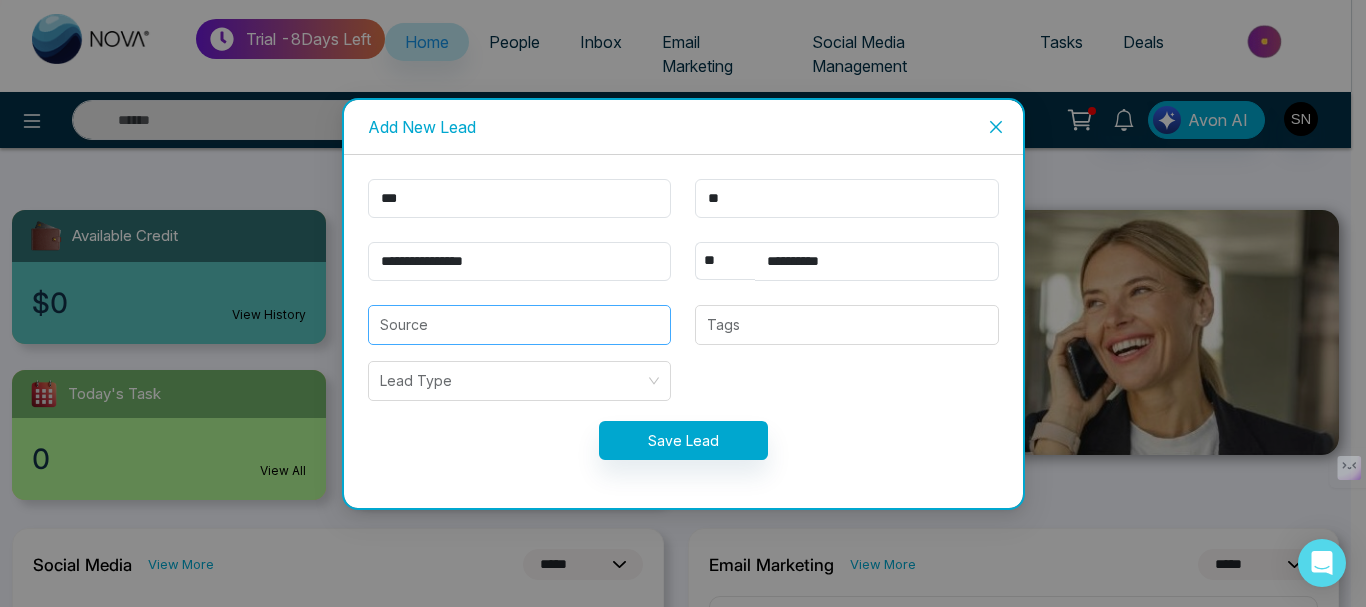 click at bounding box center [520, 325] 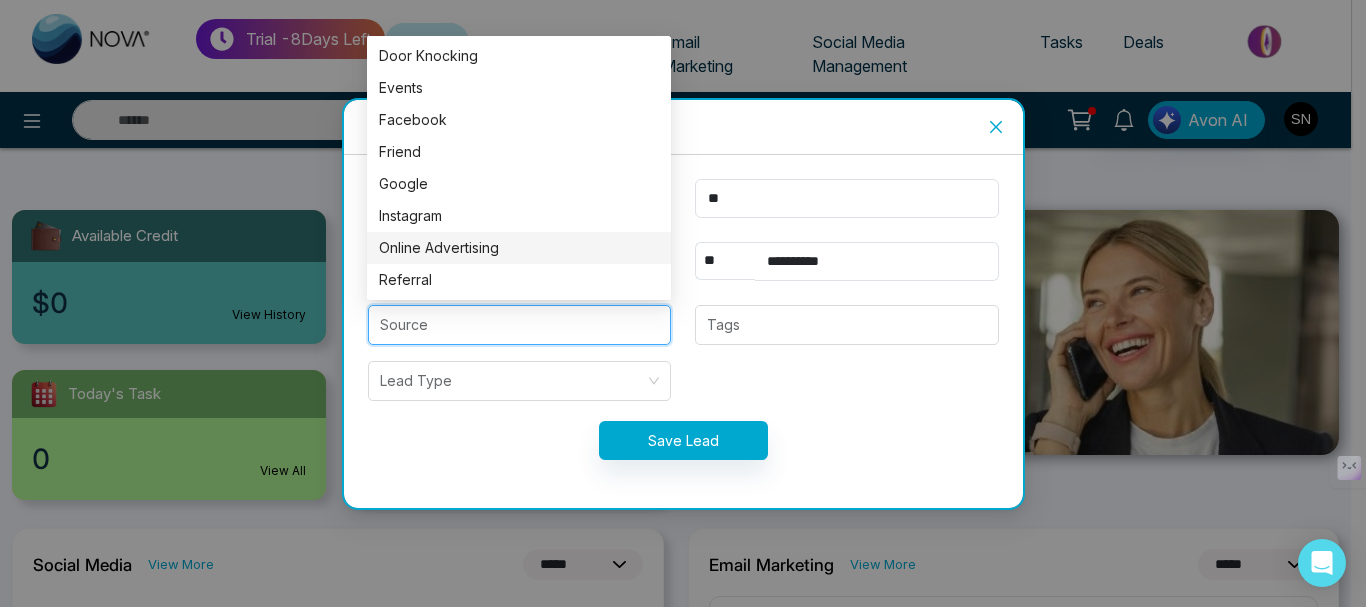 click on "Online Advertising" at bounding box center (519, 248) 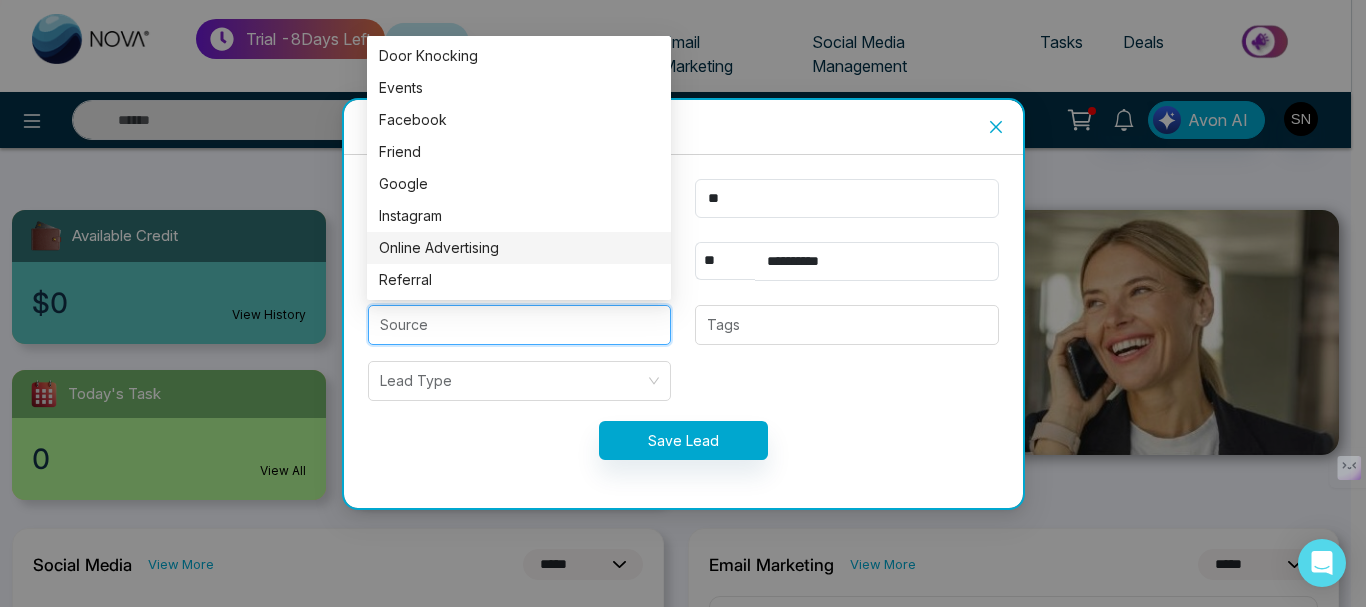 type on "**********" 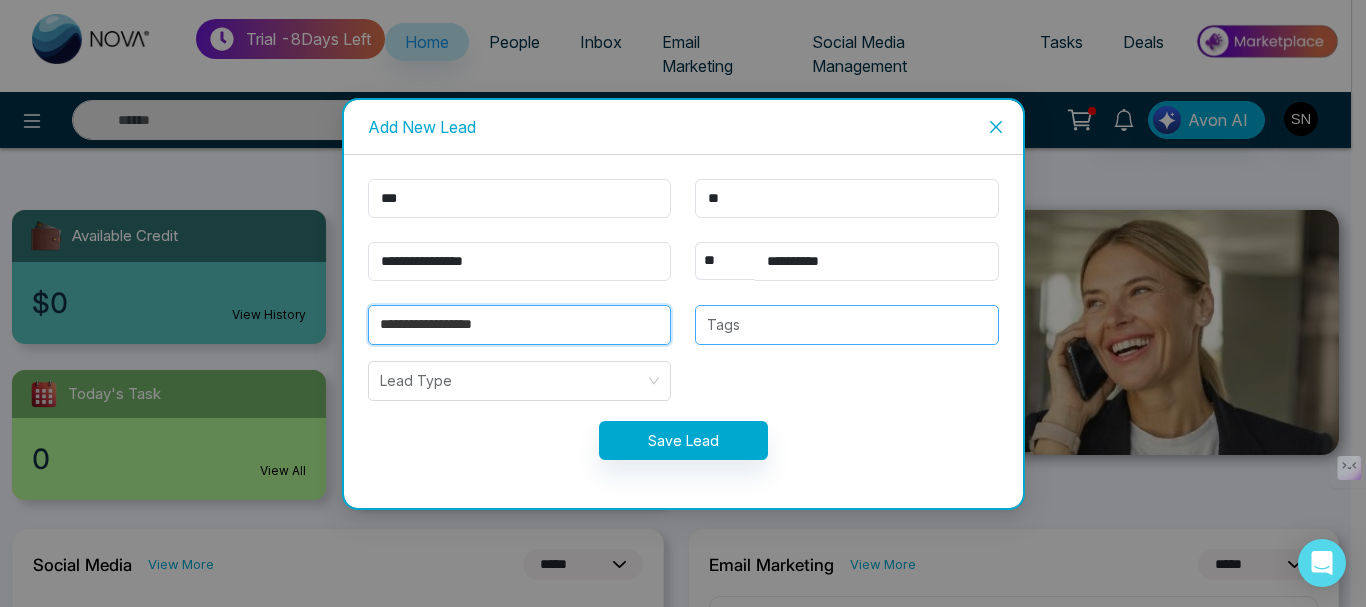 click at bounding box center (847, 325) 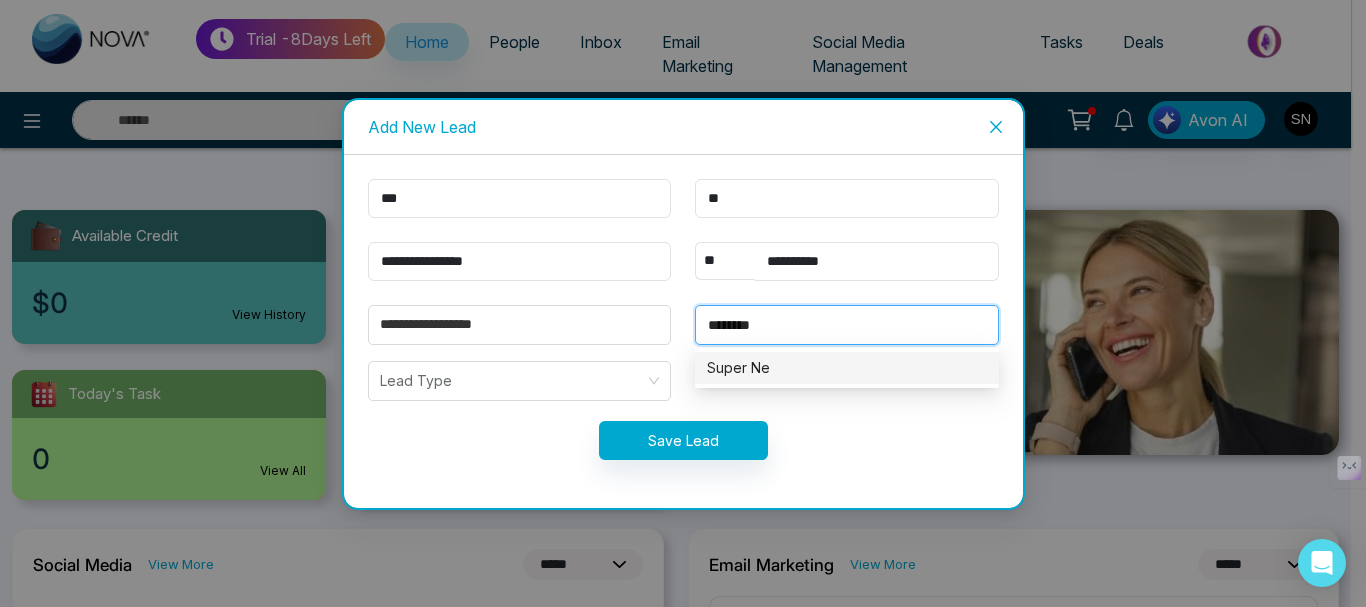 type on "*********" 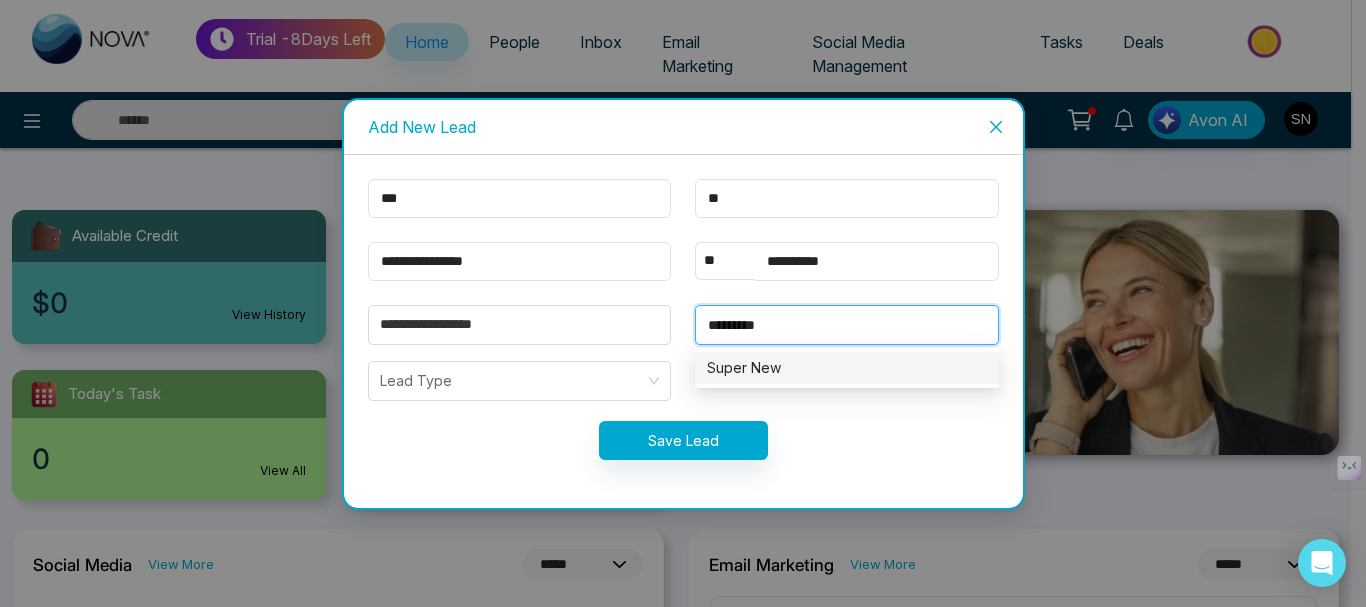 click on "Super New" at bounding box center [847, 368] 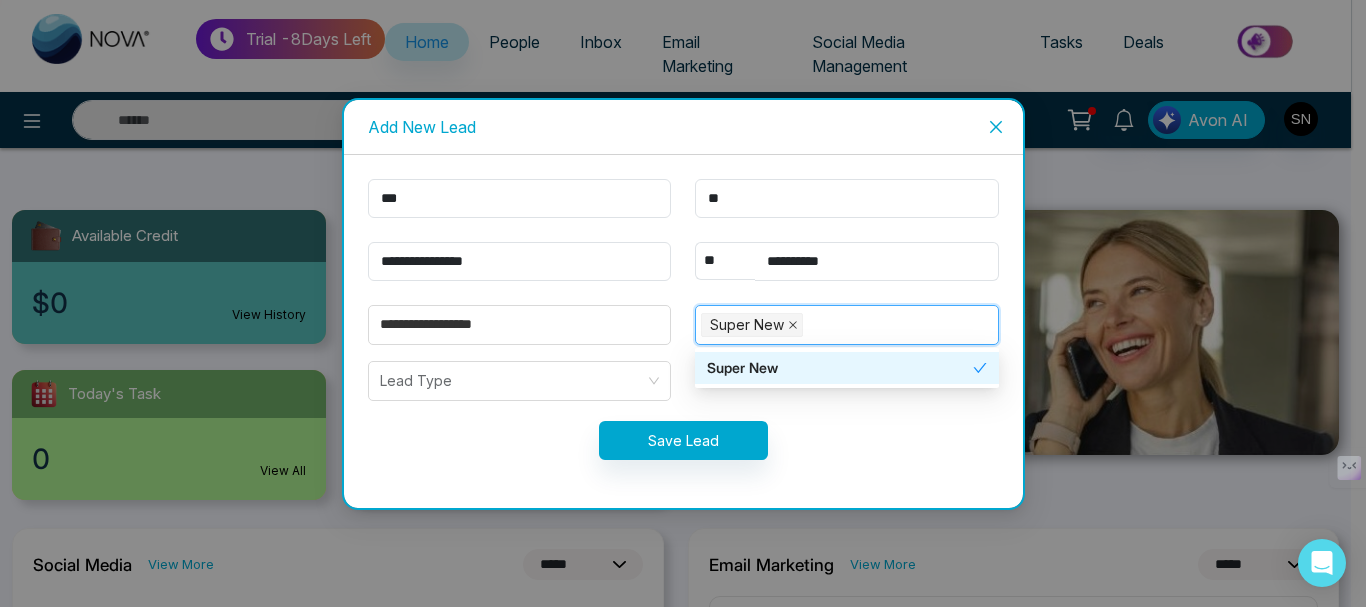 click 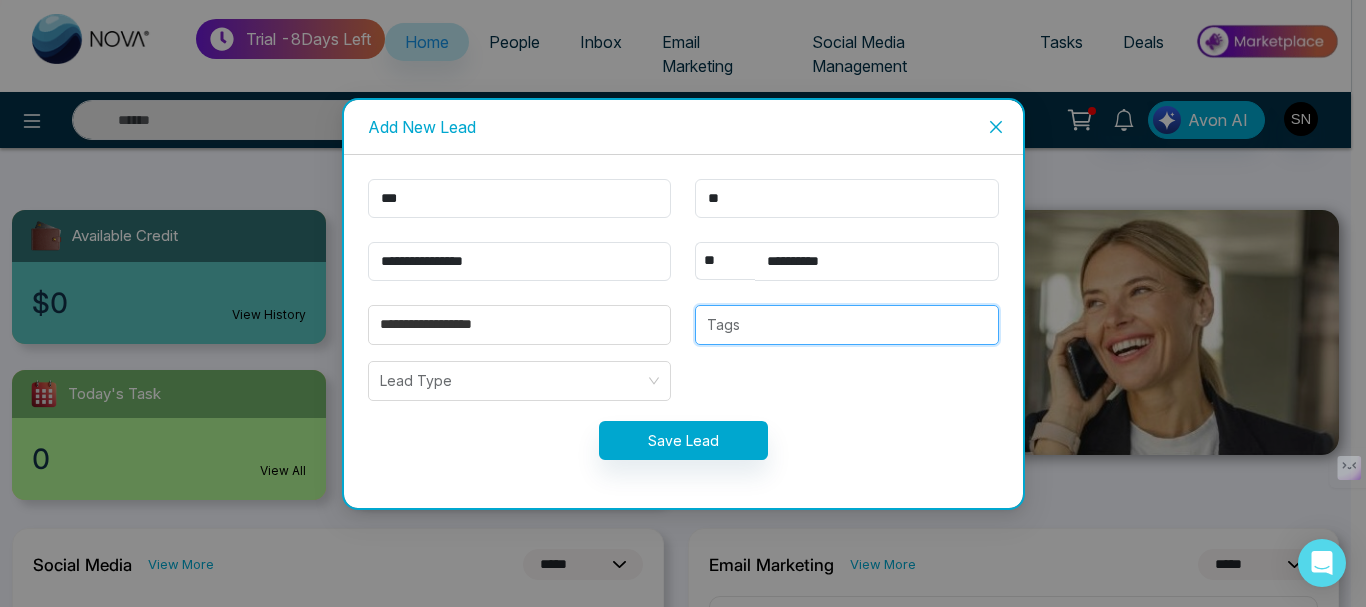click at bounding box center (847, 325) 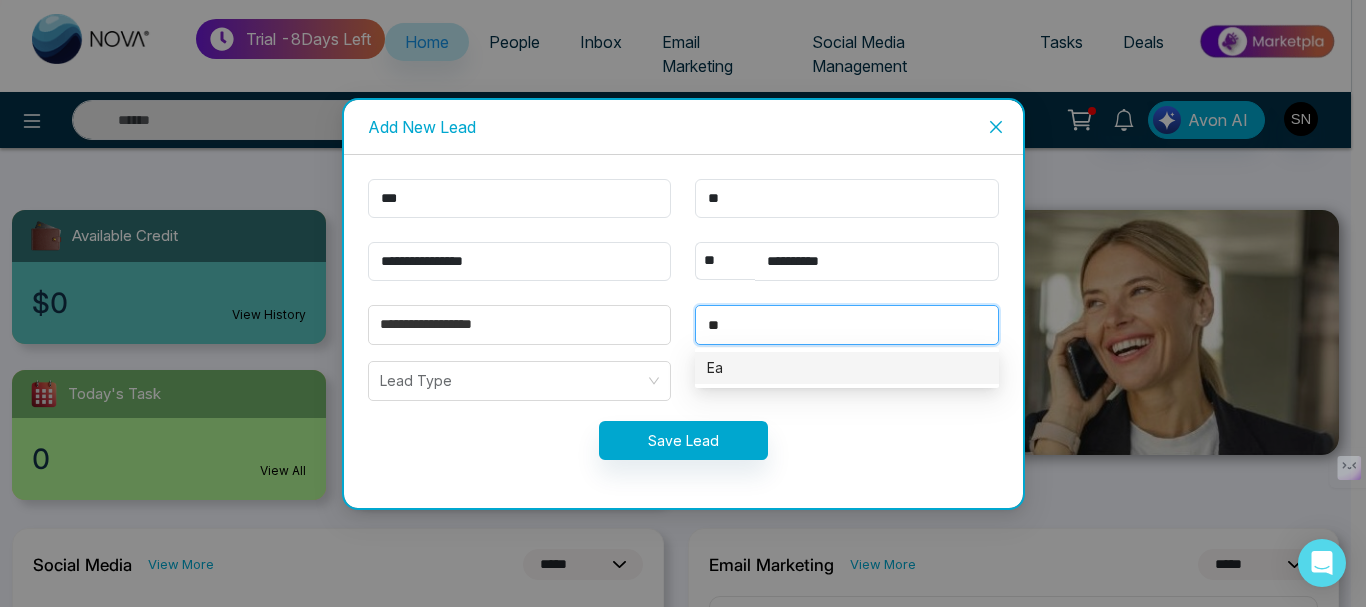 type on "*" 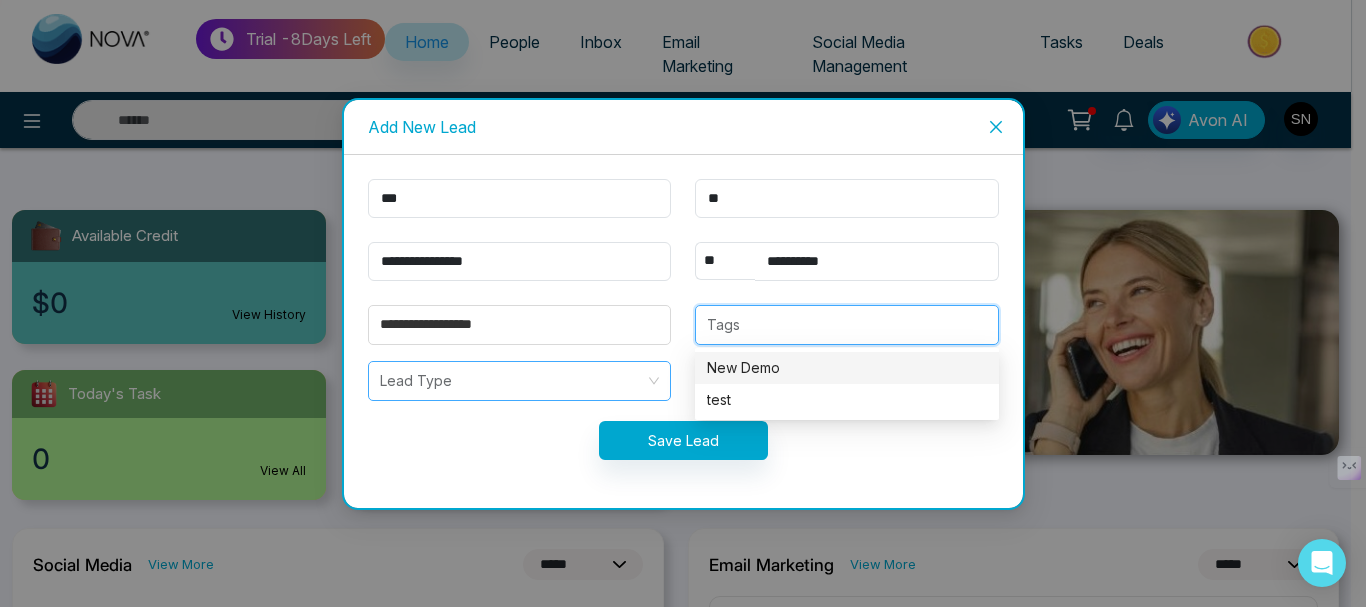 click at bounding box center (513, 381) 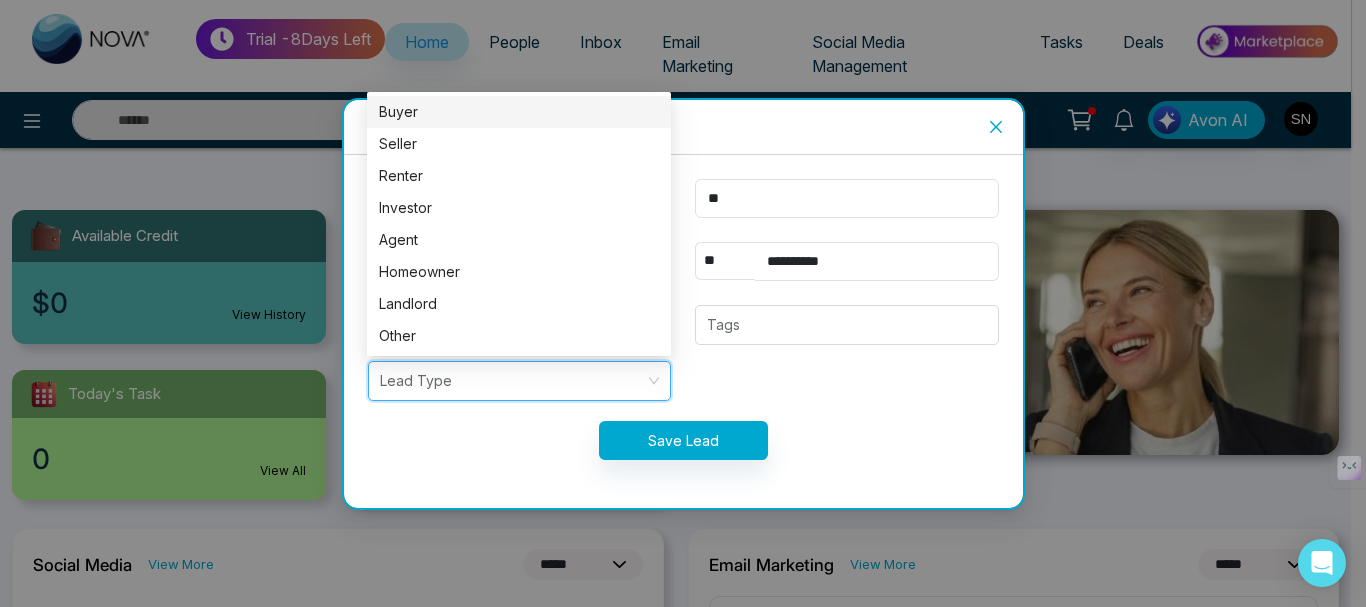 click on "Buyer" at bounding box center [519, 112] 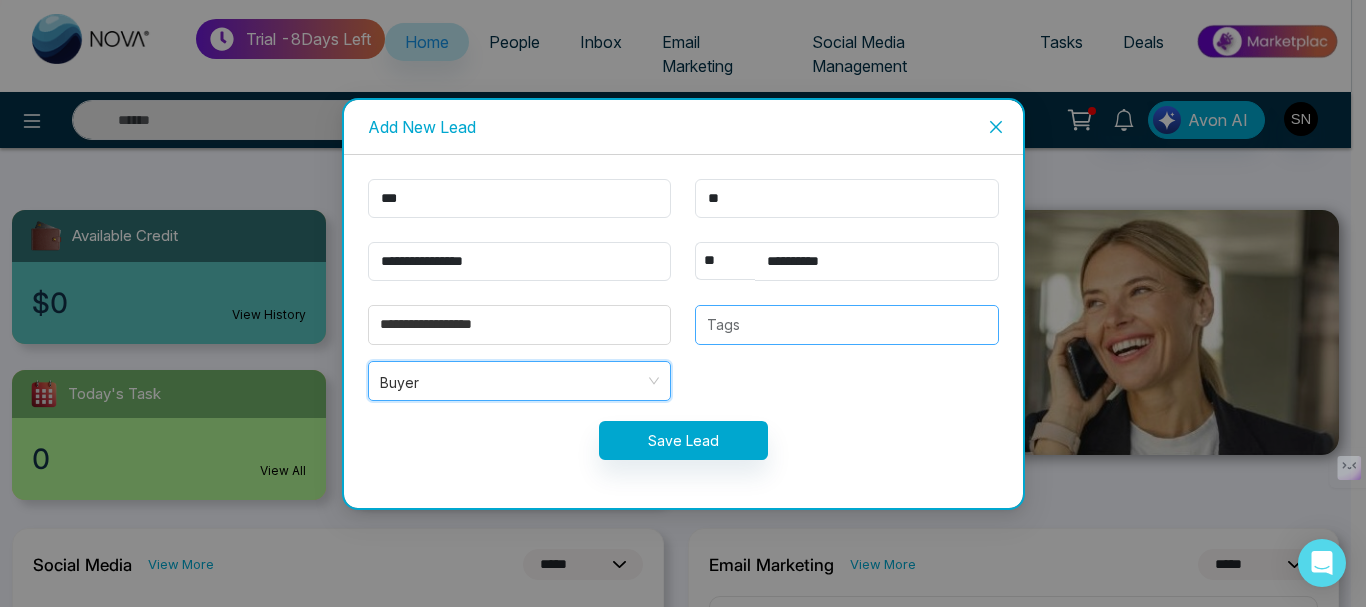 click at bounding box center [847, 325] 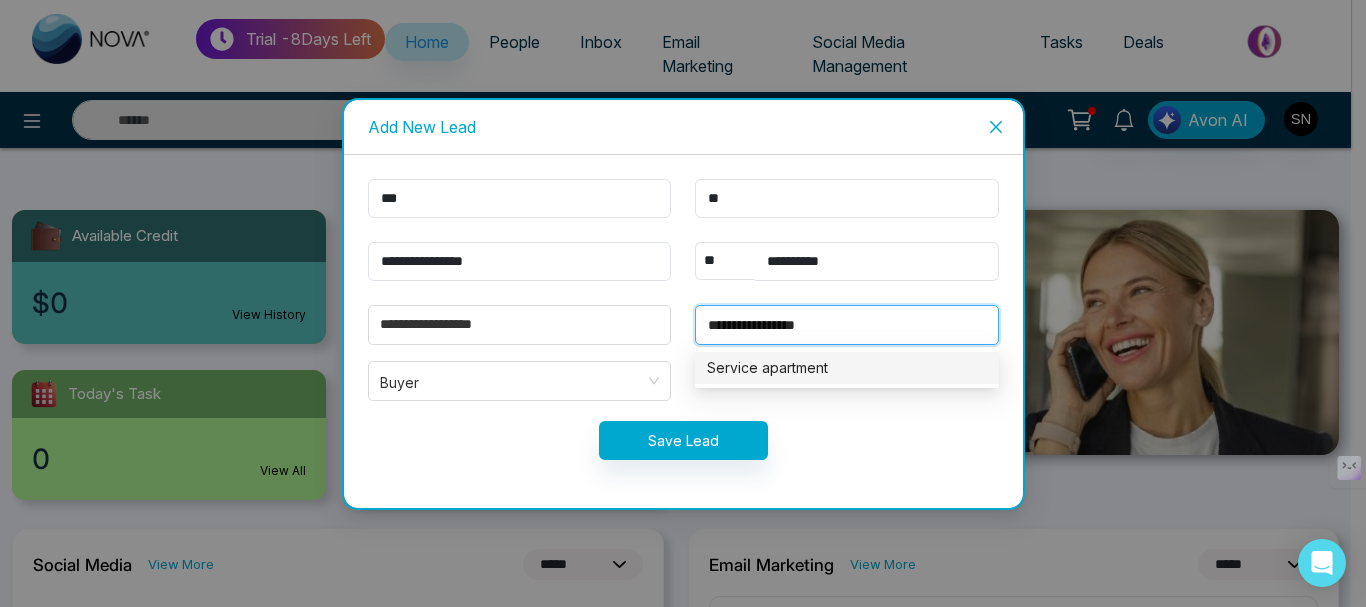 type on "**********" 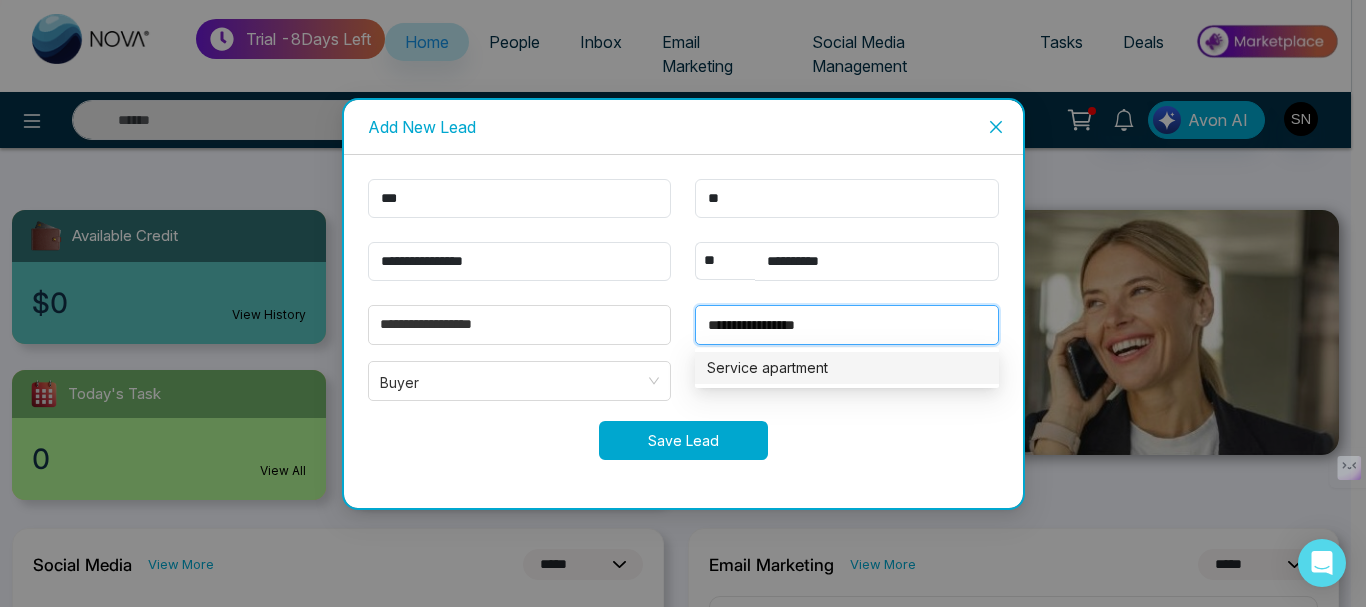 type 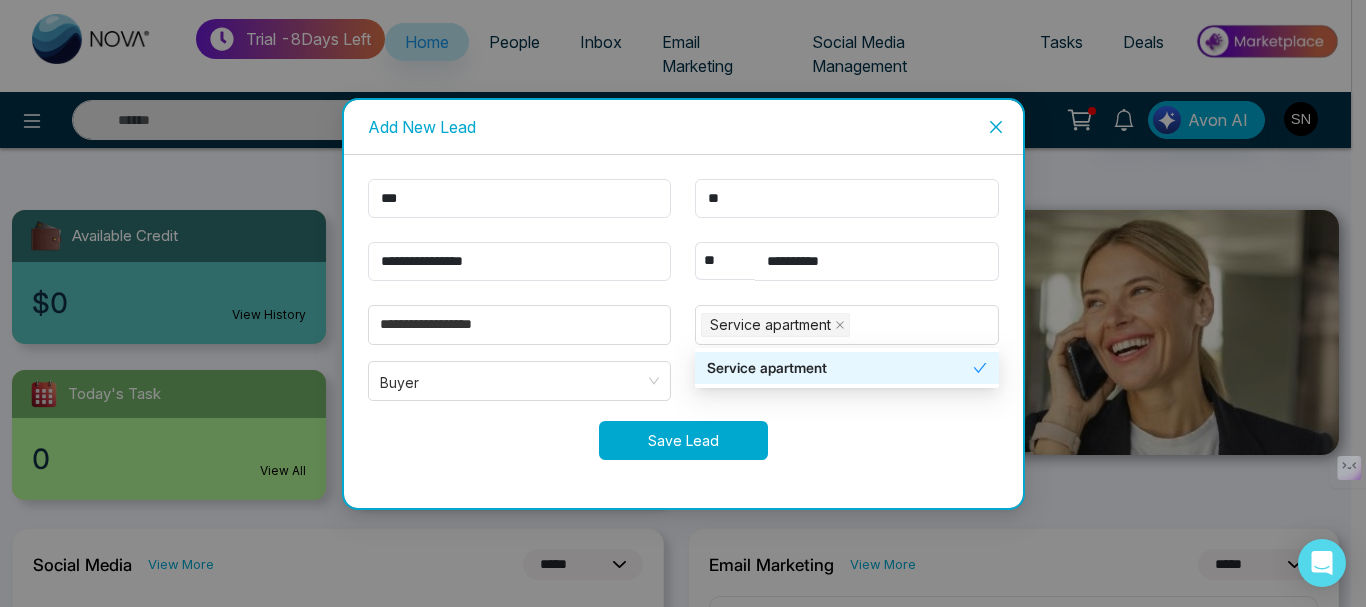 click on "Save Lead" at bounding box center [683, 440] 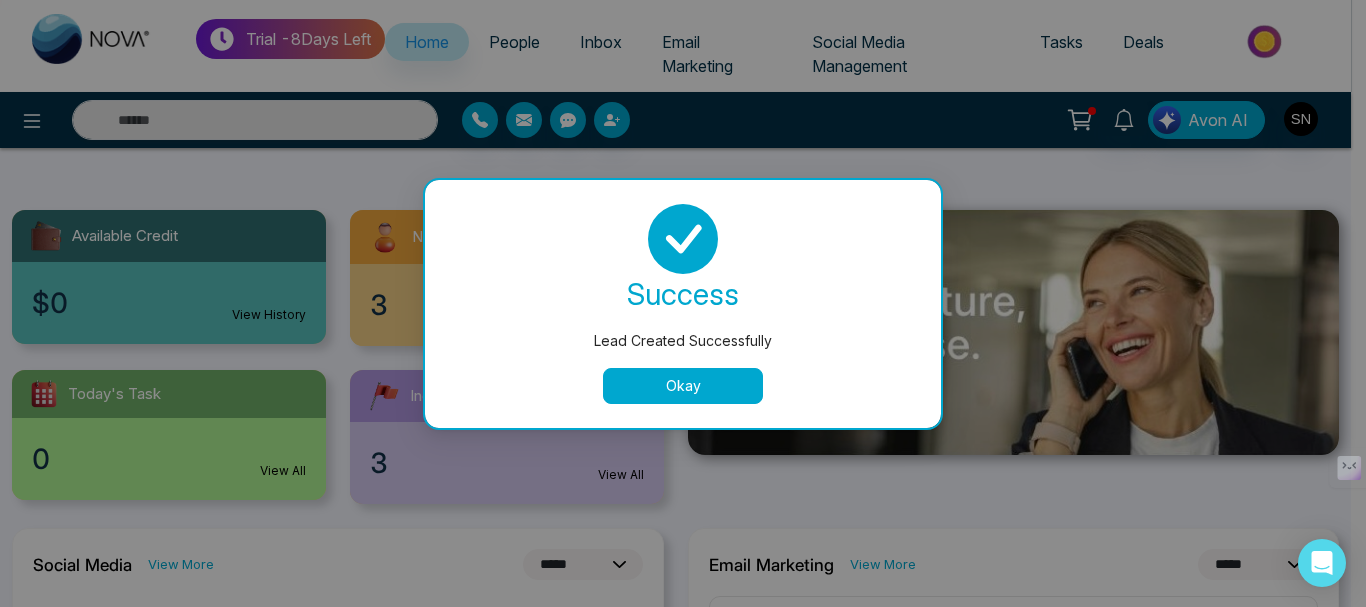 click on "Okay" at bounding box center (683, 386) 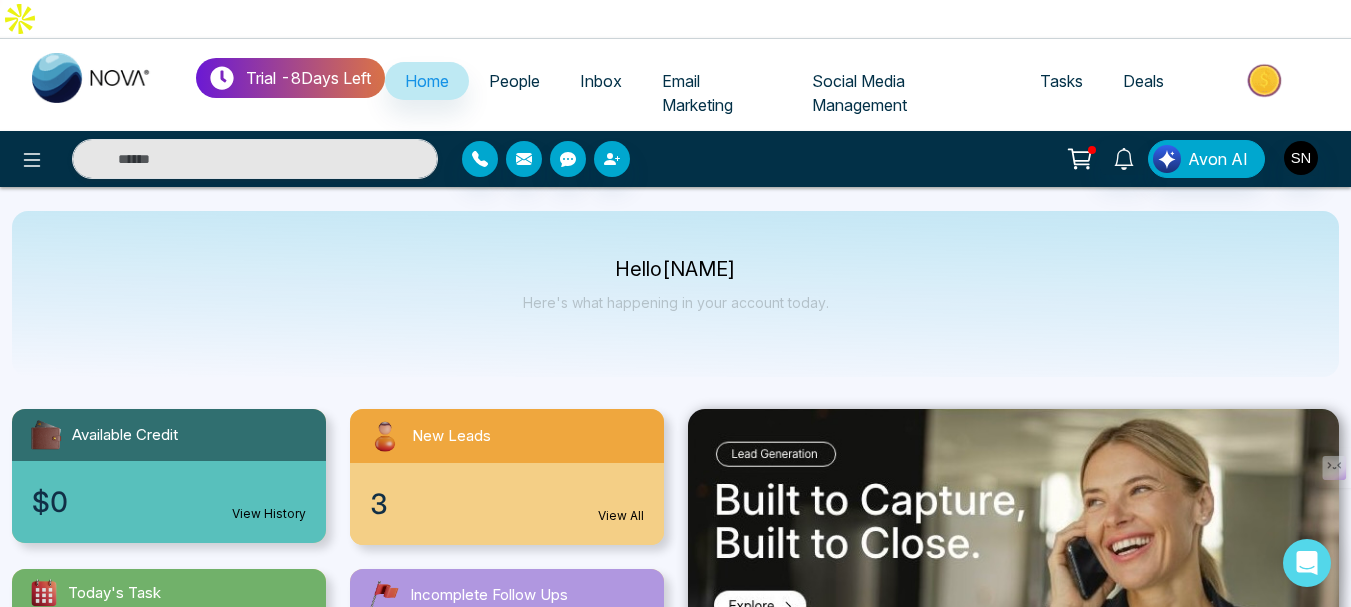 scroll, scrollTop: 0, scrollLeft: 0, axis: both 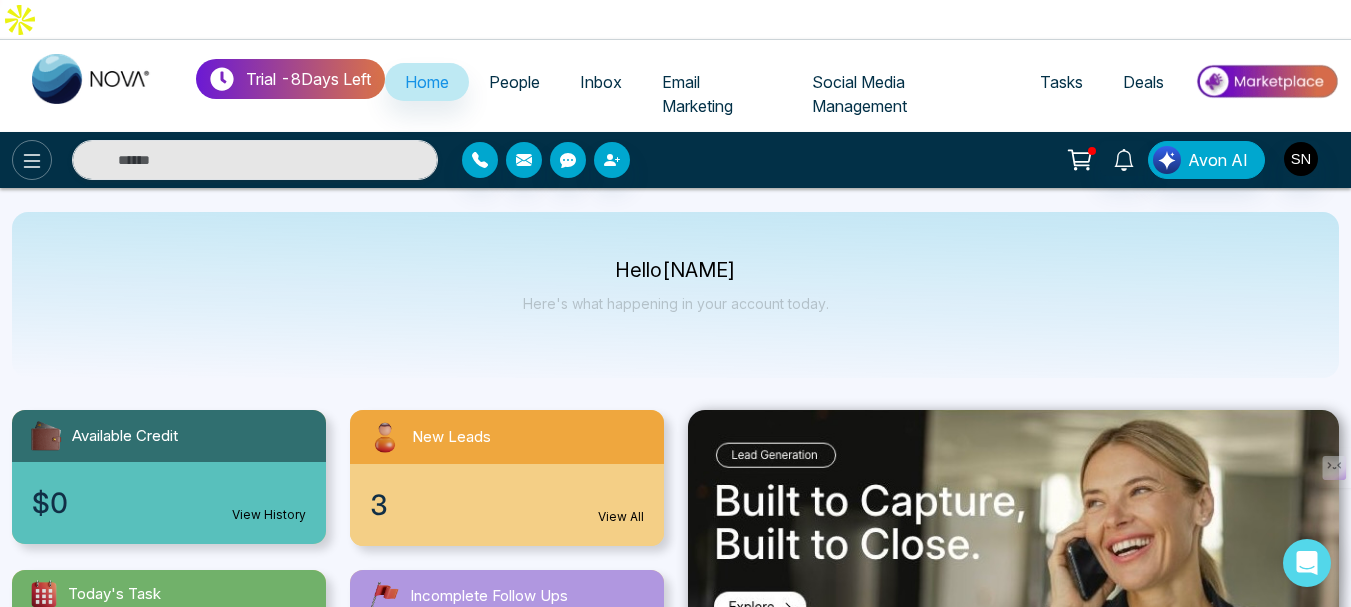 click at bounding box center [32, 160] 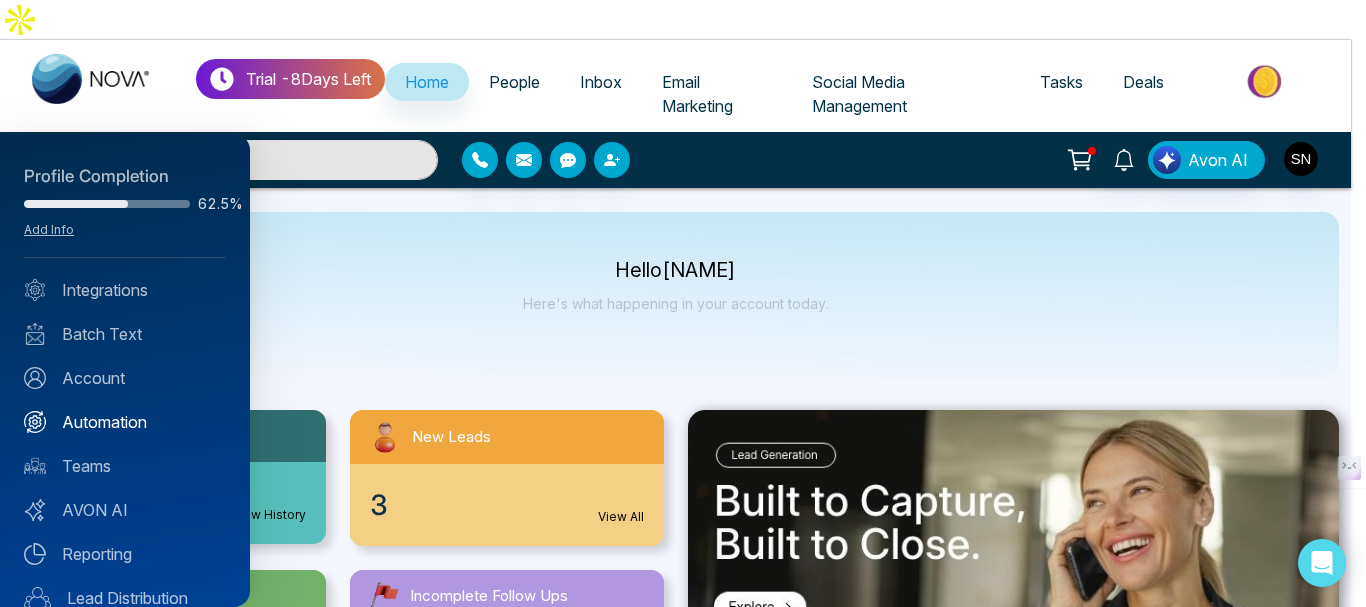 click on "Automation" at bounding box center (125, 422) 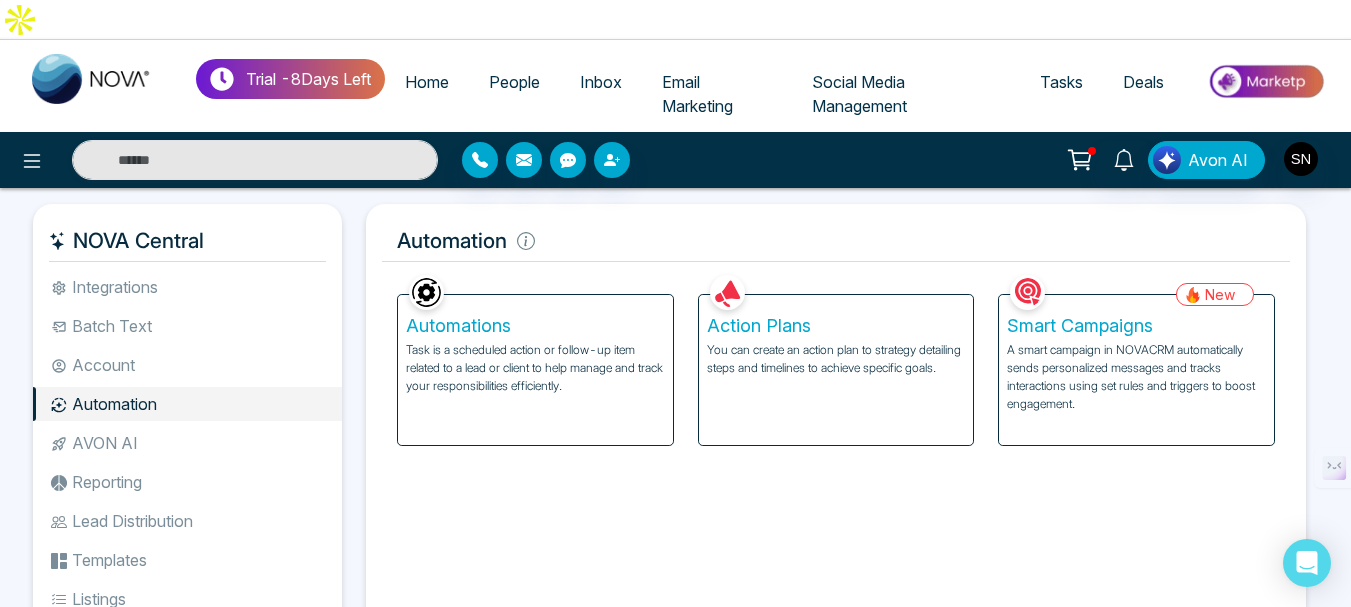 click on "Action Plans" at bounding box center (836, 326) 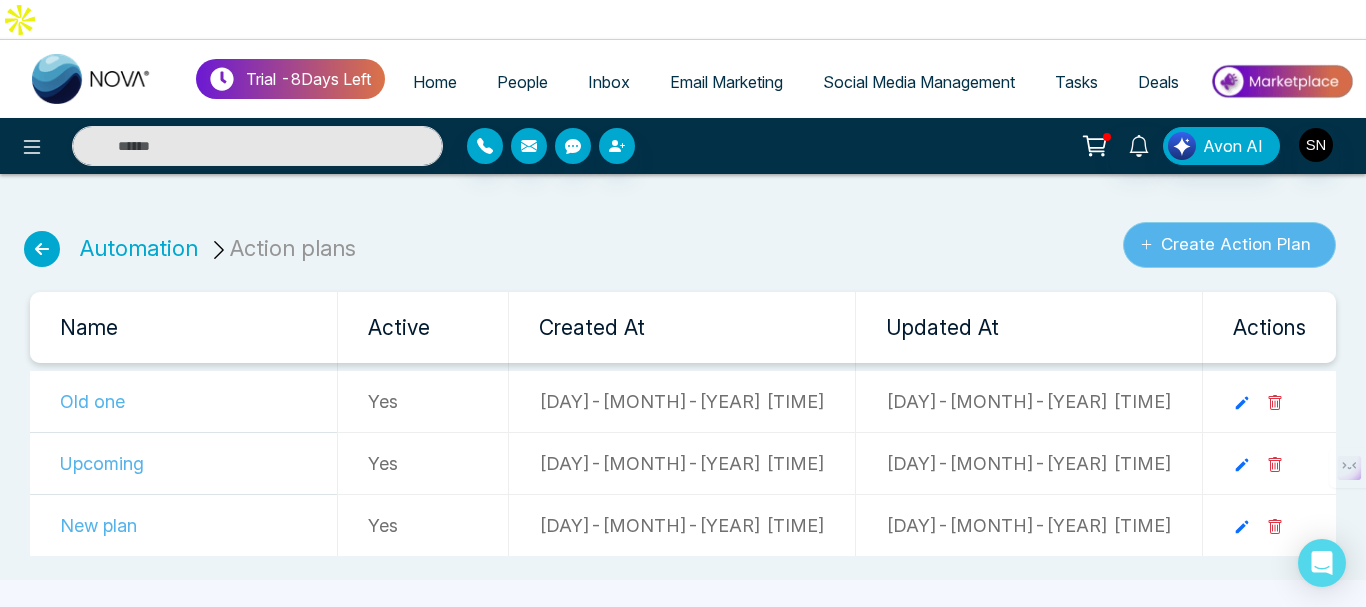 click on "Create Action Plan" at bounding box center (1229, 245) 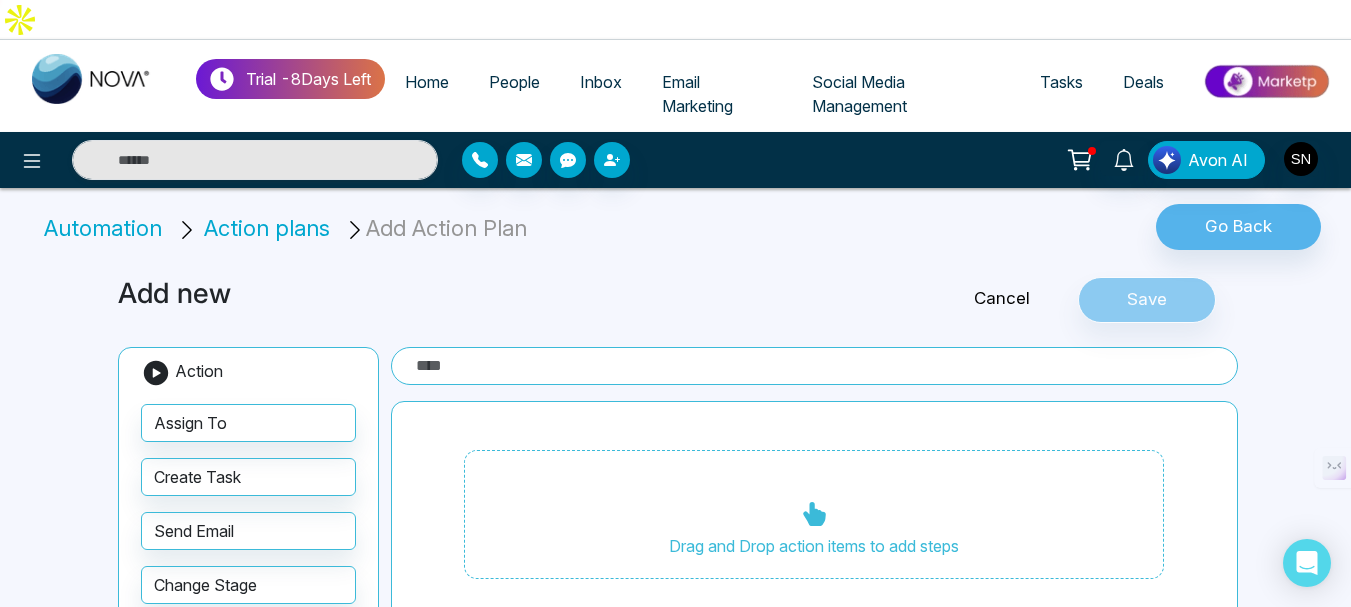 scroll, scrollTop: 4, scrollLeft: 0, axis: vertical 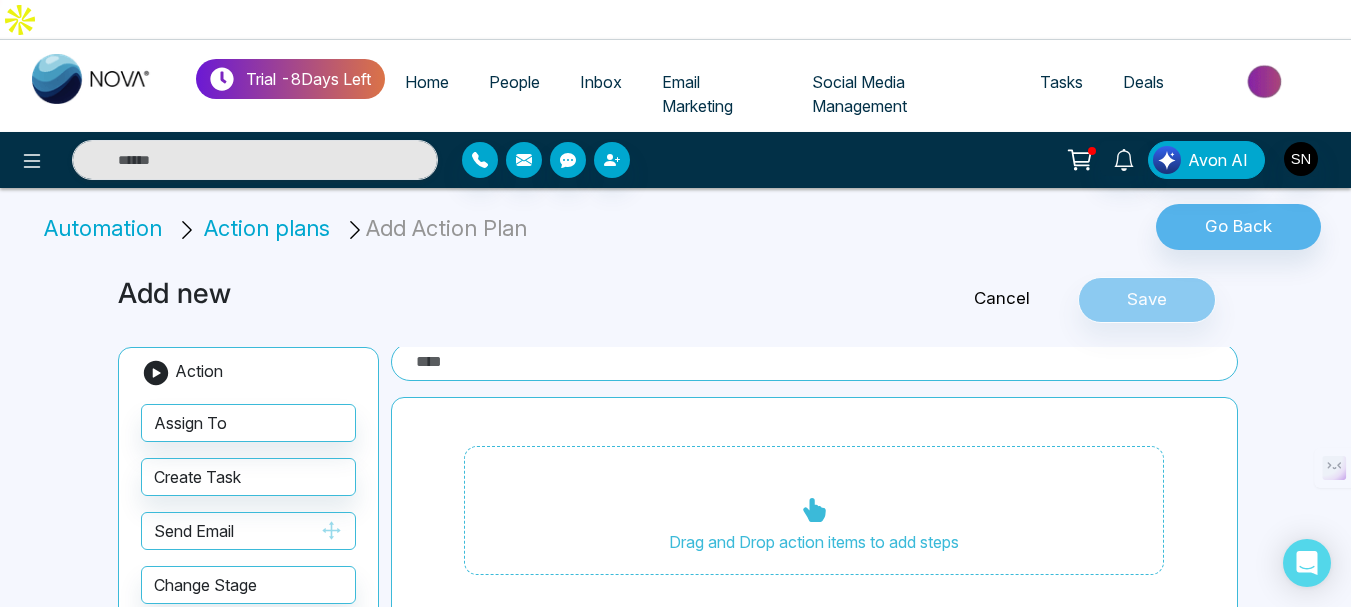 click on "Send Email" at bounding box center (248, 531) 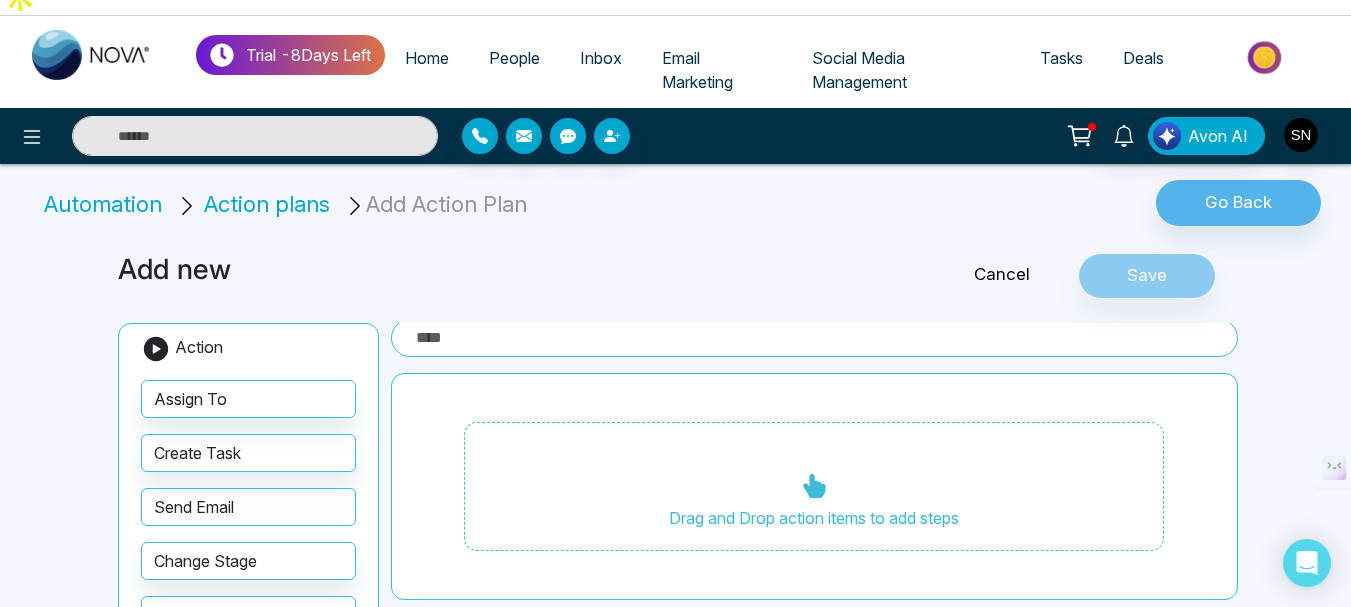scroll, scrollTop: 100, scrollLeft: 0, axis: vertical 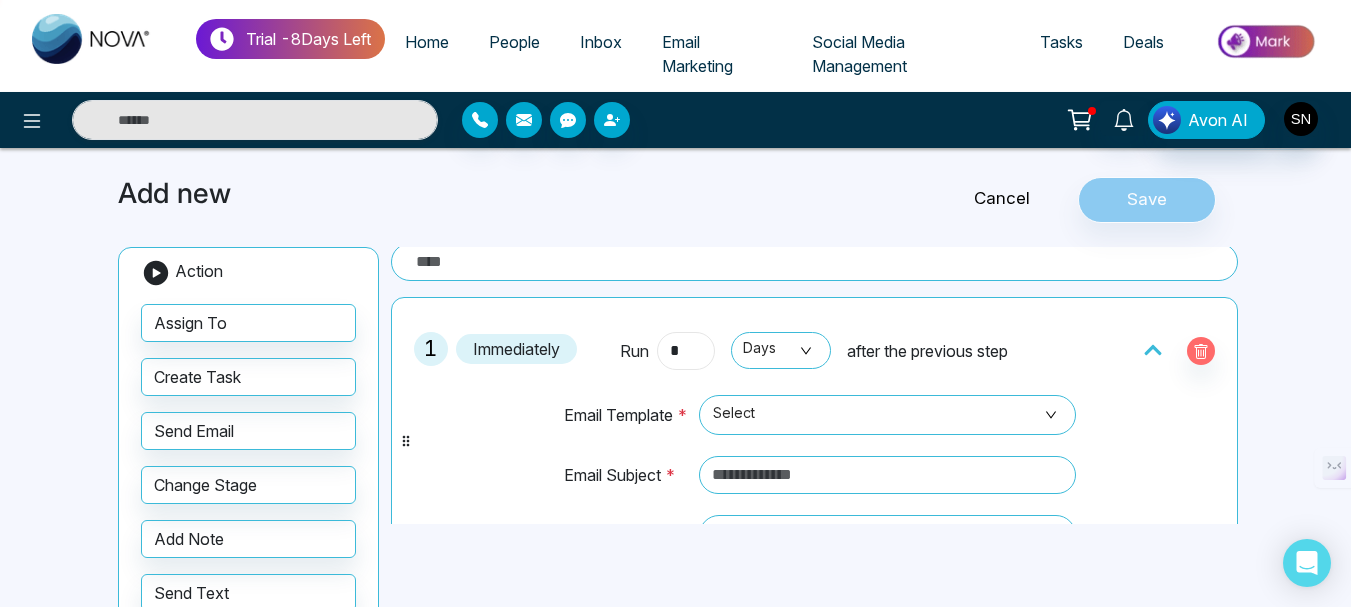 click on "*" at bounding box center [686, 351] 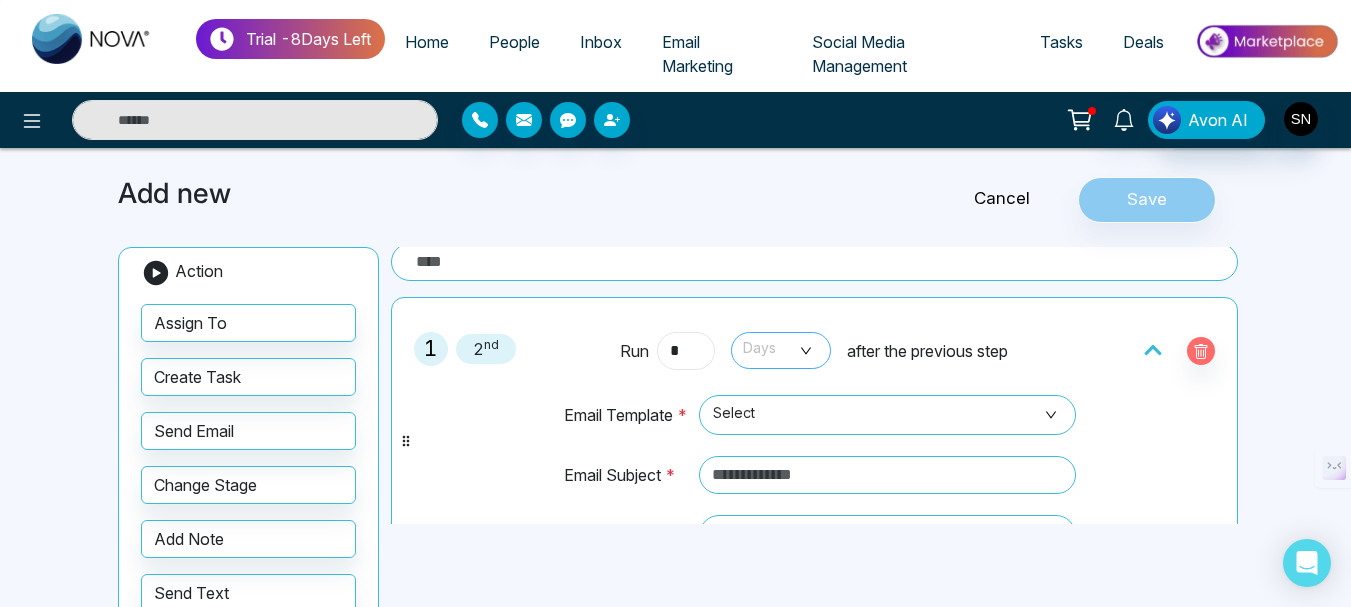 click on "Days" at bounding box center (781, 350) 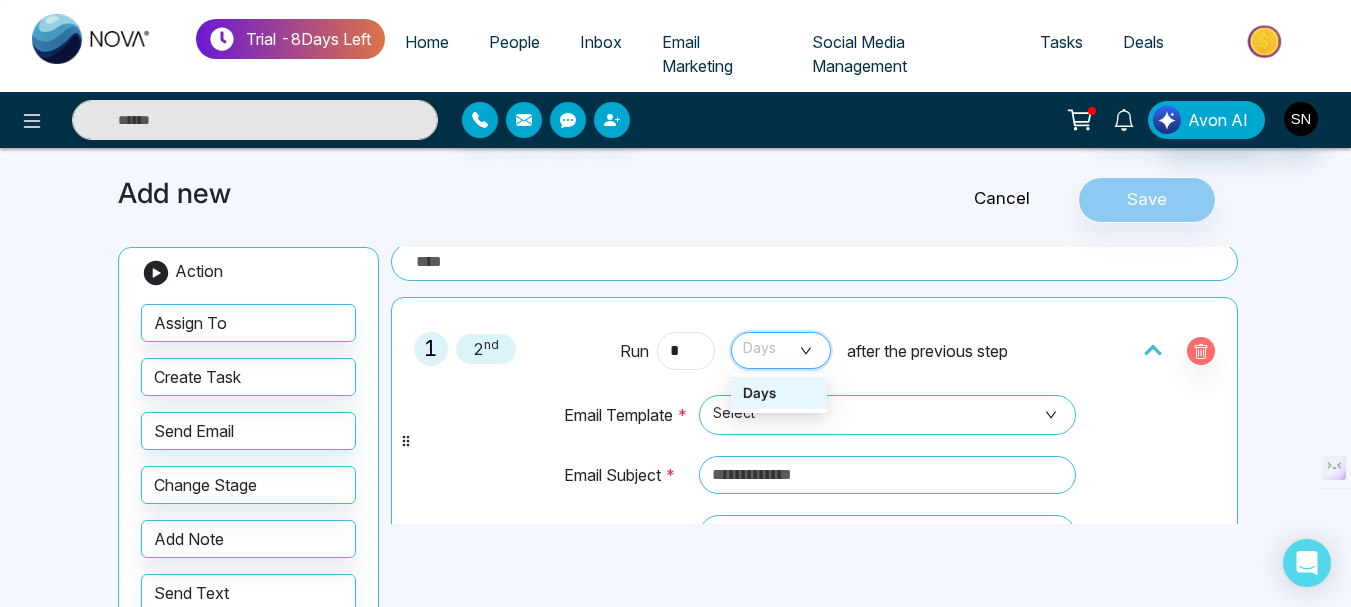 click on "Days" at bounding box center (779, 393) 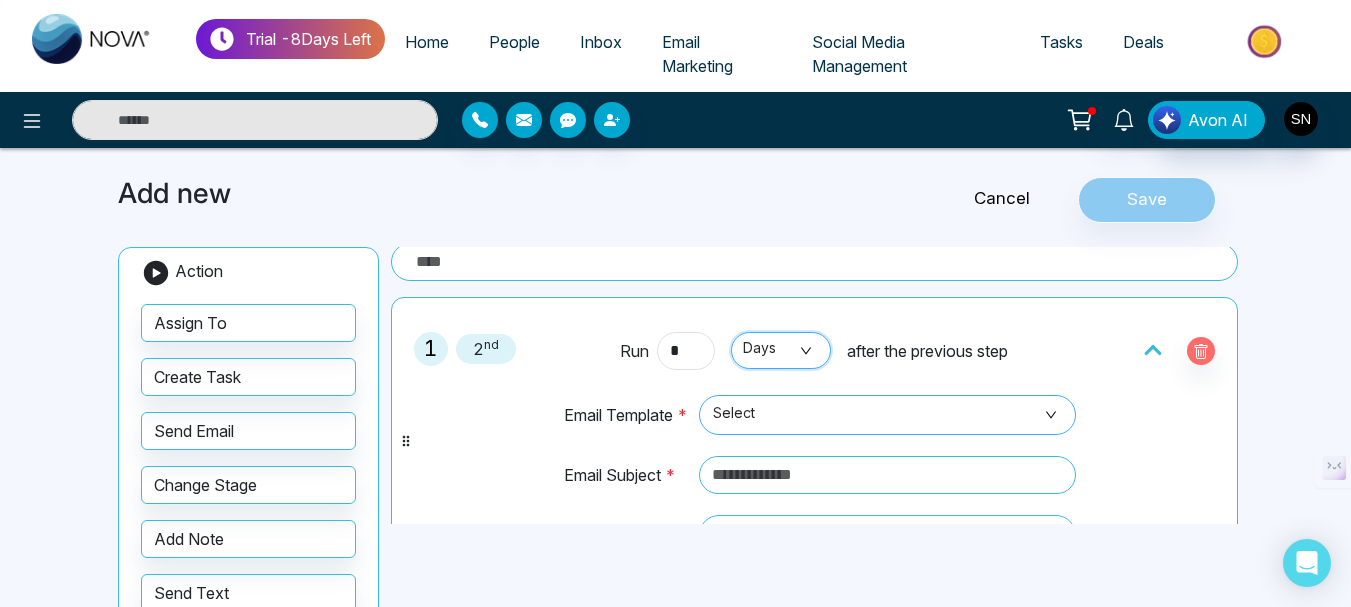 click on "Select" at bounding box center (887, 415) 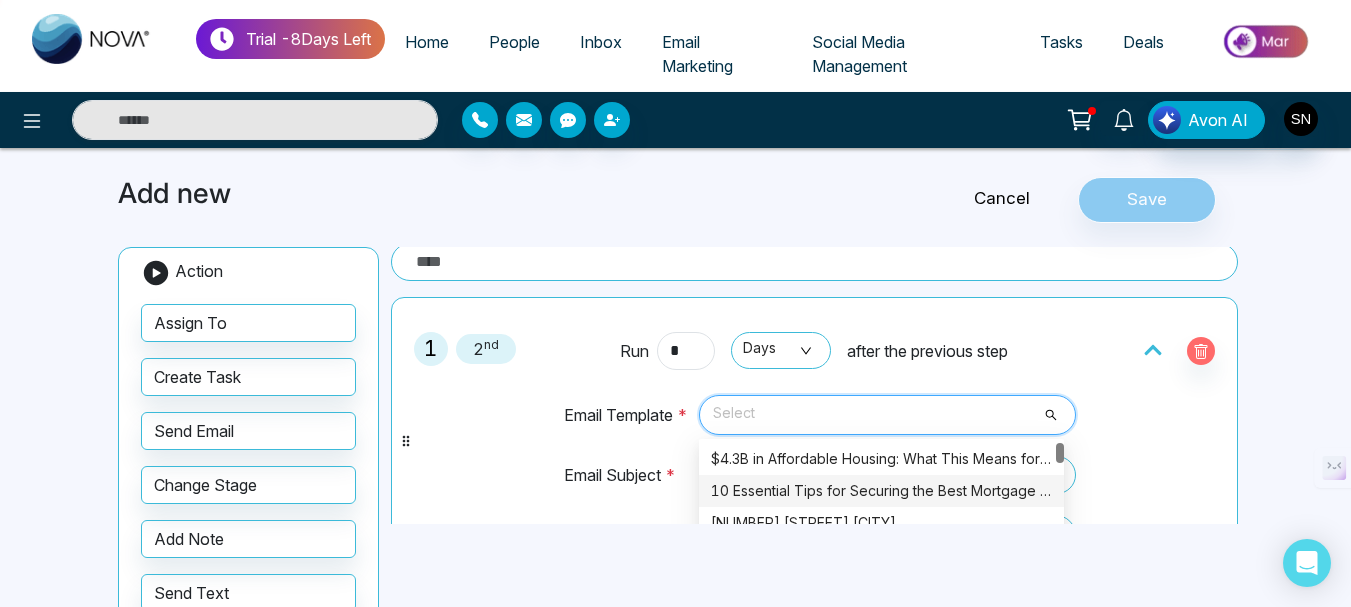 click on "10 Essential Tips for Securing the Best Mortgage Rates in Canada" at bounding box center (881, 491) 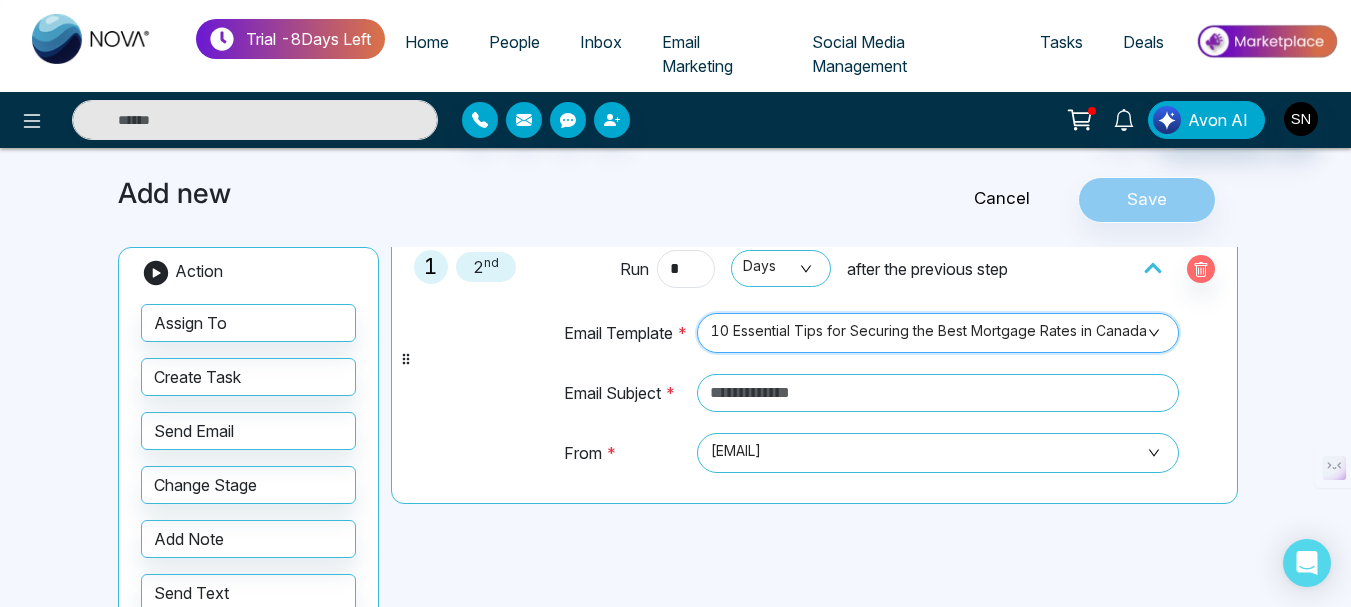scroll, scrollTop: 204, scrollLeft: 0, axis: vertical 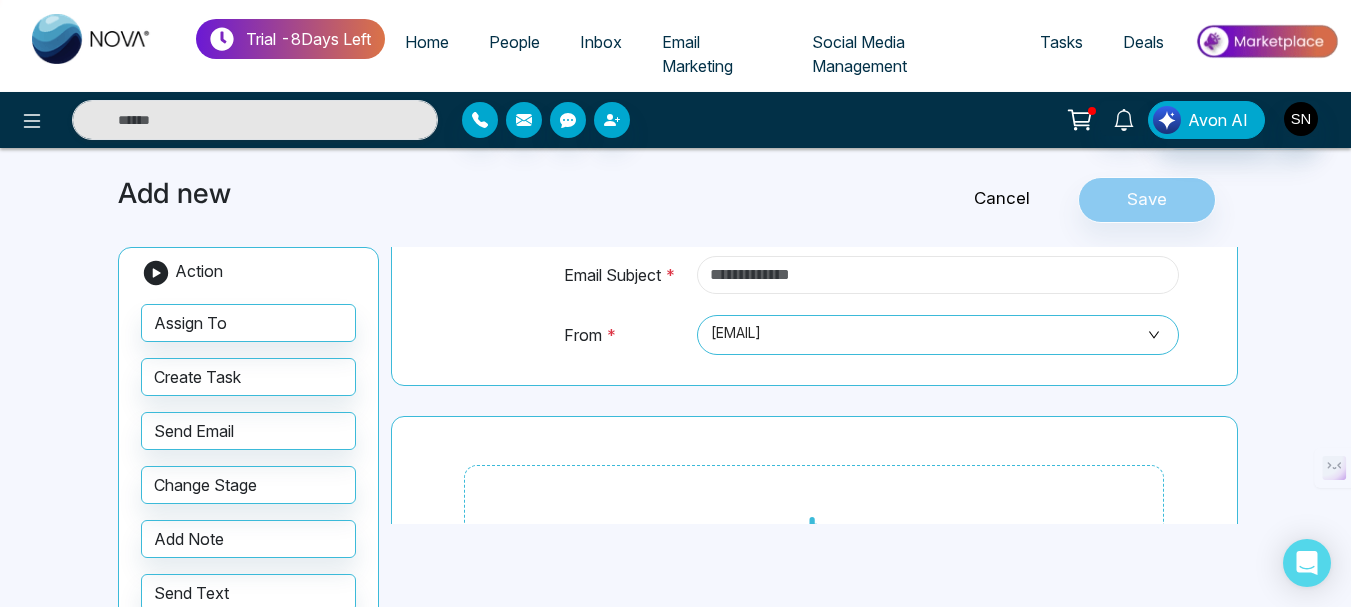 click at bounding box center (938, 275) 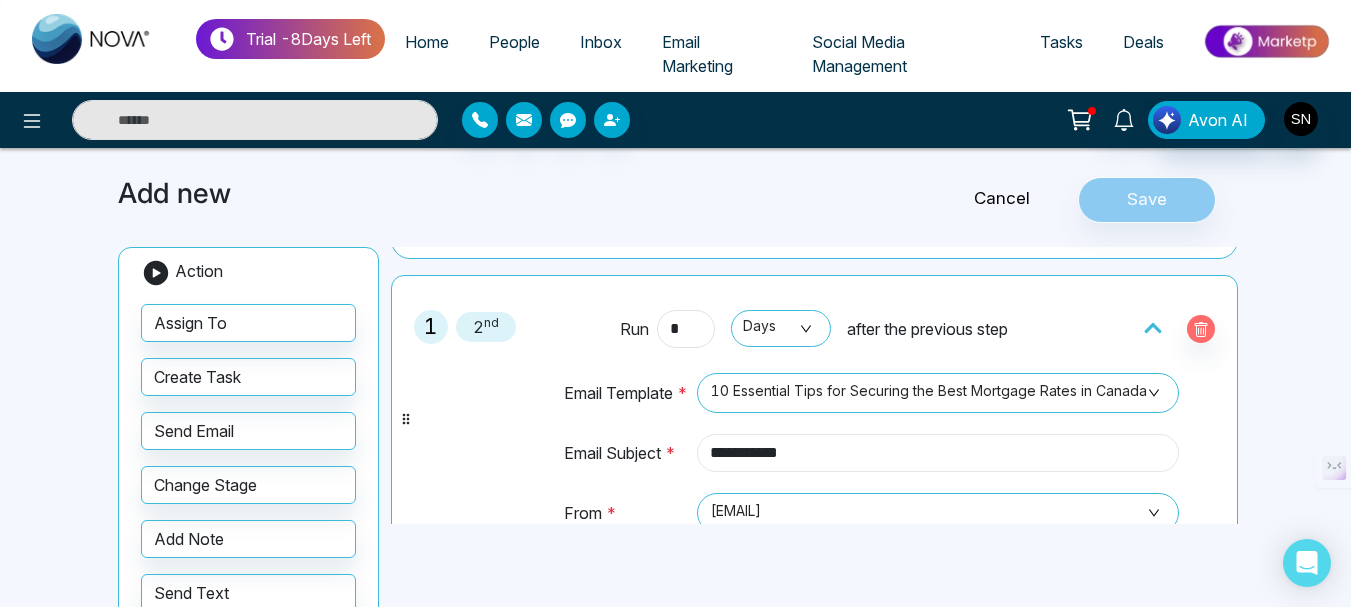 scroll, scrollTop: 0, scrollLeft: 0, axis: both 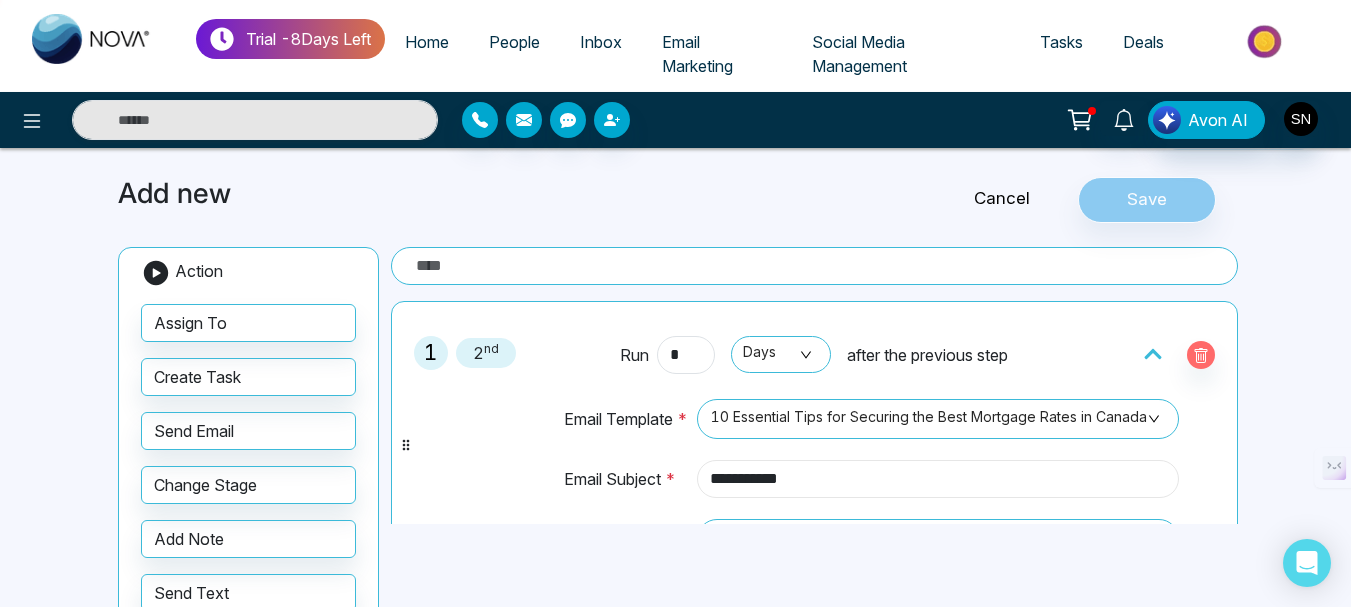 type on "**********" 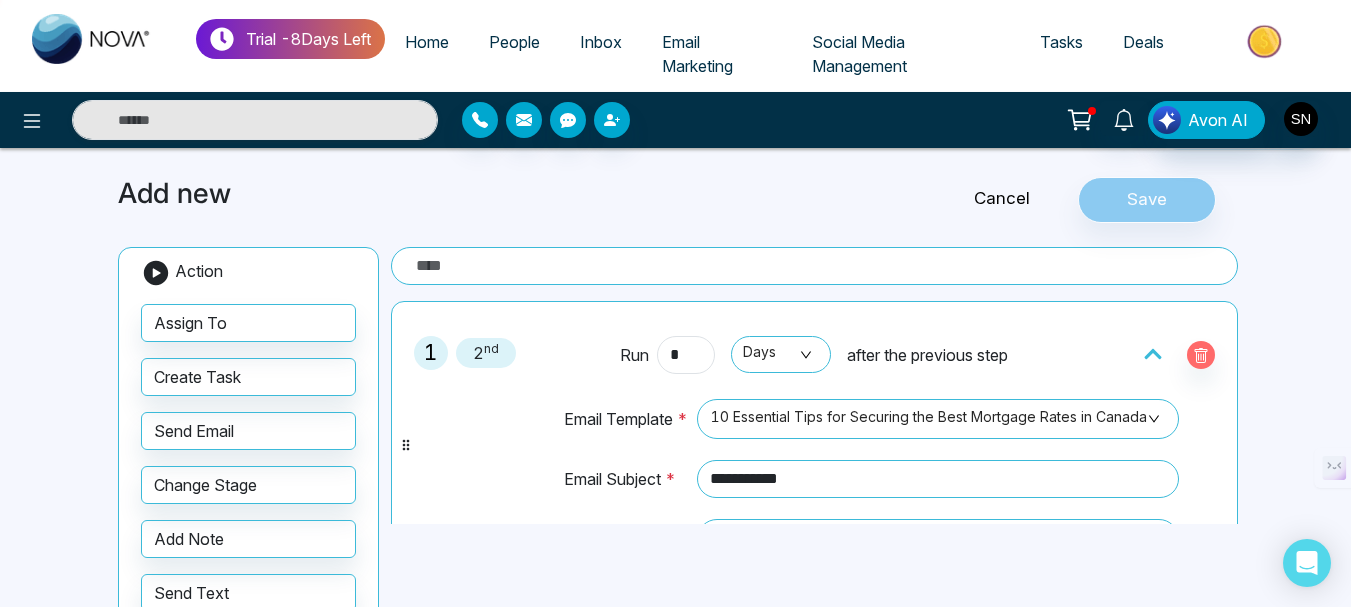 click at bounding box center [814, 266] 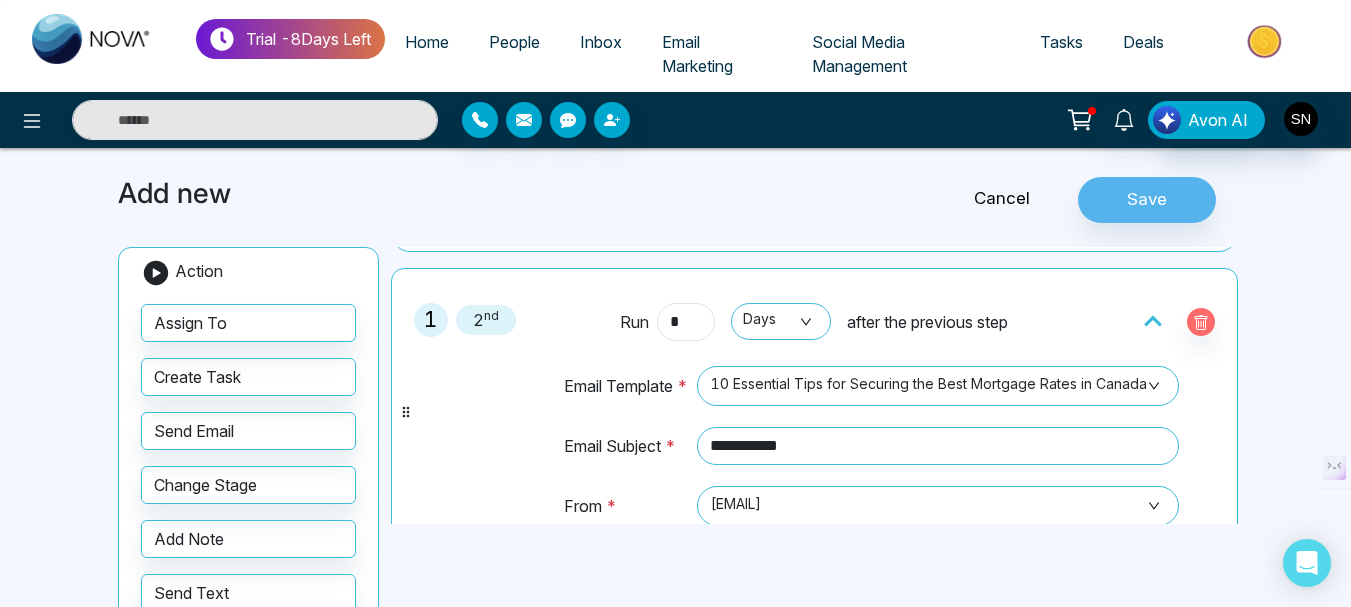 scroll, scrollTop: 0, scrollLeft: 0, axis: both 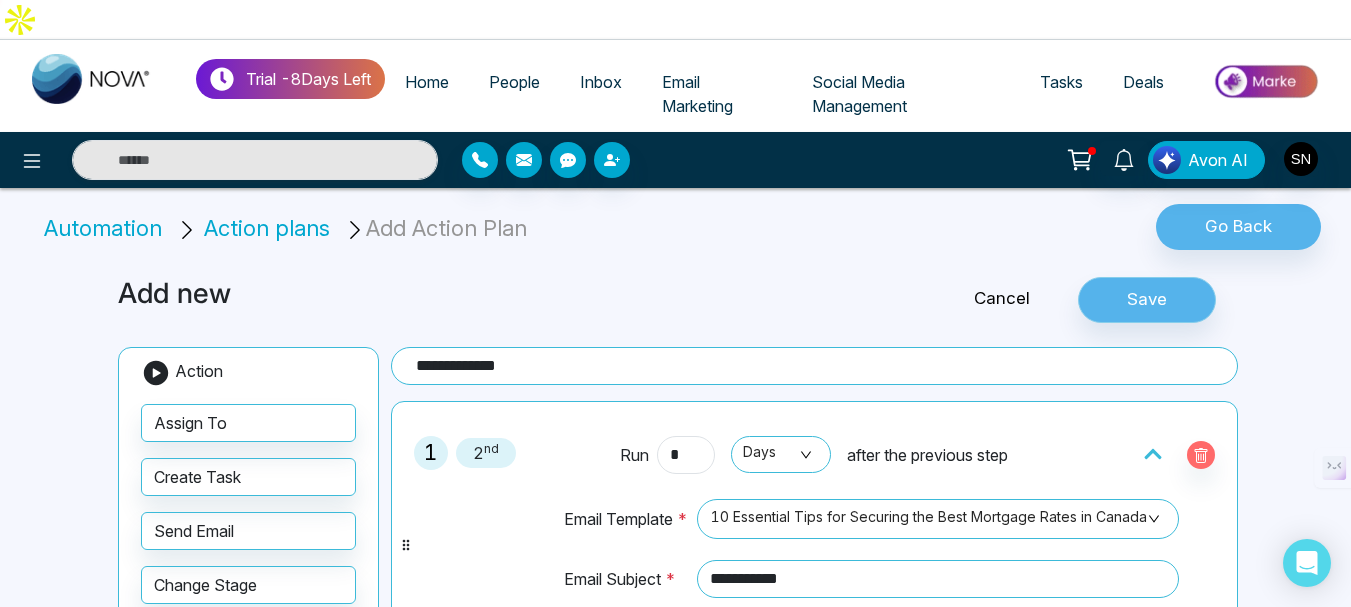 type on "**********" 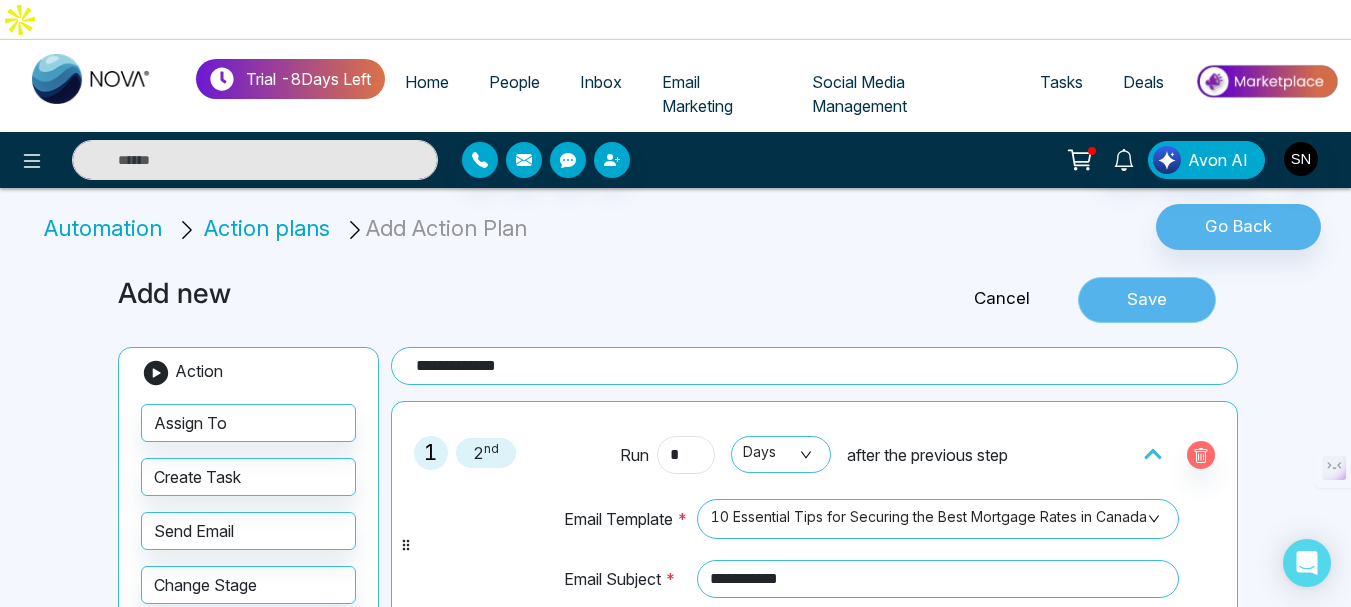 click on "Save" at bounding box center (1147, 300) 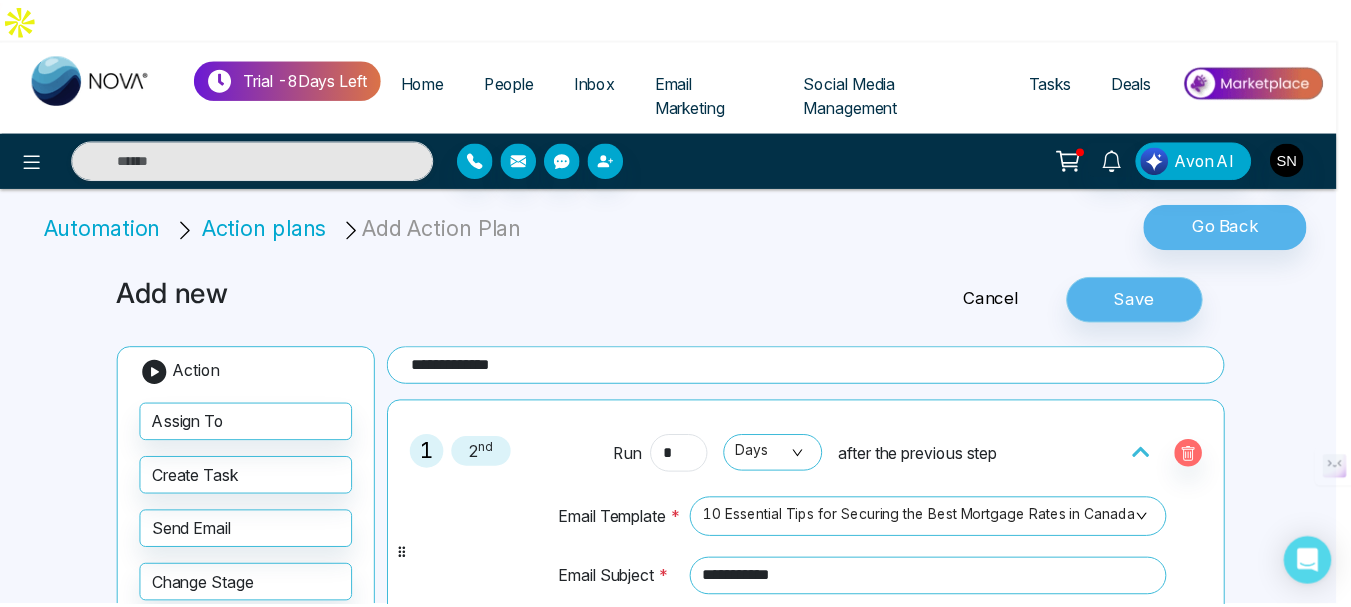 scroll, scrollTop: 160, scrollLeft: 0, axis: vertical 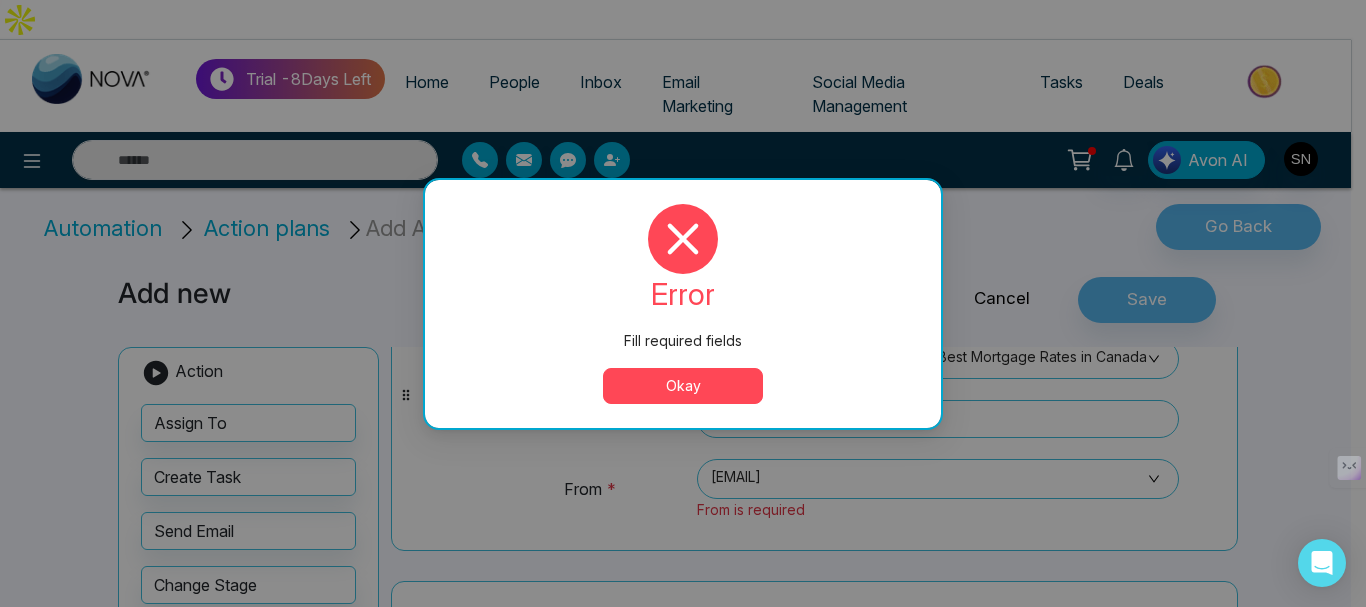 click on "Okay" at bounding box center (683, 386) 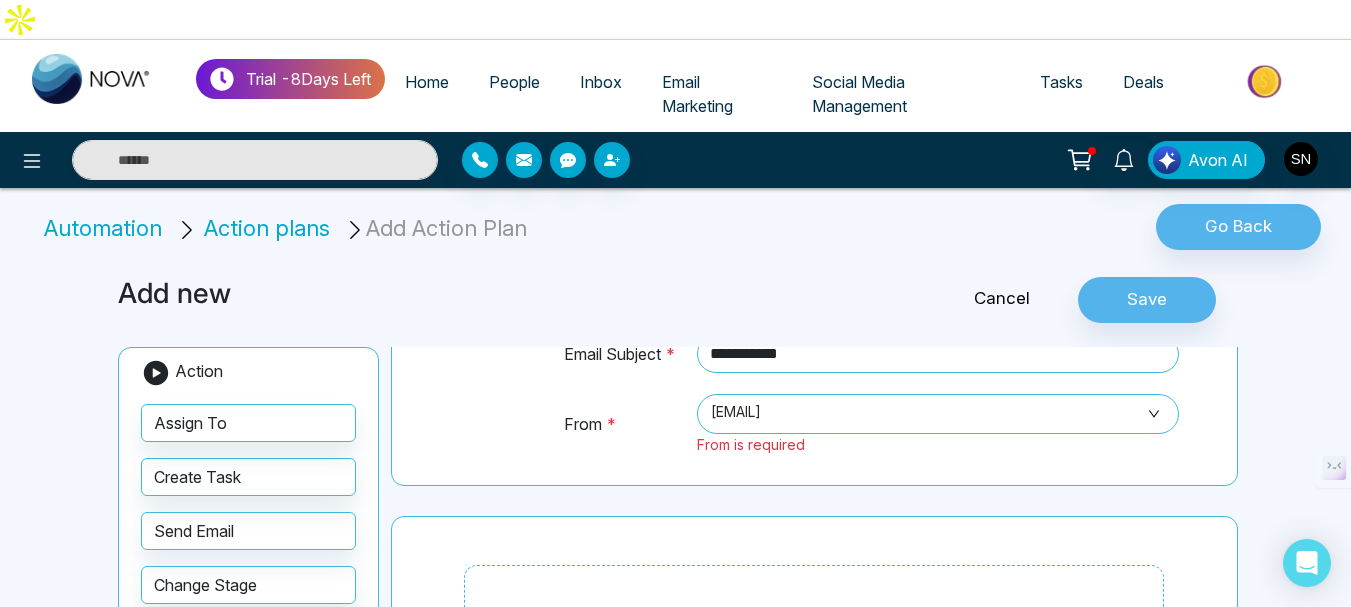 scroll, scrollTop: 260, scrollLeft: 0, axis: vertical 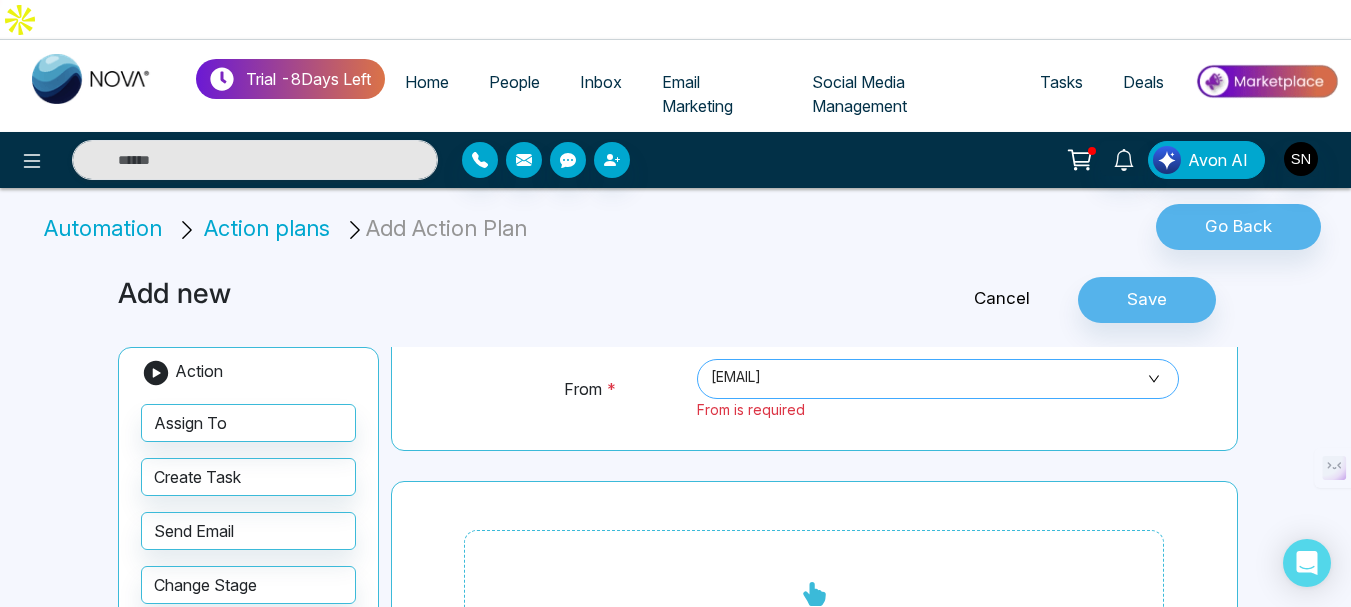 click on "[EMAIL]" at bounding box center [938, 379] 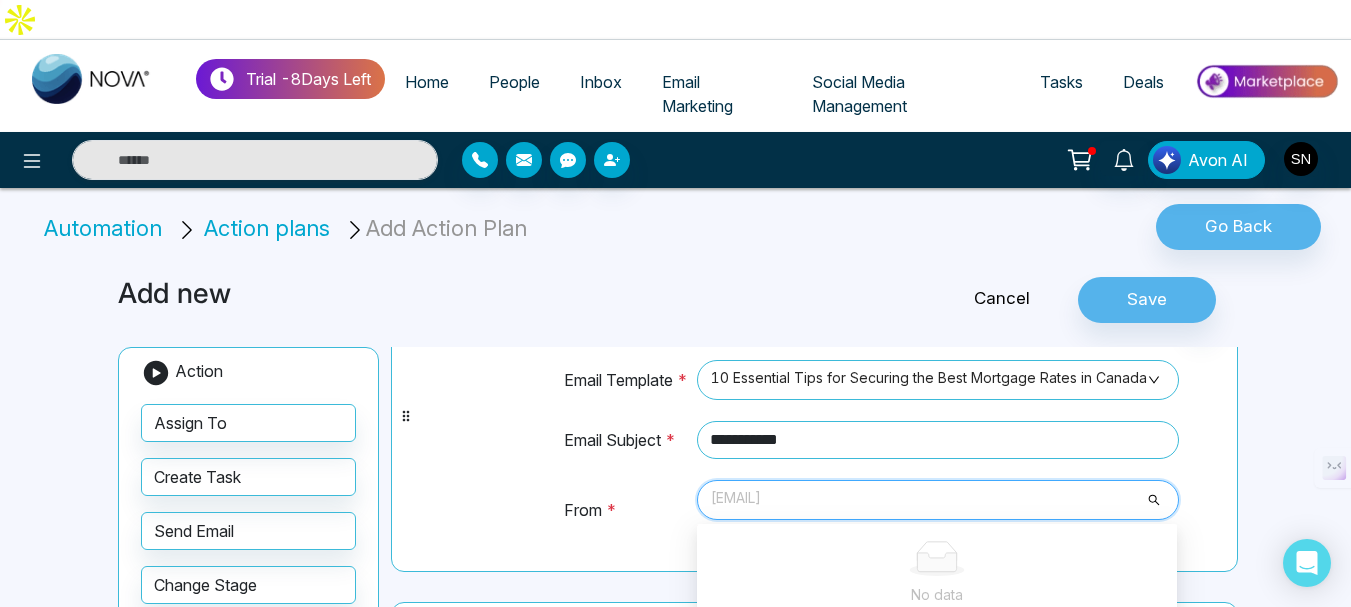 scroll, scrollTop: 0, scrollLeft: 0, axis: both 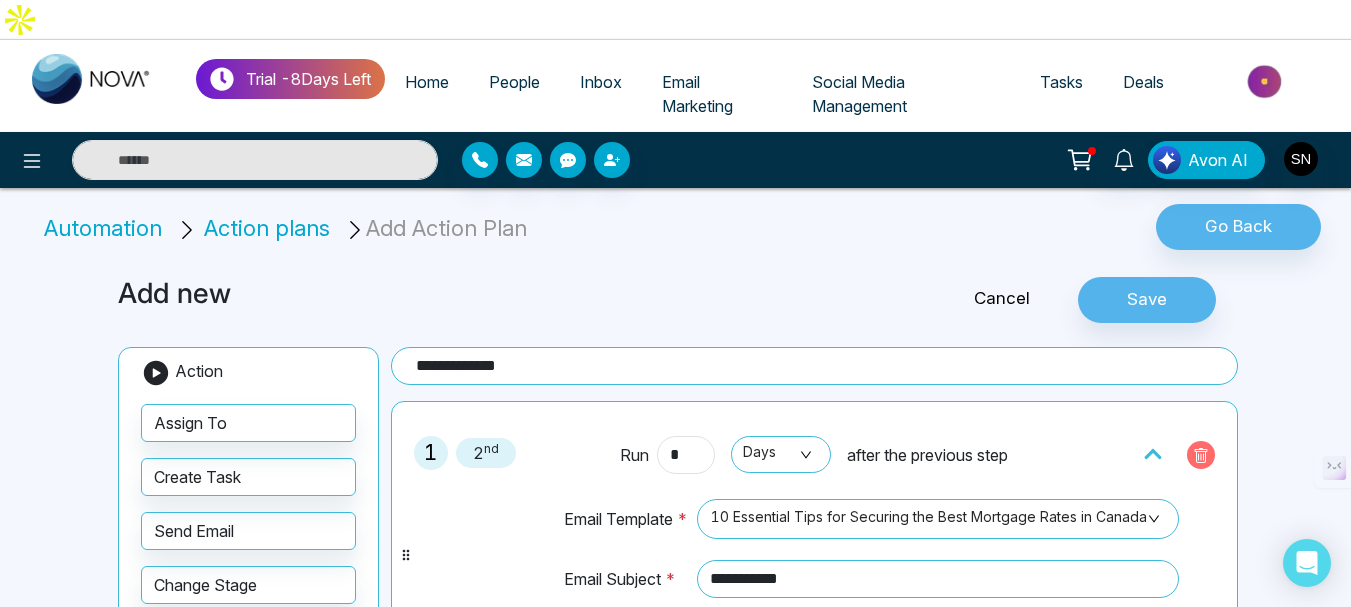click 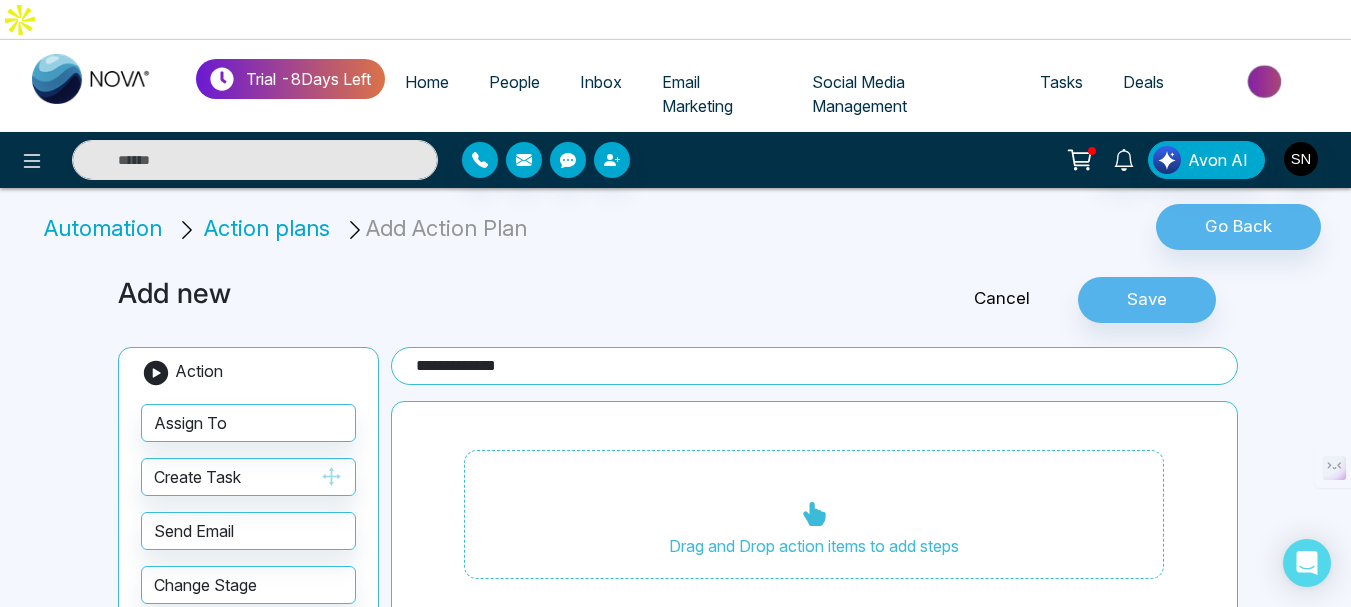 scroll, scrollTop: 100, scrollLeft: 0, axis: vertical 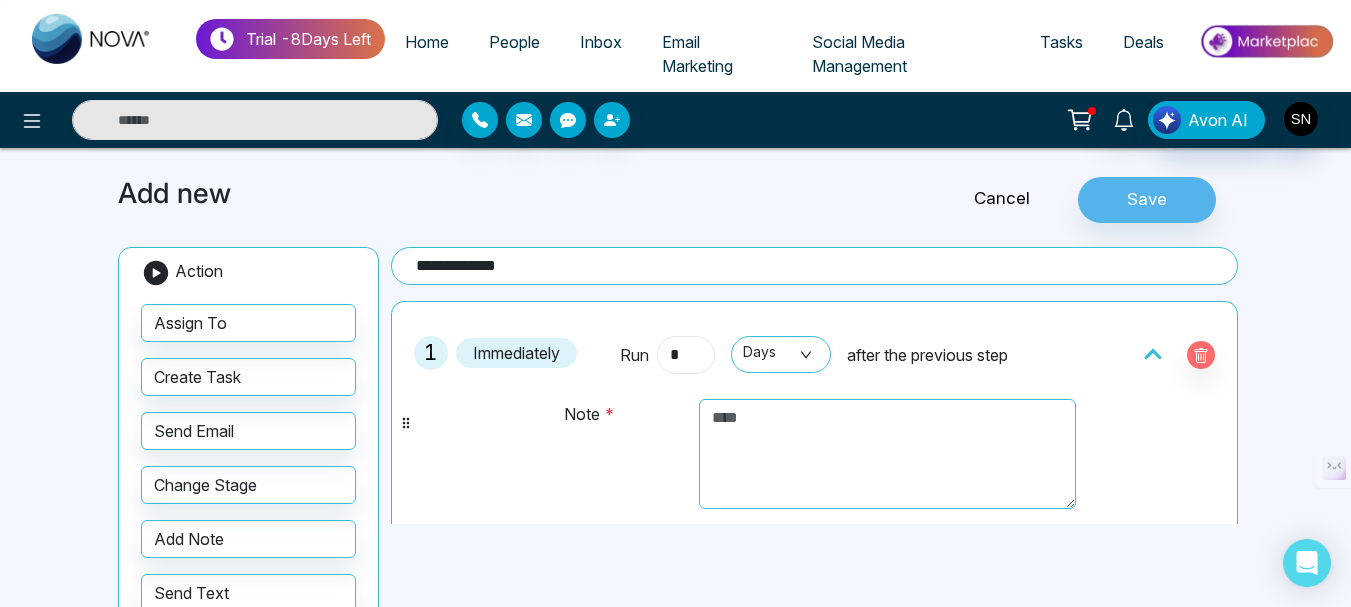 click on "*" at bounding box center (686, 355) 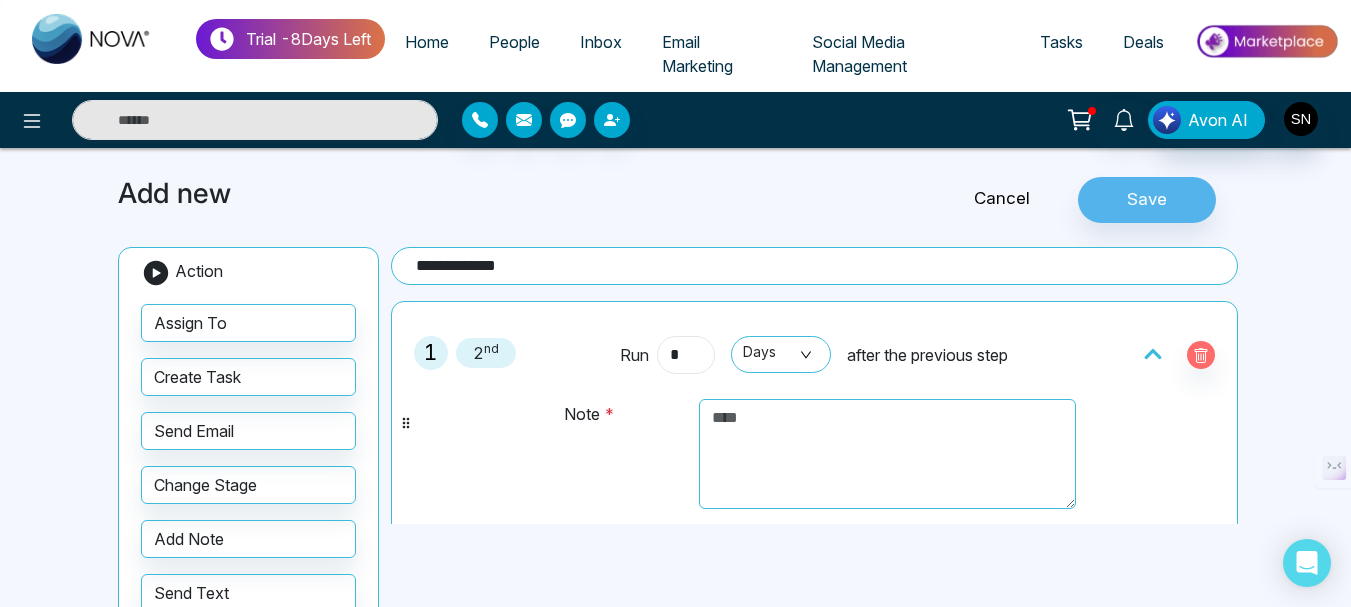 type on "*" 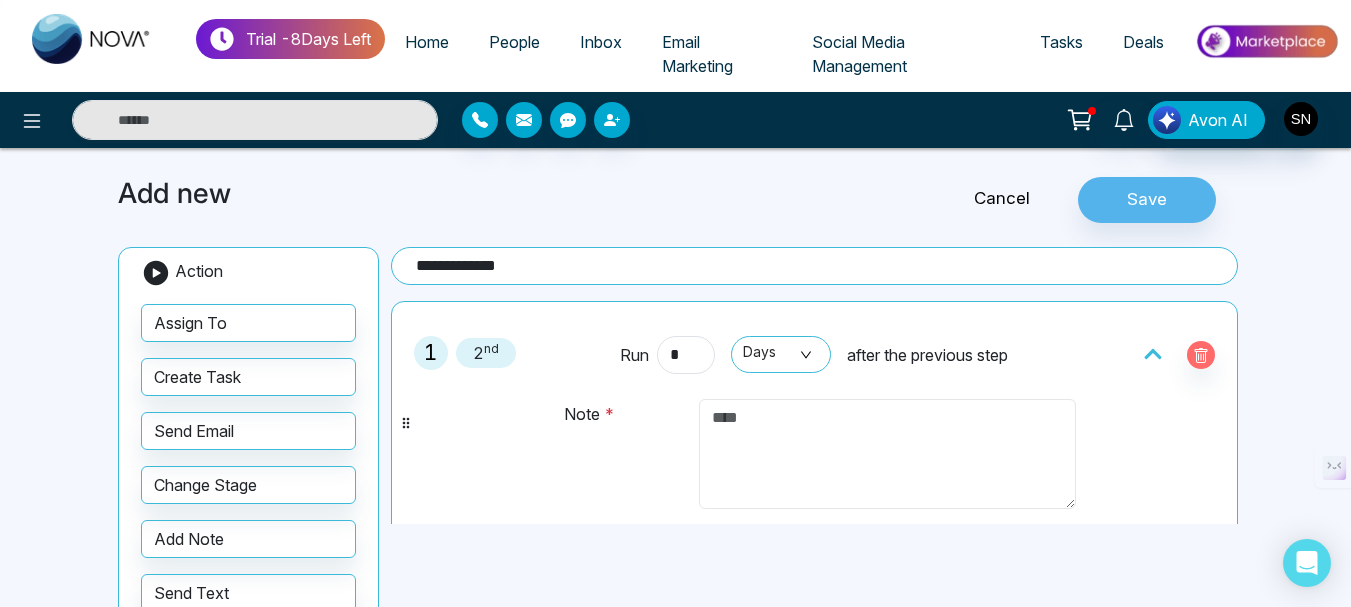 click at bounding box center [887, 454] 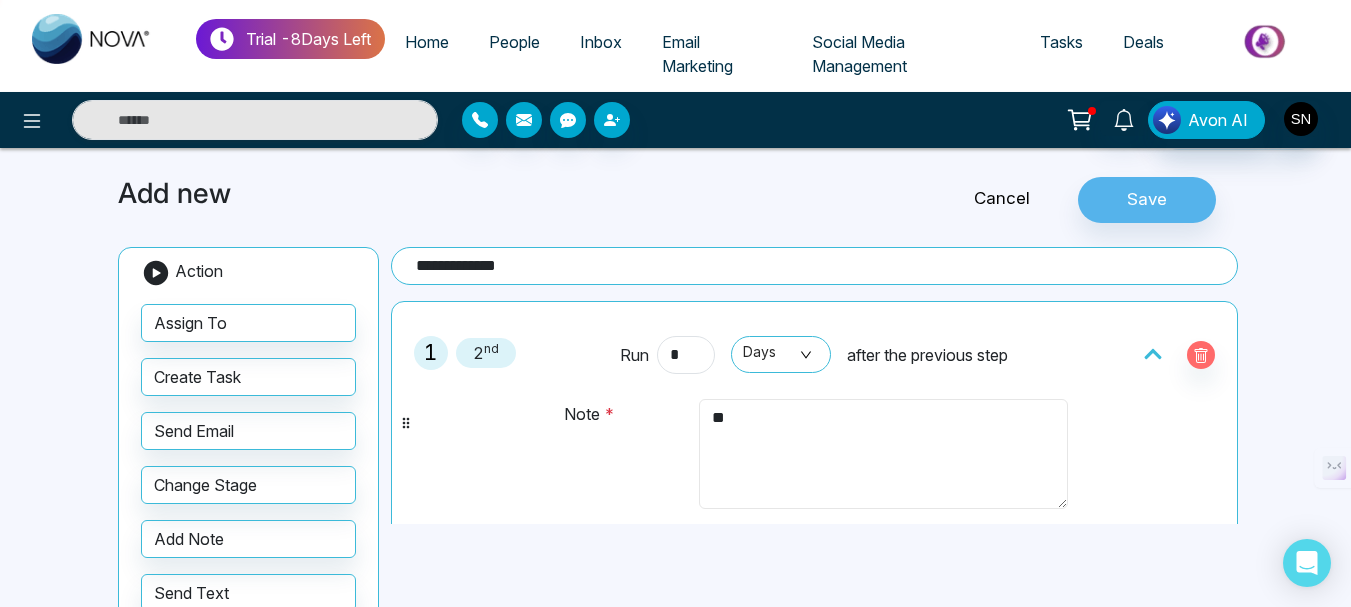 type on "*" 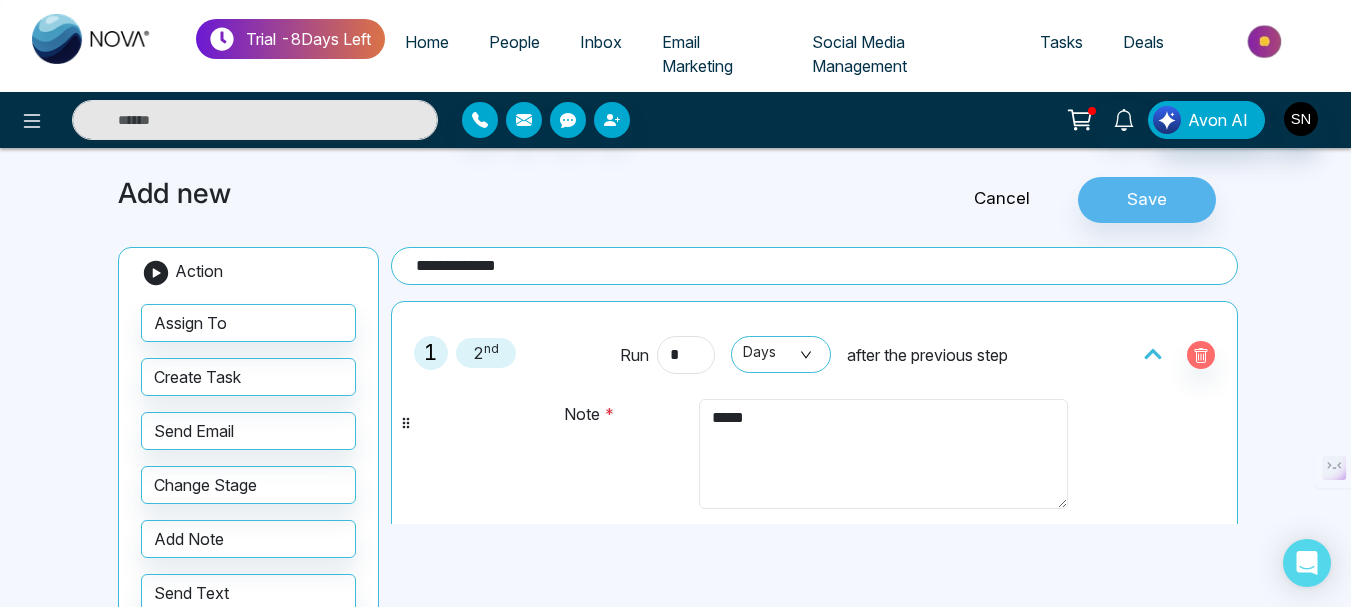 click on "*****" at bounding box center (883, 454) 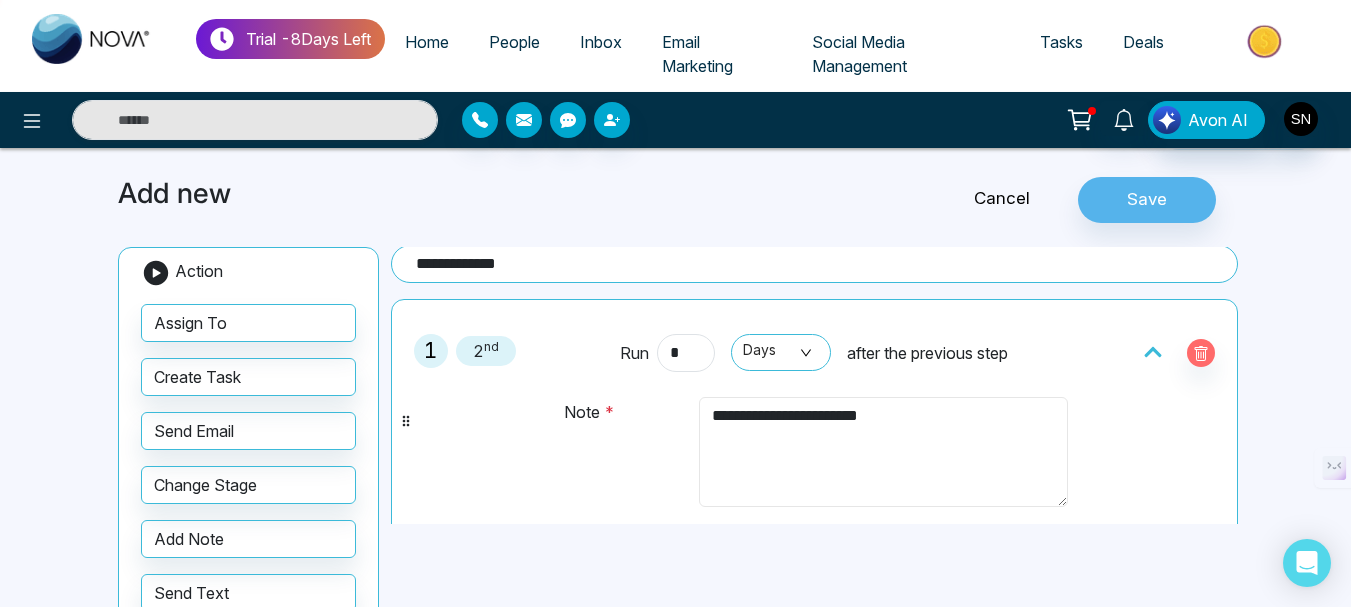 scroll, scrollTop: 0, scrollLeft: 0, axis: both 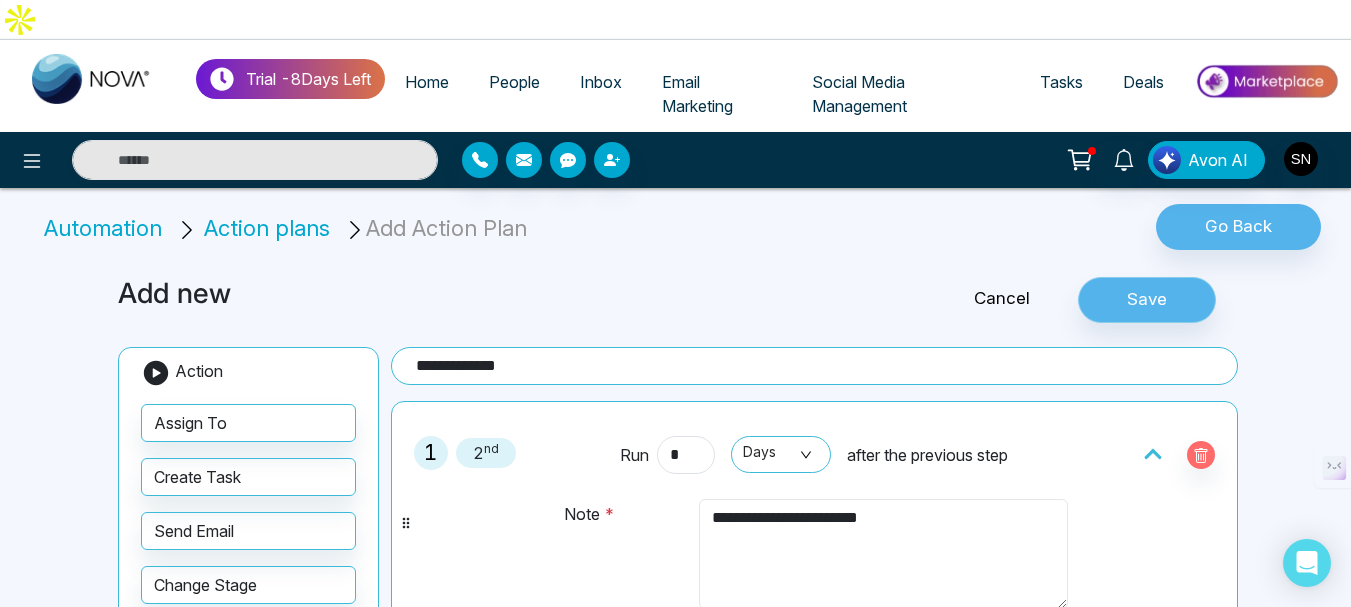 type on "**********" 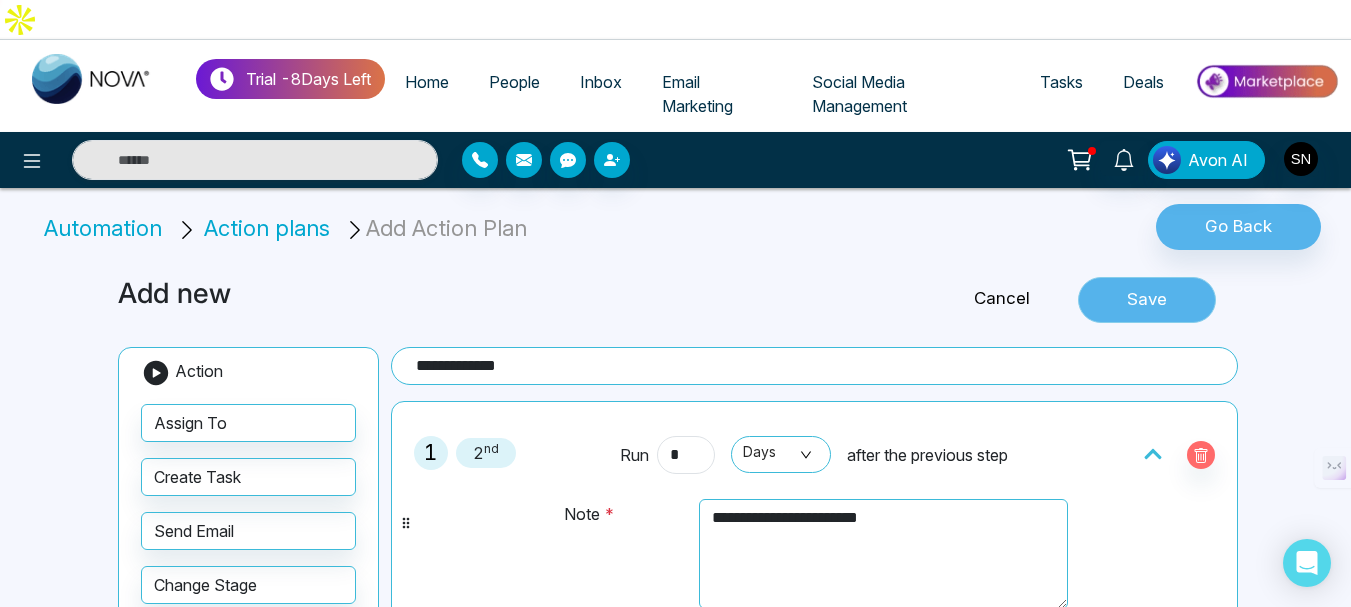 click on "Save" at bounding box center (1147, 300) 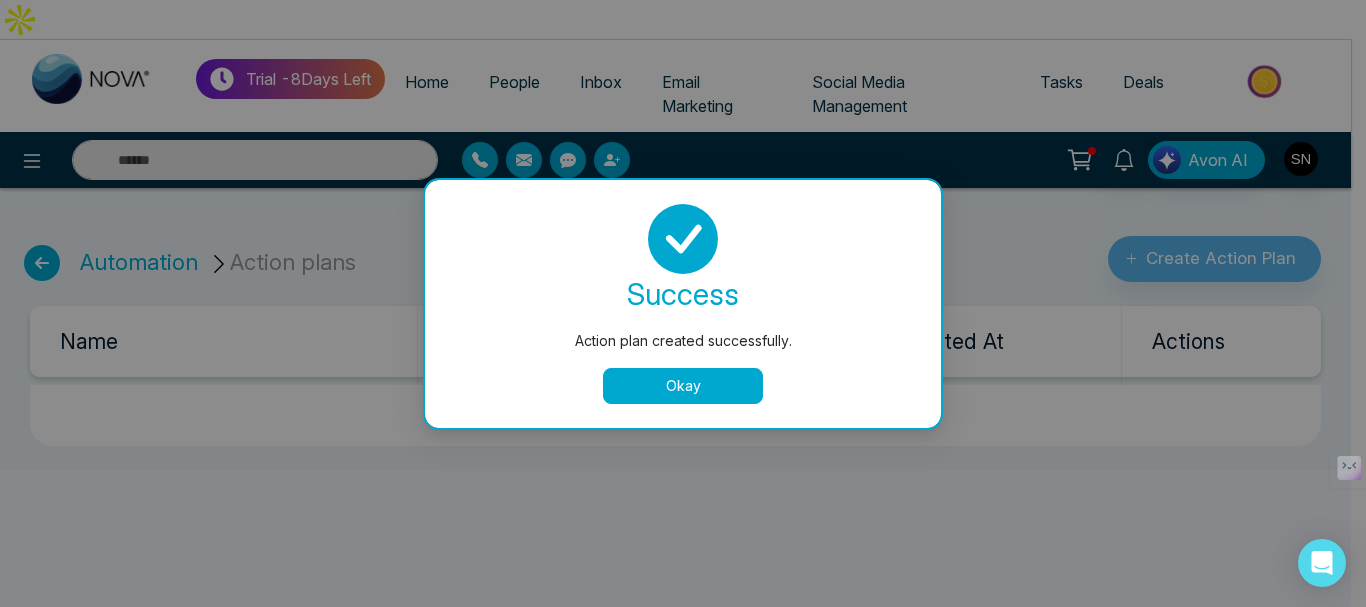 click on "Okay" at bounding box center (683, 386) 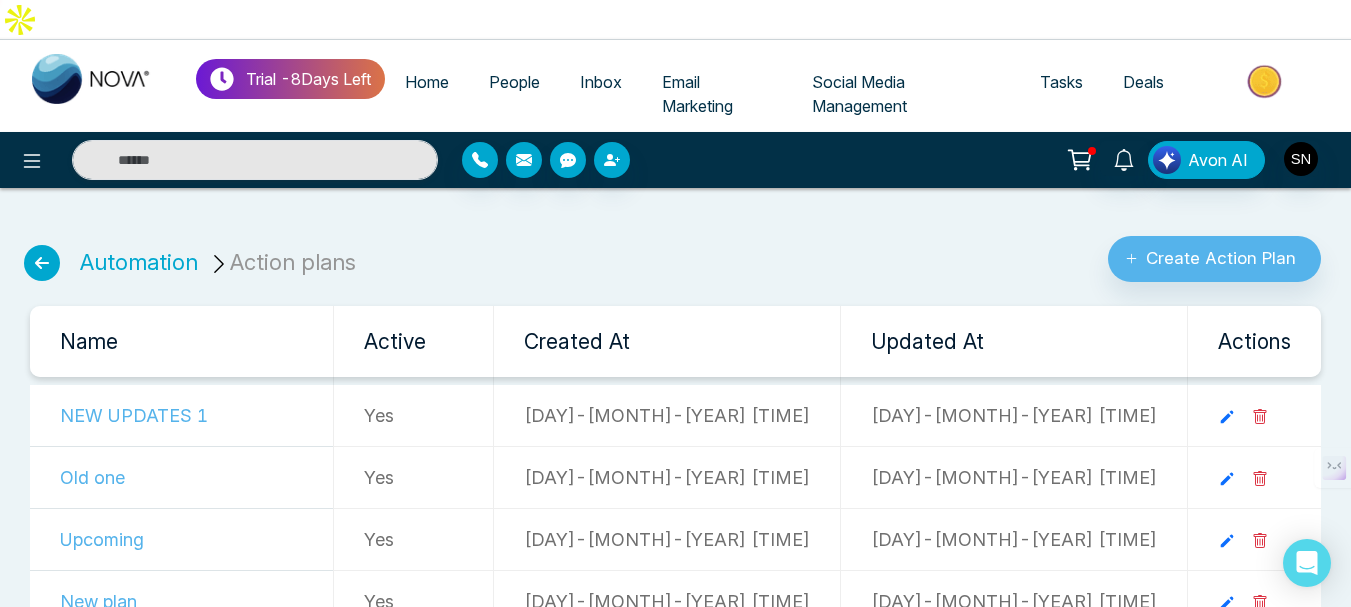 scroll, scrollTop: 9, scrollLeft: 0, axis: vertical 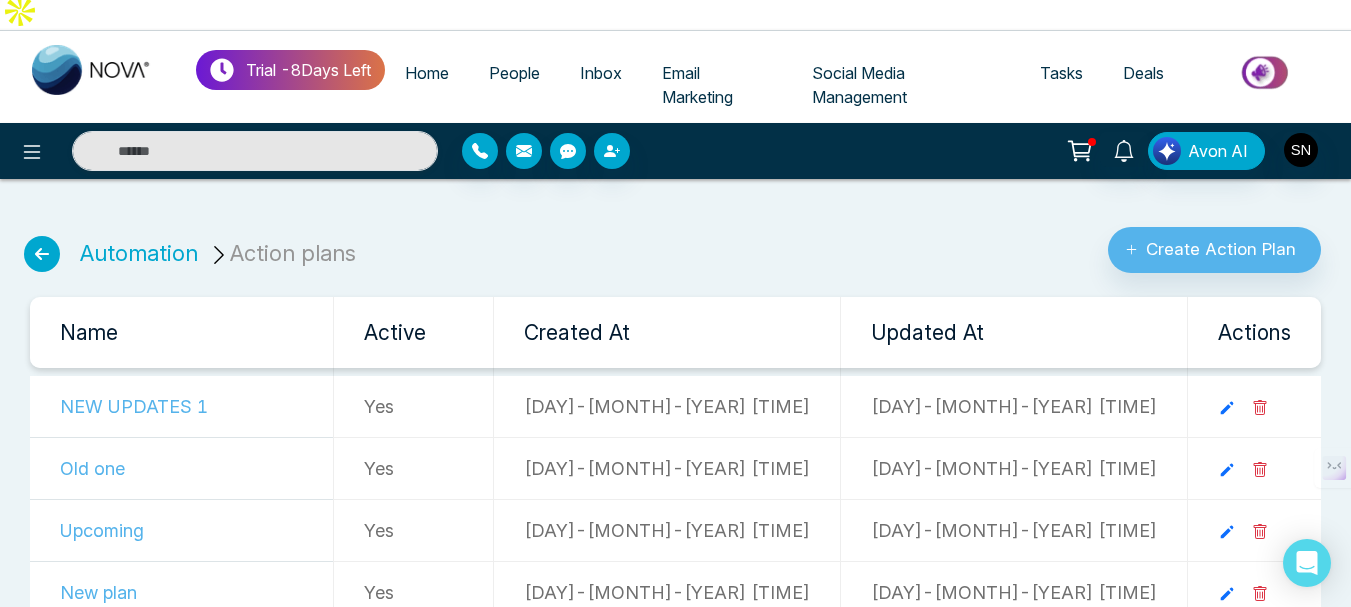 click at bounding box center (42, 254) 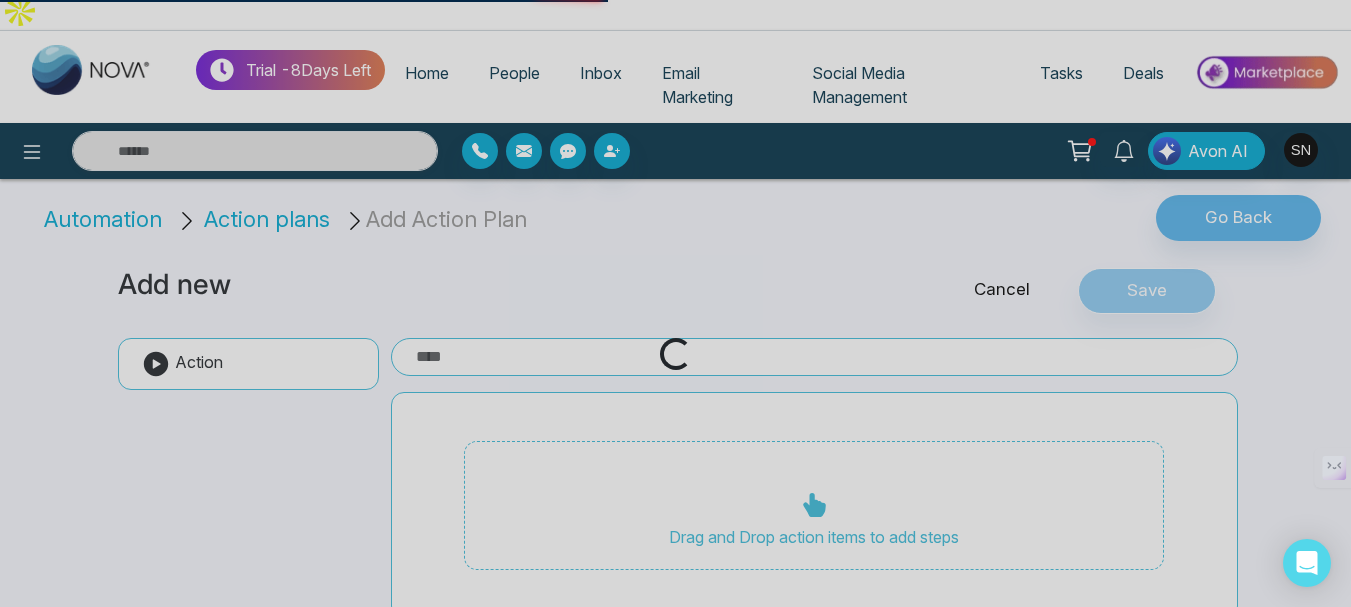 scroll, scrollTop: 0, scrollLeft: 0, axis: both 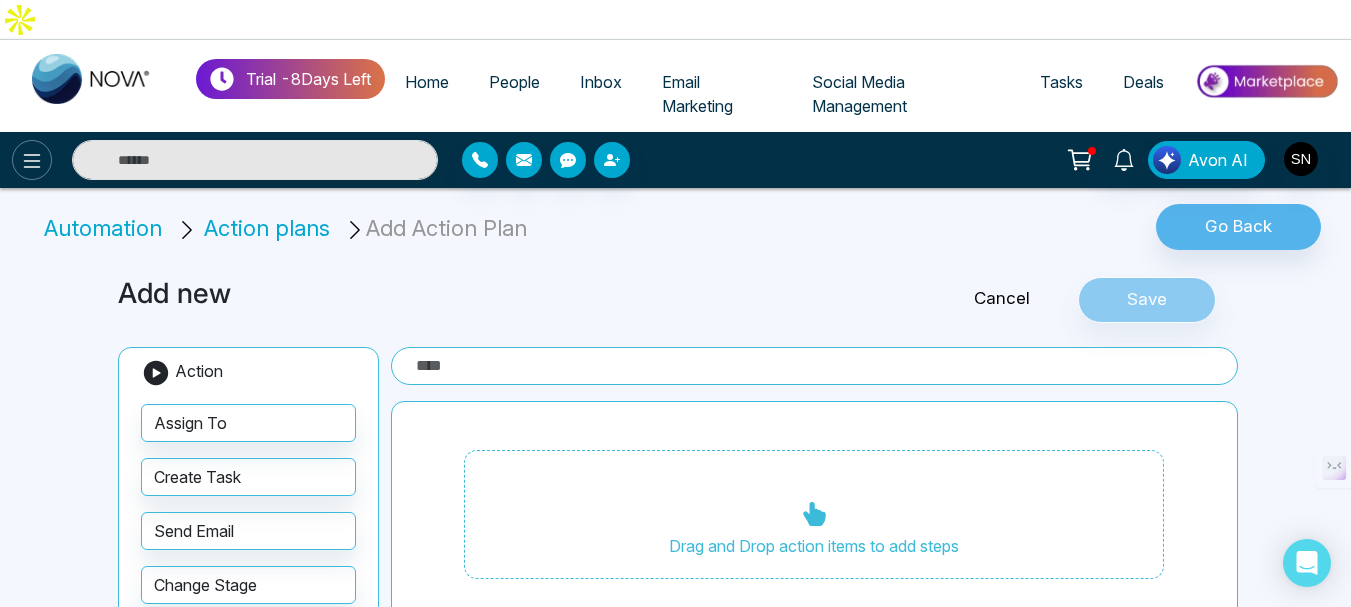 click 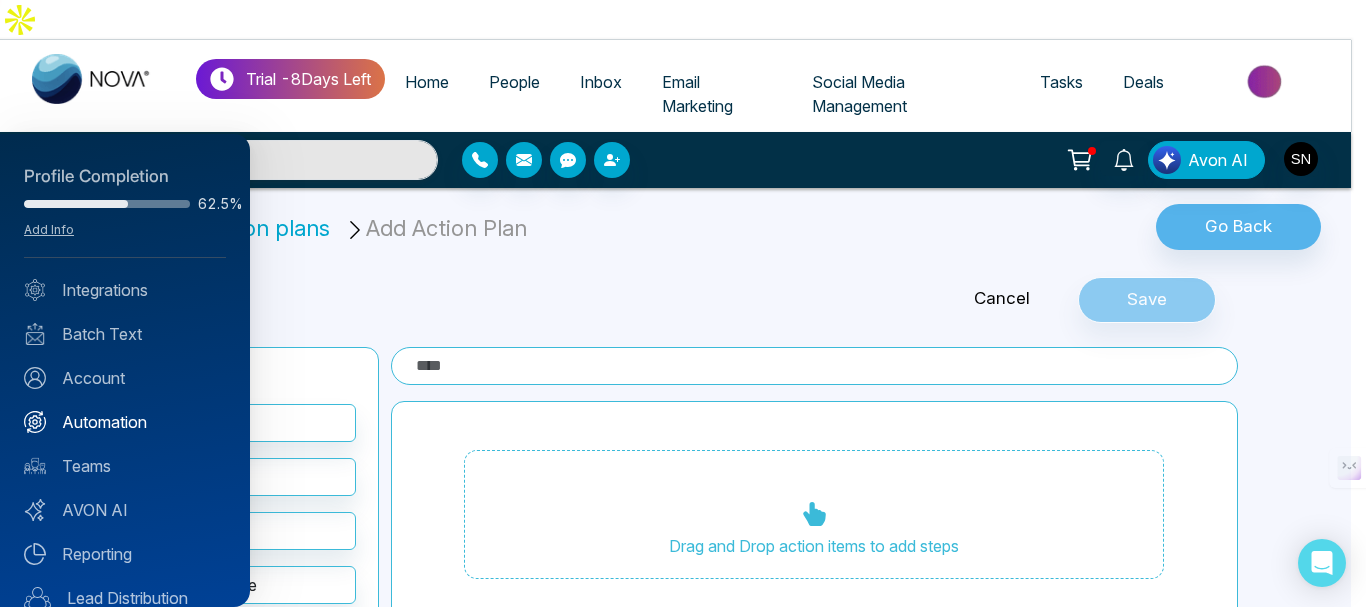 click on "Automation" at bounding box center [125, 422] 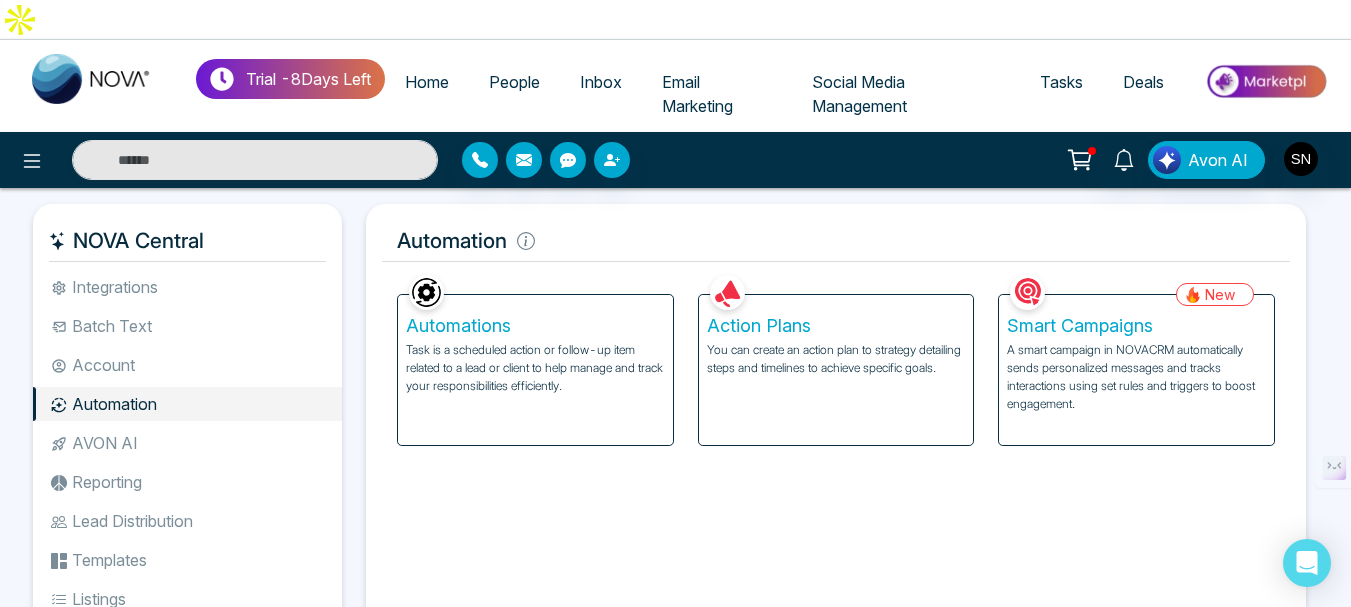 click on "Automations" at bounding box center [535, 326] 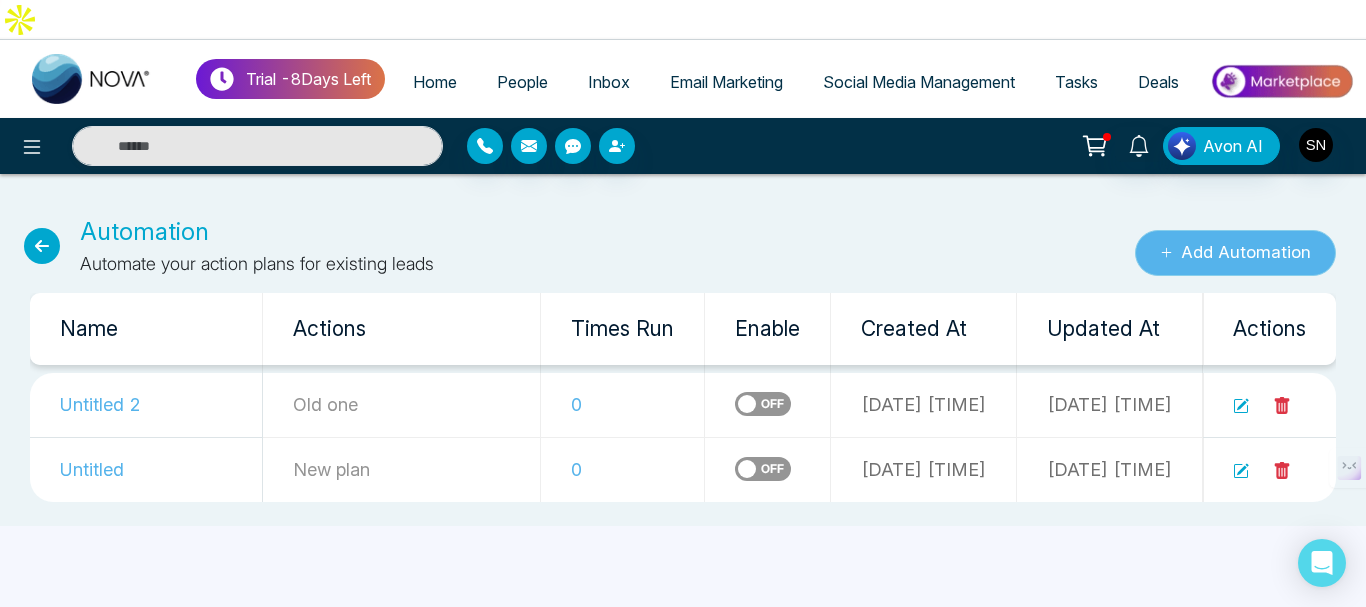 click on "Add Automation" at bounding box center [1235, 253] 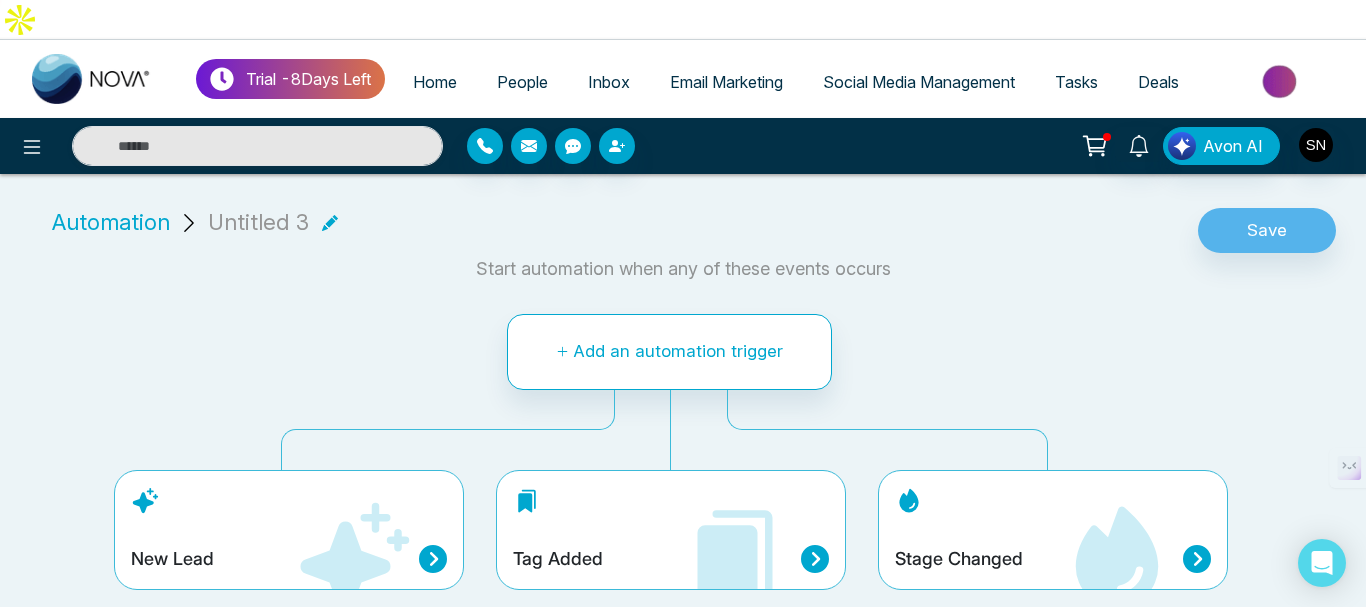 click 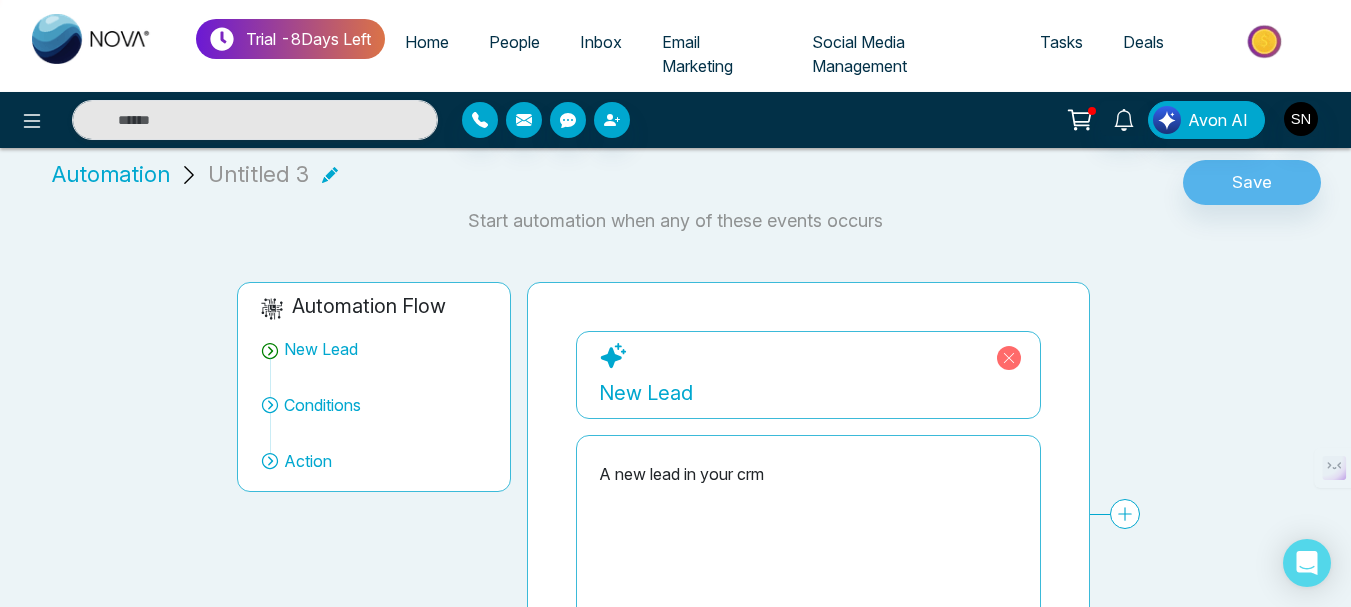 scroll, scrollTop: 162, scrollLeft: 0, axis: vertical 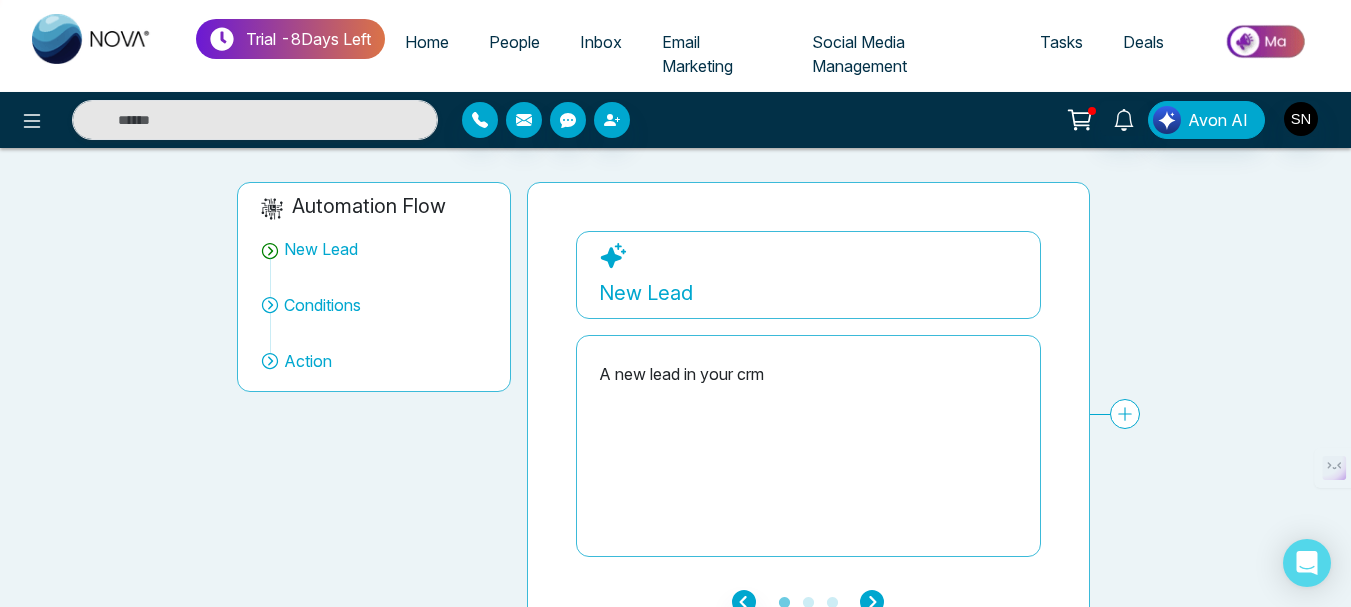 click 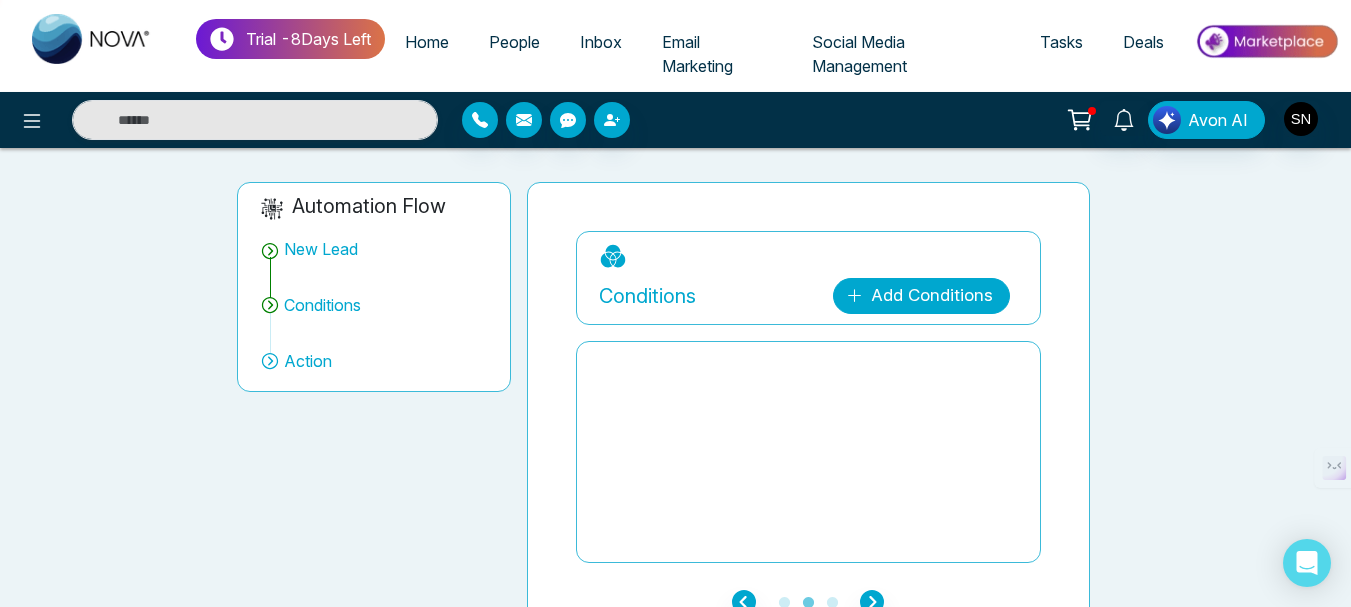 click on "Add Conditions" at bounding box center [921, 296] 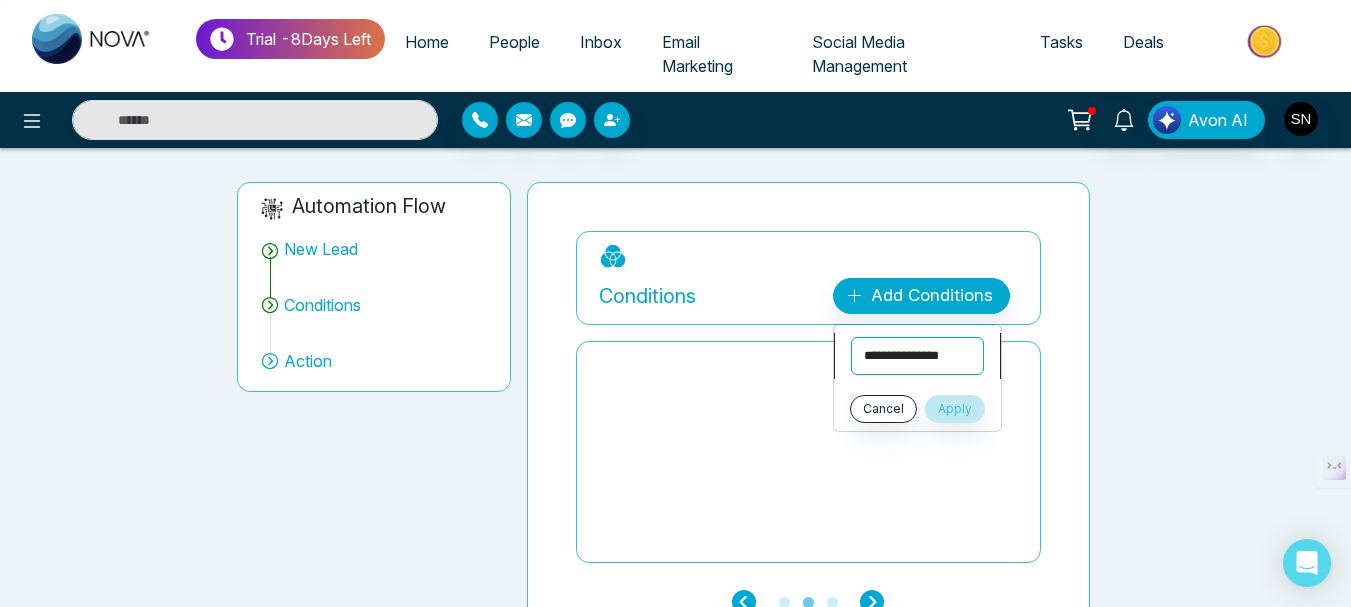 click on "**********" at bounding box center [917, 356] 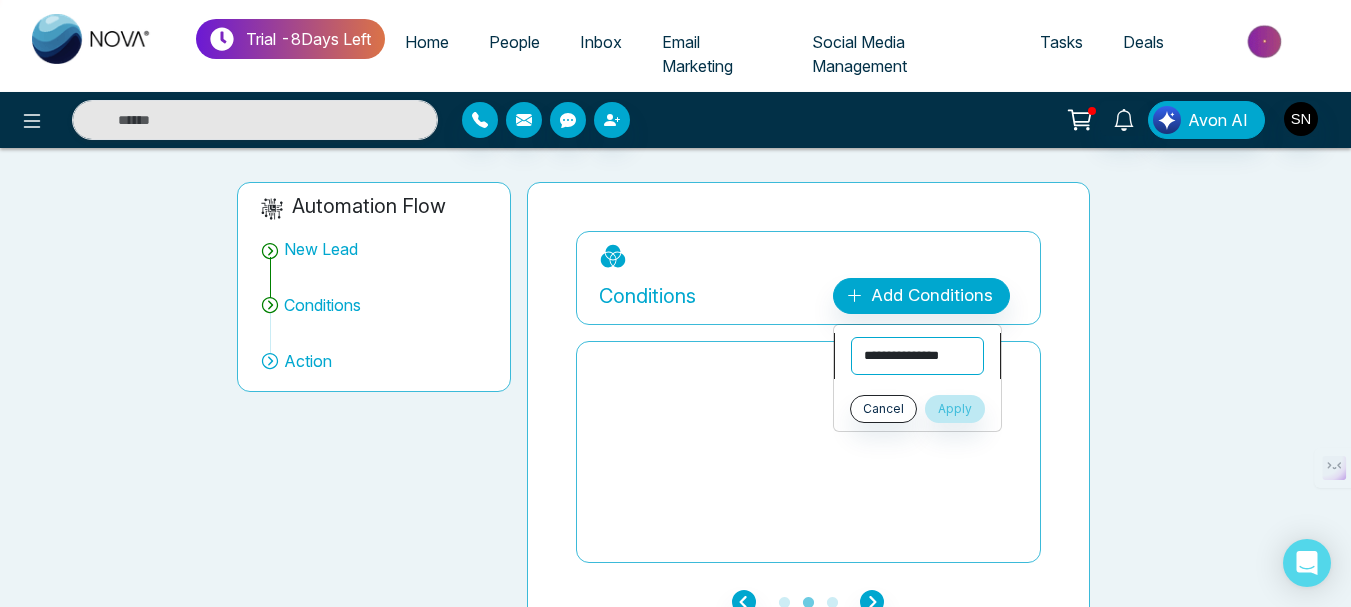 select on "****" 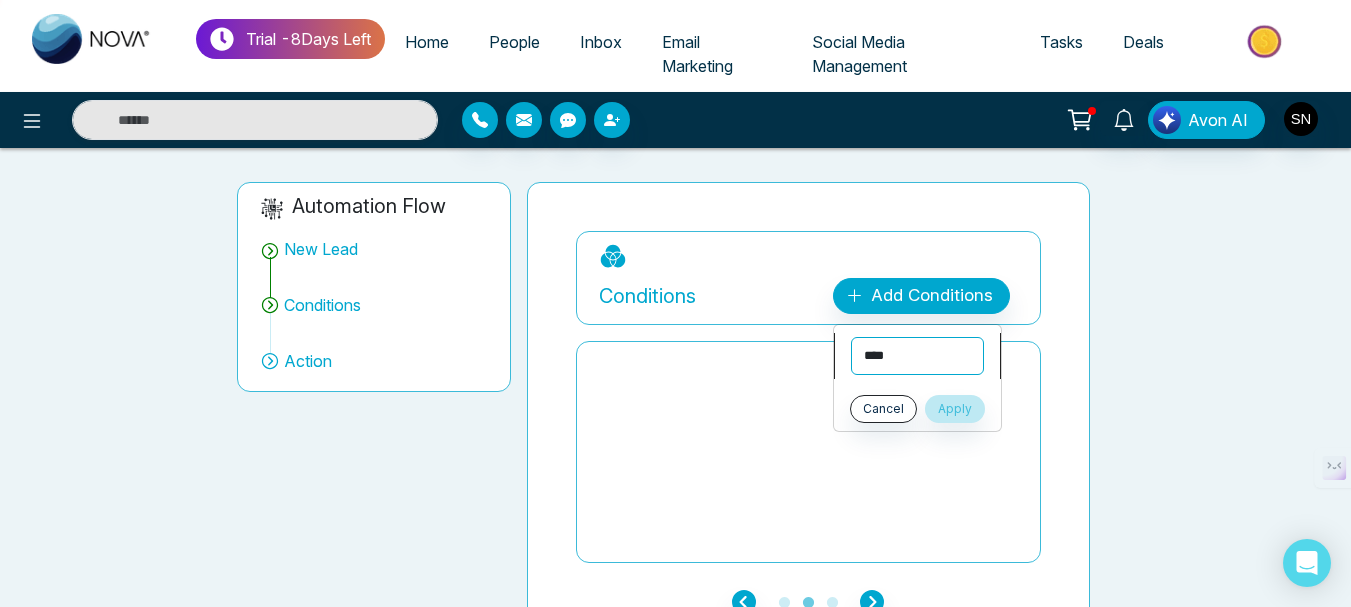 click on "**********" at bounding box center (917, 356) 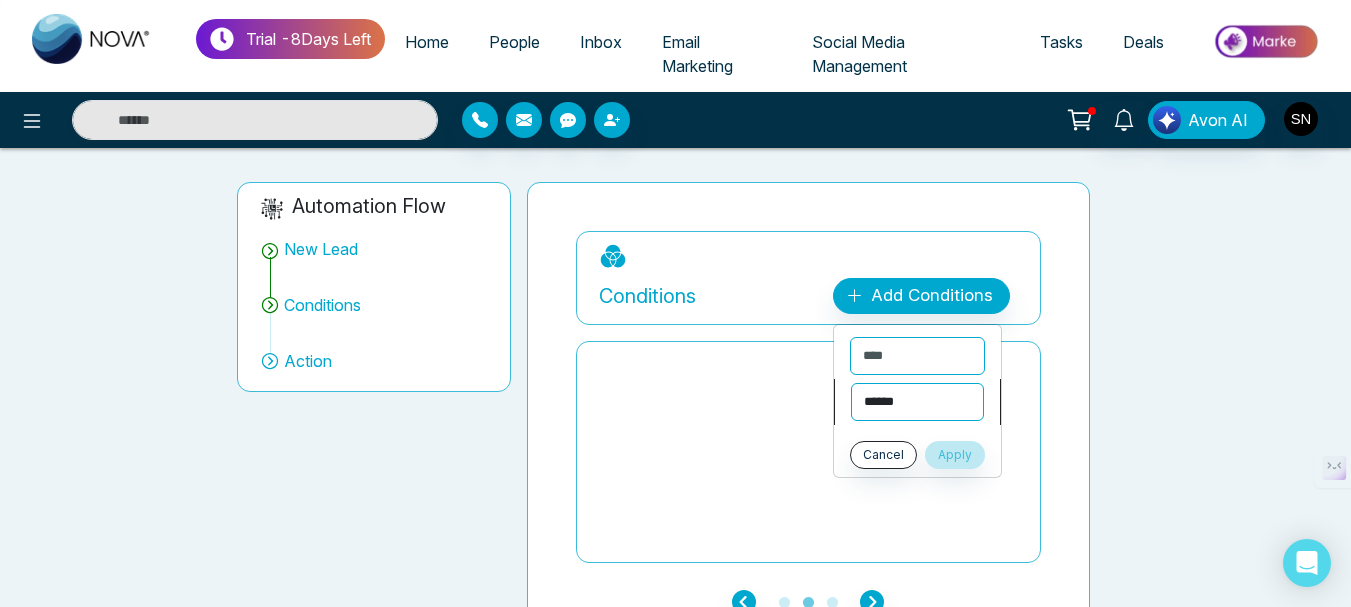 click on "**********" at bounding box center (917, 402) 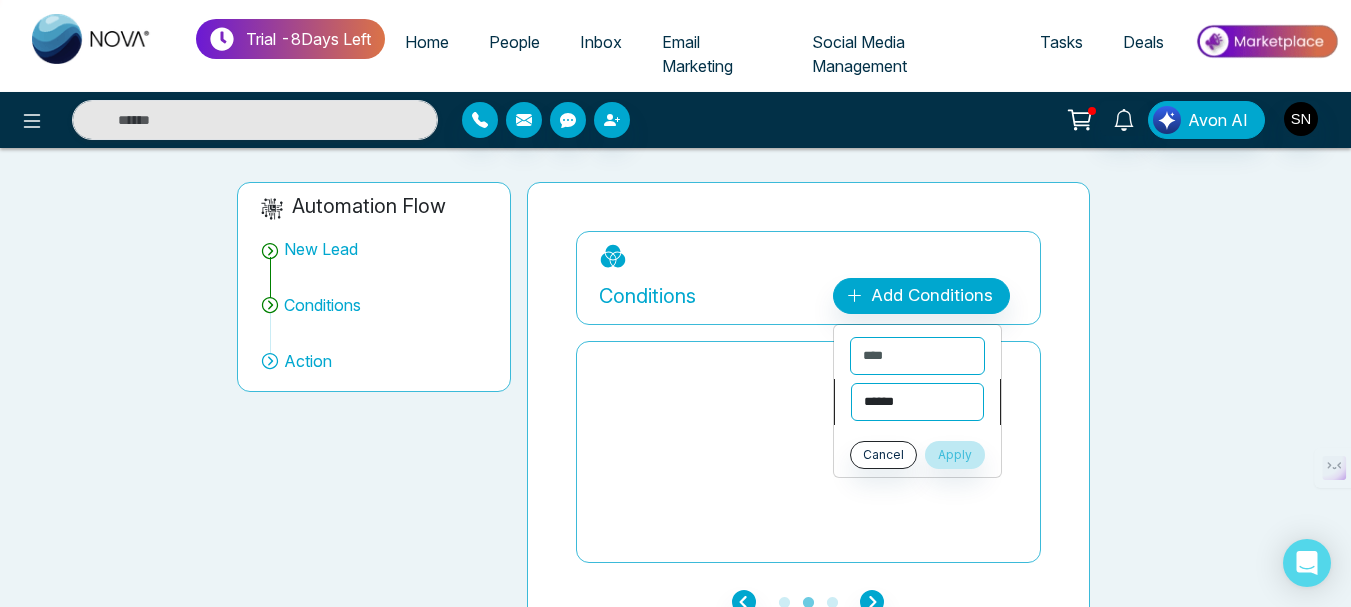 select on "*******" 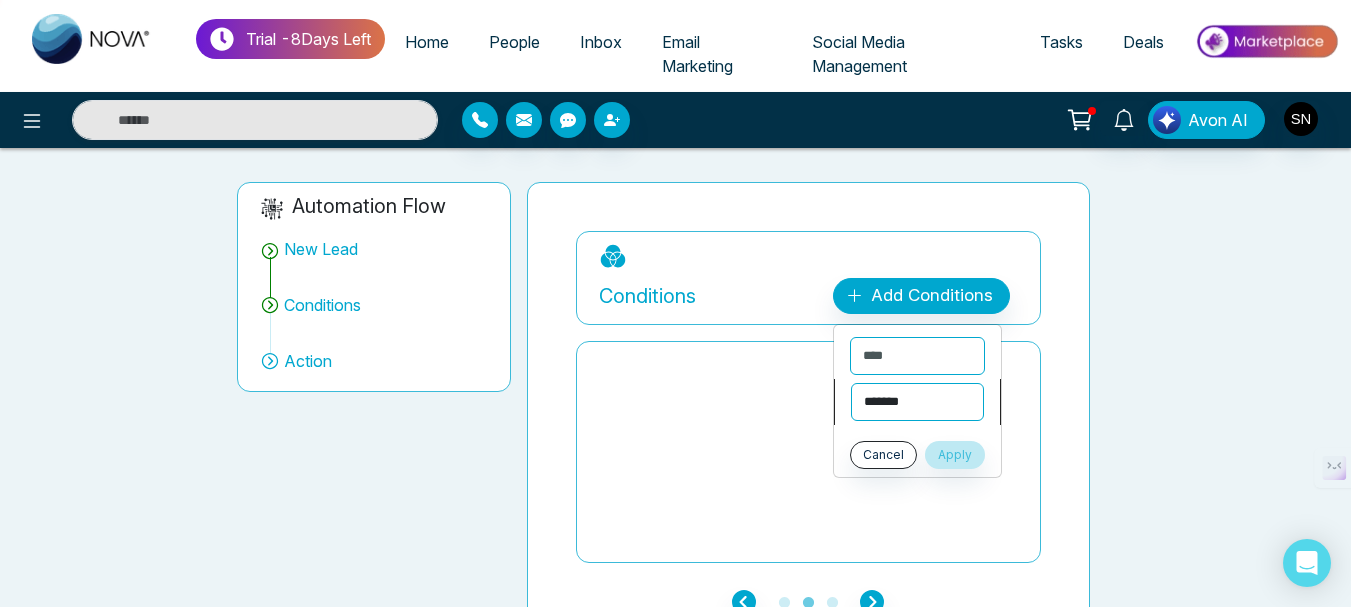 click on "**********" at bounding box center (917, 402) 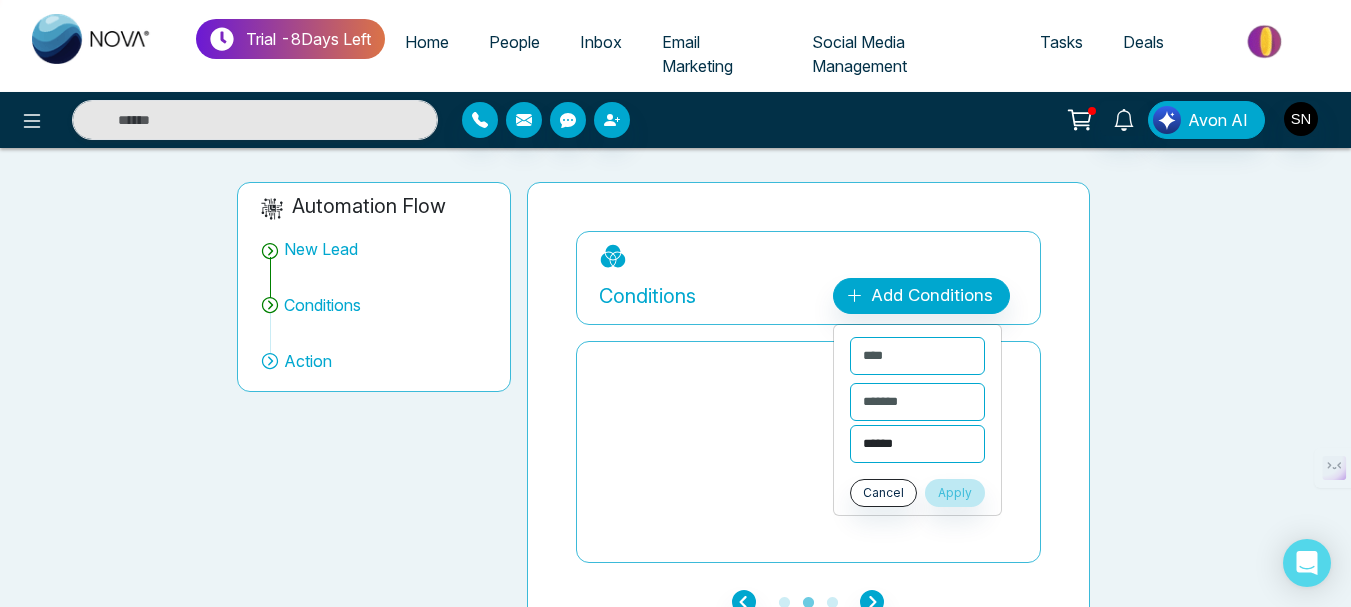 click on "**********" at bounding box center (917, 444) 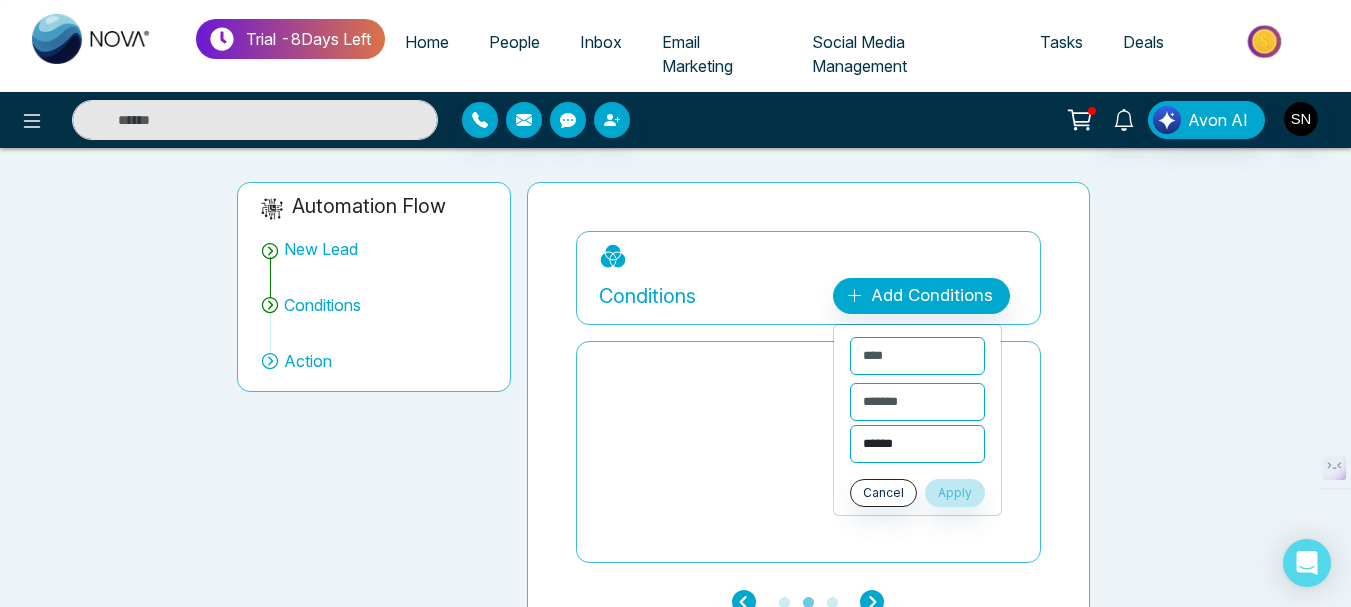 select on "**********" 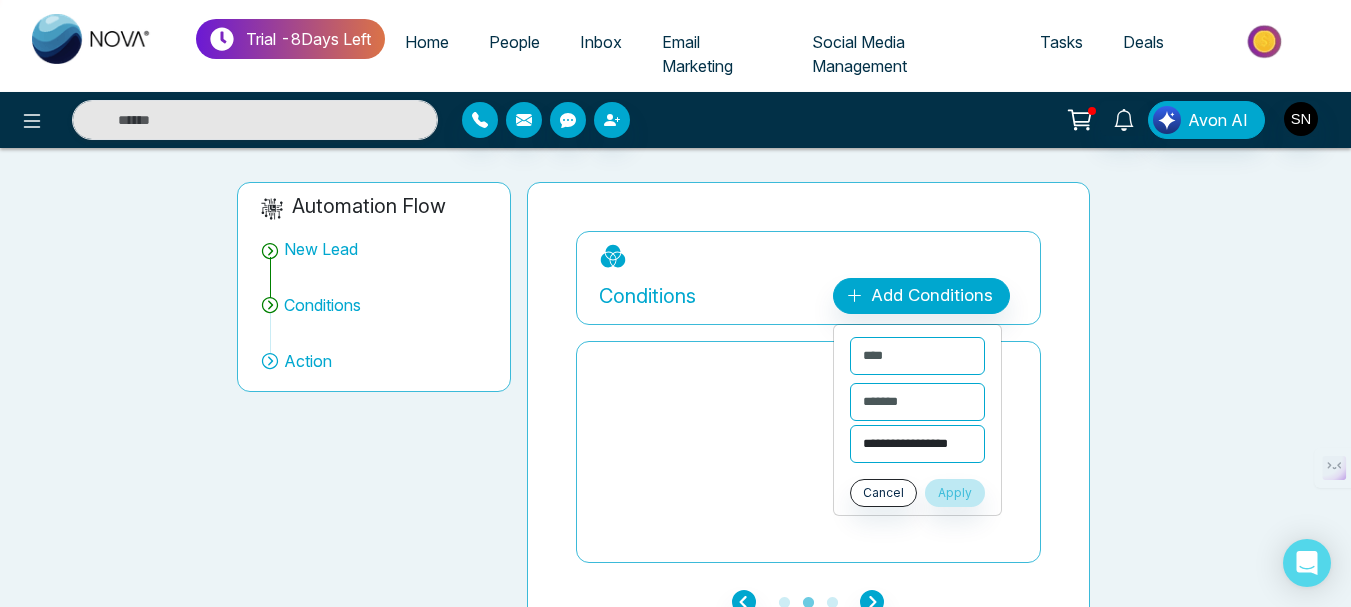 click on "**********" at bounding box center (917, 444) 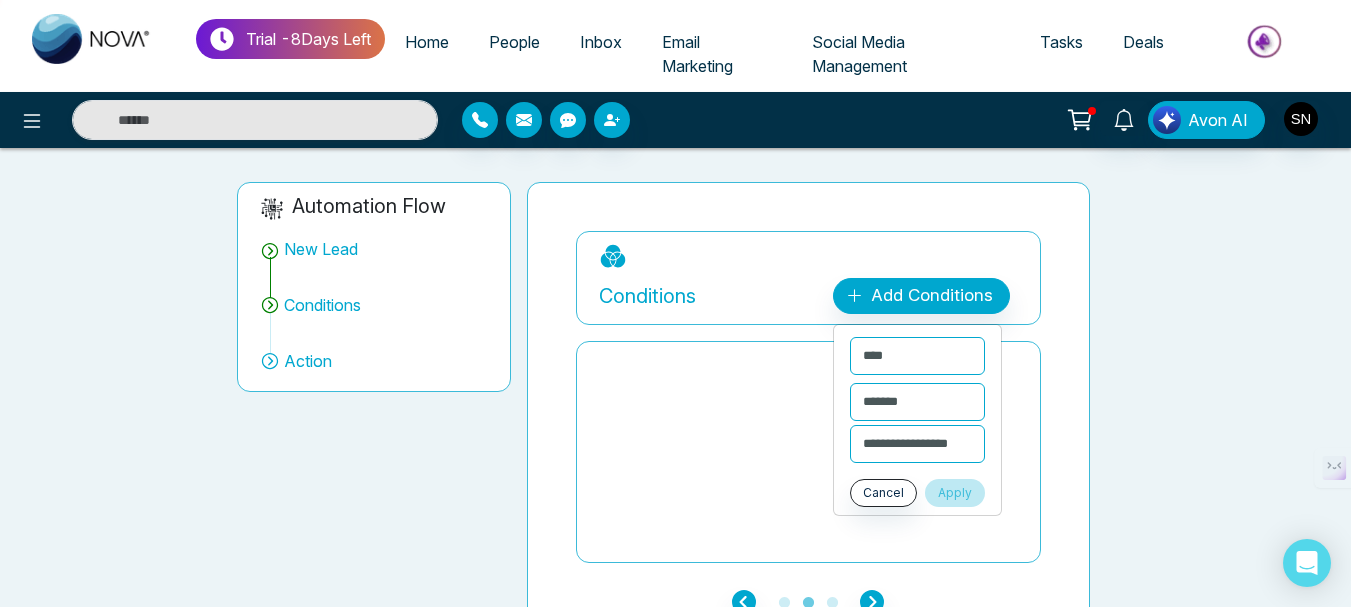 click on "Apply" at bounding box center [955, 493] 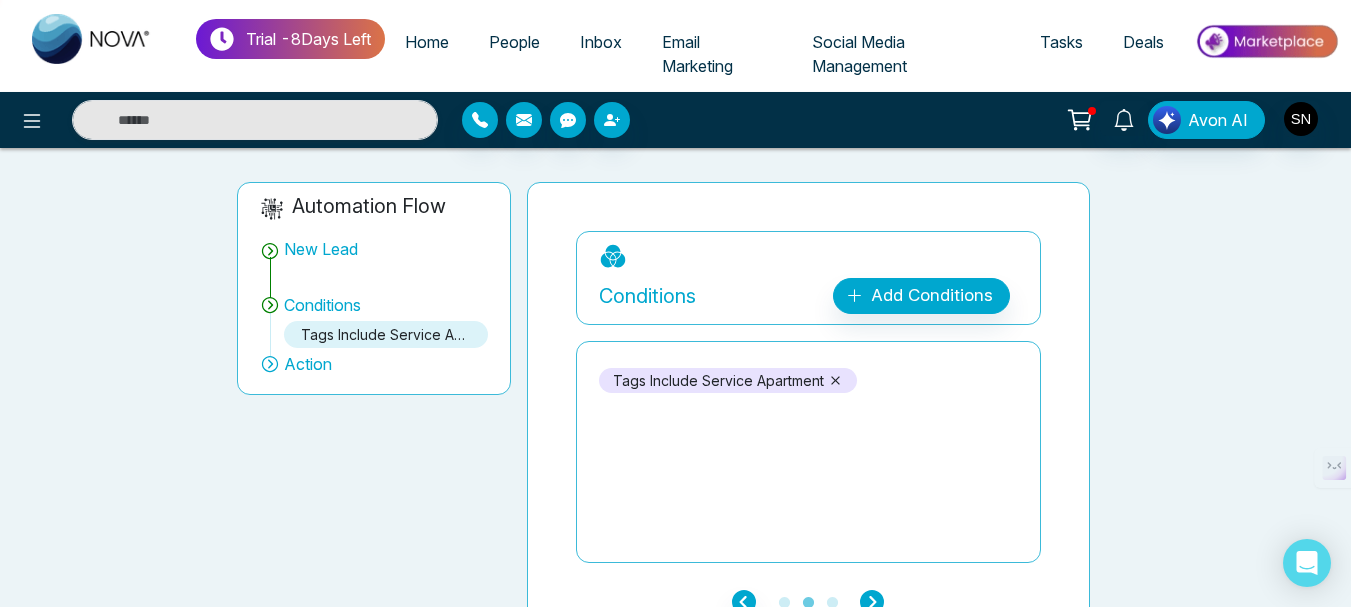 click 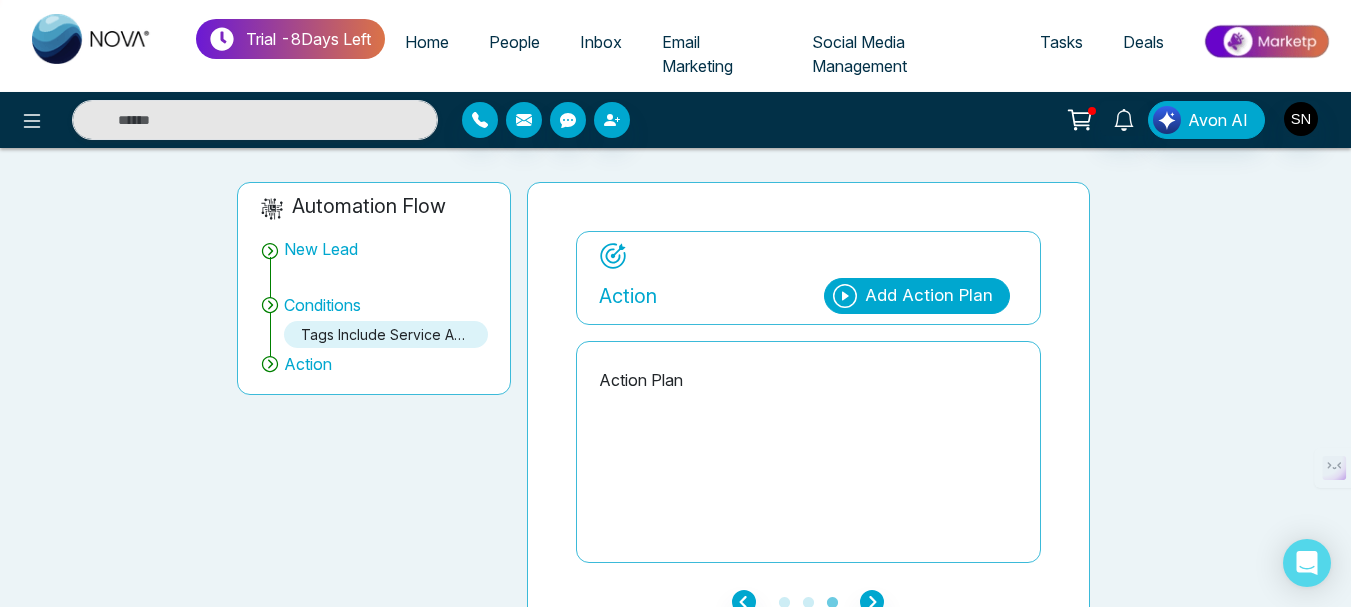 click on "Add Action Plan" at bounding box center (929, 296) 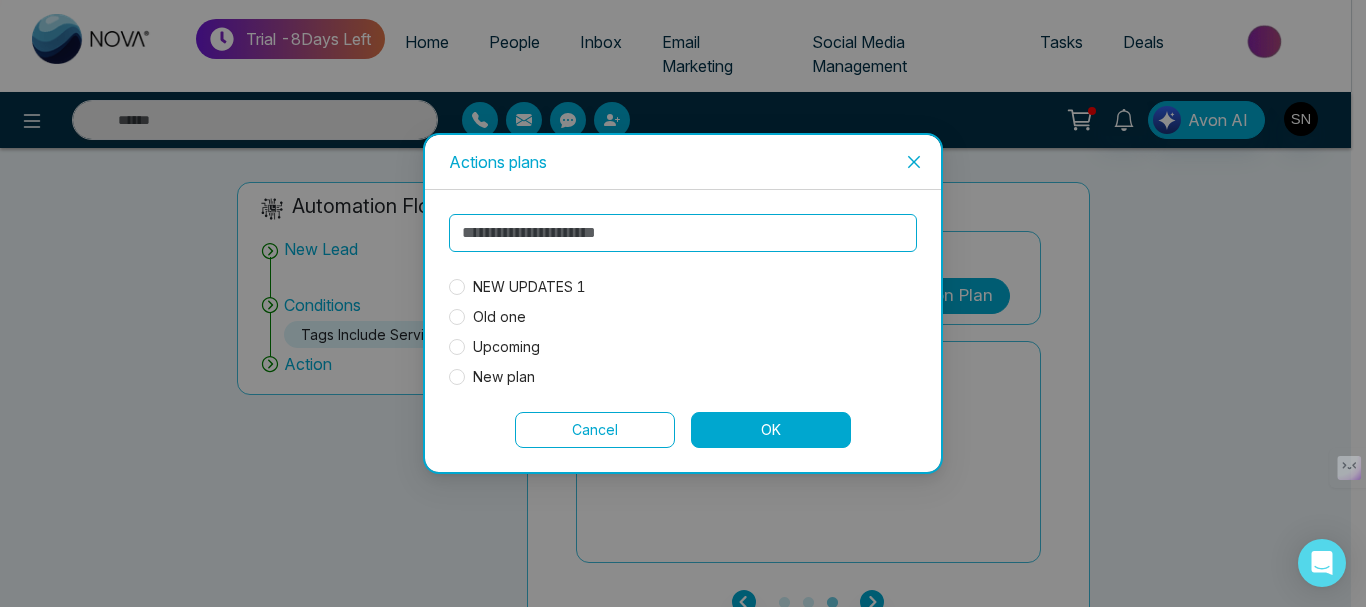 click on "NEW UPDATES 1" at bounding box center (529, 287) 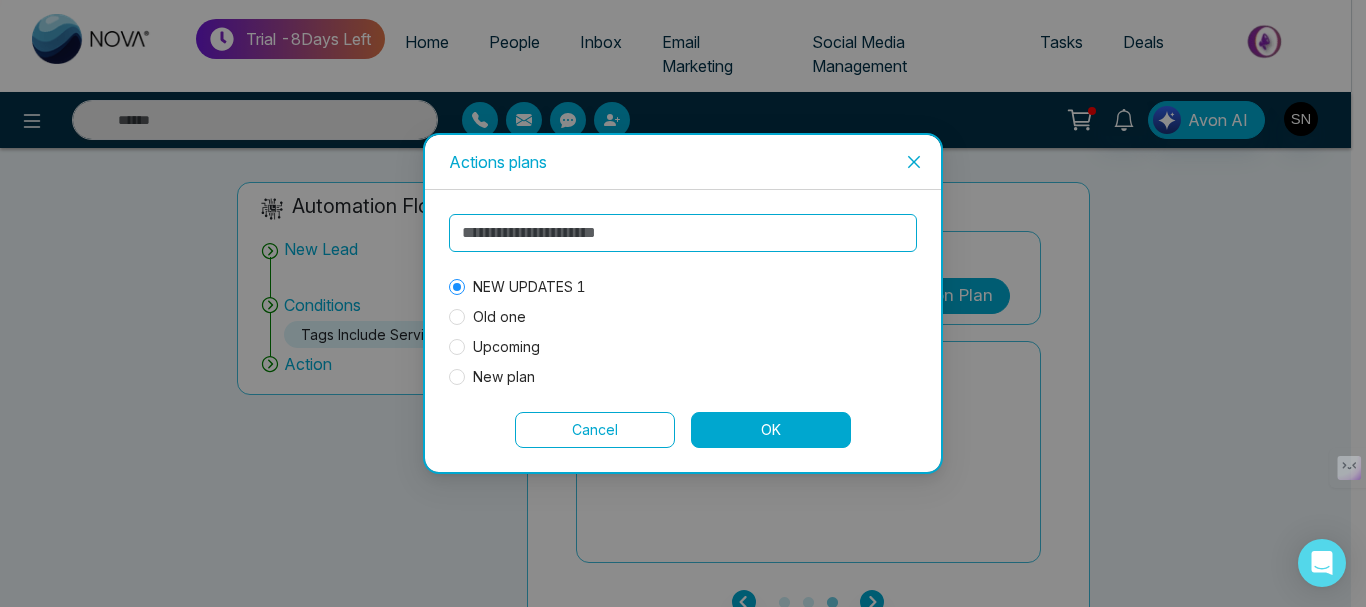 click on "OK" at bounding box center [771, 430] 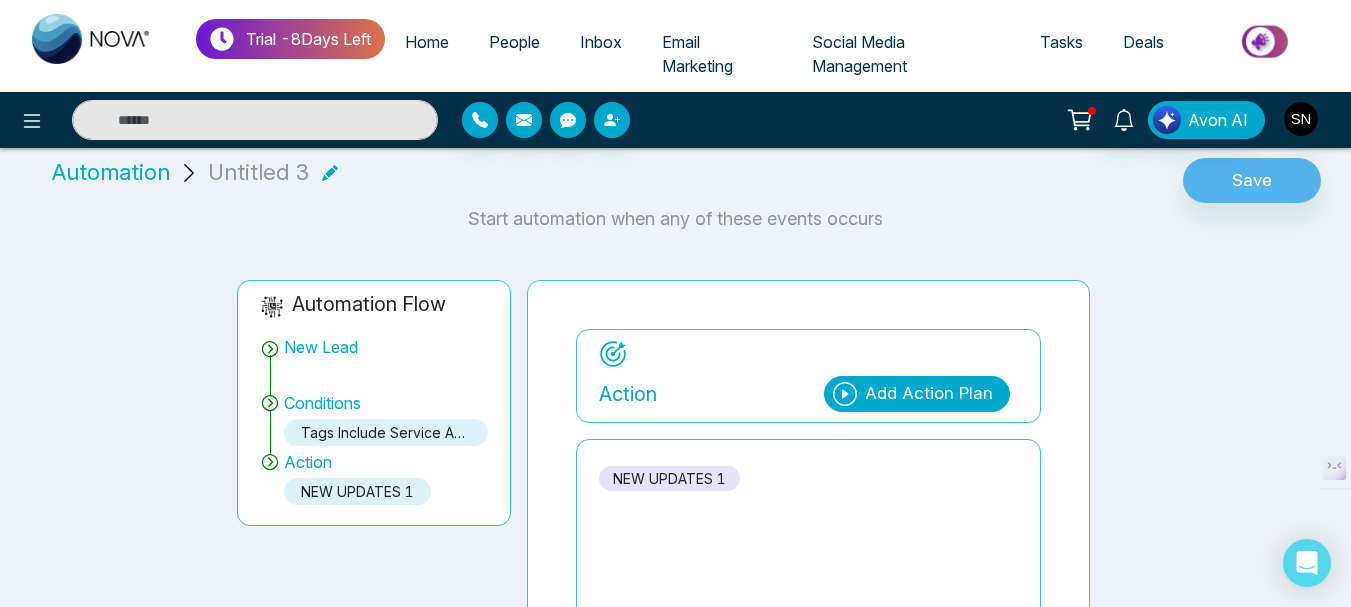 scroll, scrollTop: 162, scrollLeft: 0, axis: vertical 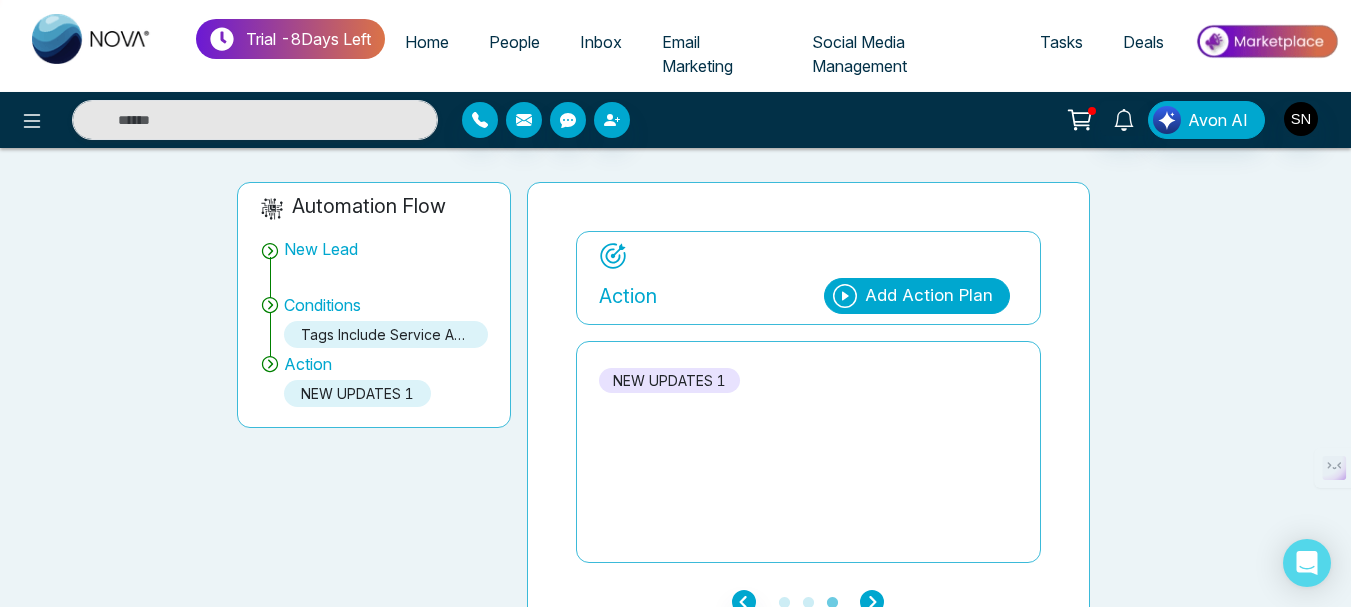 click 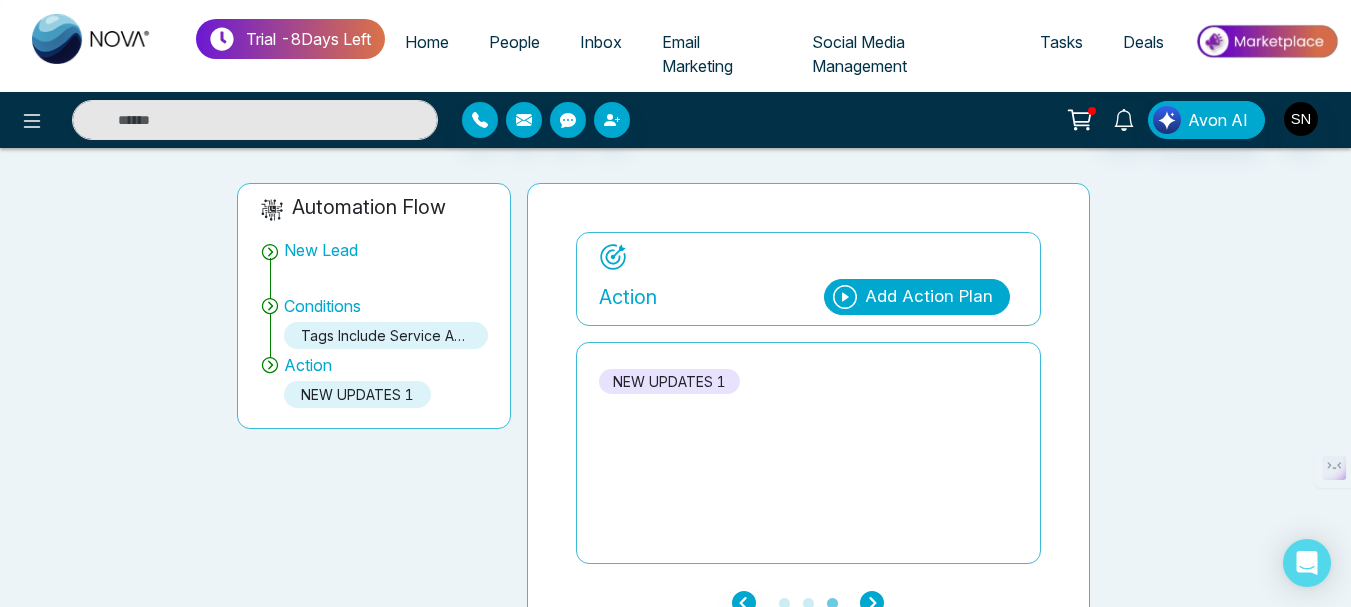 scroll, scrollTop: 162, scrollLeft: 0, axis: vertical 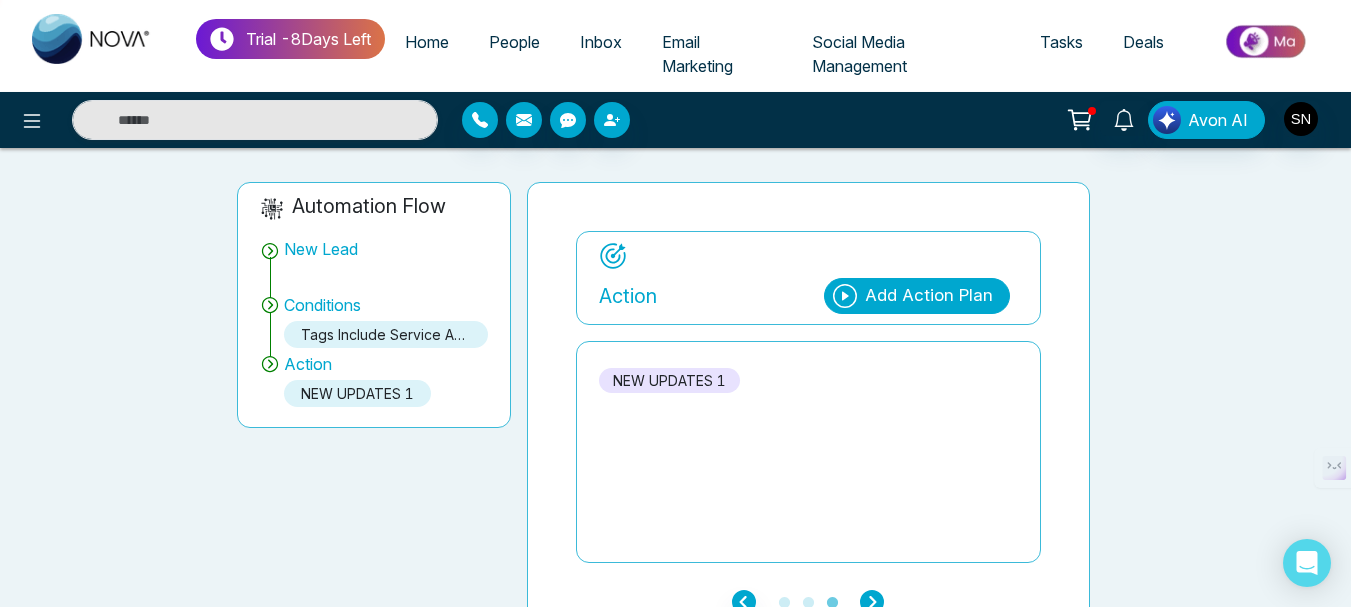 click 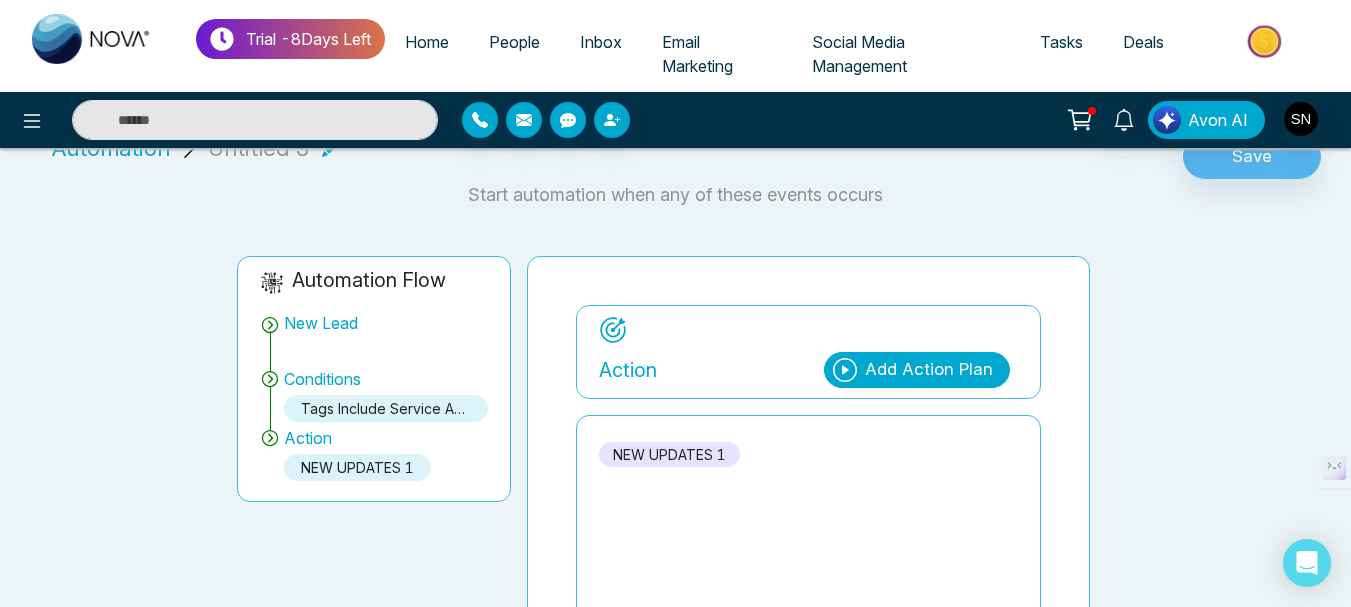 scroll, scrollTop: 162, scrollLeft: 0, axis: vertical 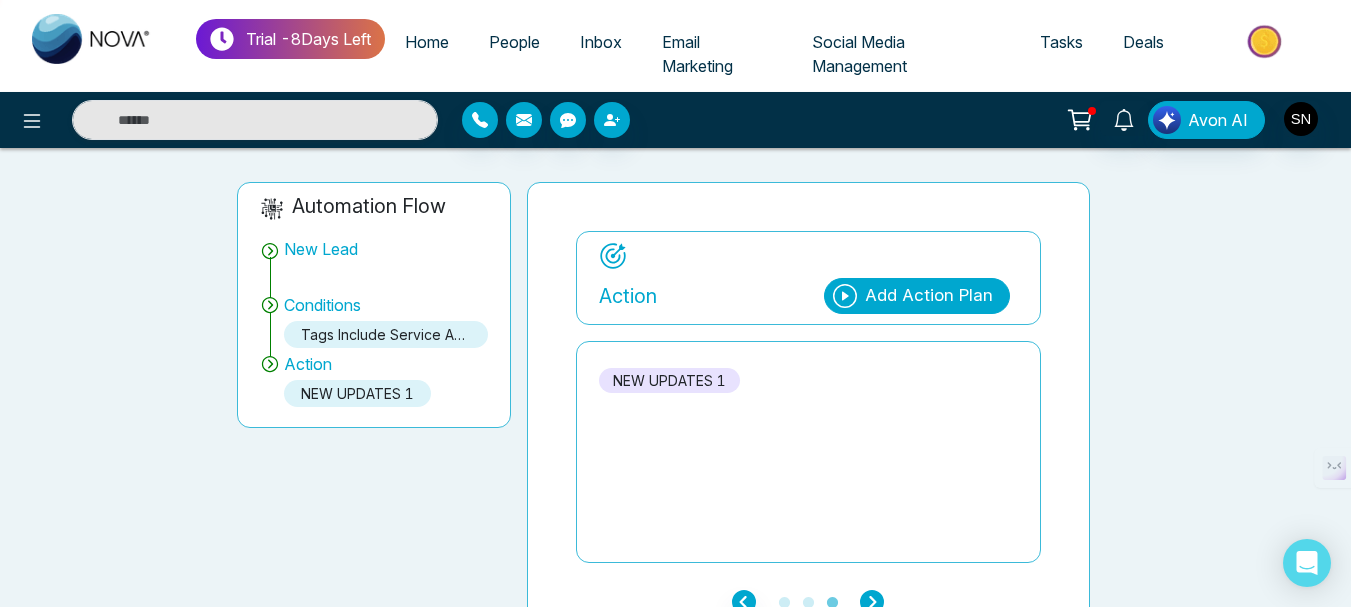 click 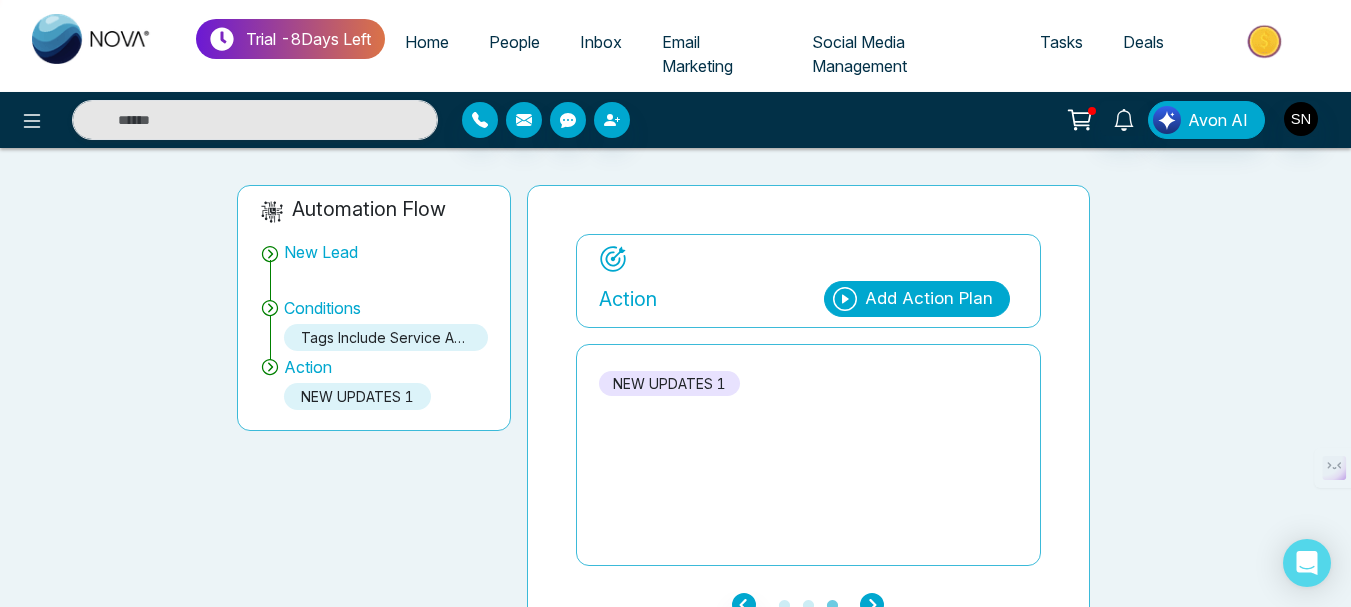 scroll, scrollTop: 162, scrollLeft: 0, axis: vertical 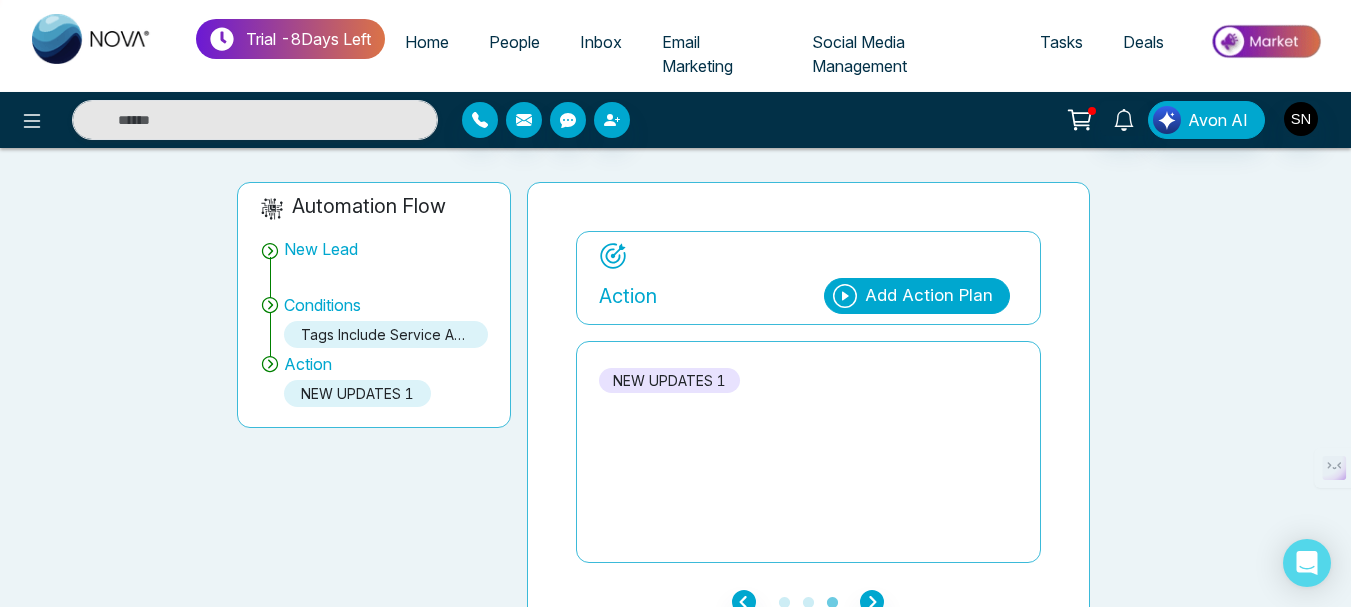 click on "NEW UPDATES 1" at bounding box center (669, 380) 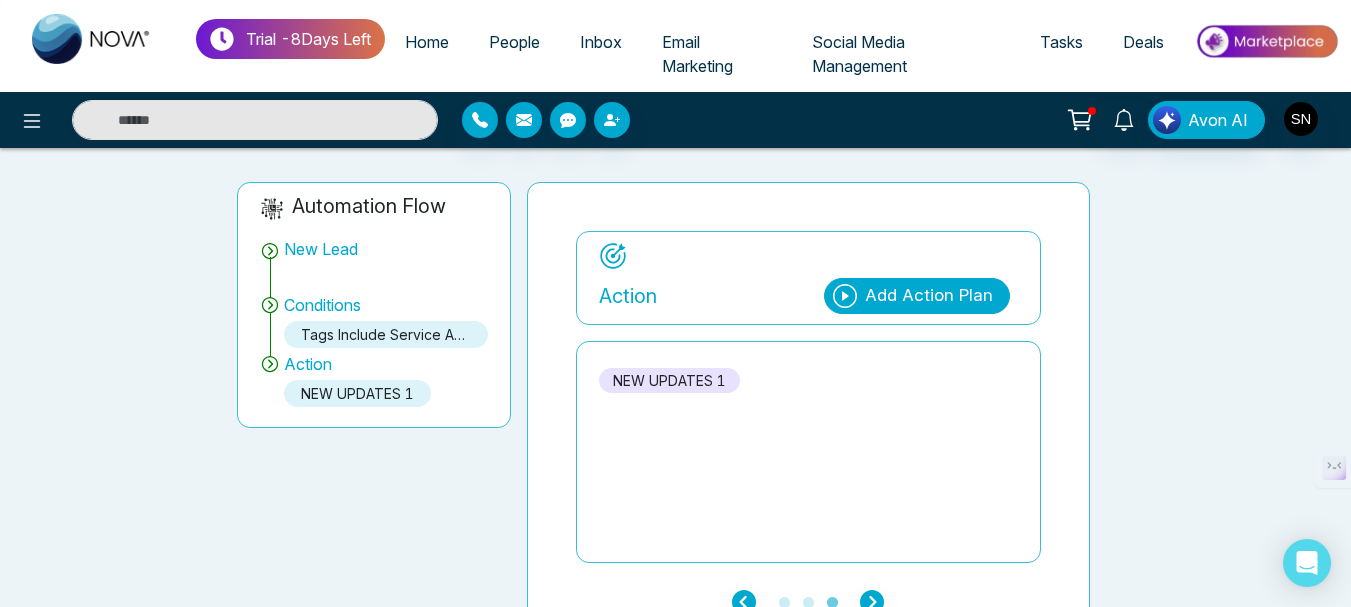 click on "NEW UPDATES 1" at bounding box center (669, 380) 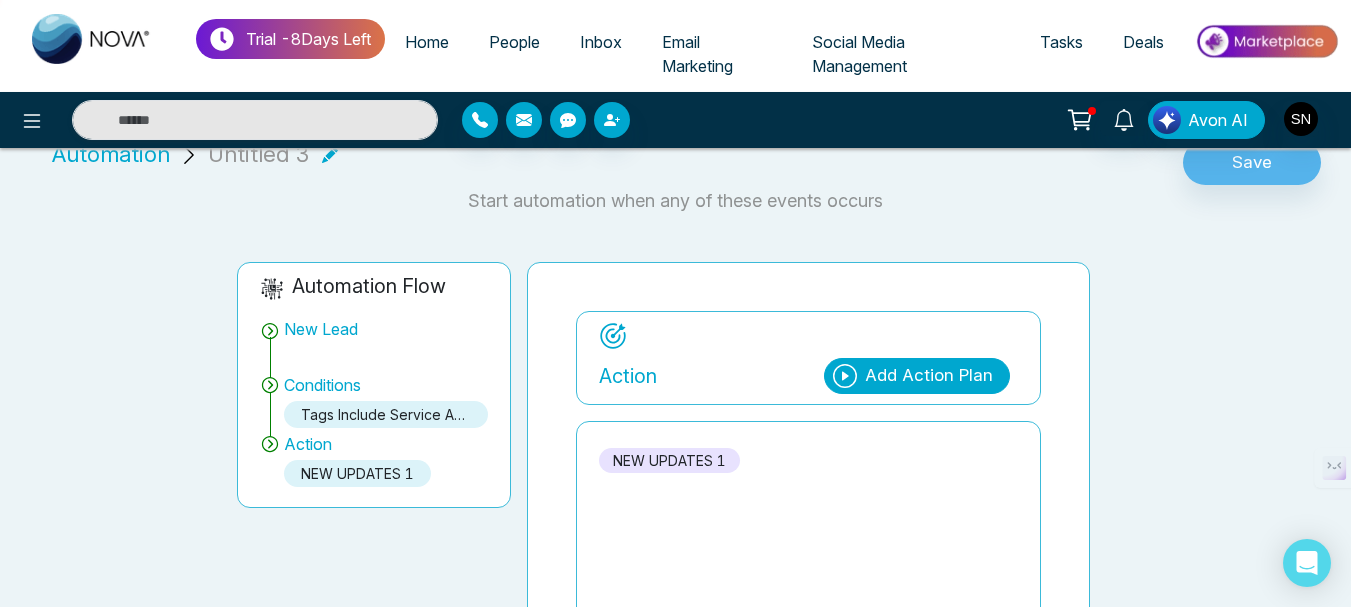 scroll, scrollTop: 0, scrollLeft: 0, axis: both 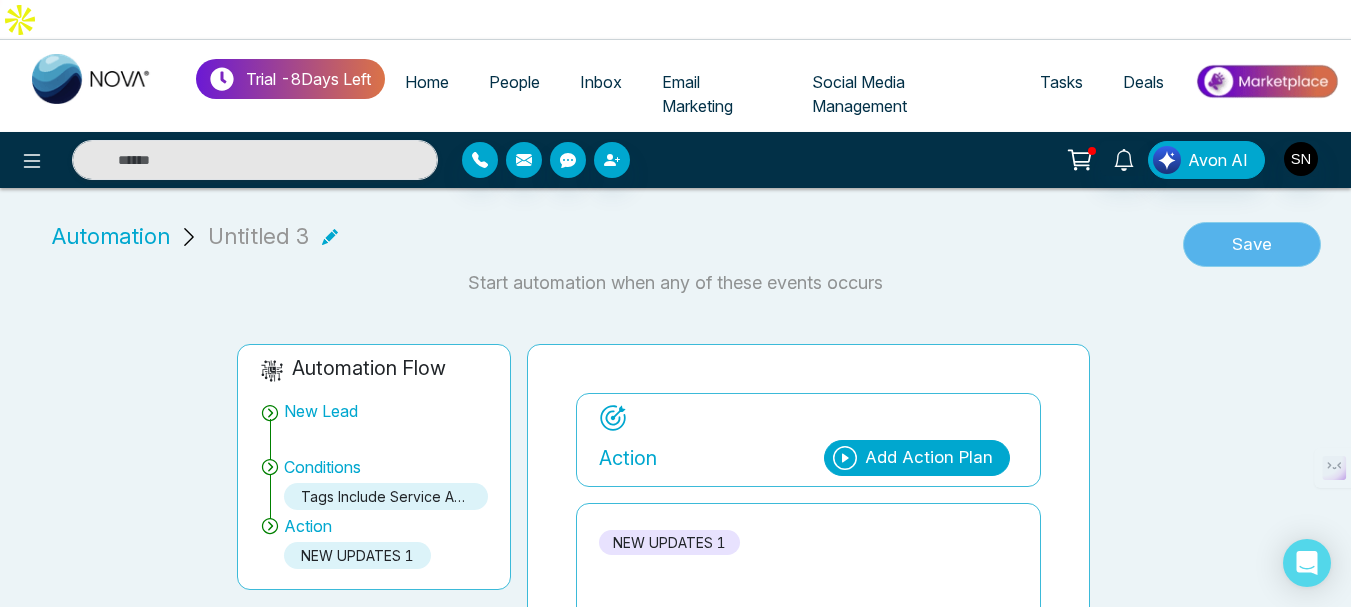 click on "Save" at bounding box center [1252, 245] 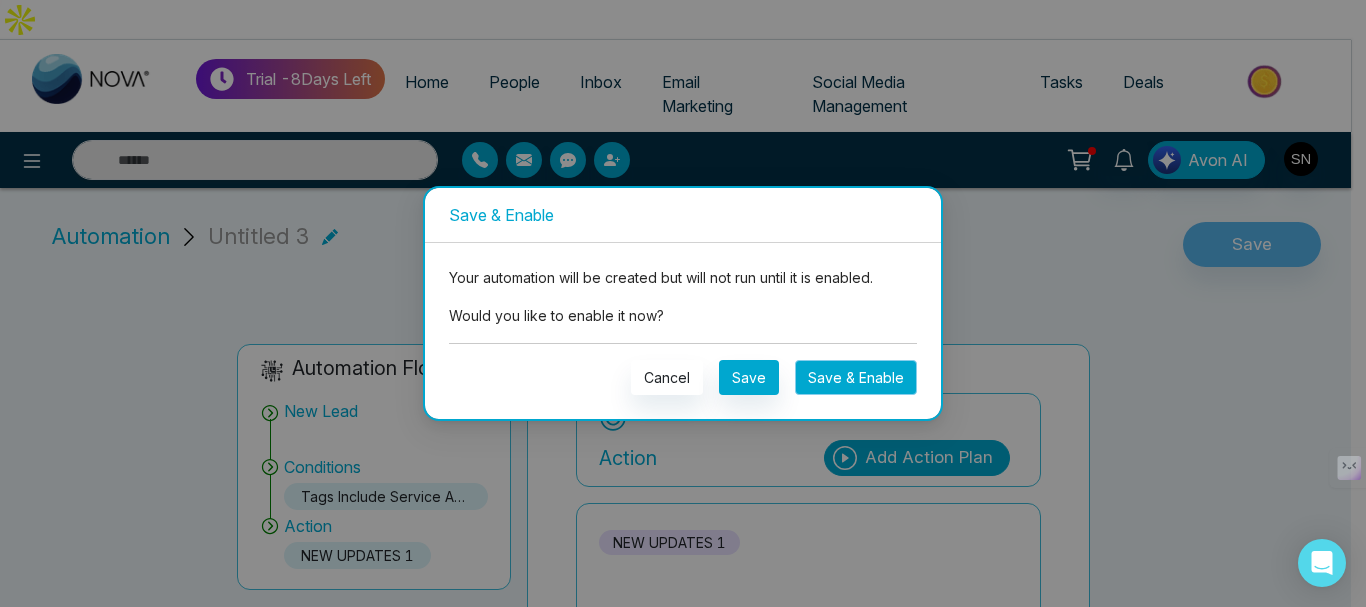 click on "Save & Enable" at bounding box center [856, 377] 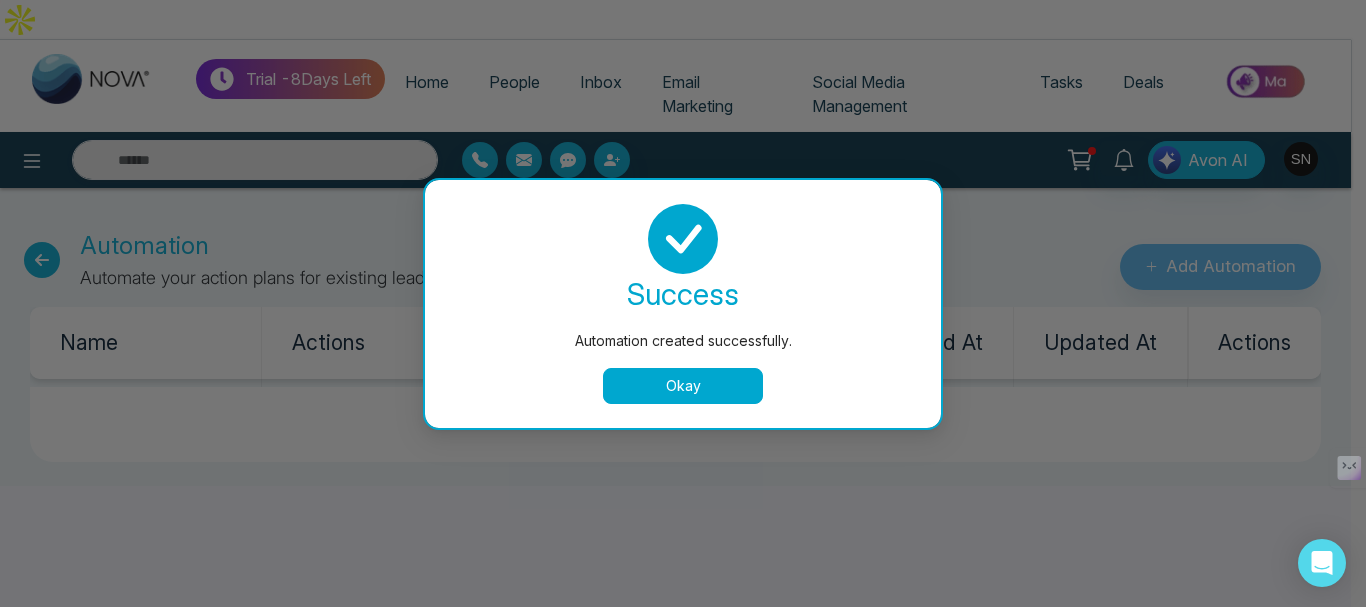 click on "Okay" at bounding box center (683, 386) 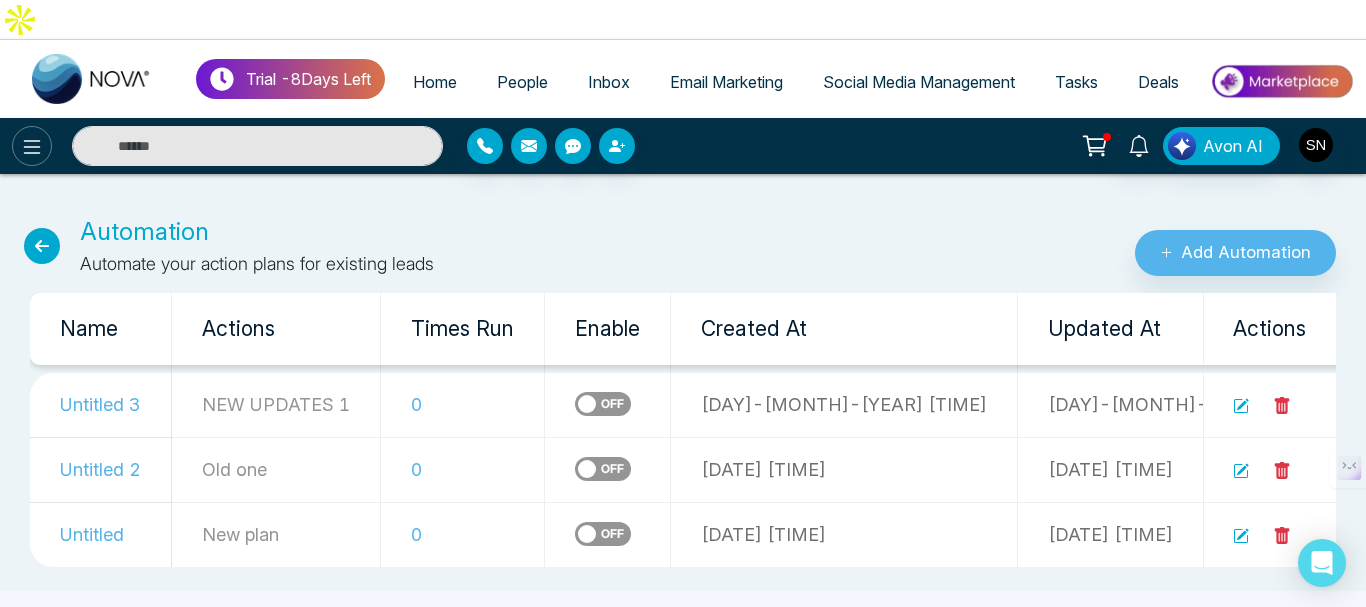 click 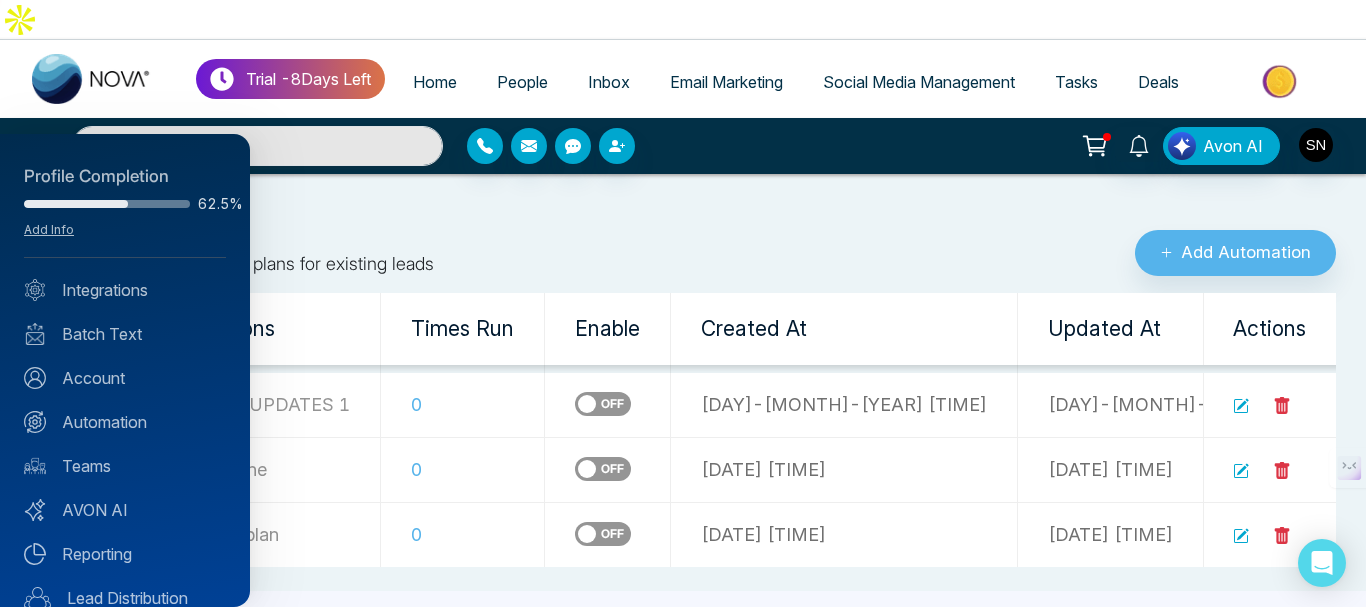 click at bounding box center (683, 303) 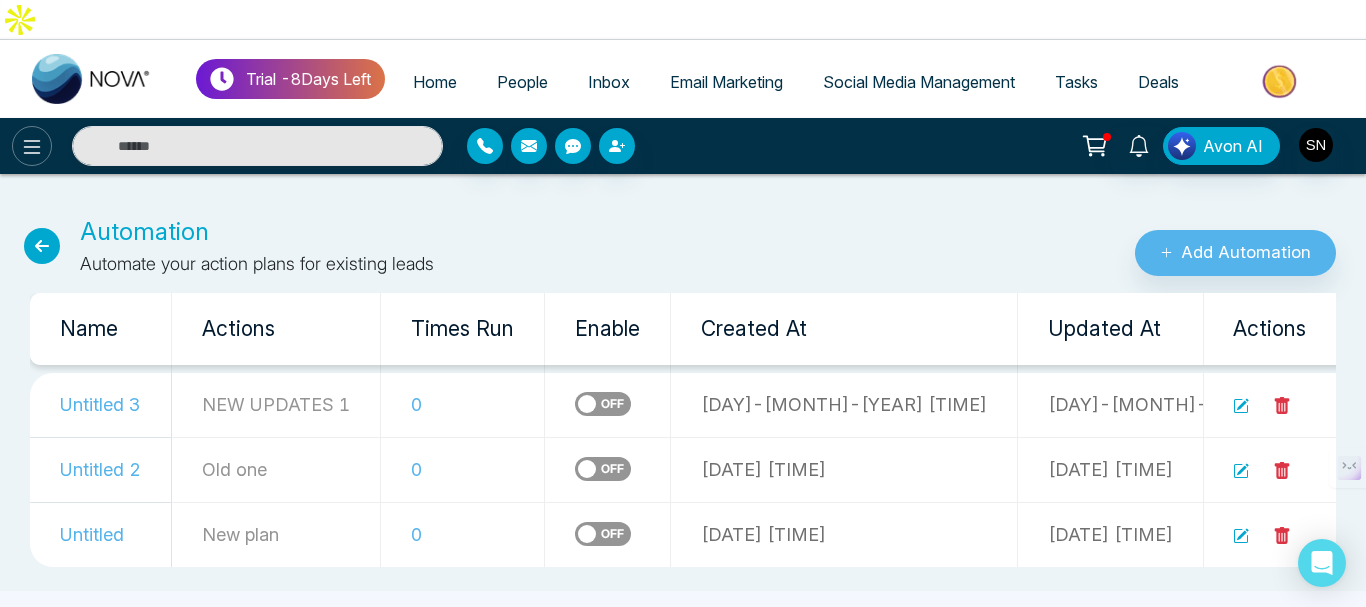 click 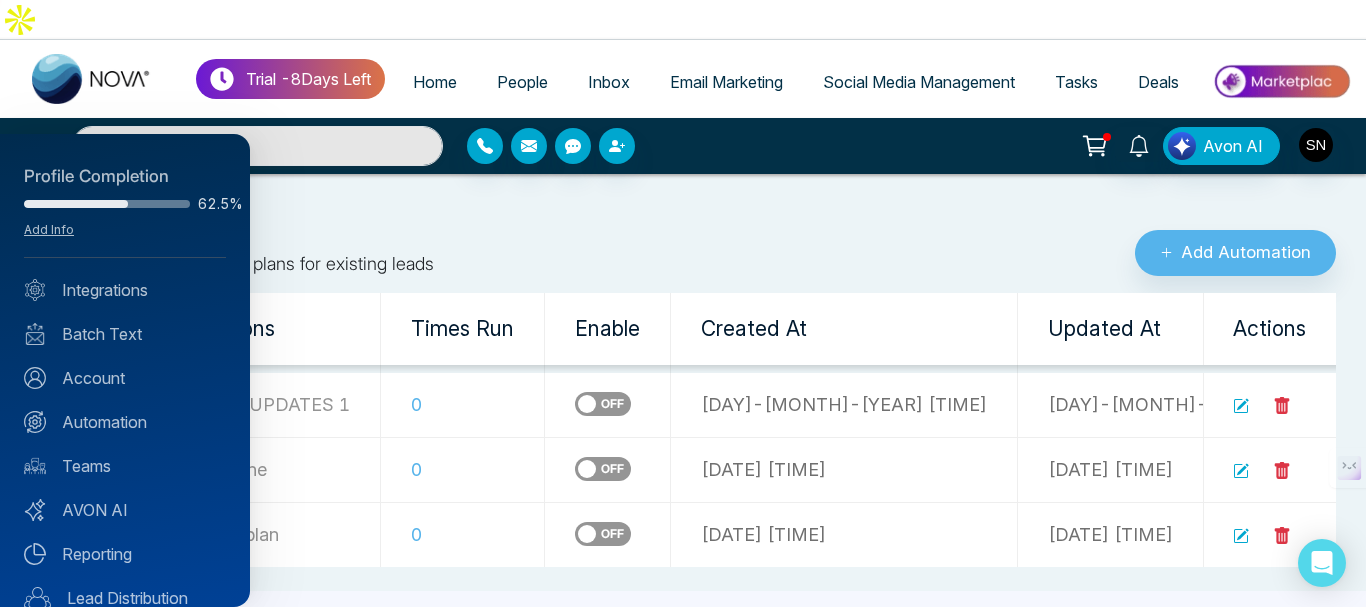 click at bounding box center (683, 303) 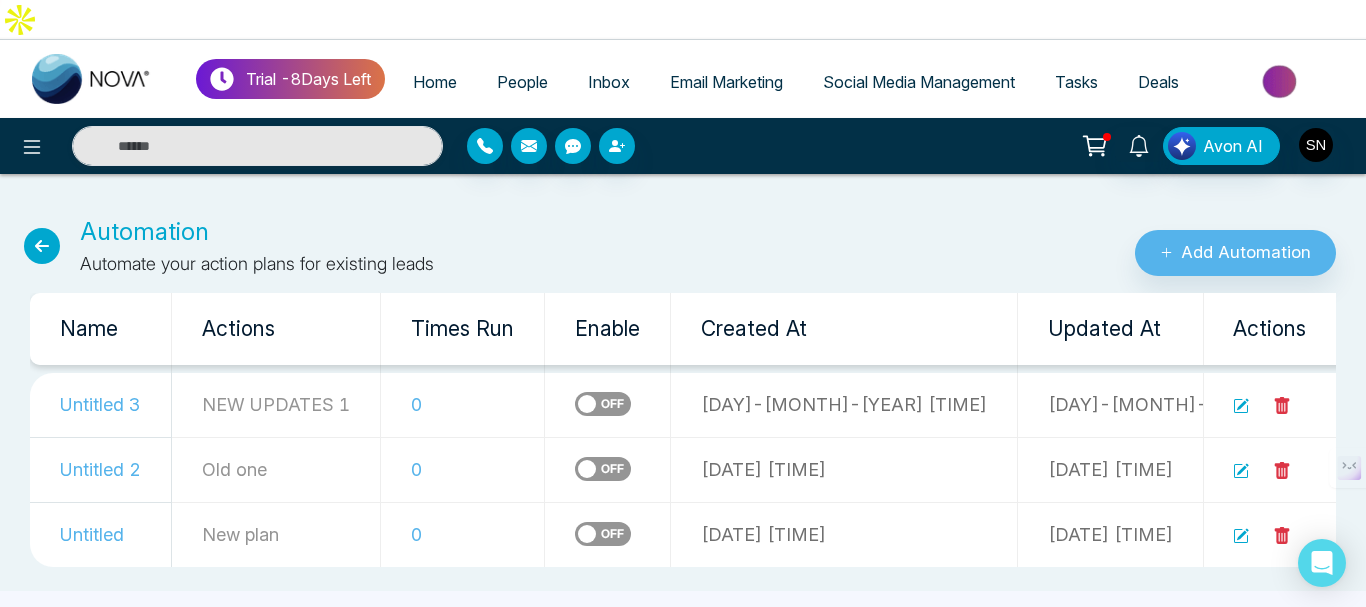 click on "Home" at bounding box center [435, 82] 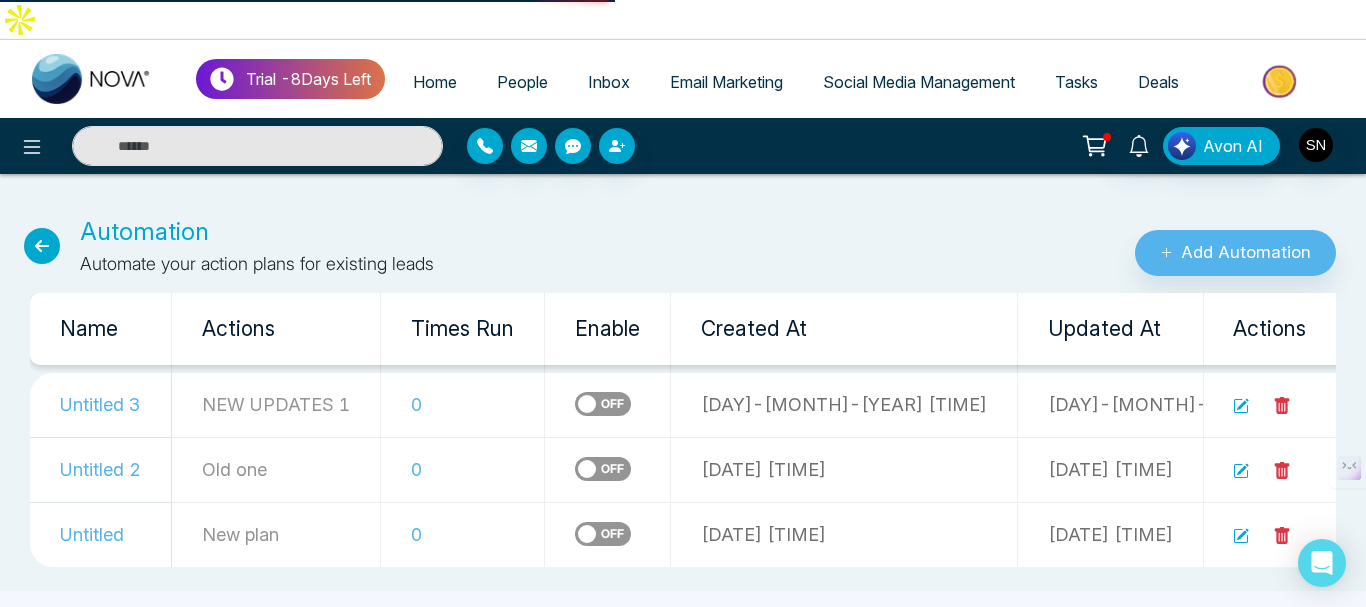 select on "*" 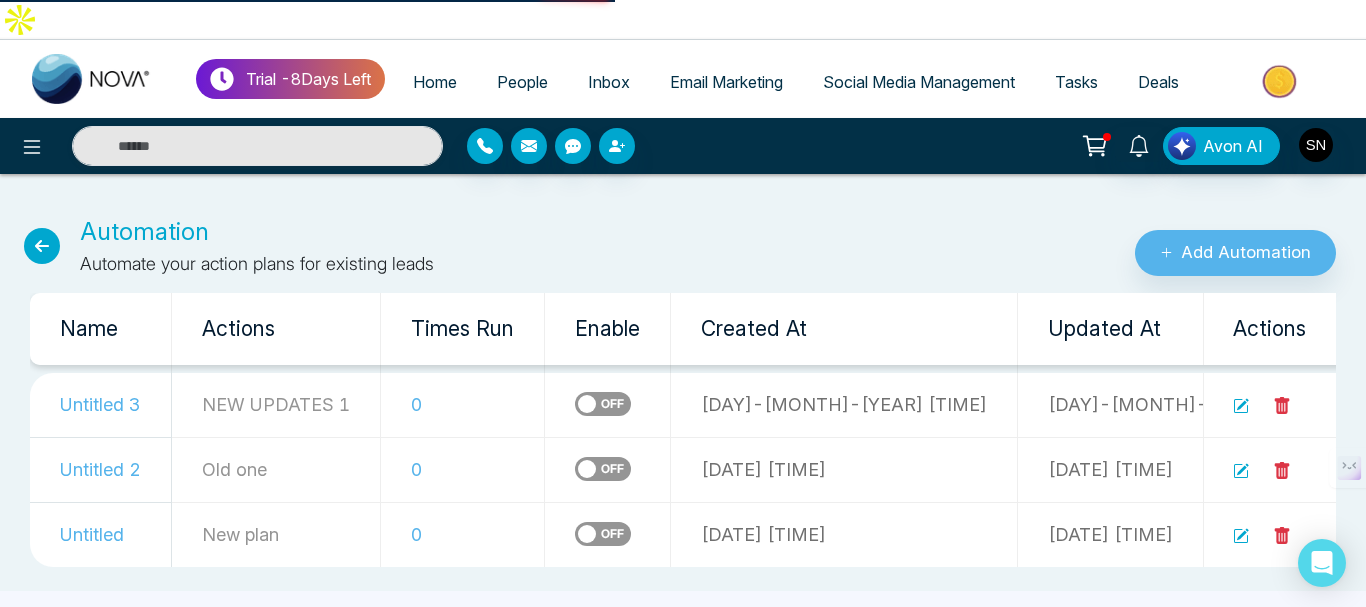 select on "*" 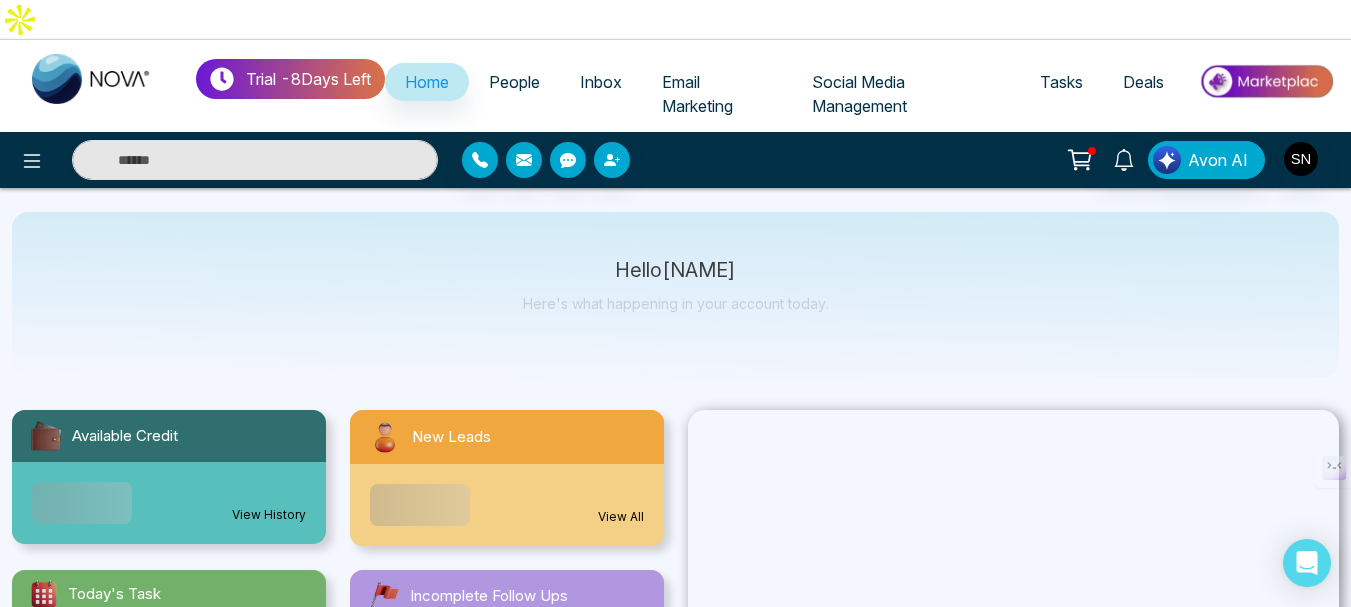 scroll, scrollTop: 300, scrollLeft: 0, axis: vertical 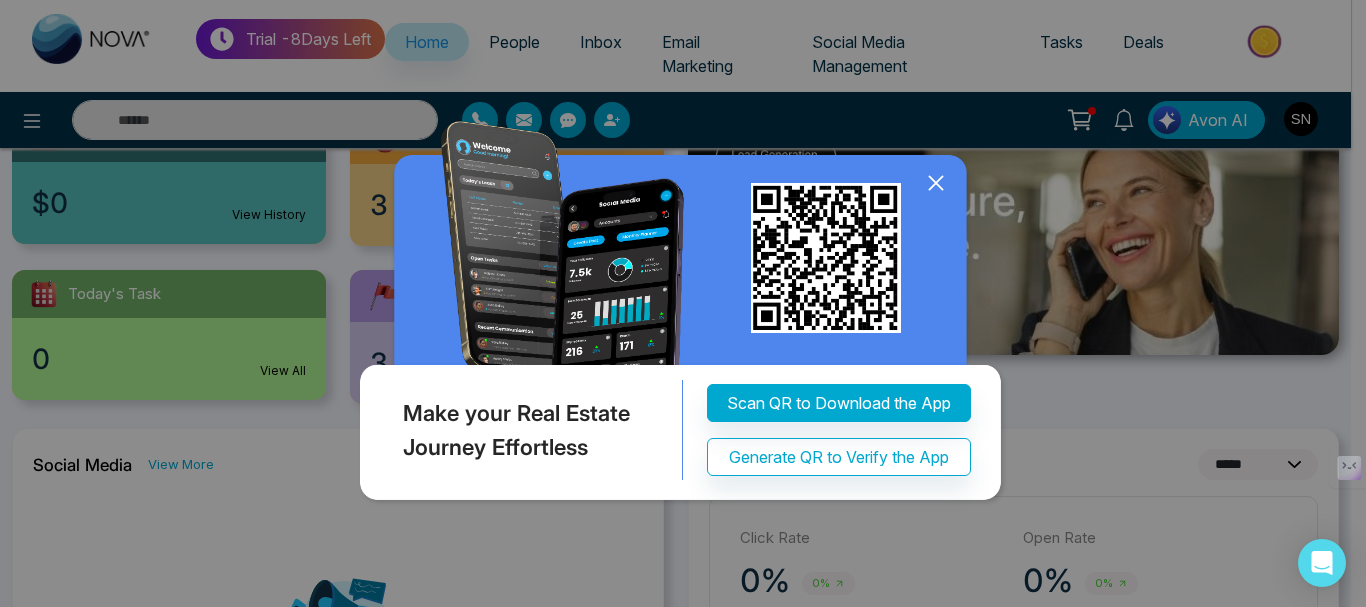click 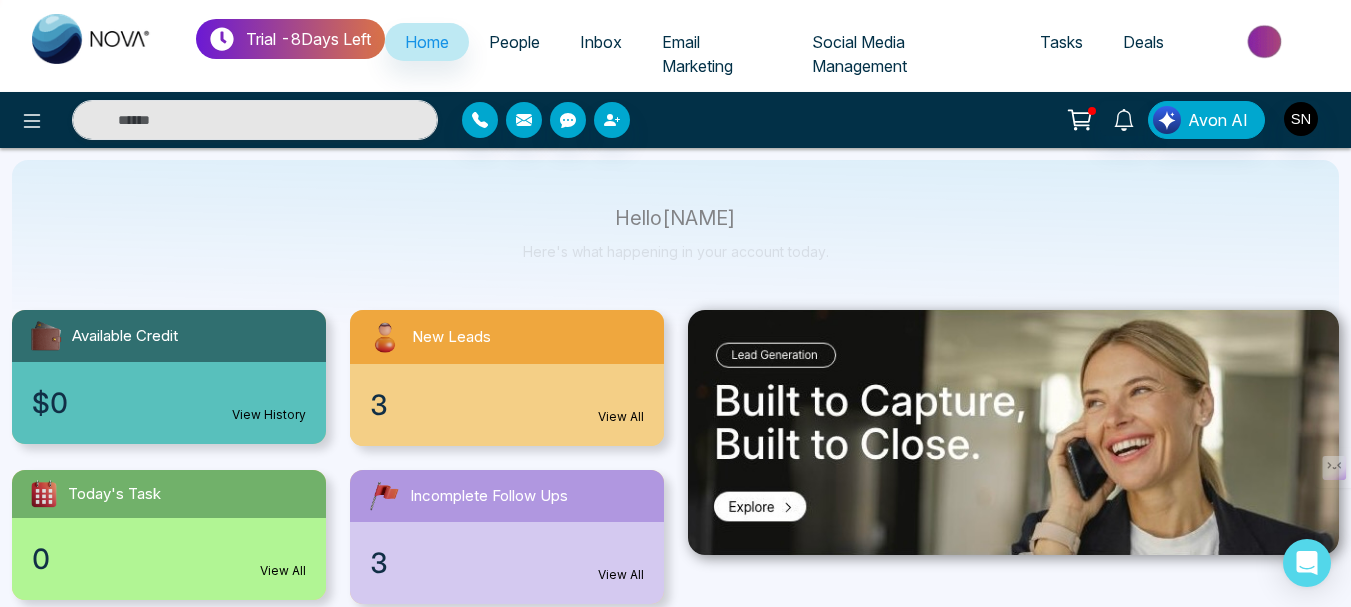 scroll, scrollTop: 200, scrollLeft: 0, axis: vertical 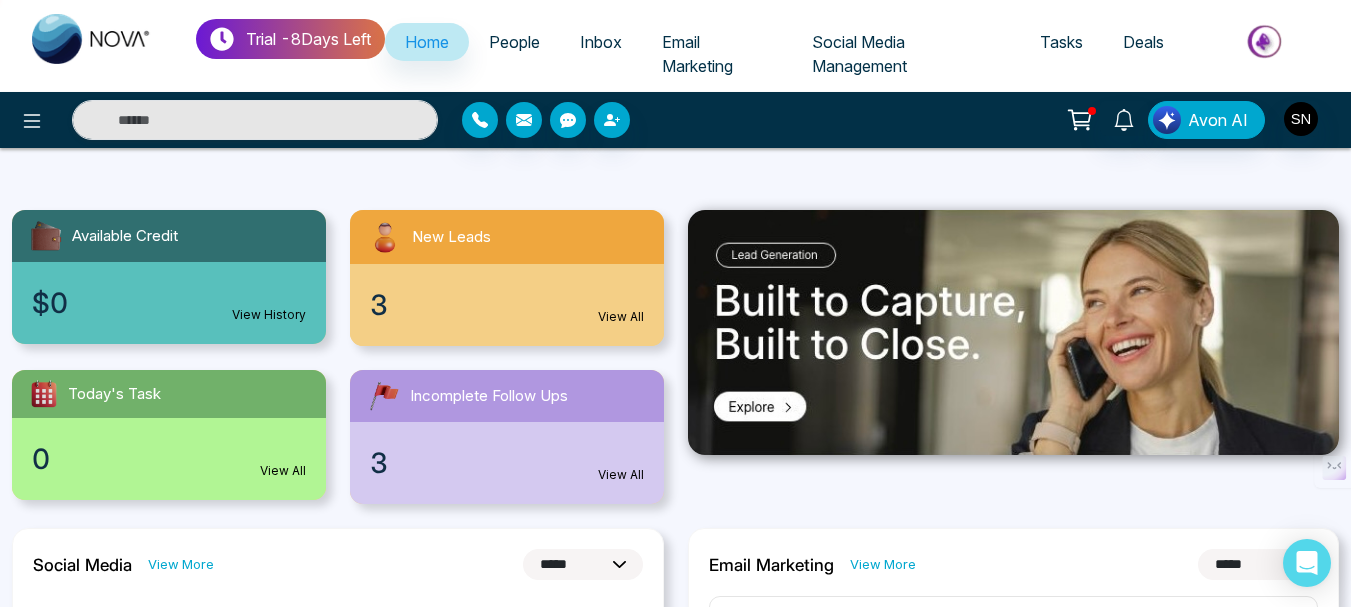 click on "People" at bounding box center [514, 42] 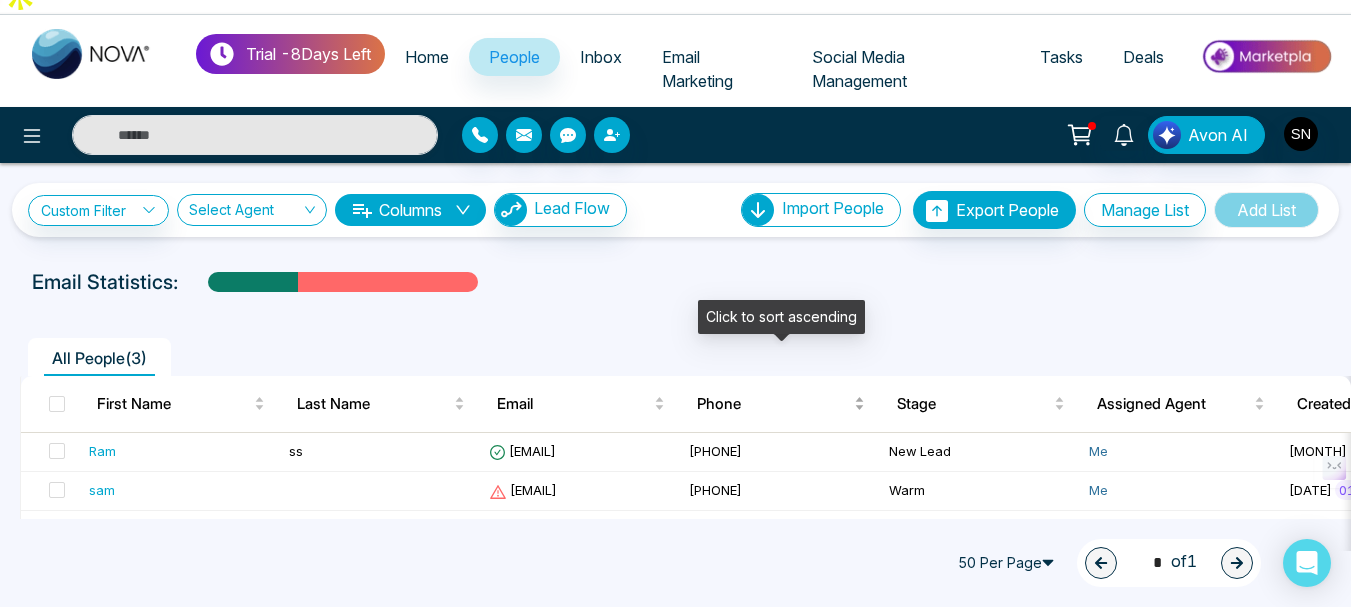 scroll, scrollTop: 32, scrollLeft: 0, axis: vertical 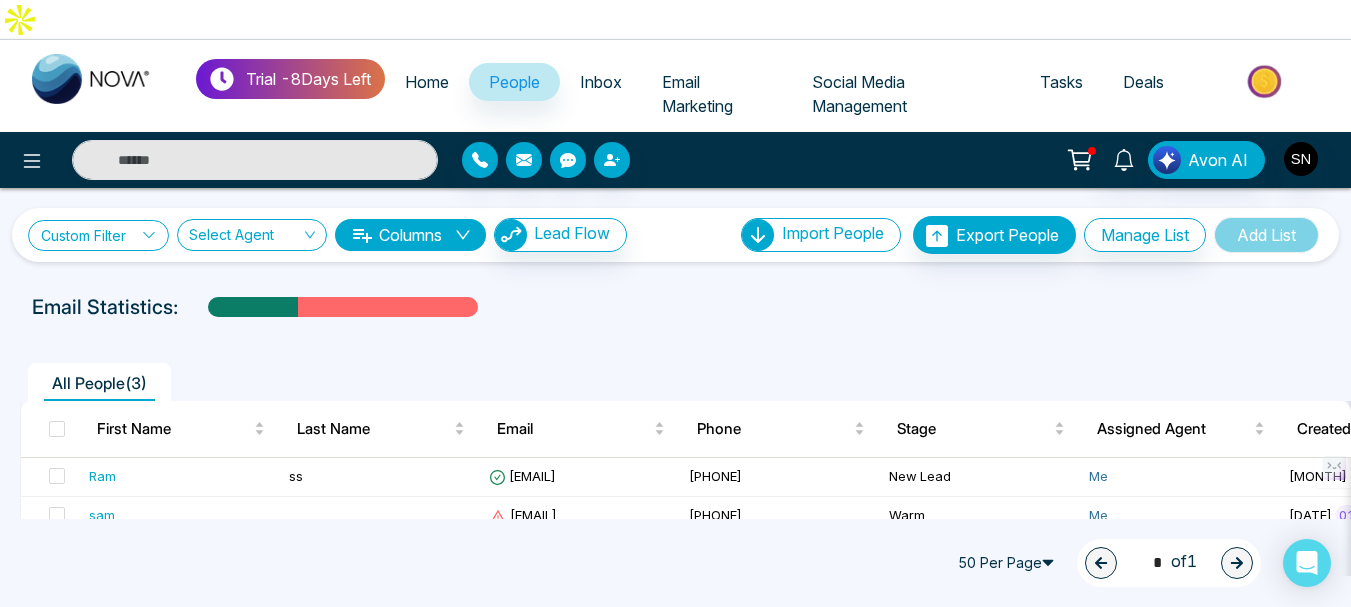 click on "Custom Filter" at bounding box center (98, 235) 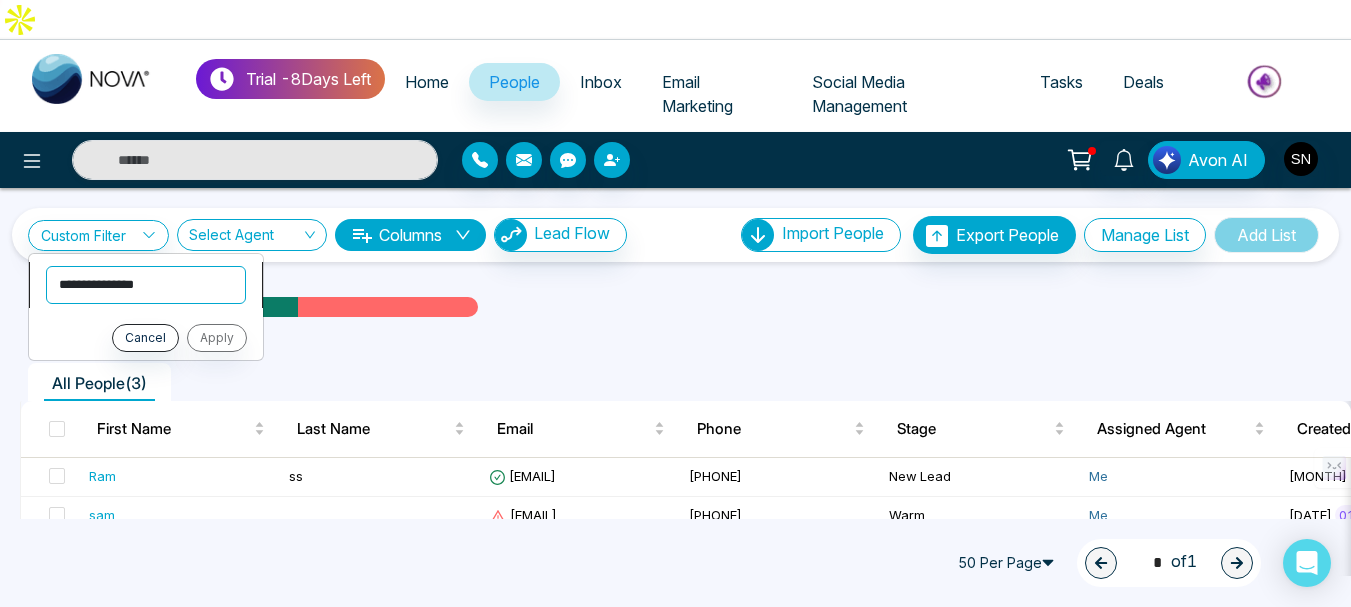 click on "**********" at bounding box center [146, 285] 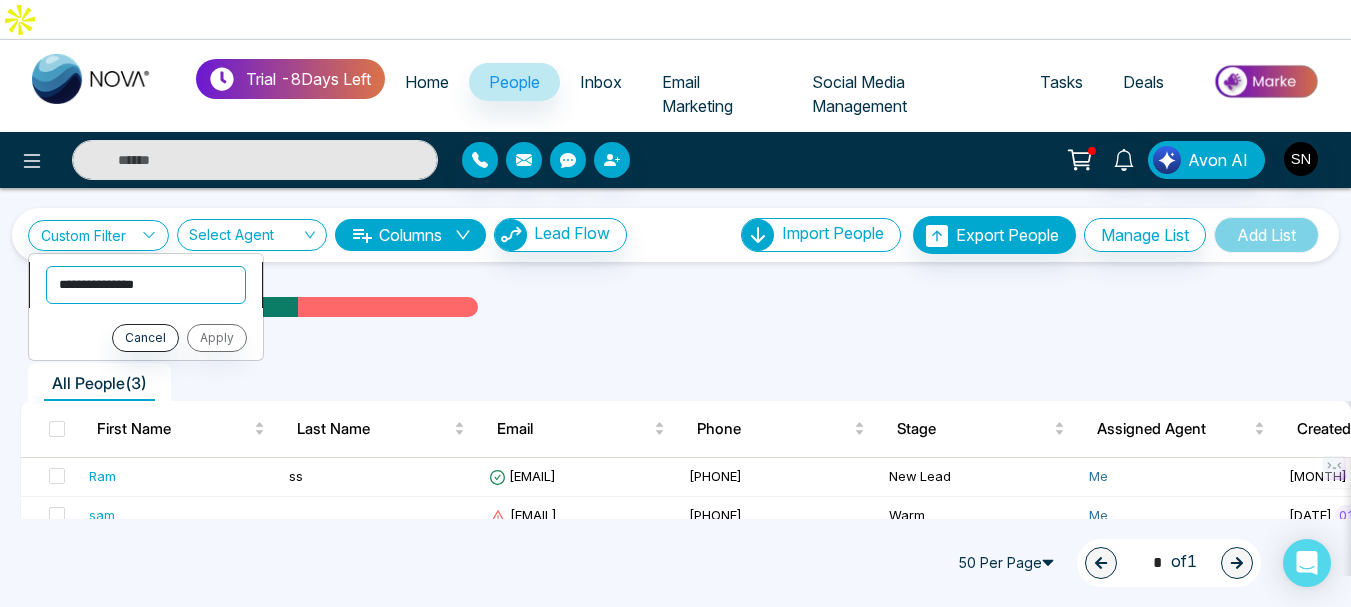 select on "****" 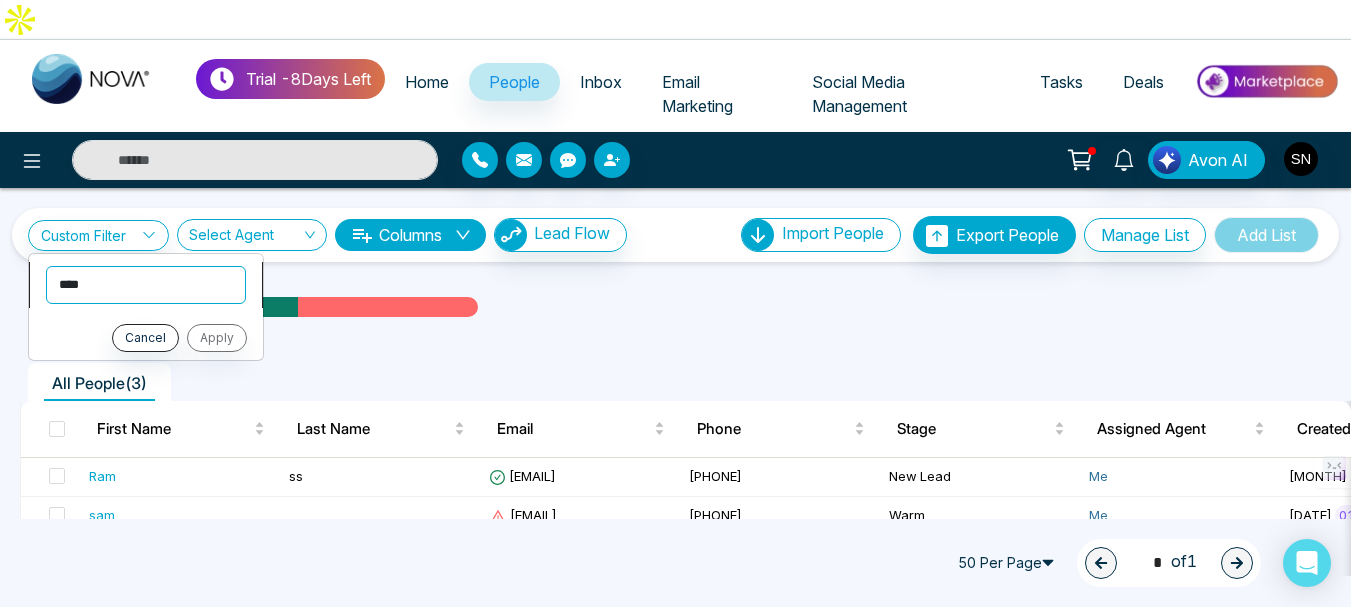 click on "**********" at bounding box center (146, 285) 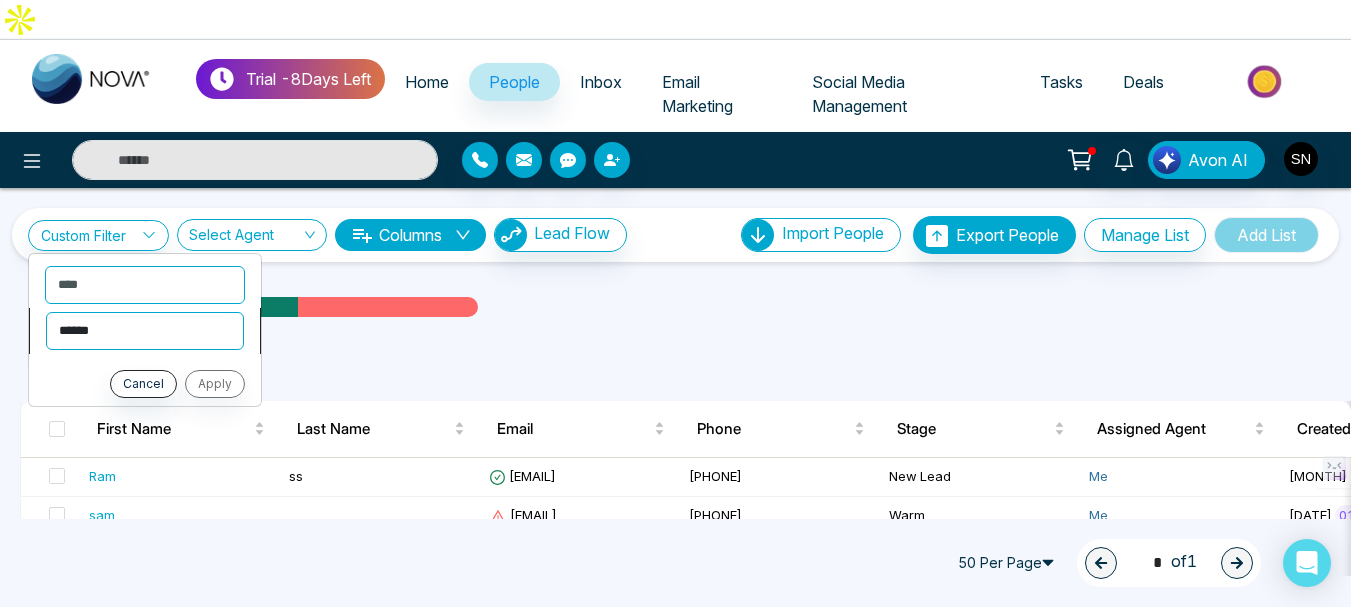 click on "**********" at bounding box center [145, 331] 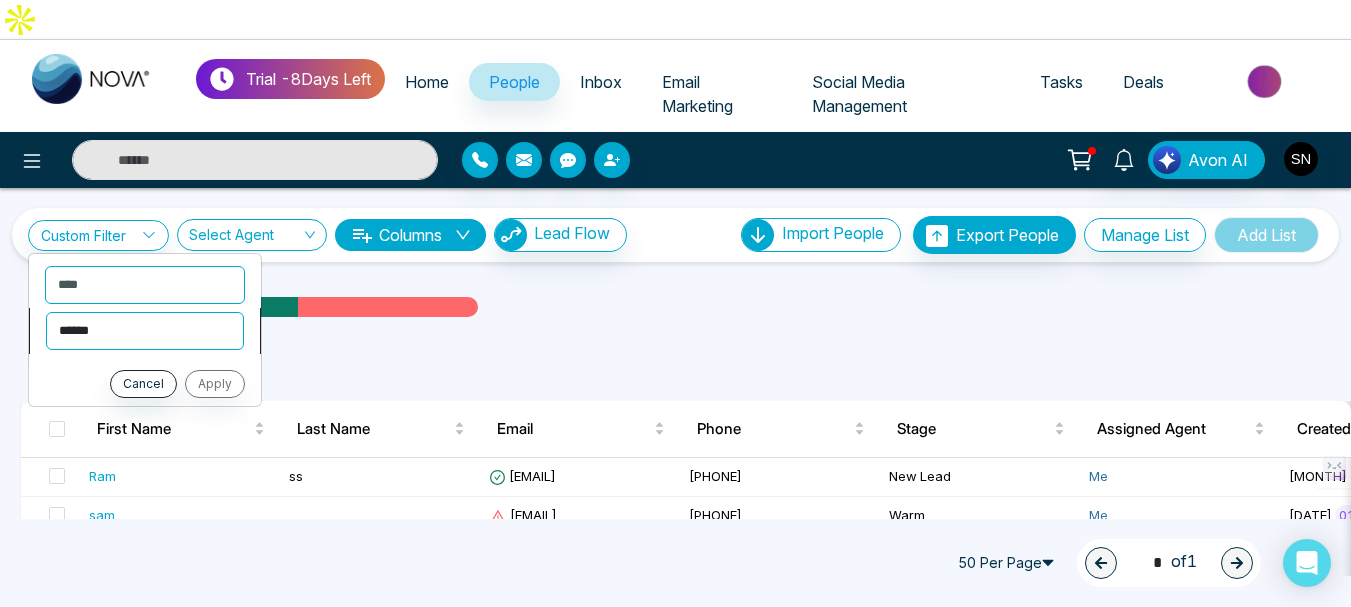 select on "*******" 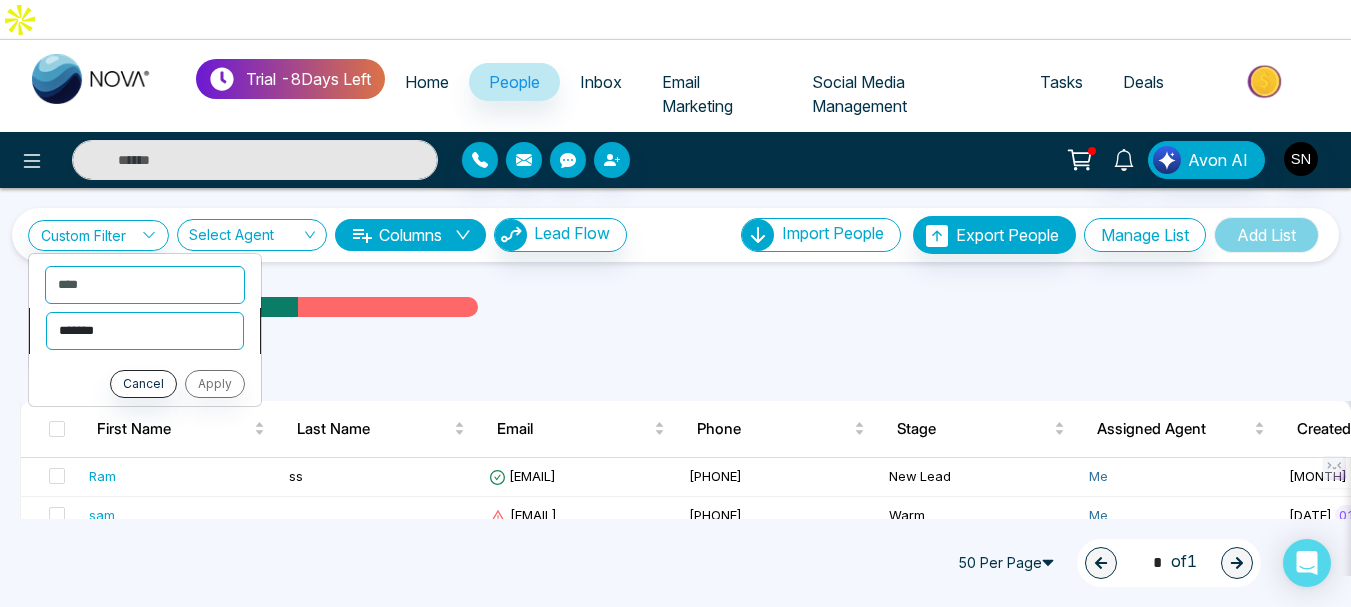 click on "**********" at bounding box center (145, 331) 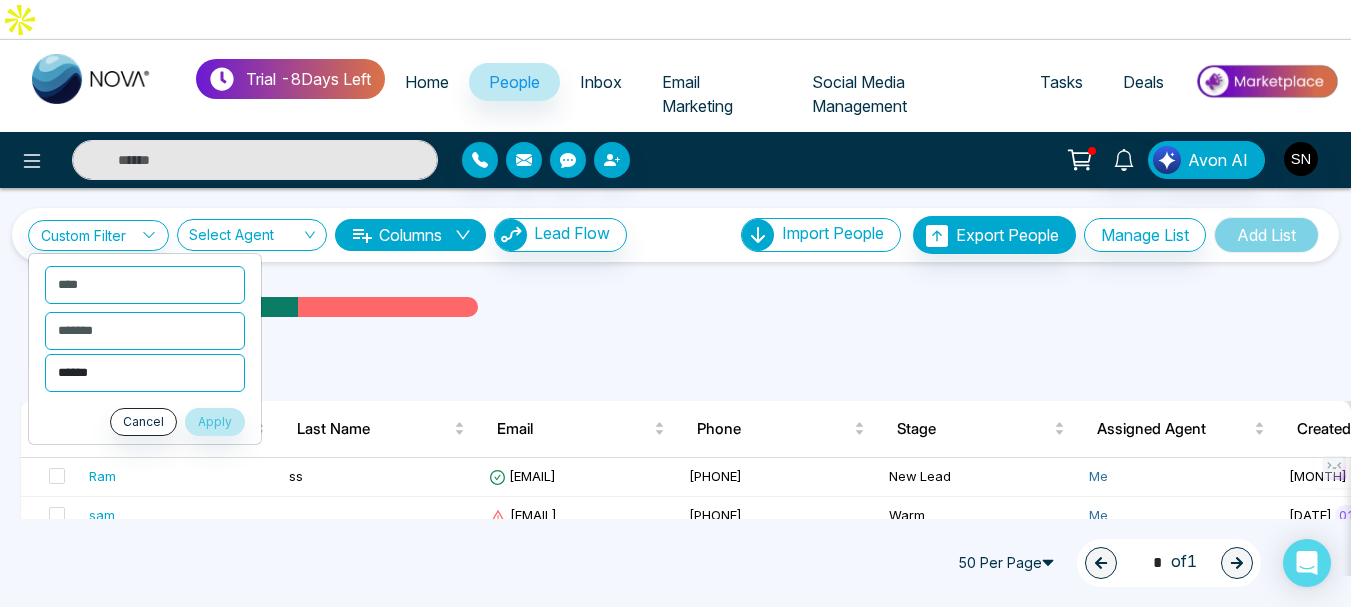 click on "**********" at bounding box center [145, 373] 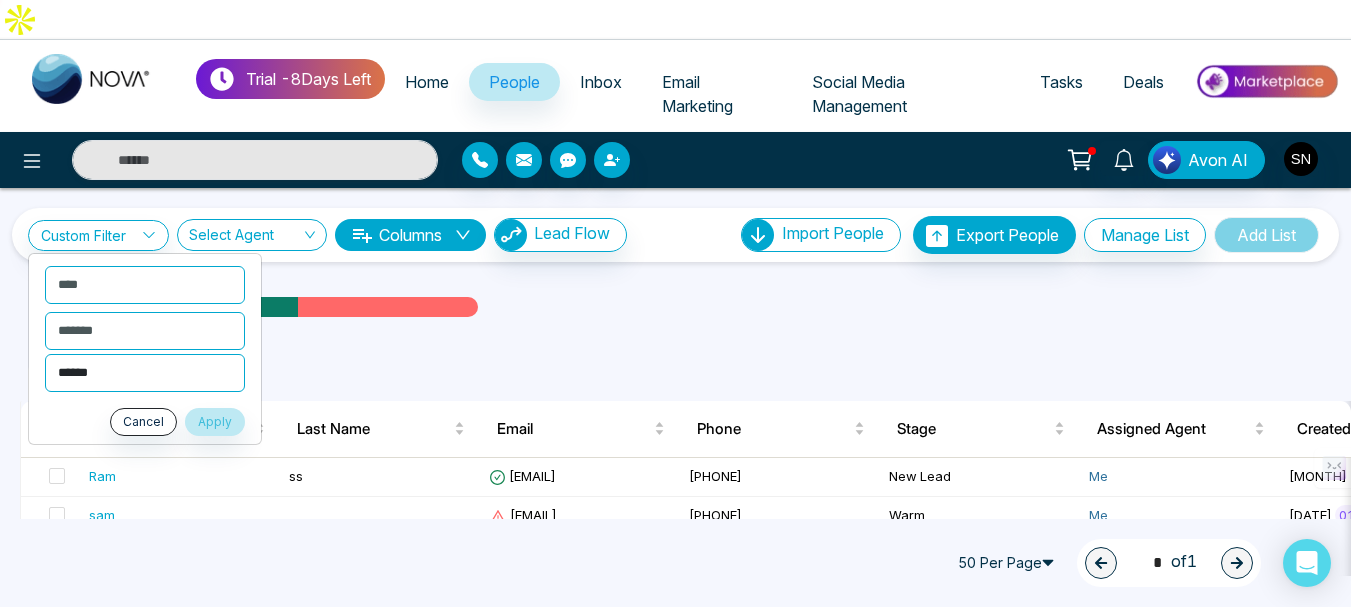 select on "********" 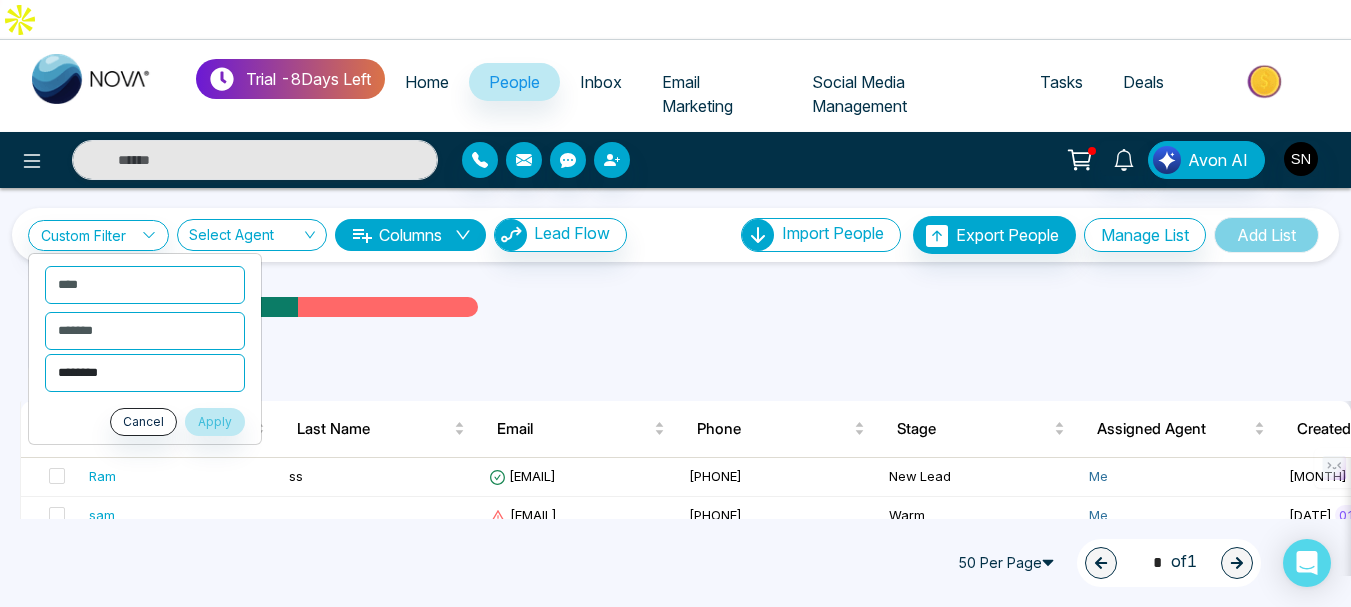 click on "**********" at bounding box center [145, 373] 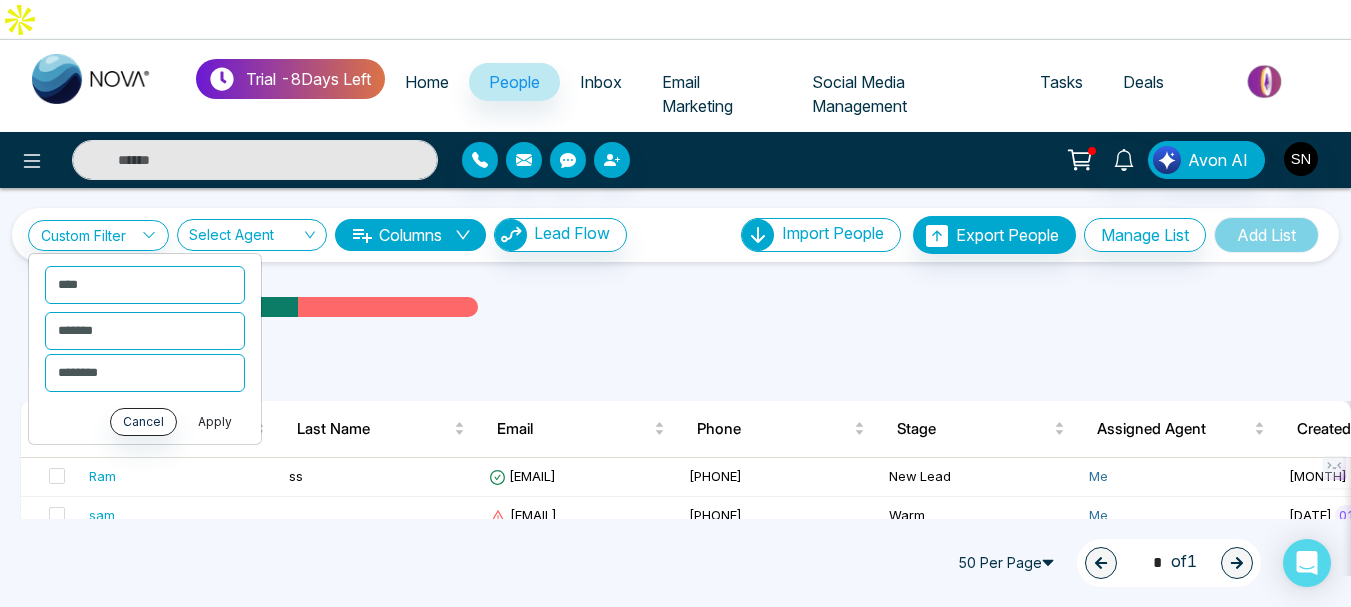 click on "Apply" at bounding box center [215, 422] 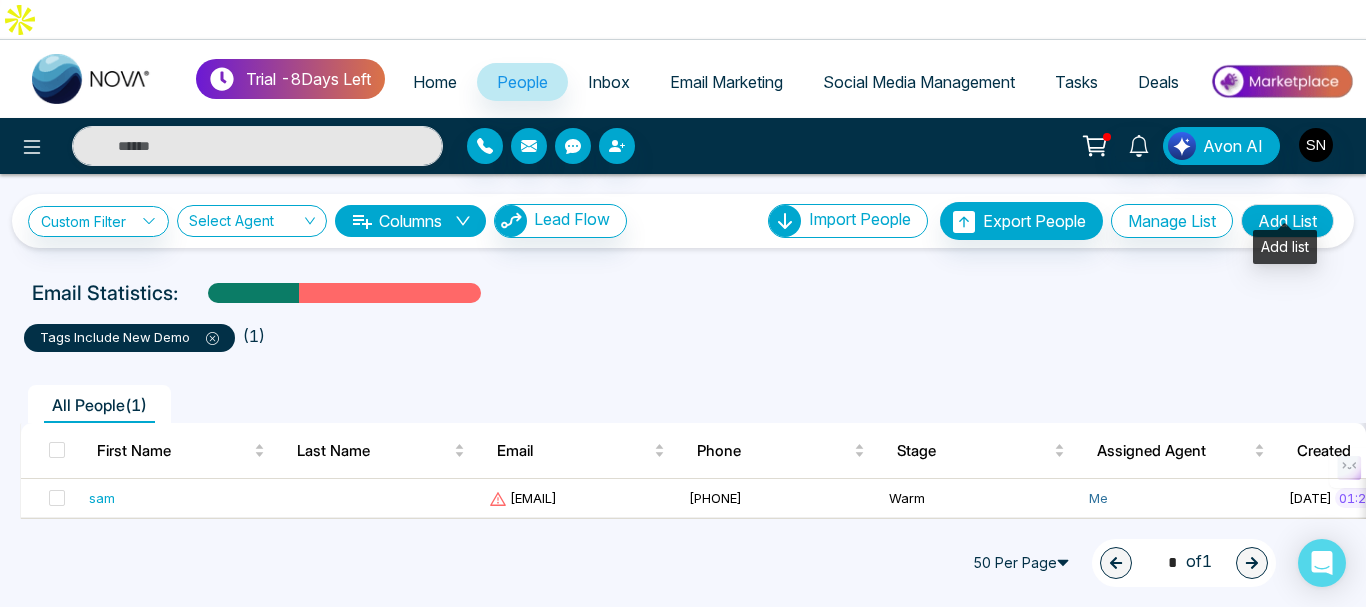 click on "Add List" at bounding box center (1287, 221) 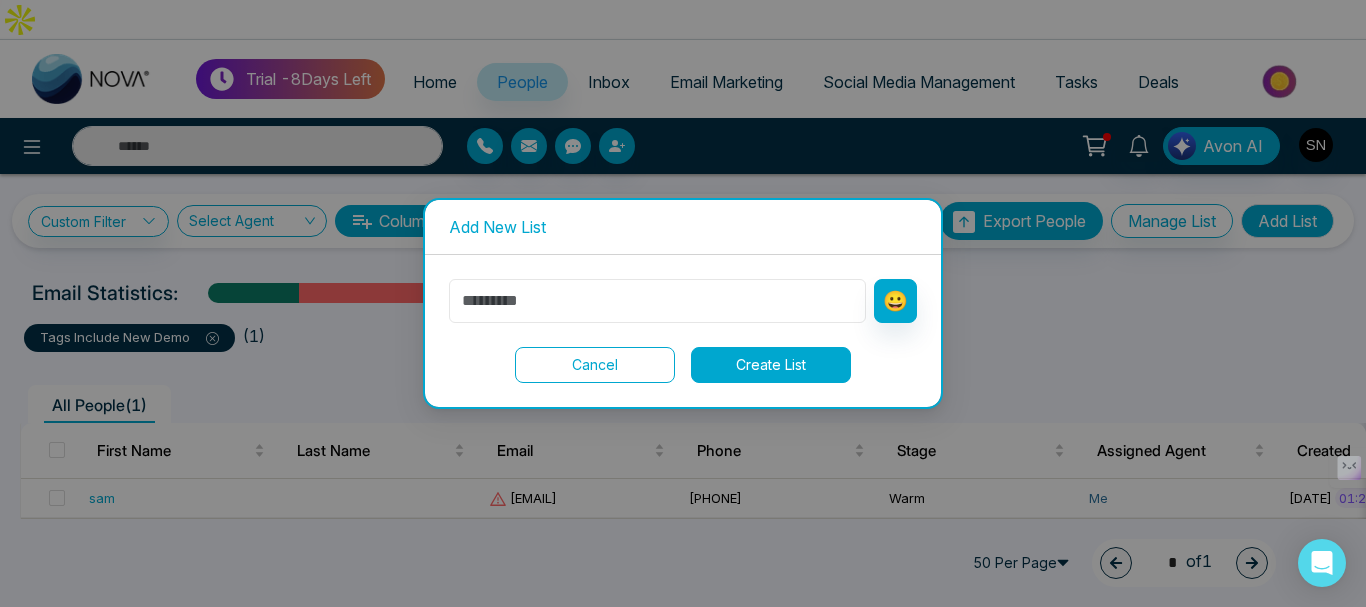 click at bounding box center [657, 301] 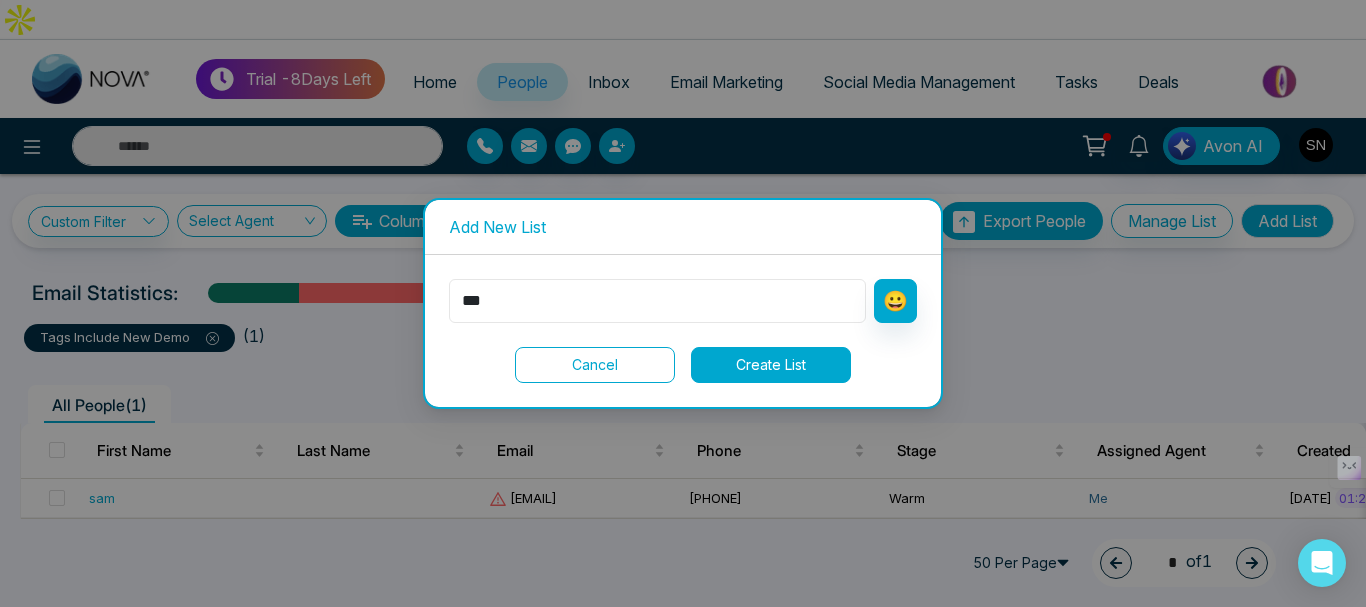 type on "***" 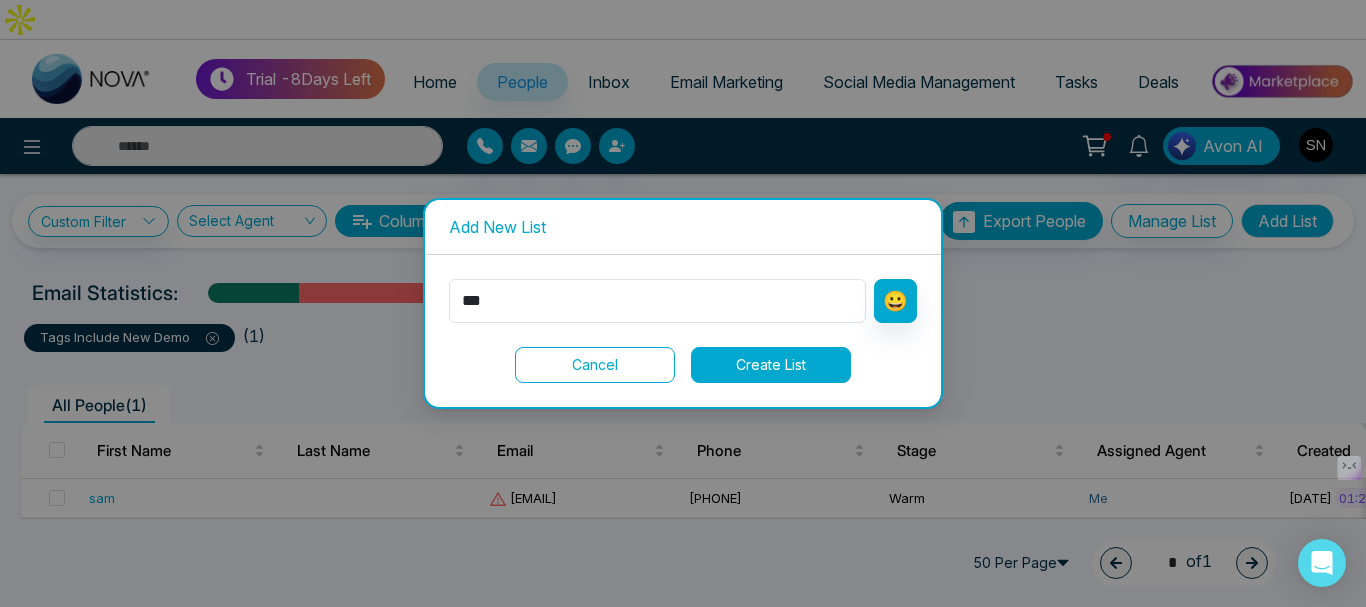 click on "Create List" at bounding box center (771, 365) 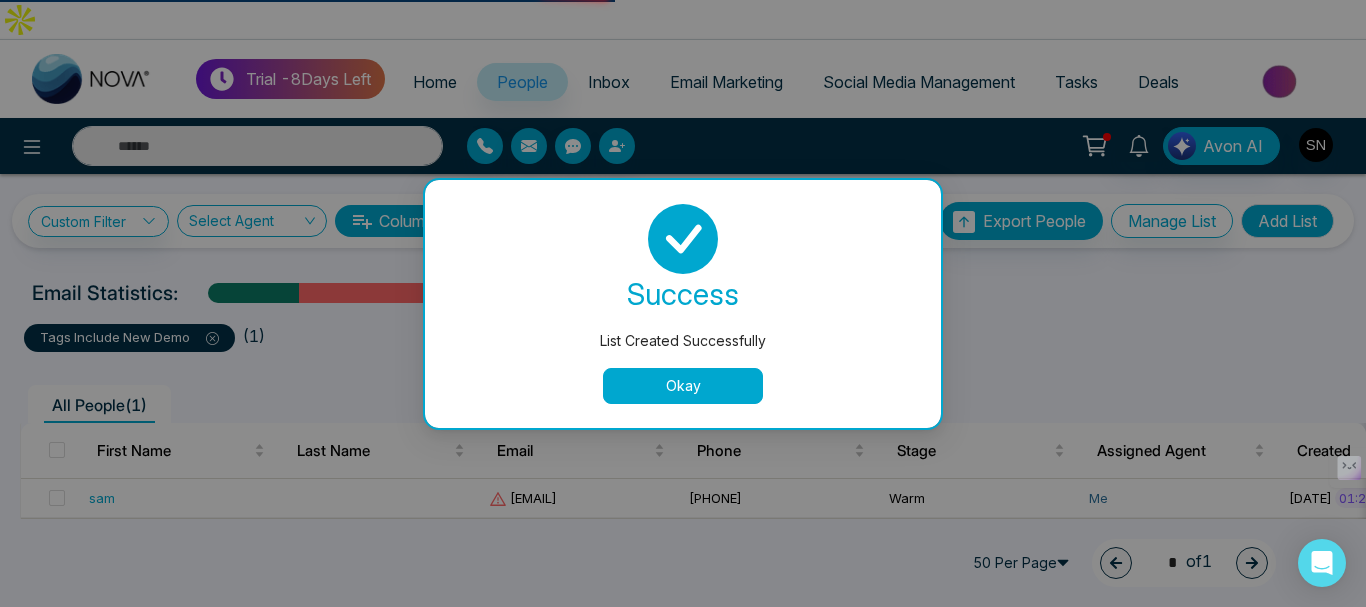 click on "Okay" at bounding box center (683, 386) 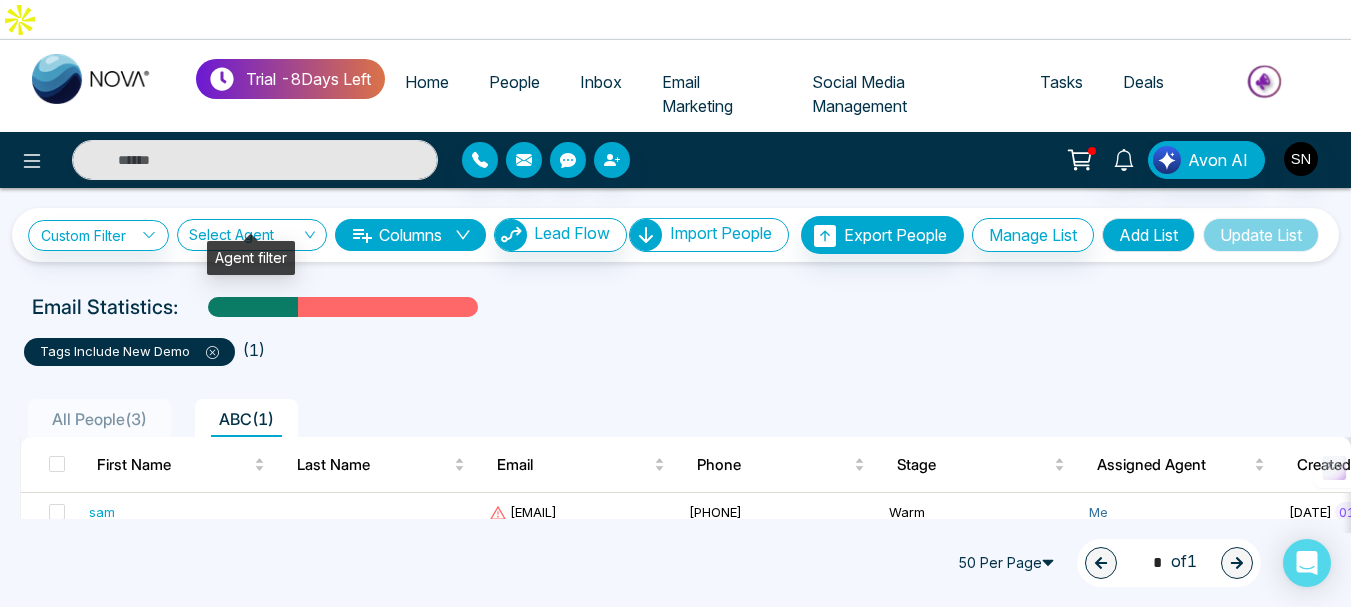 click on "Select Agent" at bounding box center [252, 235] 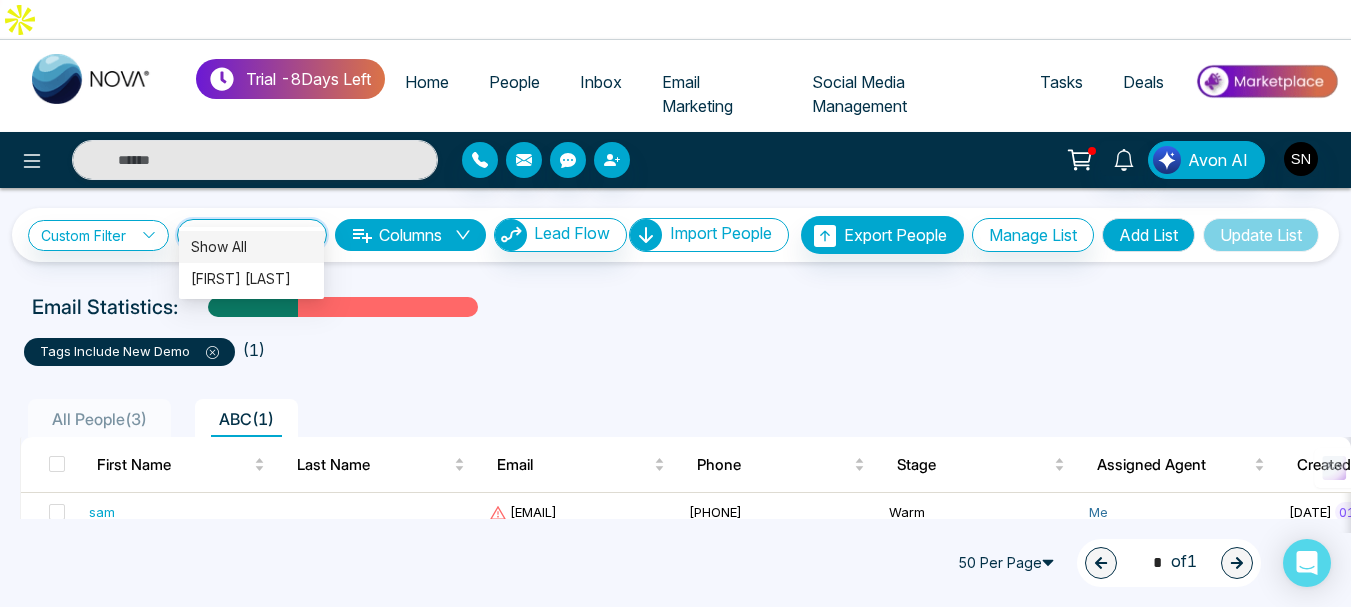 click on "Columns" at bounding box center [410, 235] 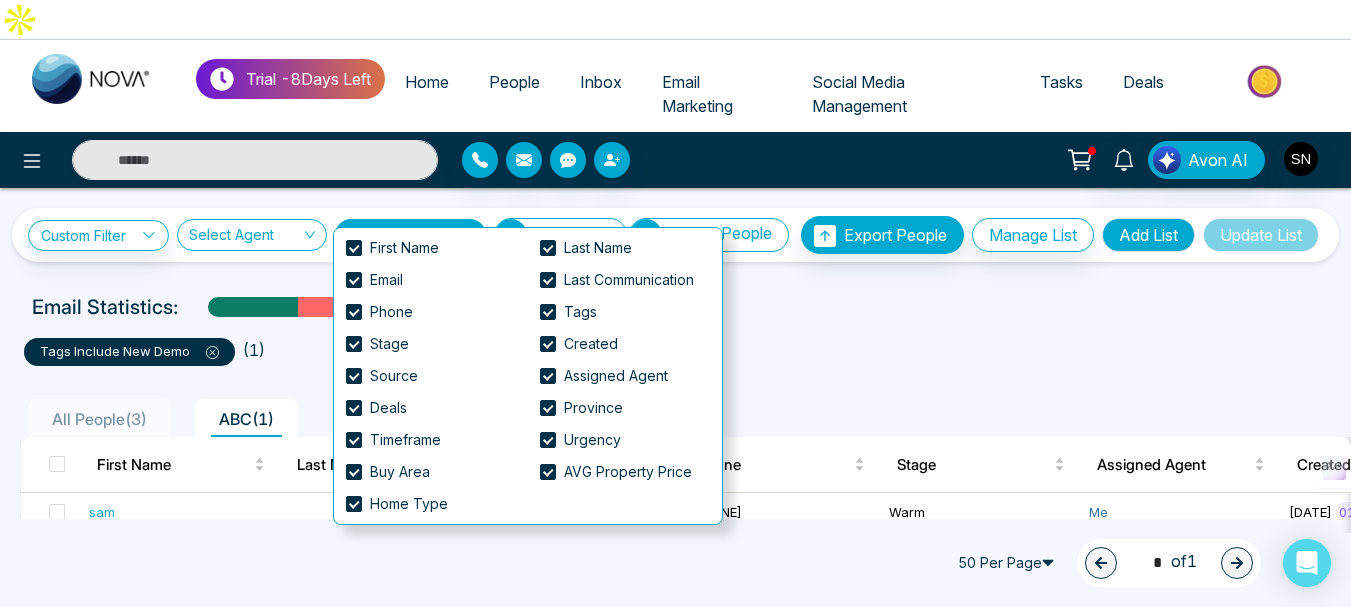 click on "Lead Flow" at bounding box center (560, 235) 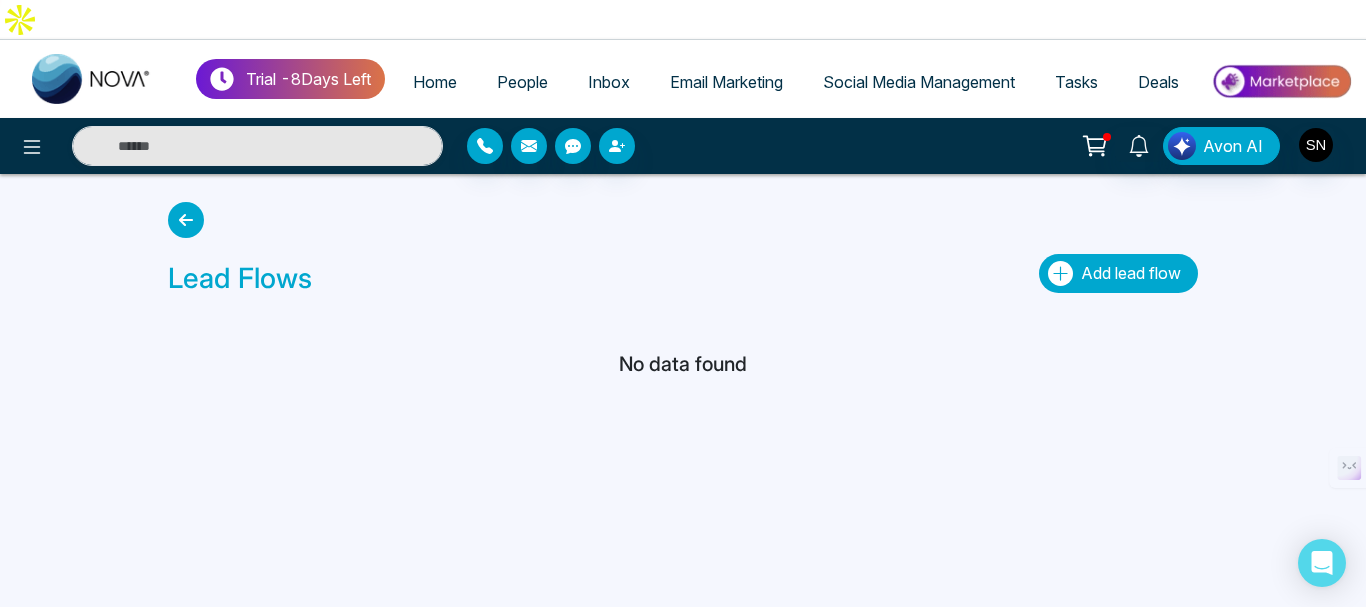 click on "Add lead flow" at bounding box center (1131, 273) 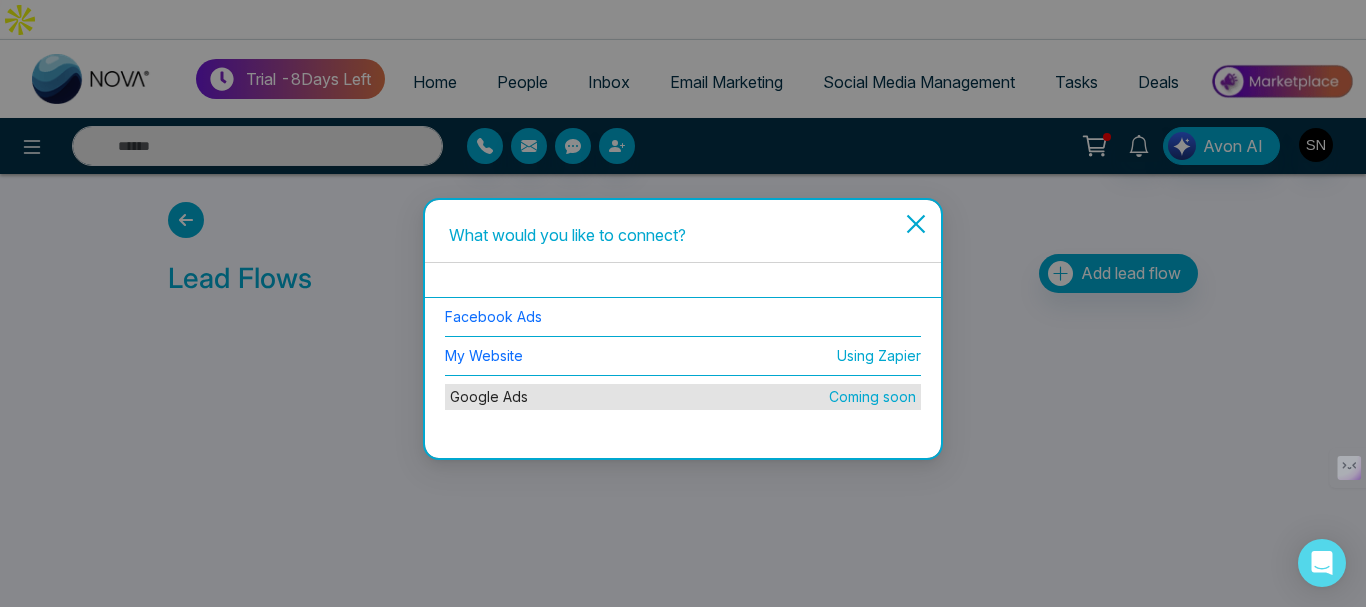 click 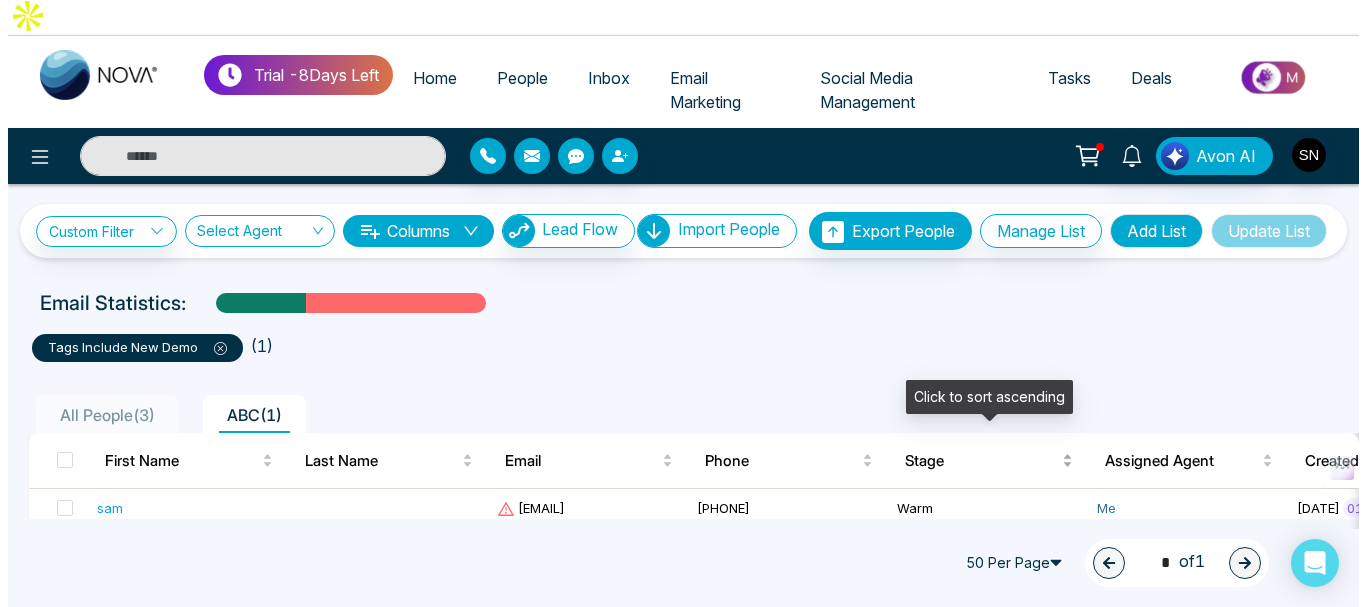 scroll, scrollTop: 0, scrollLeft: 0, axis: both 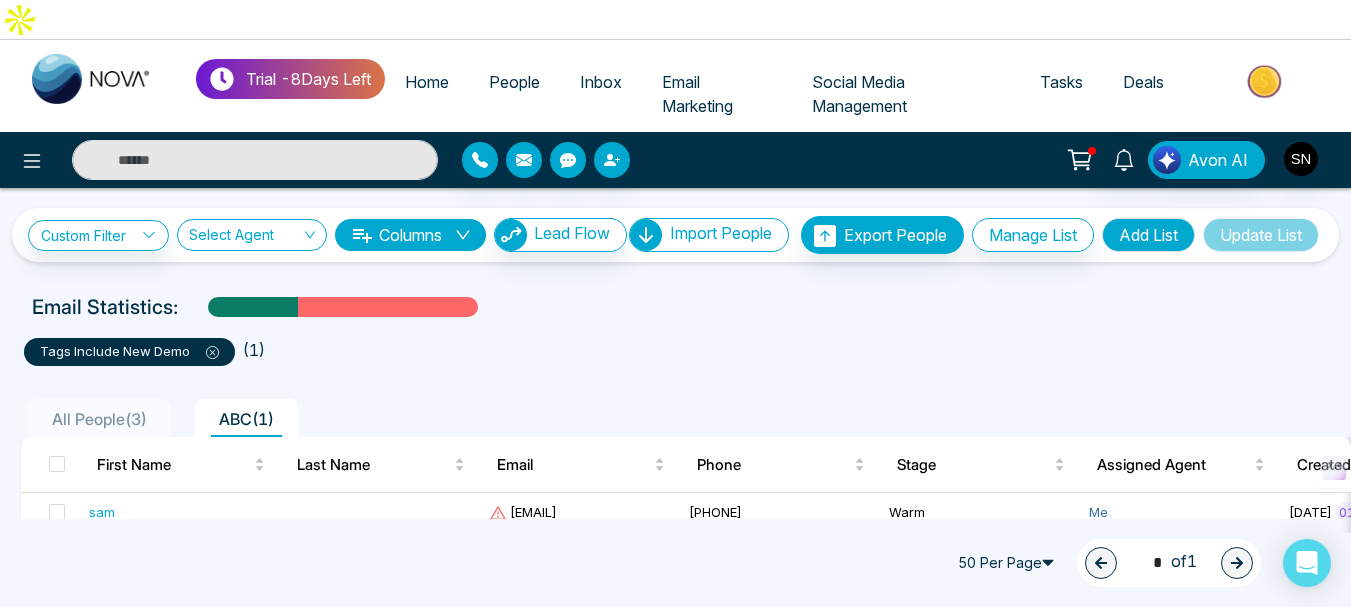 click on "Email Marketing" at bounding box center [697, 94] 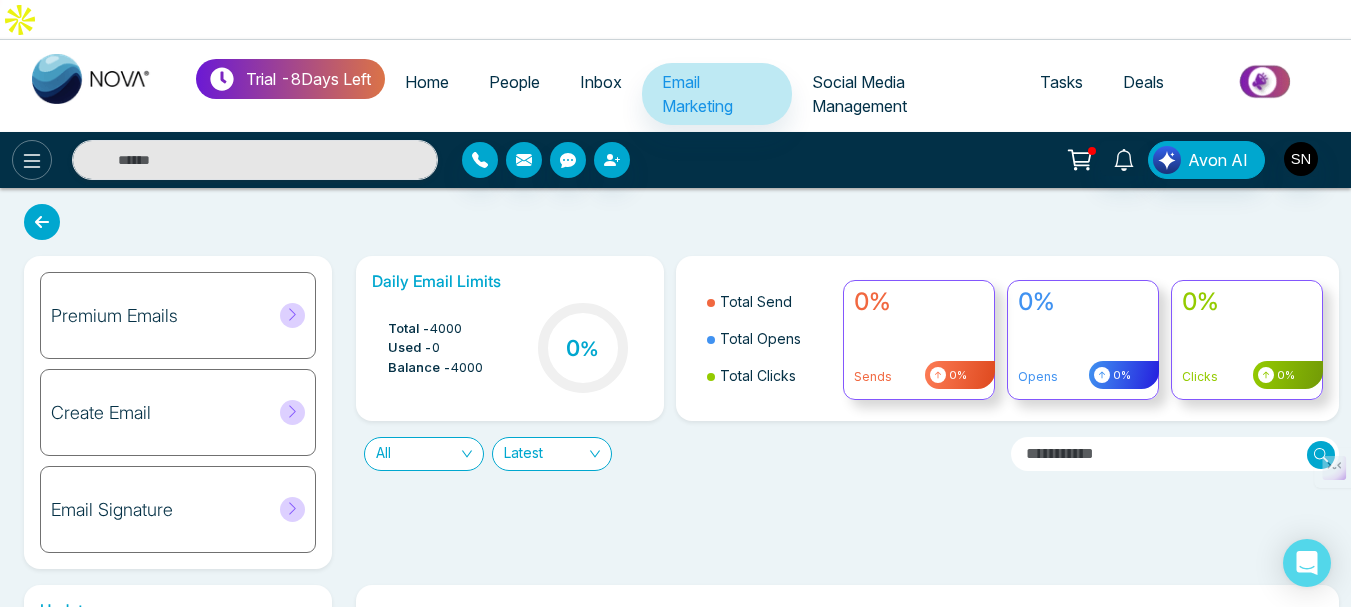 click 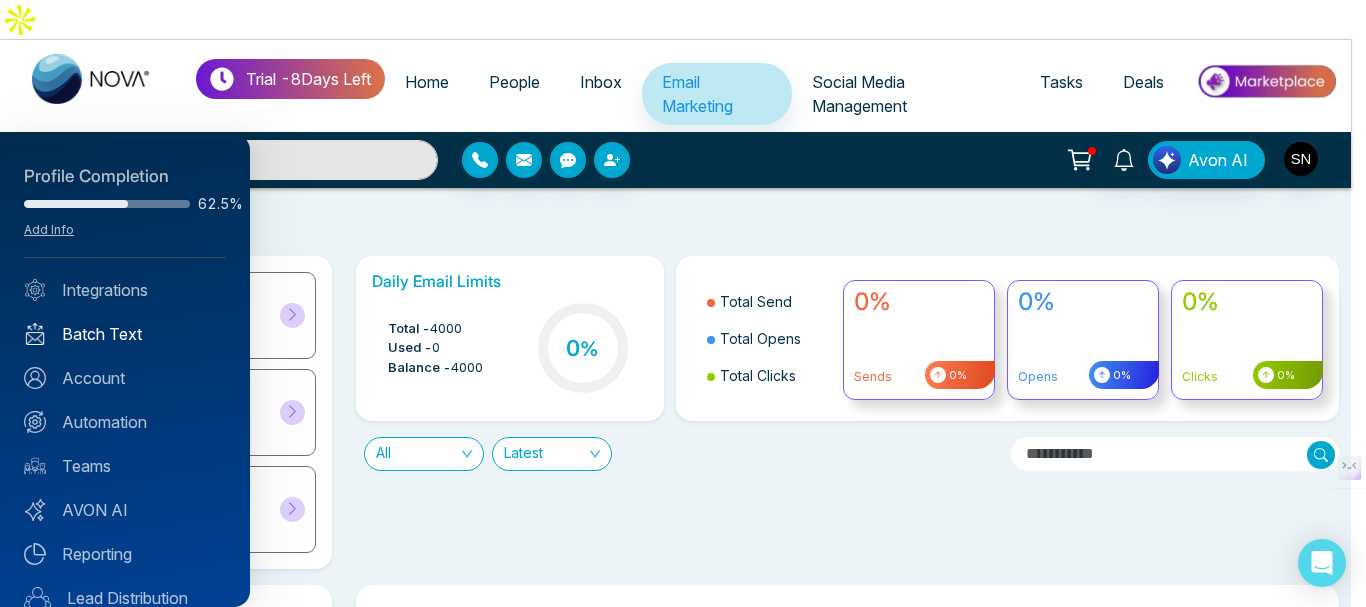 click on "Batch Text" at bounding box center (125, 334) 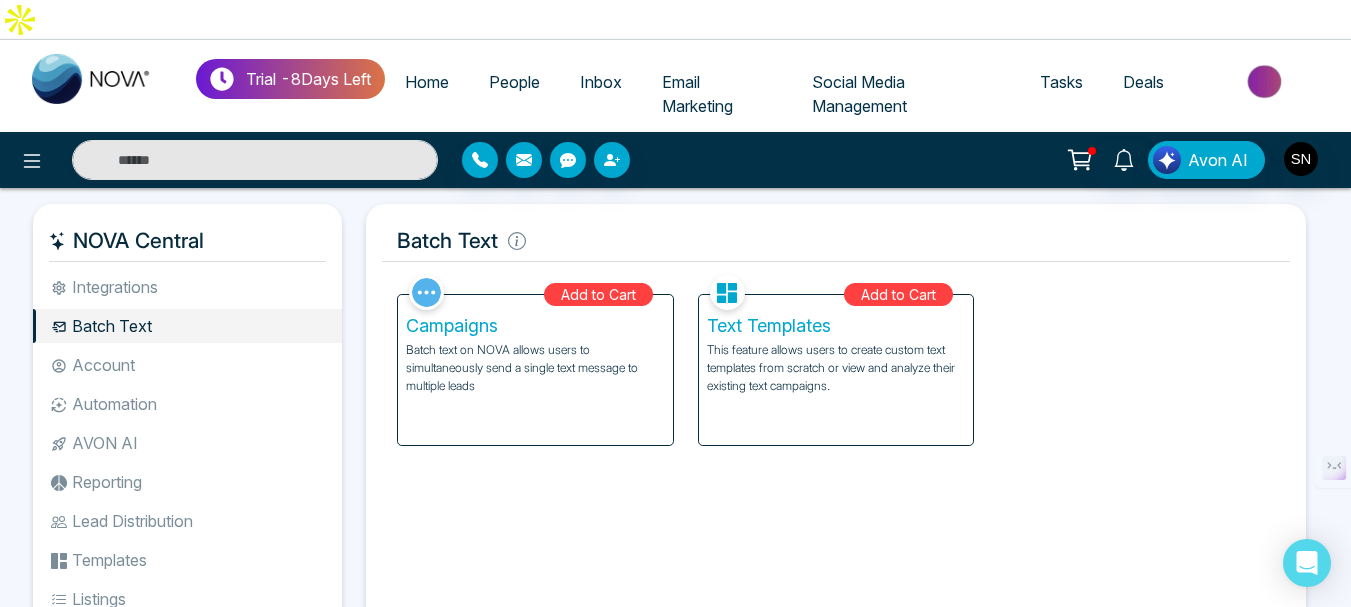 click on "Campaigns" at bounding box center (535, 326) 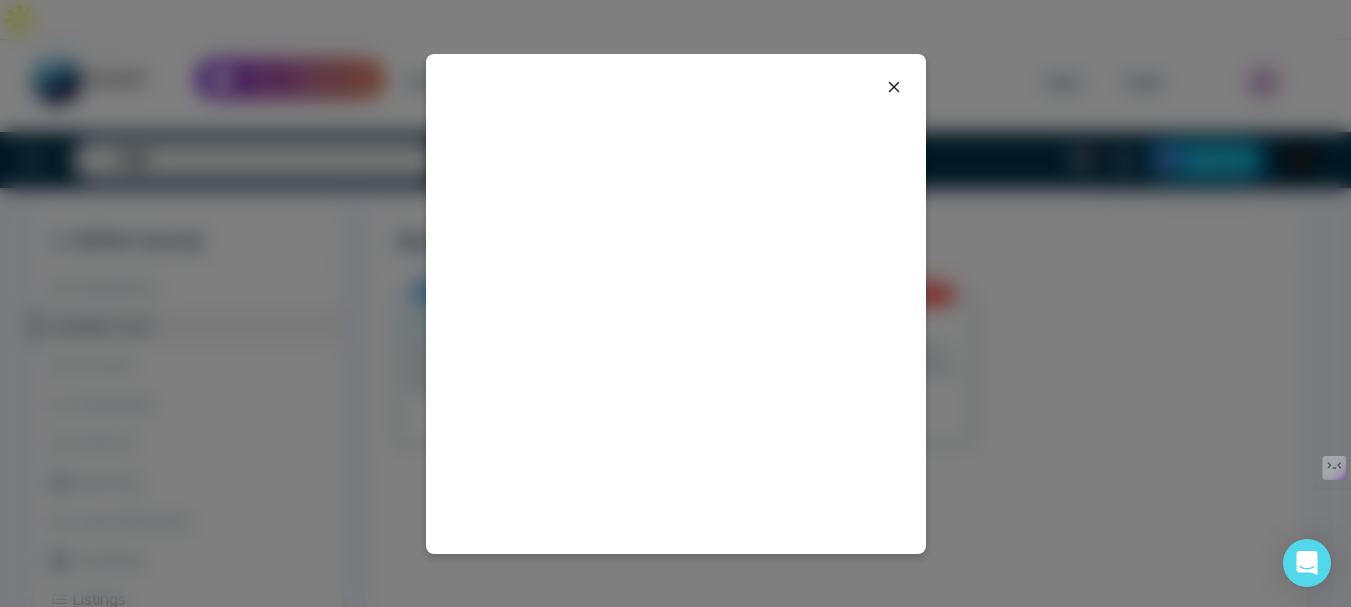 click 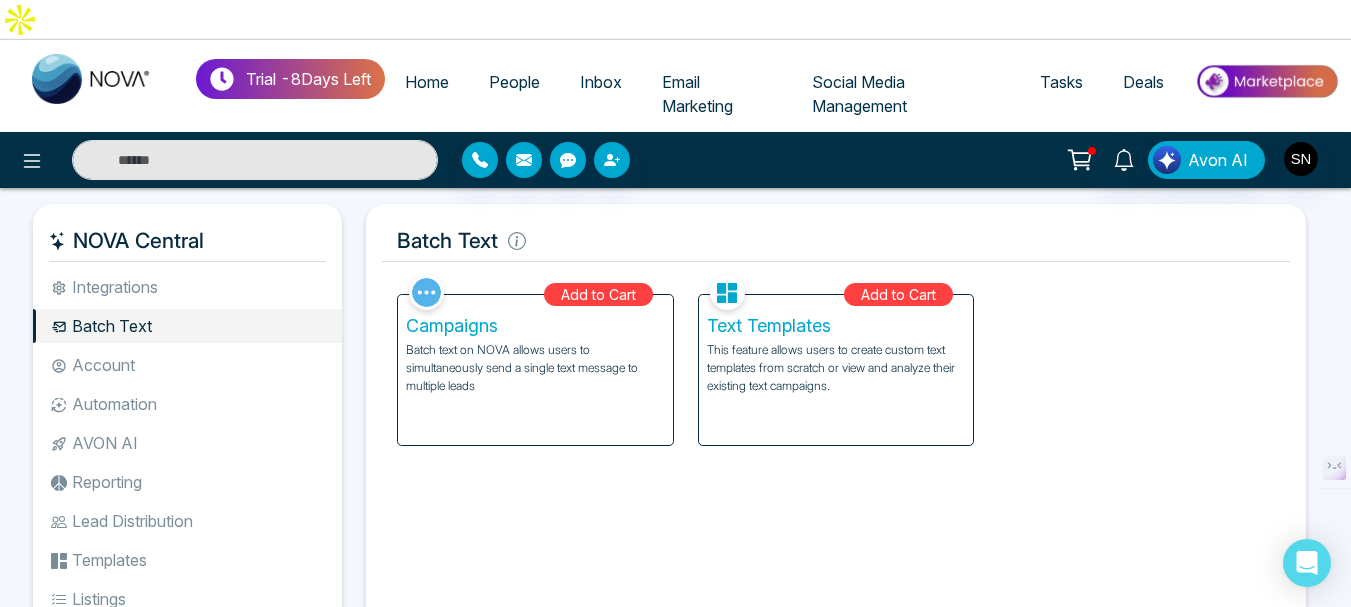 click on "Text Templates" at bounding box center (836, 326) 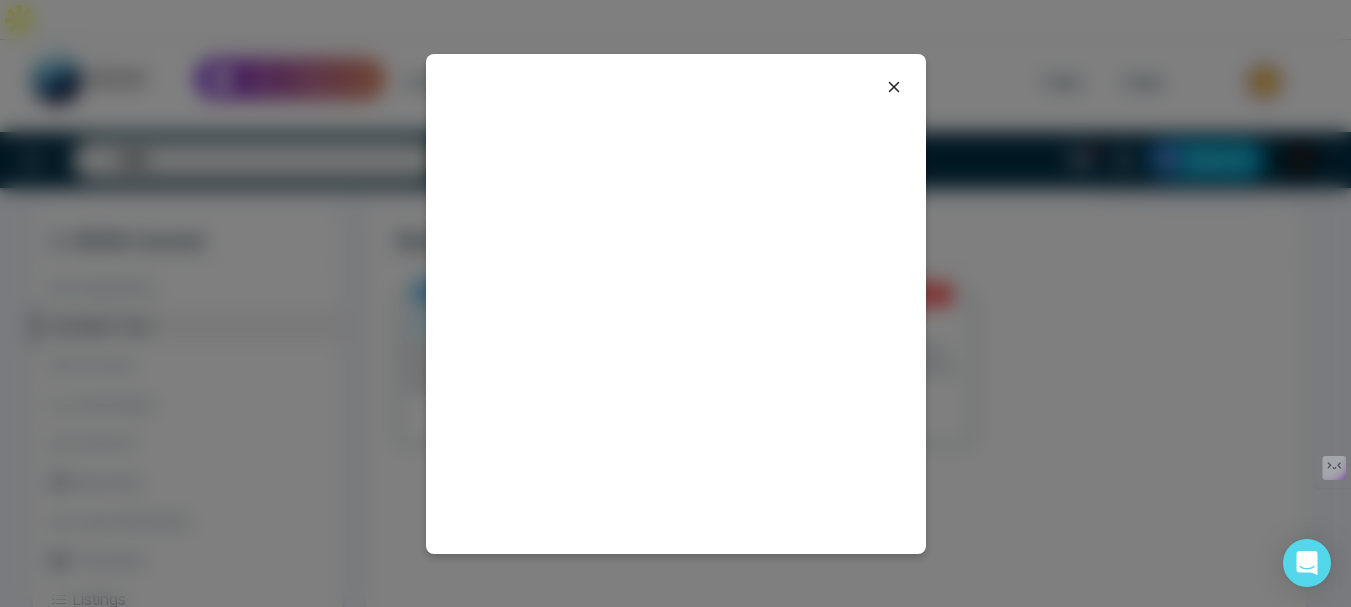 click 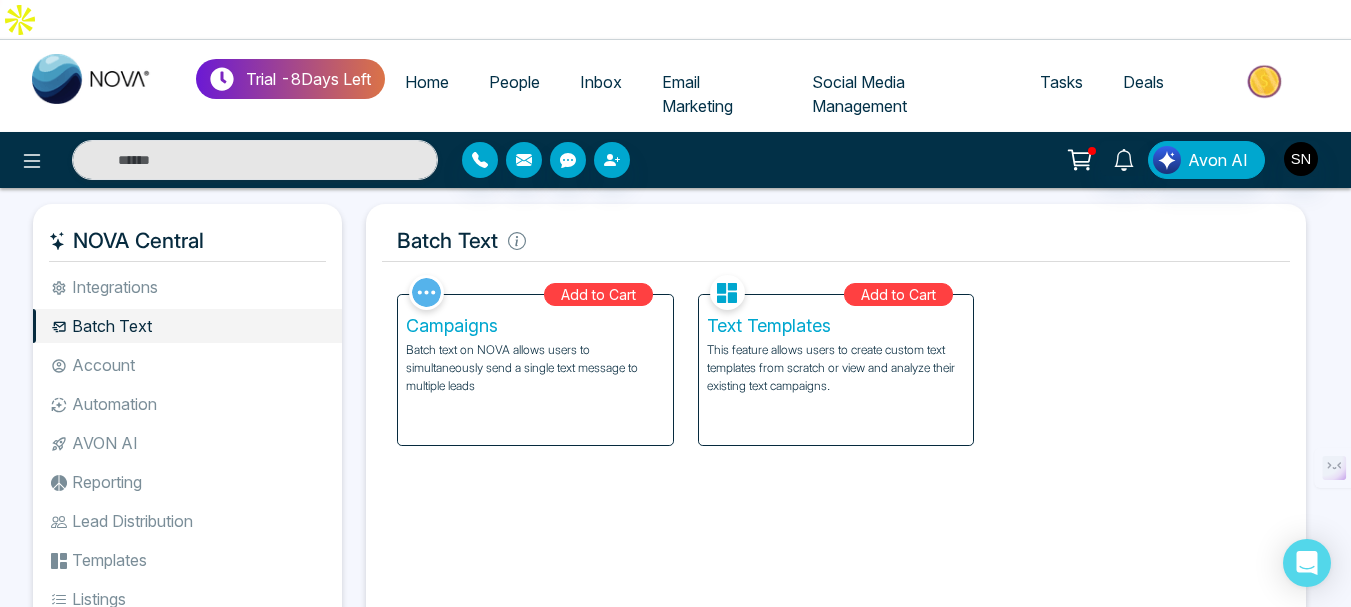 click on "Account" at bounding box center (187, 365) 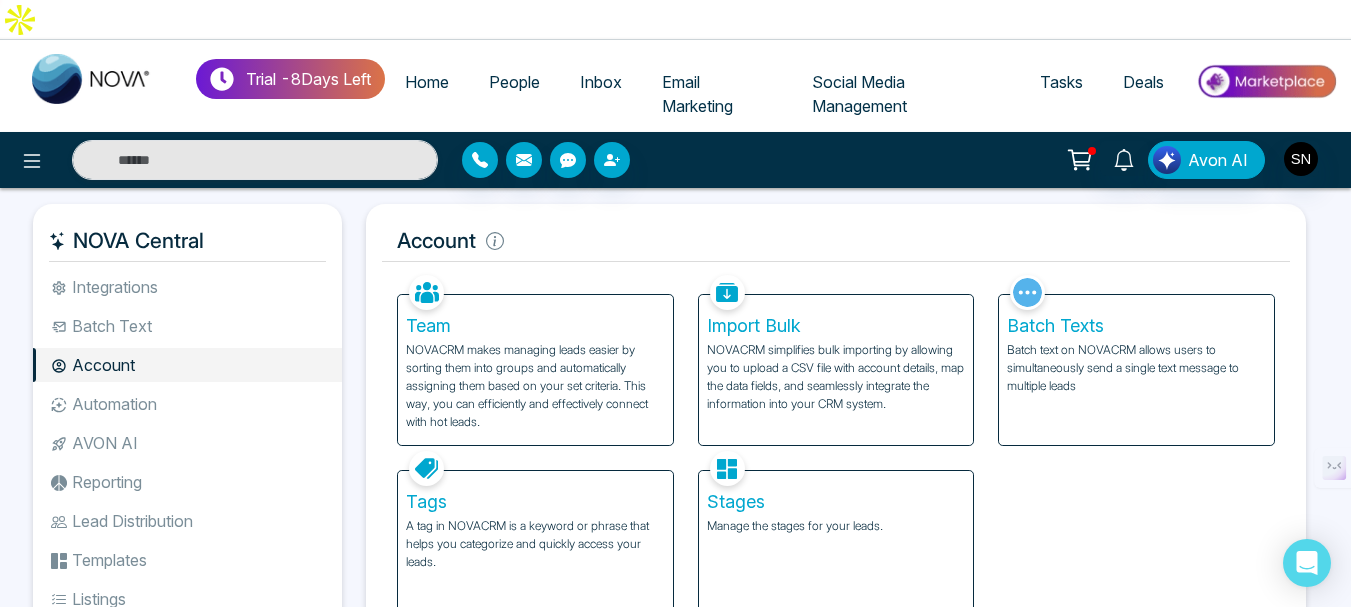 click on "Batch Texts" at bounding box center [1136, 326] 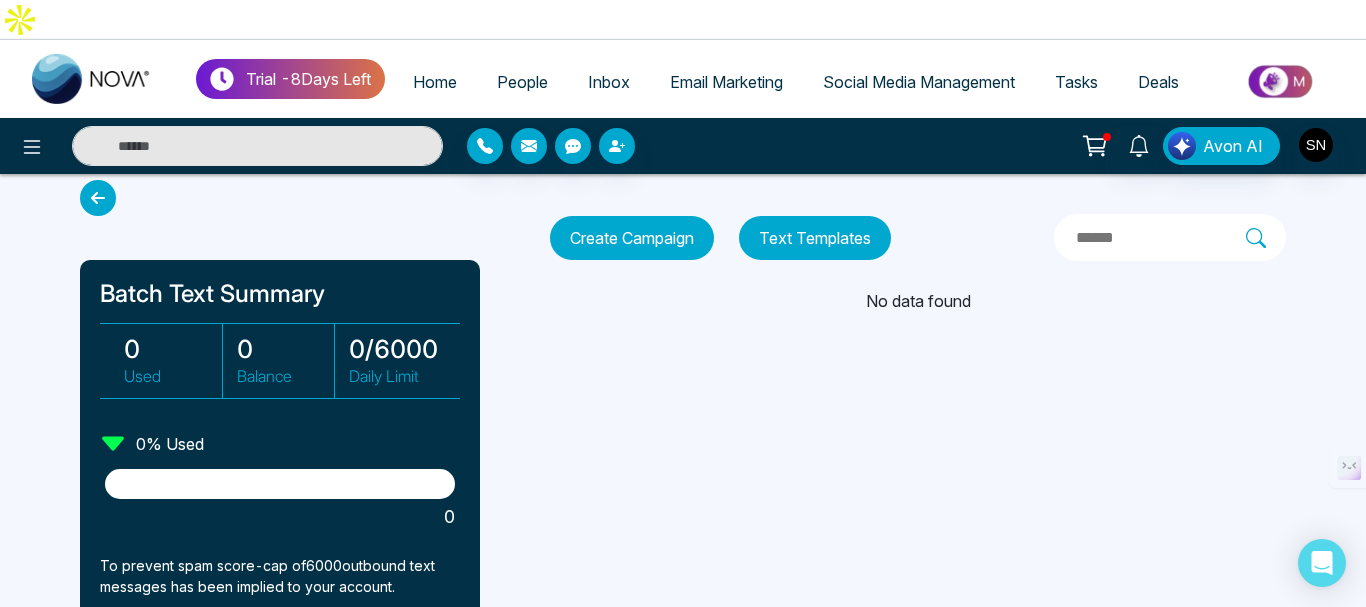 click on "Create Campaign" at bounding box center [632, 238] 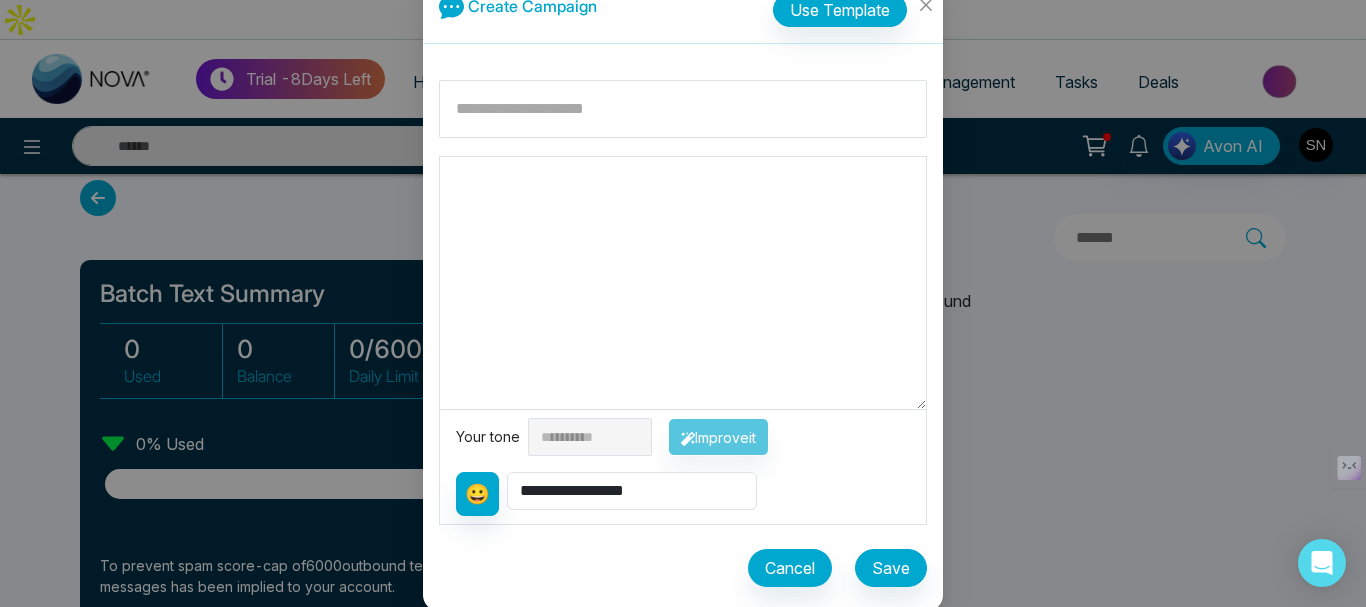 scroll, scrollTop: 22, scrollLeft: 0, axis: vertical 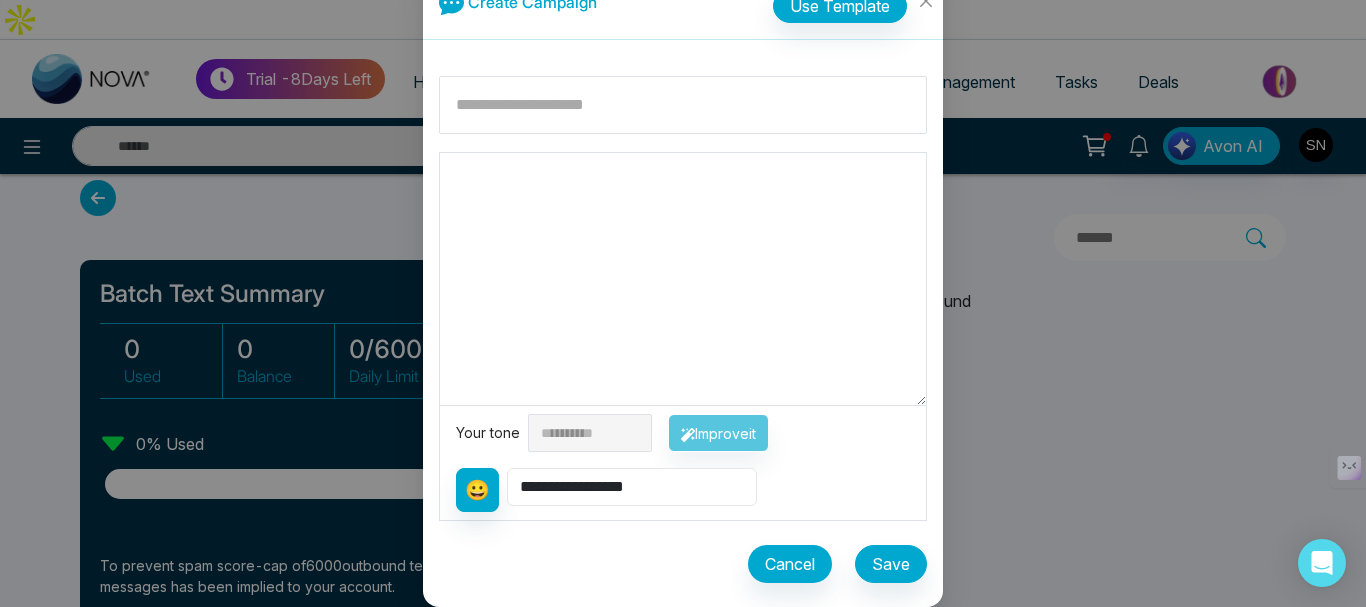 click on "**********" at bounding box center [632, 487] 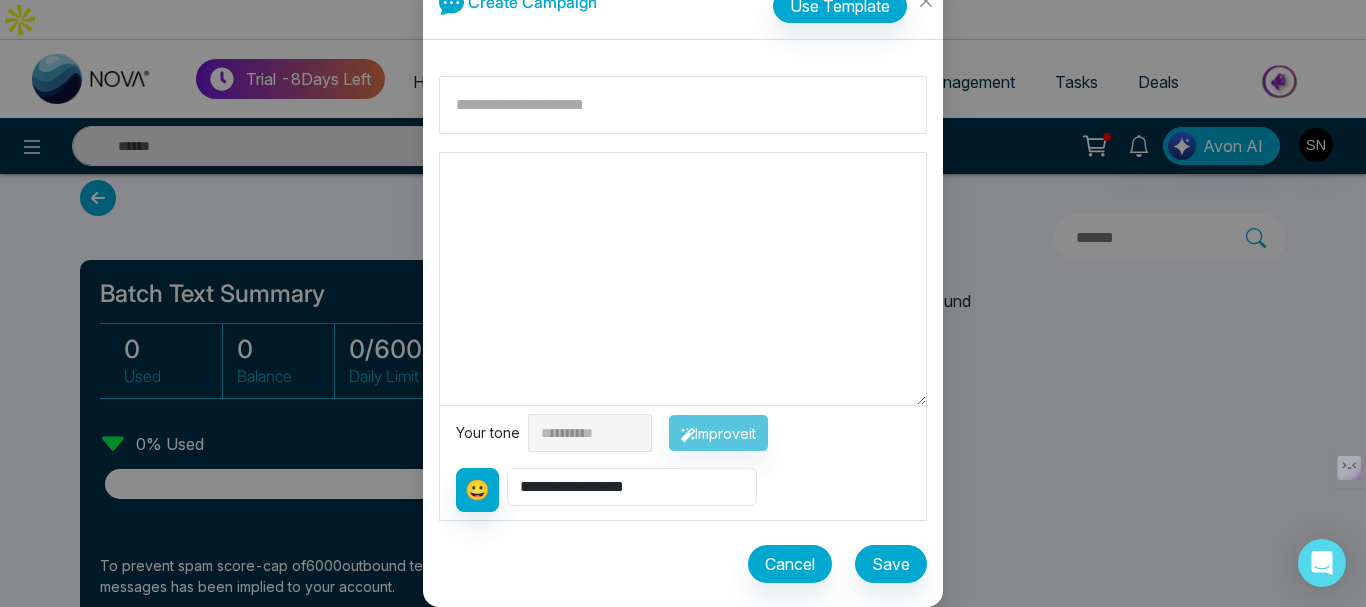 select on "**********" 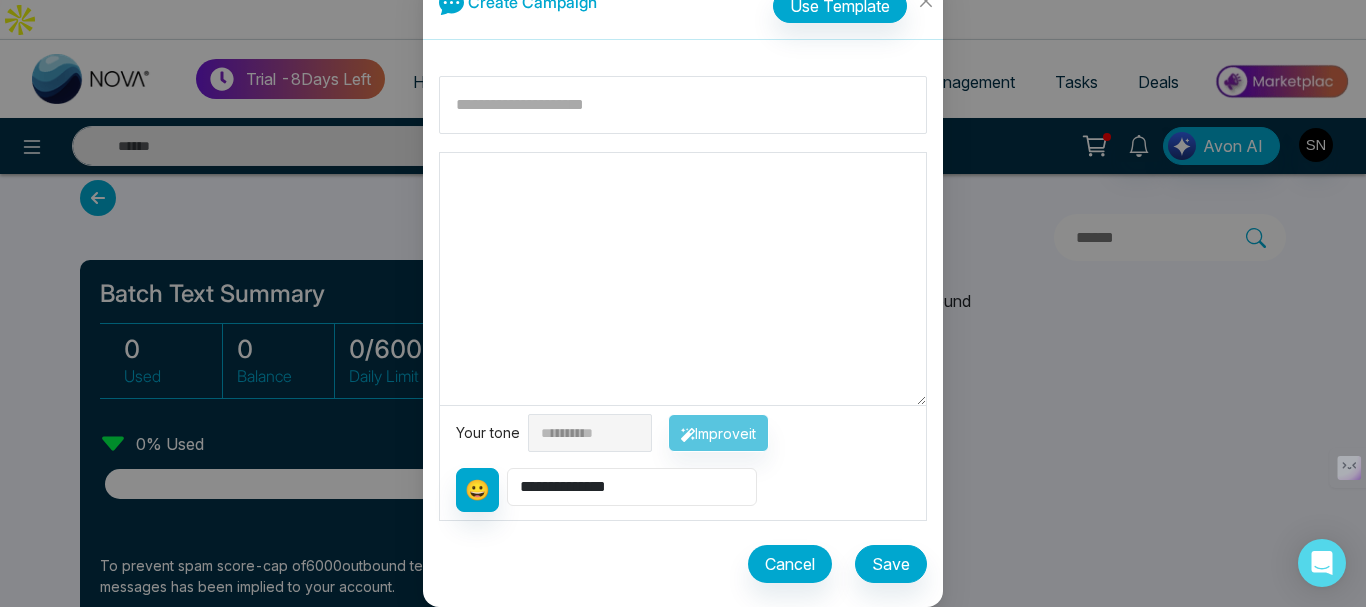 click on "**********" at bounding box center (632, 487) 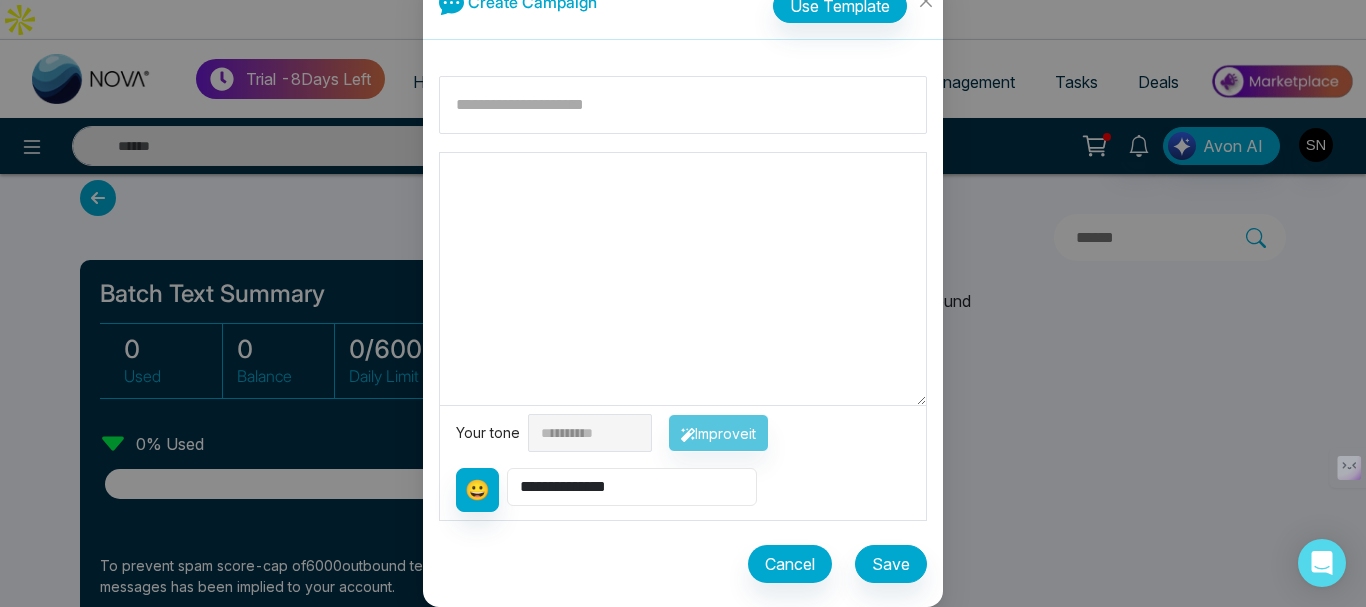 type on "**********" 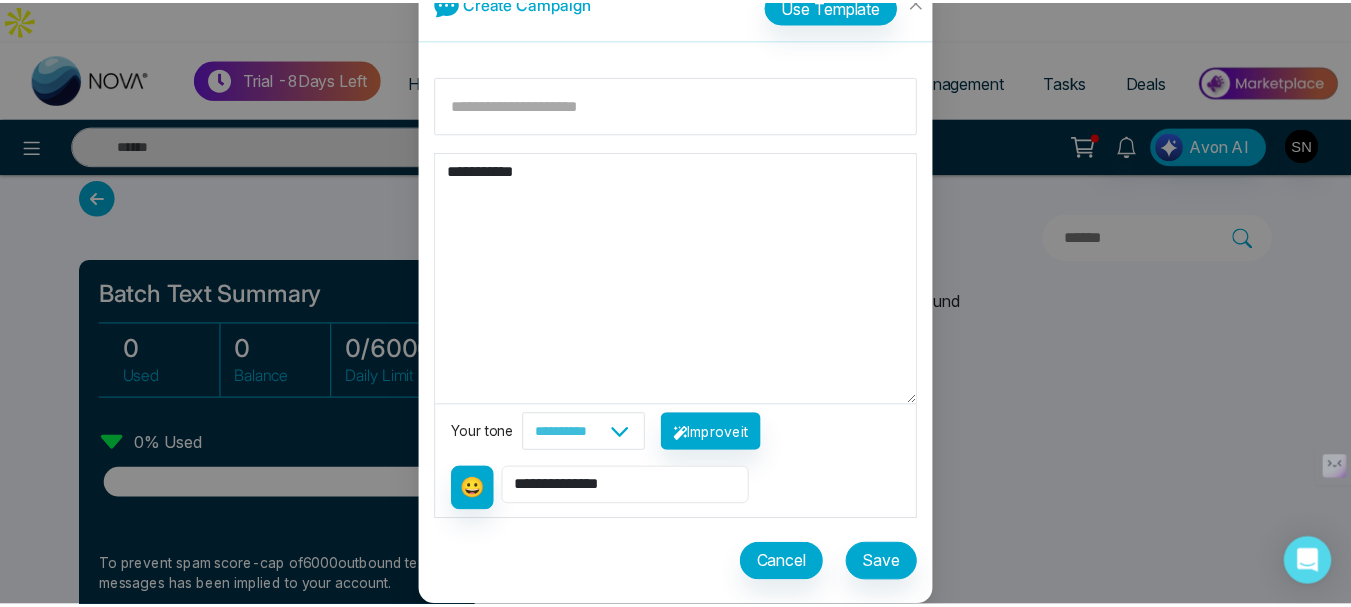 scroll, scrollTop: 0, scrollLeft: 0, axis: both 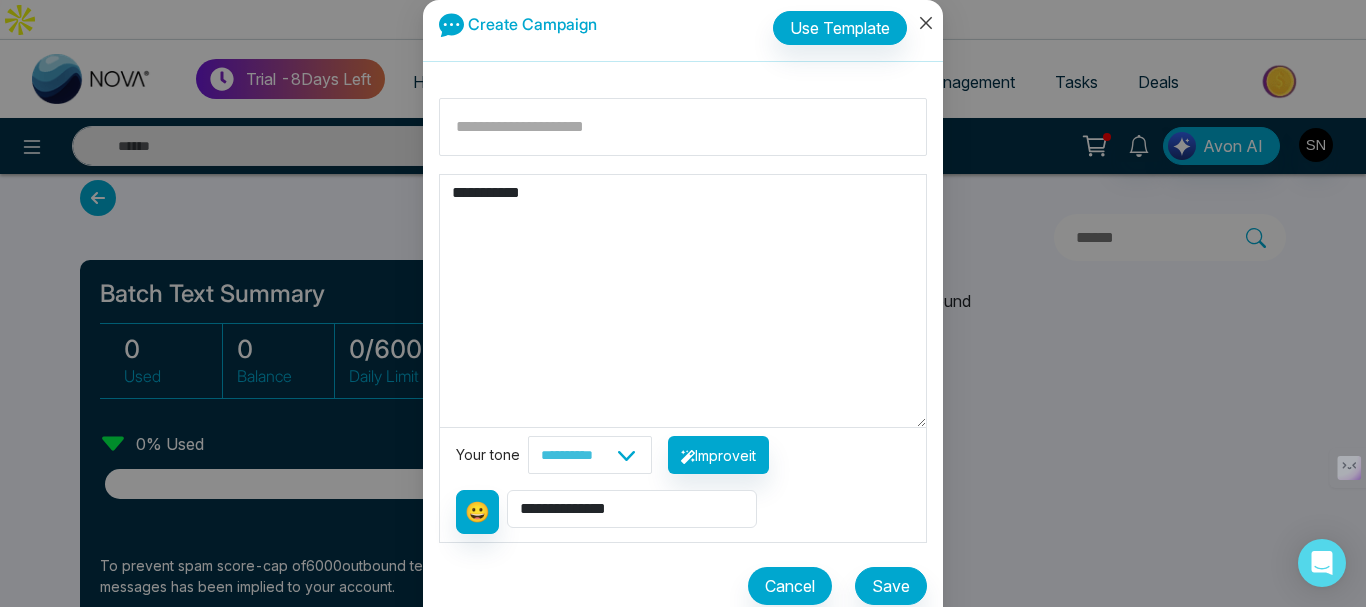 click 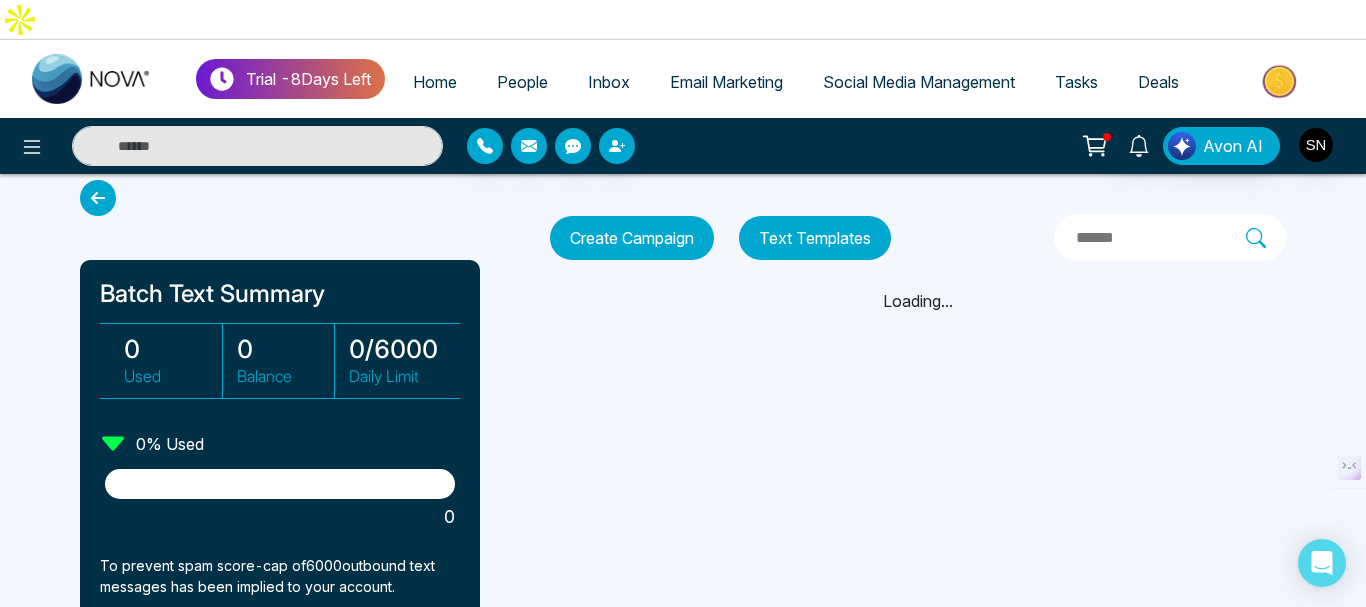 click on "Text Templates" at bounding box center (815, 238) 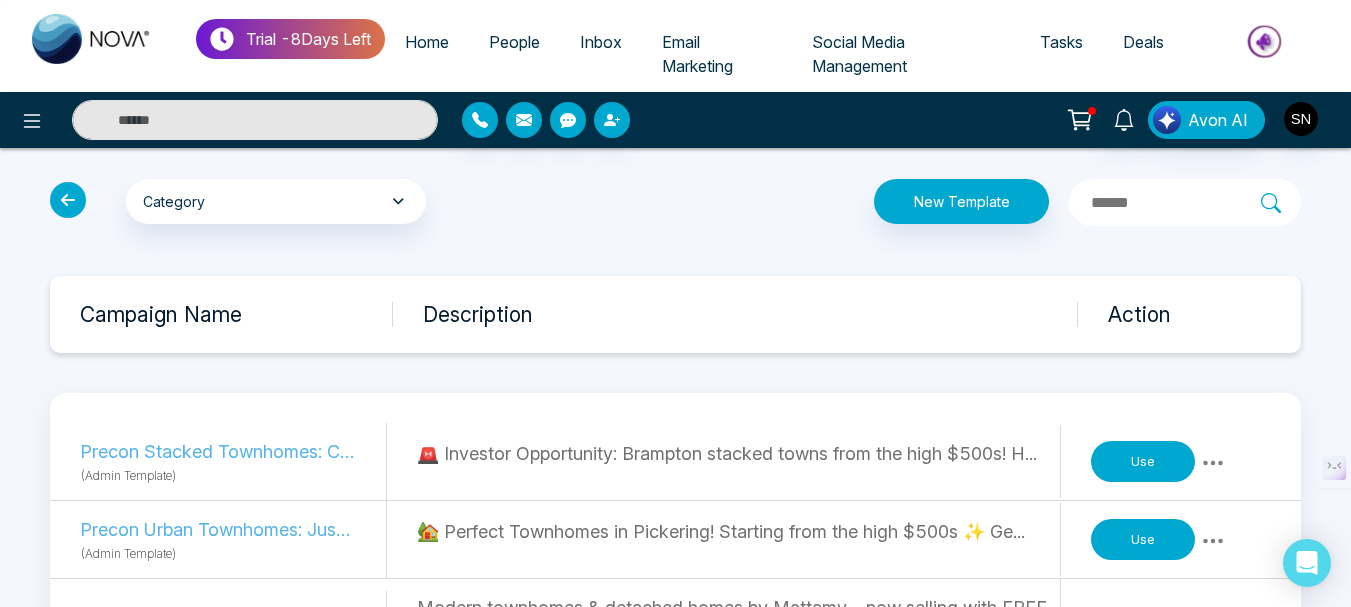 scroll, scrollTop: 0, scrollLeft: 0, axis: both 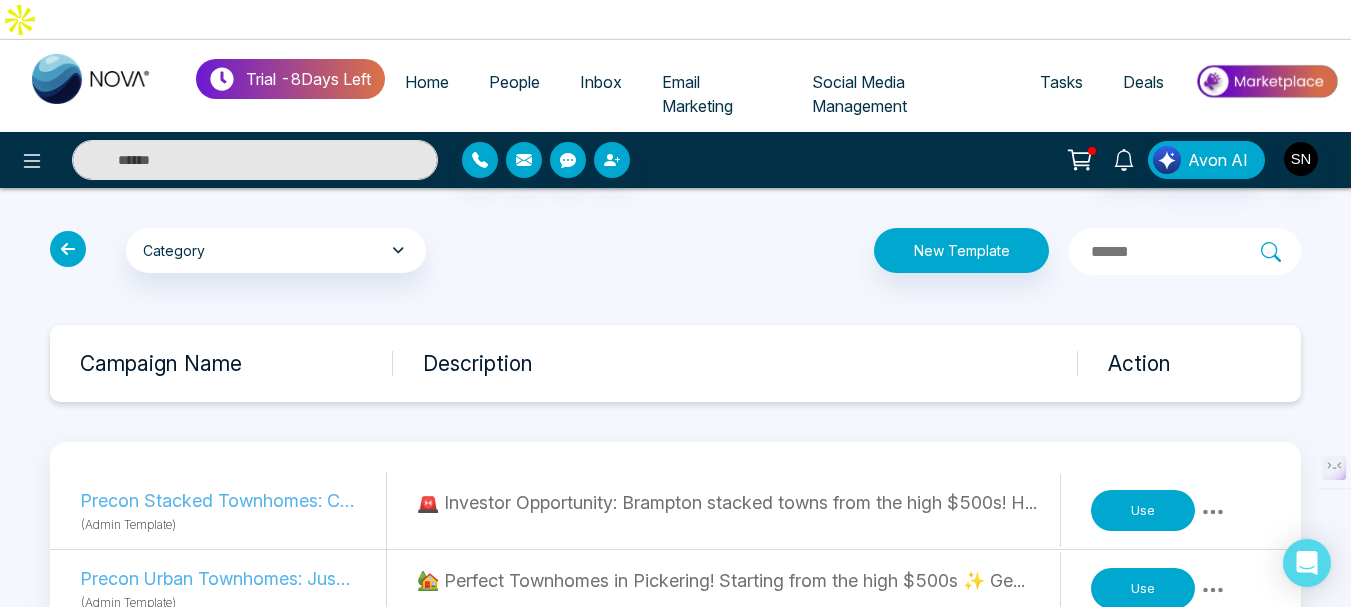 click on "Use" at bounding box center [1143, 511] 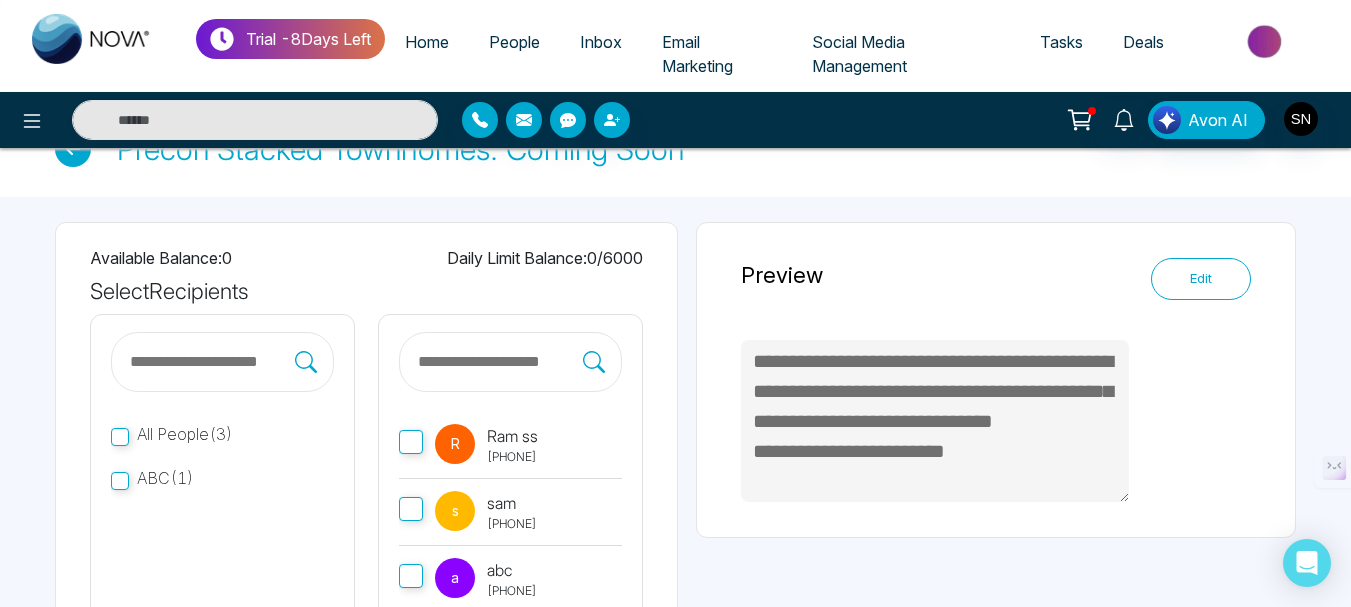 scroll, scrollTop: 200, scrollLeft: 0, axis: vertical 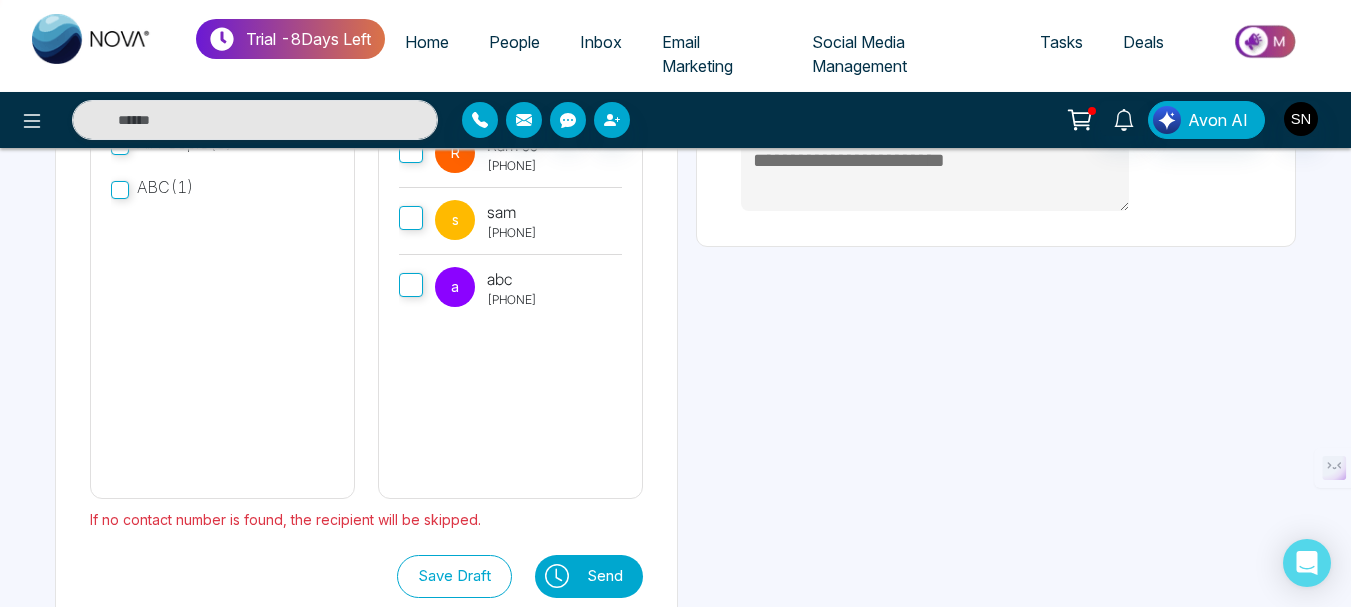 click on "Send" at bounding box center [610, 576] 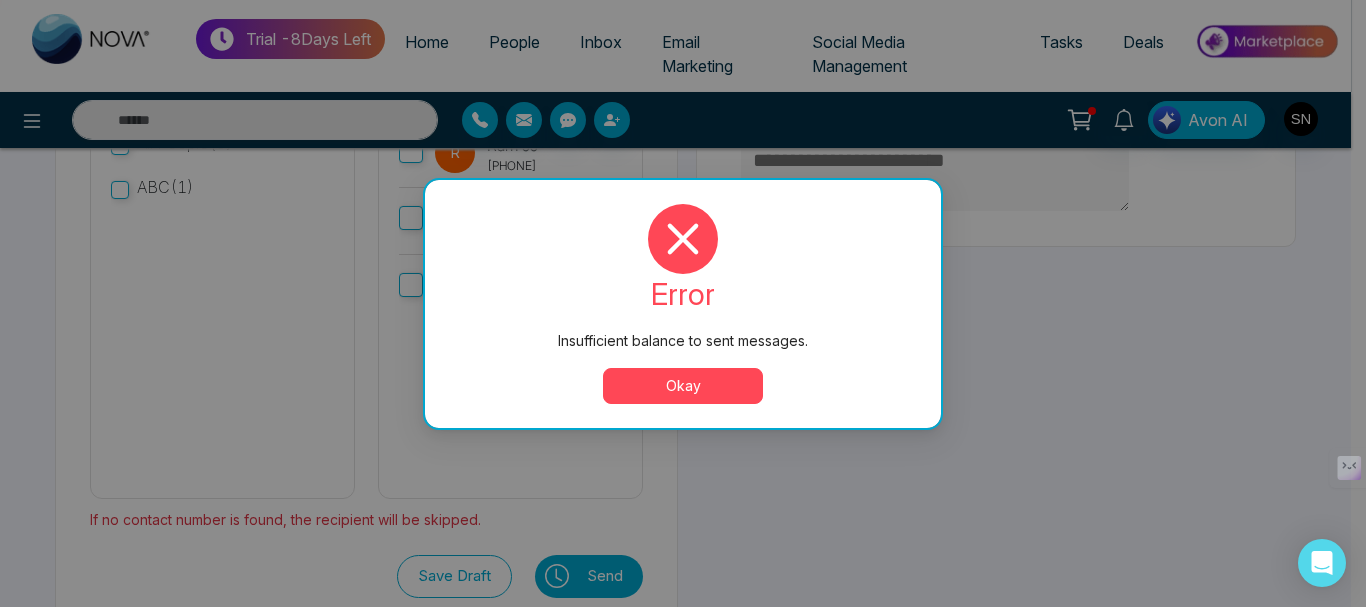 click on "Okay" at bounding box center [683, 386] 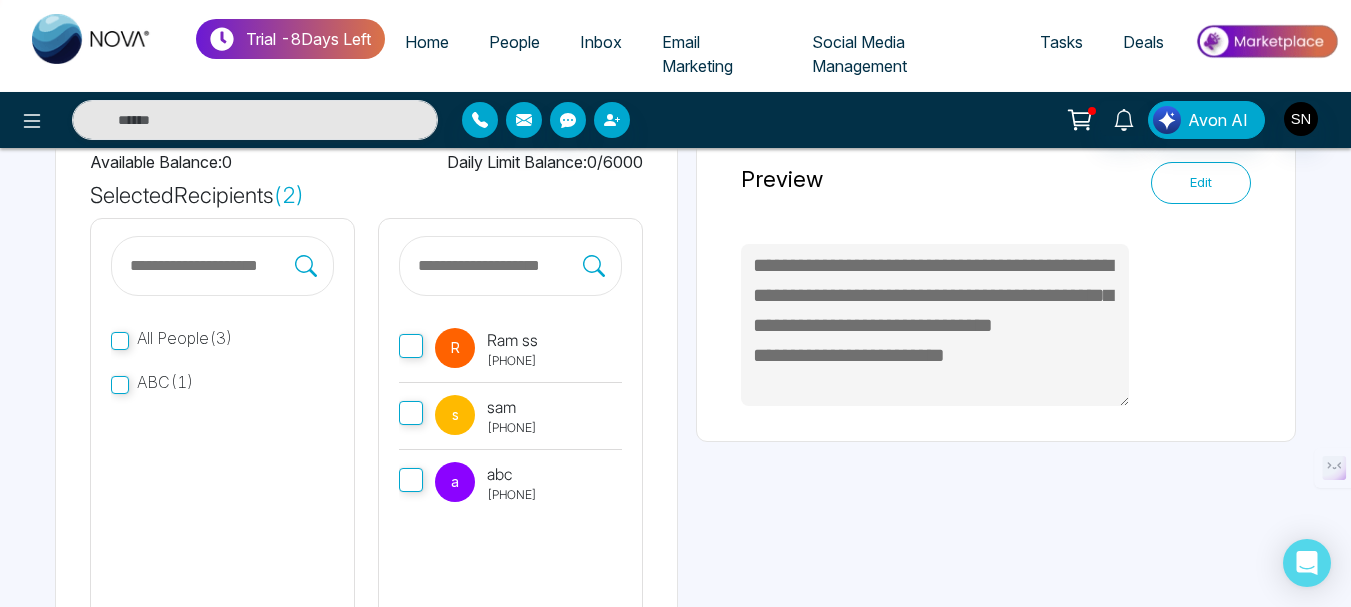 scroll, scrollTop: 0, scrollLeft: 0, axis: both 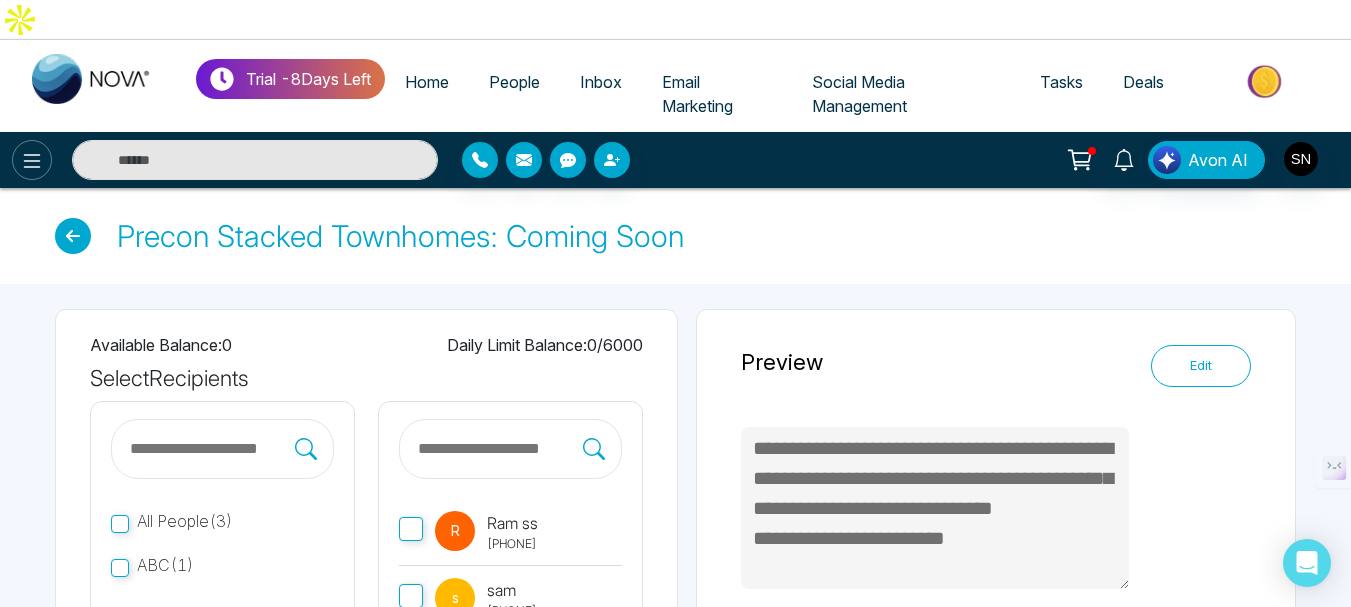 click at bounding box center [32, 160] 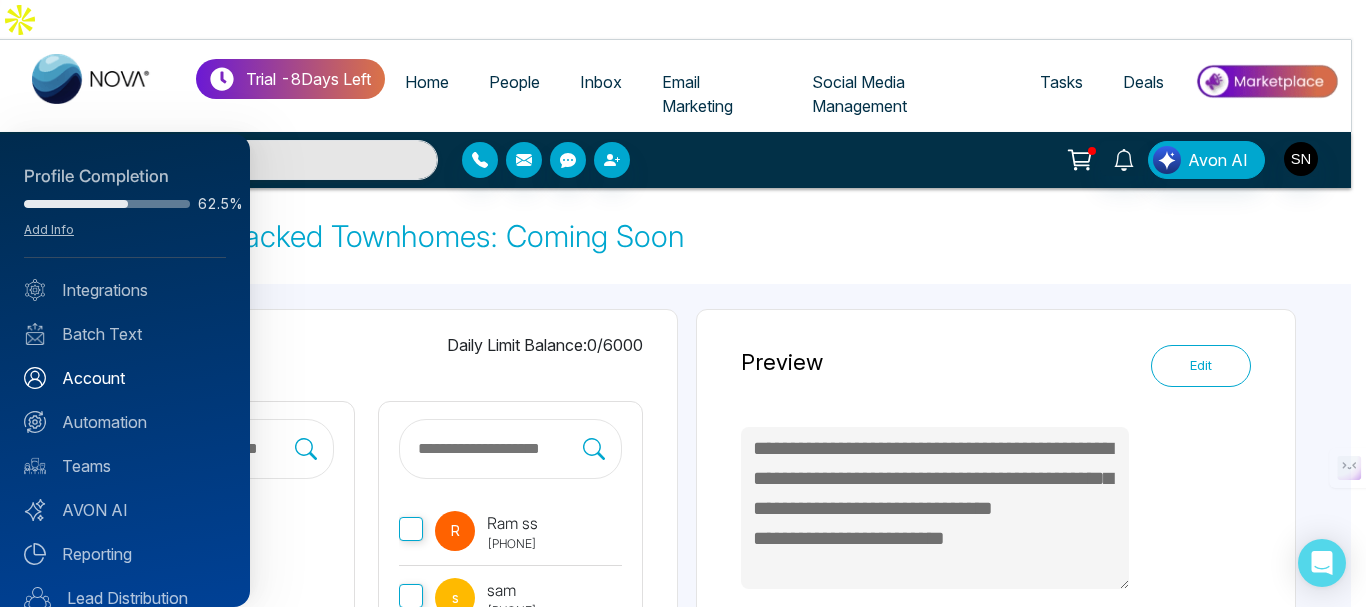 click on "Account" at bounding box center (125, 378) 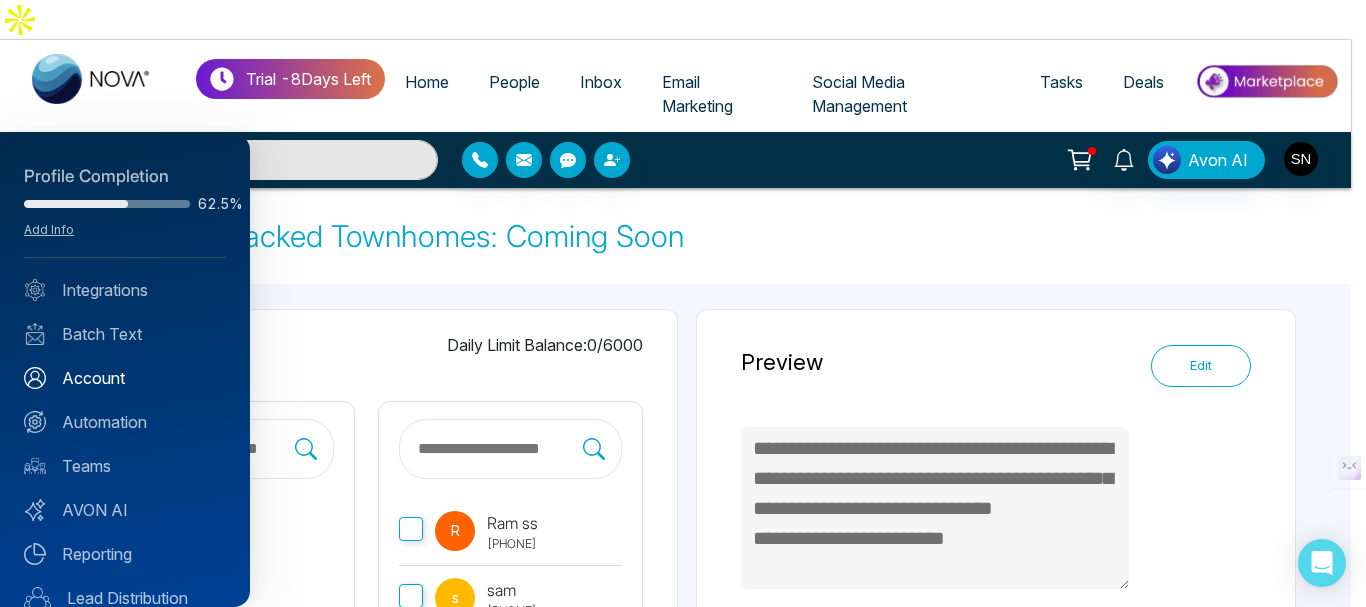 type on "**********" 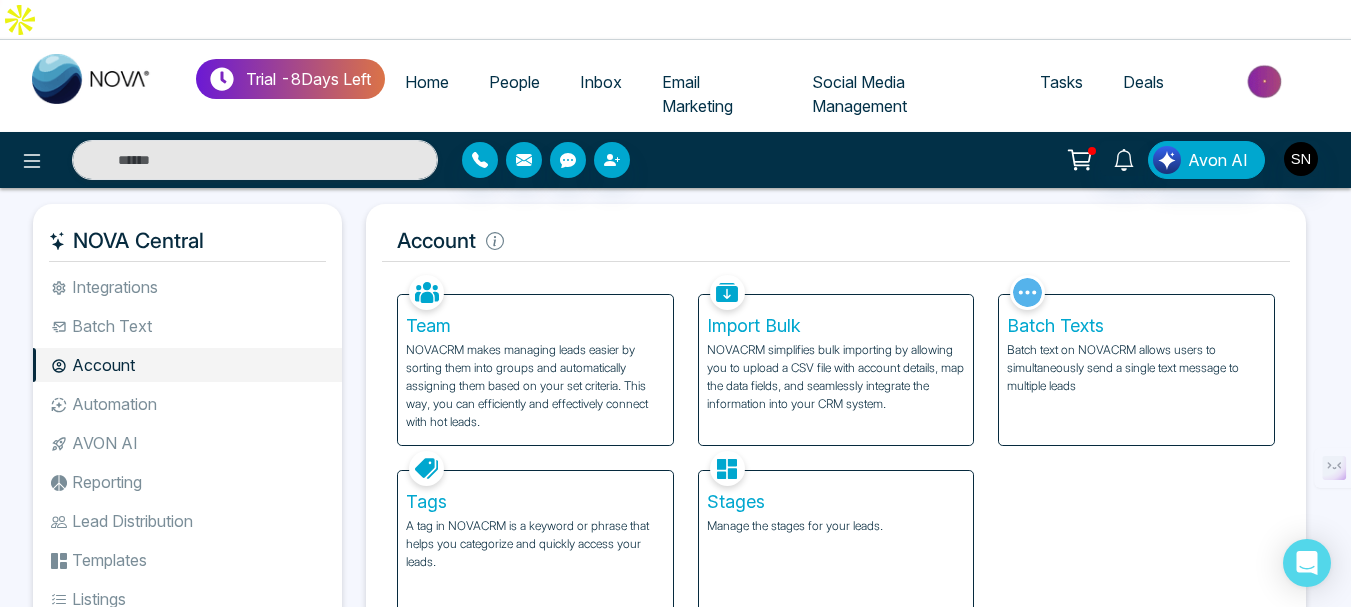 click on "Tags" at bounding box center [535, 502] 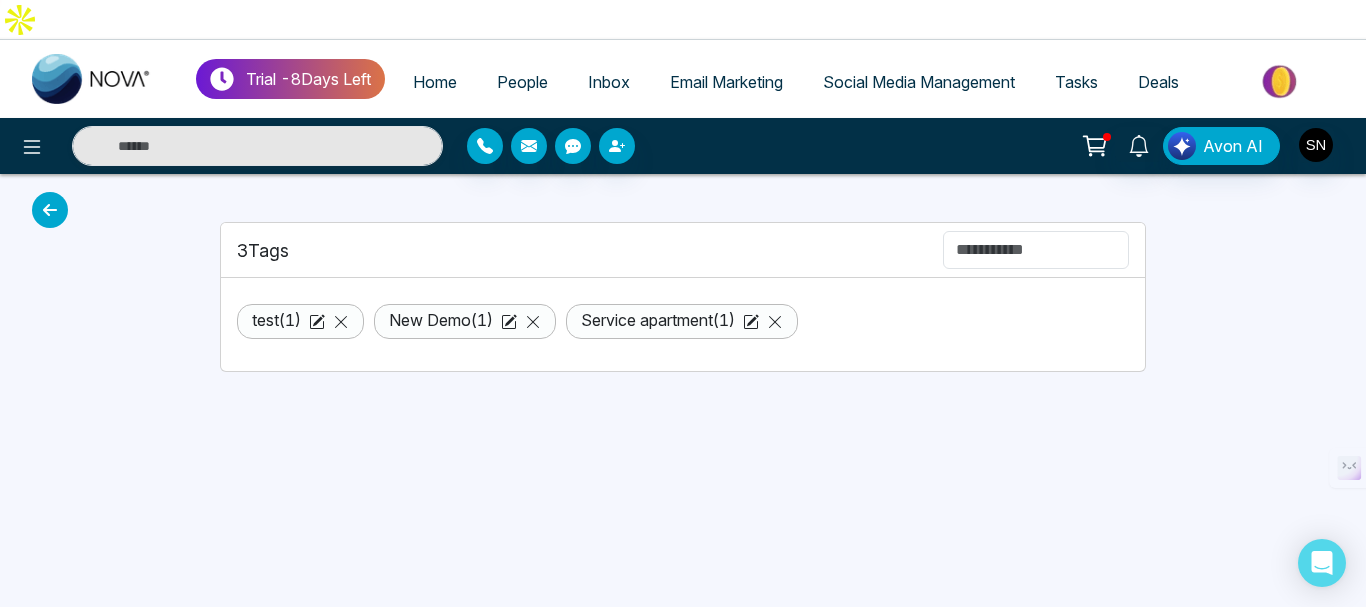 click at bounding box center [50, 210] 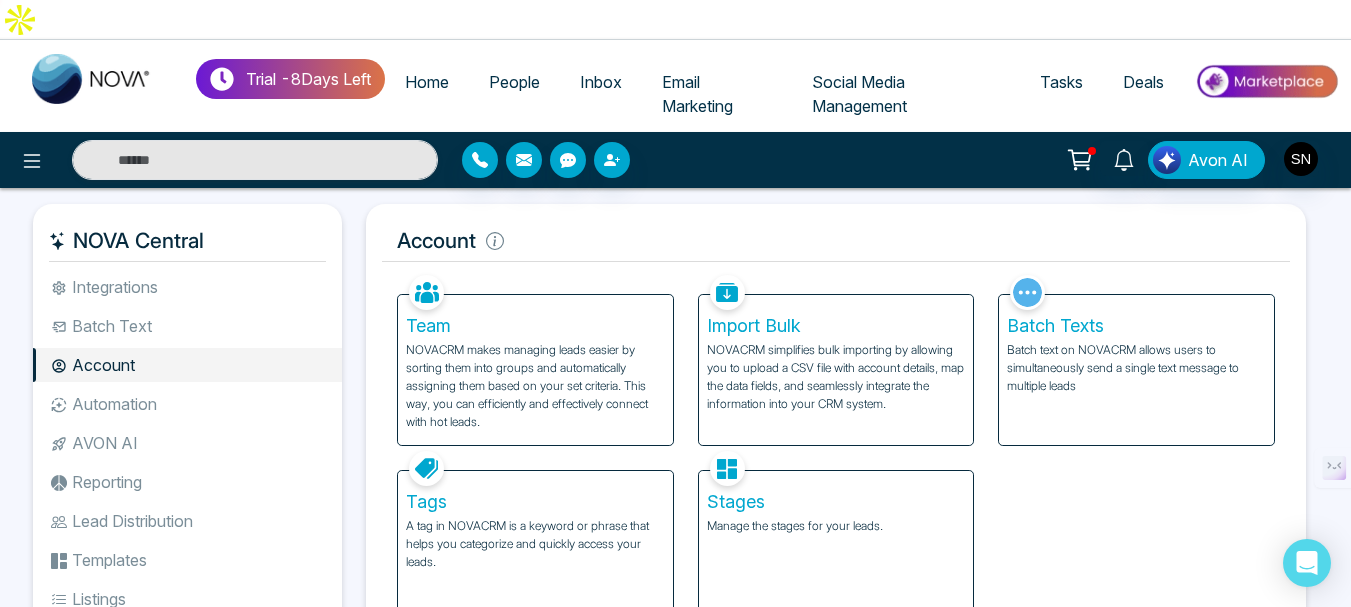 click on "AVON AI" at bounding box center (187, 443) 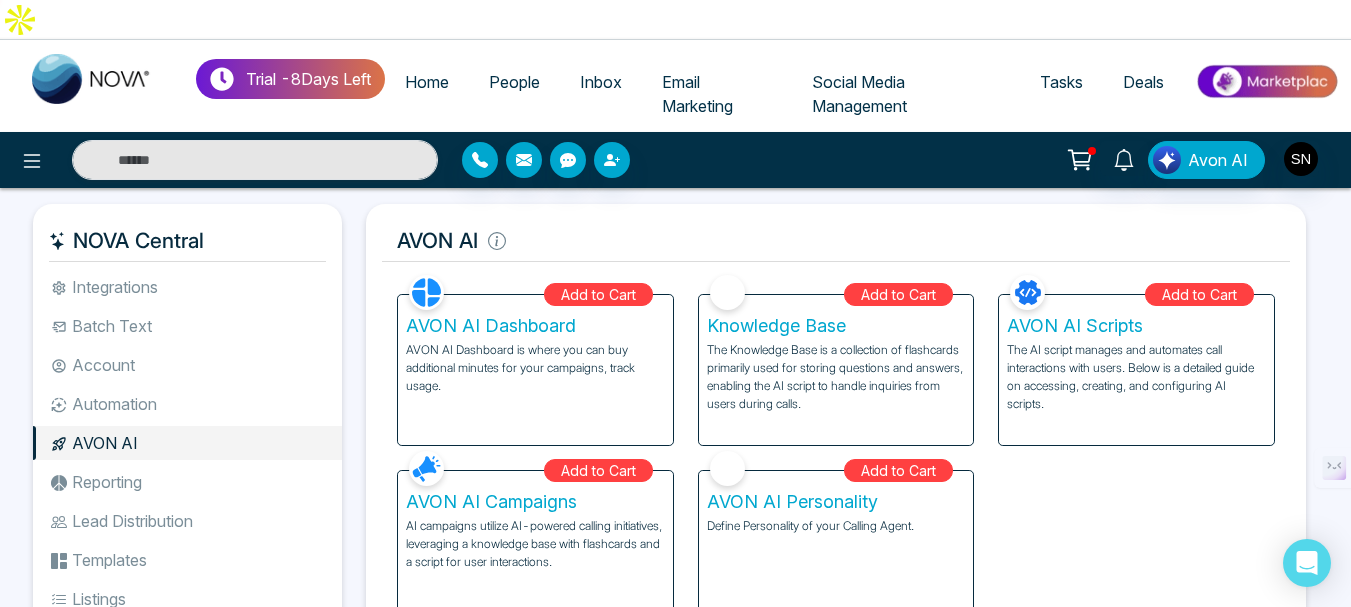 scroll, scrollTop: 100, scrollLeft: 0, axis: vertical 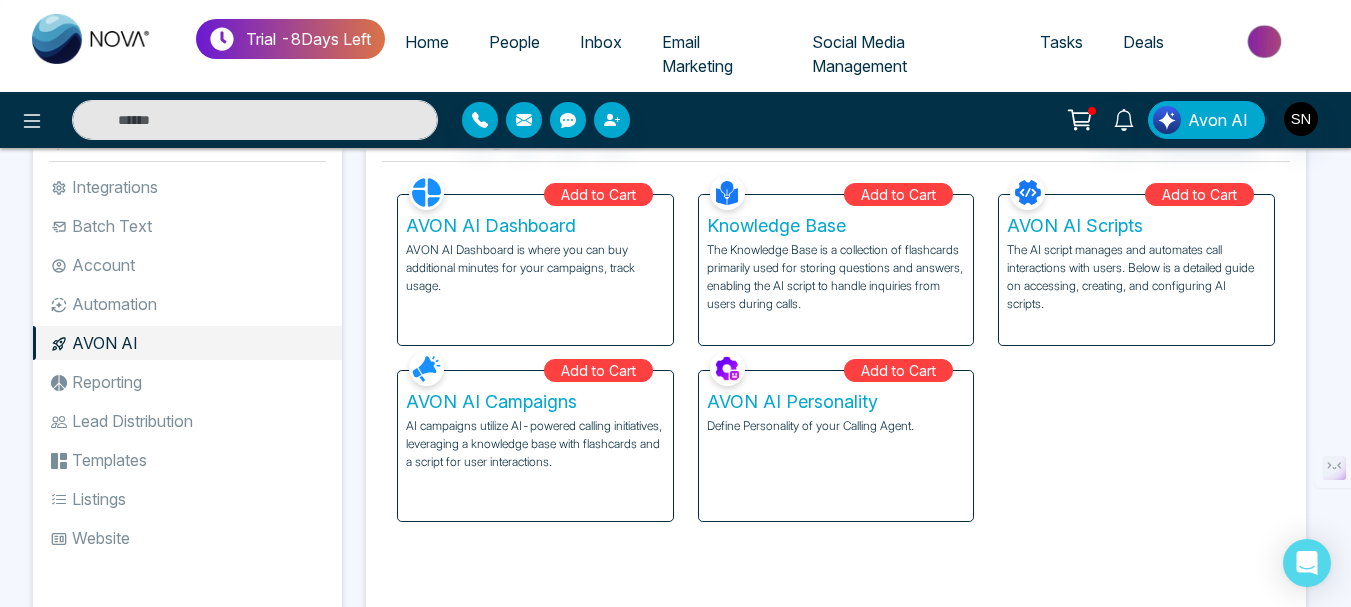 click on "Reporting" at bounding box center (187, 382) 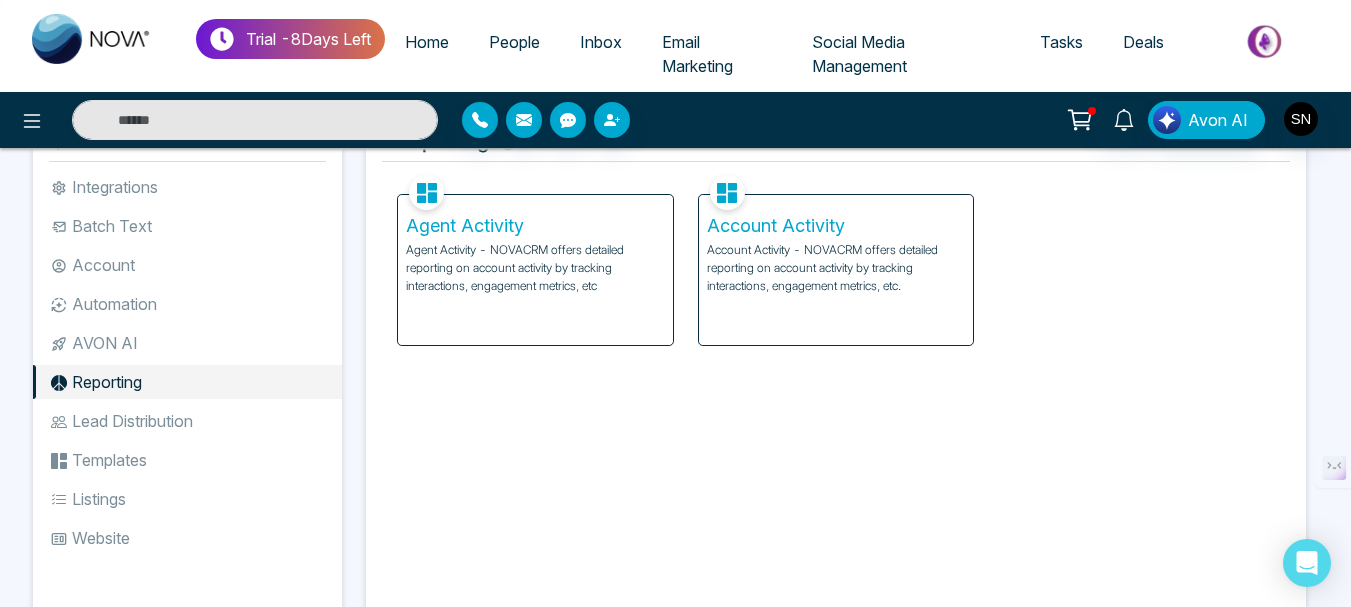 click on "Agent Activity" at bounding box center [535, 226] 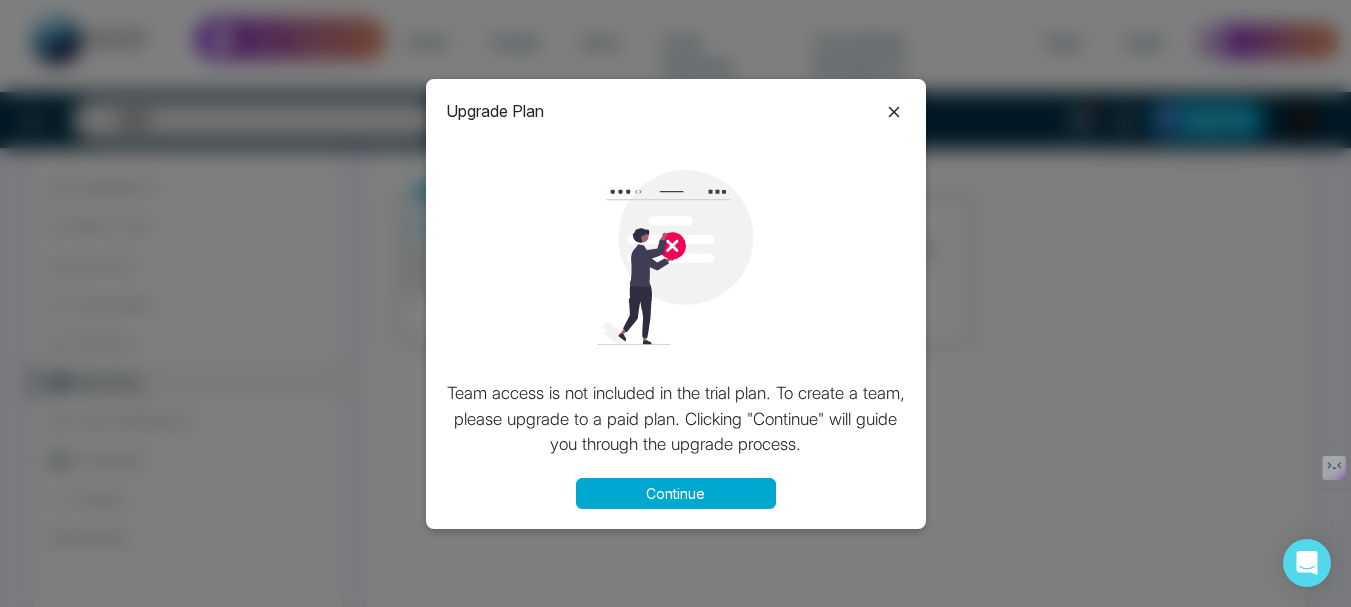 click 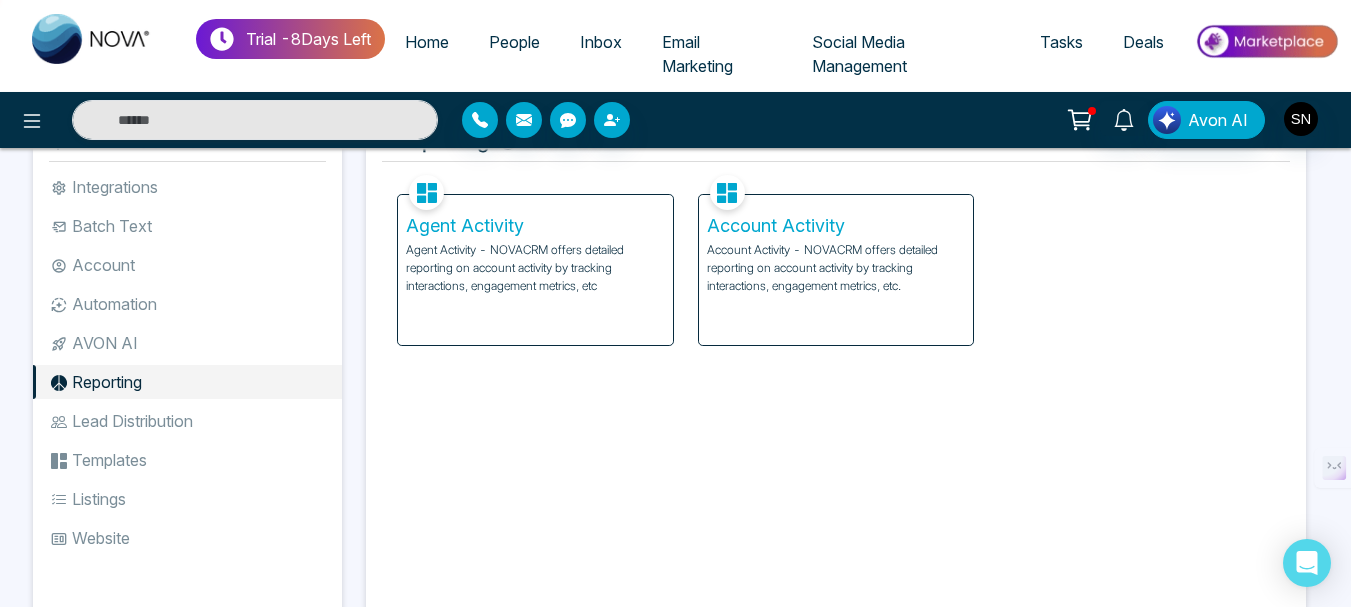 click on "Account Activity" at bounding box center [836, 226] 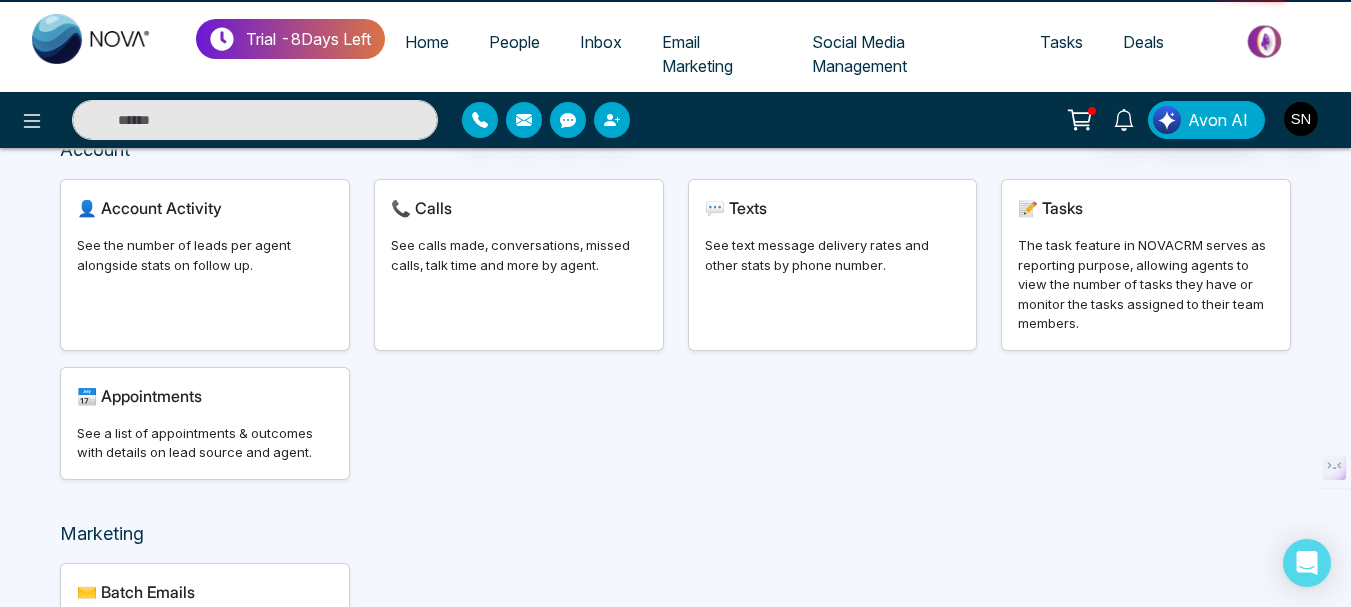 scroll, scrollTop: 0, scrollLeft: 0, axis: both 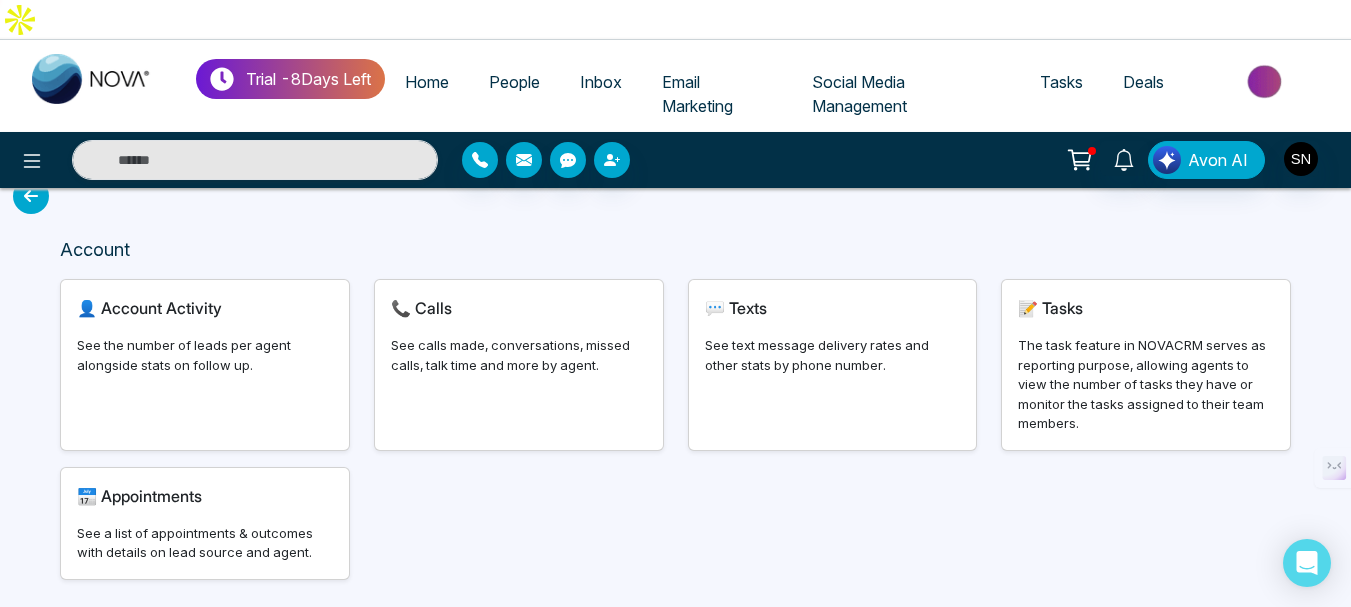 click at bounding box center [31, 196] 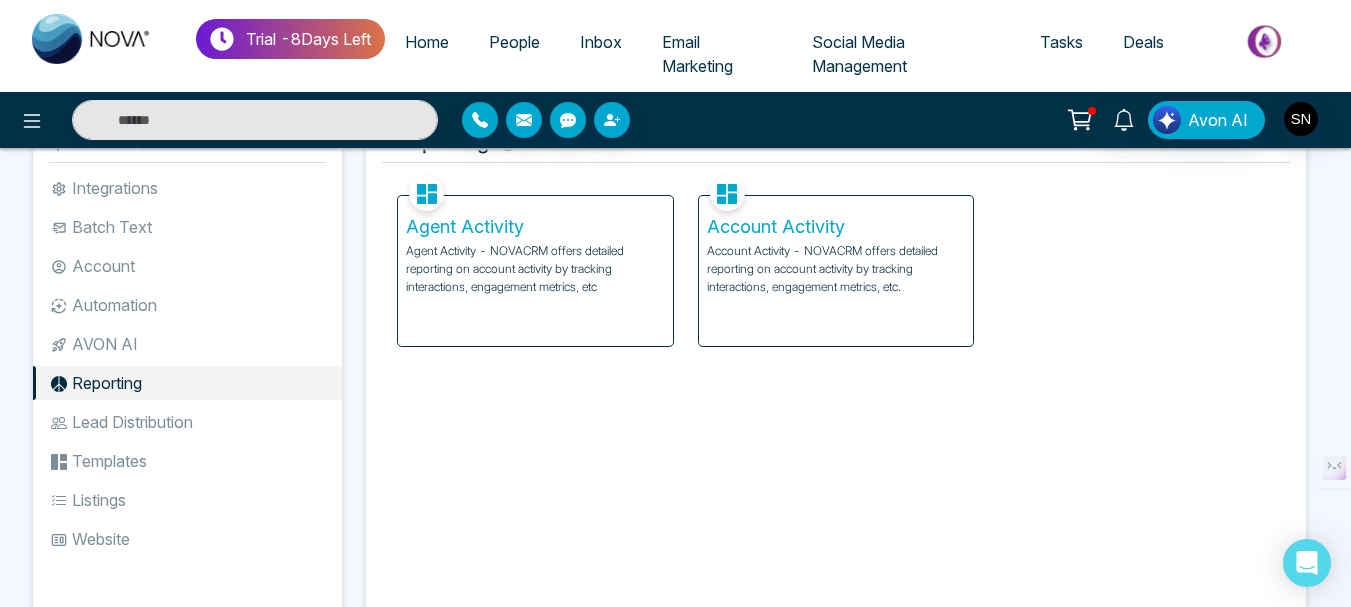 scroll, scrollTop: 100, scrollLeft: 0, axis: vertical 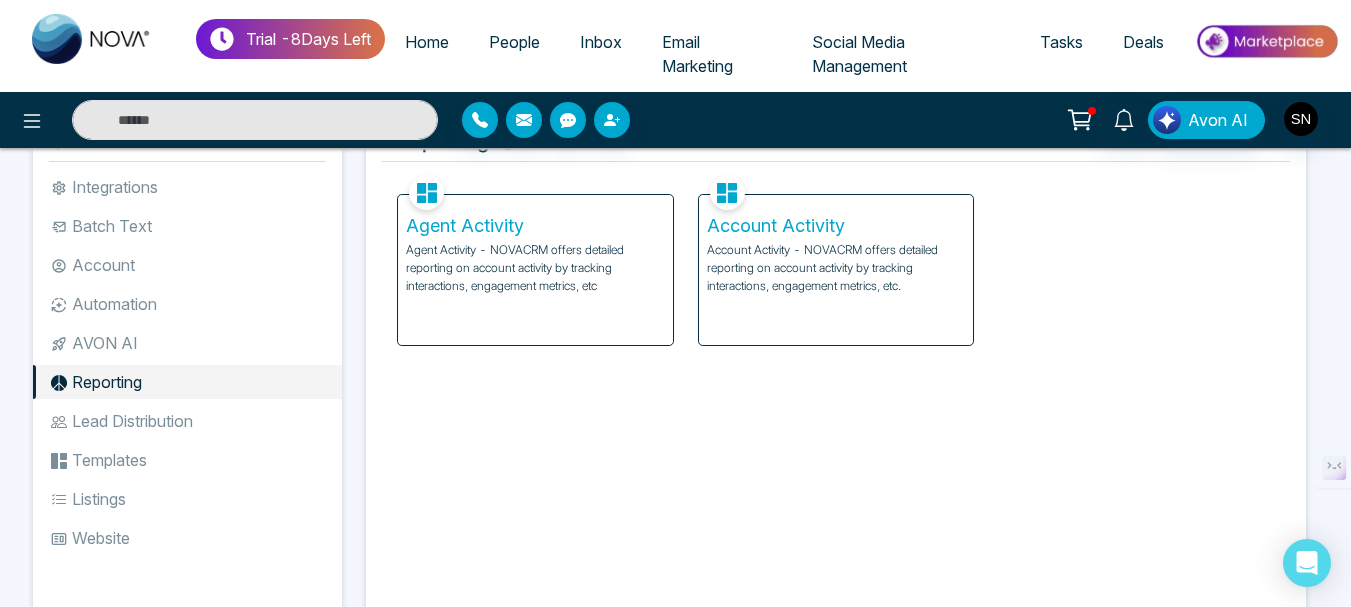 click on "Lead Distribution" at bounding box center [187, 421] 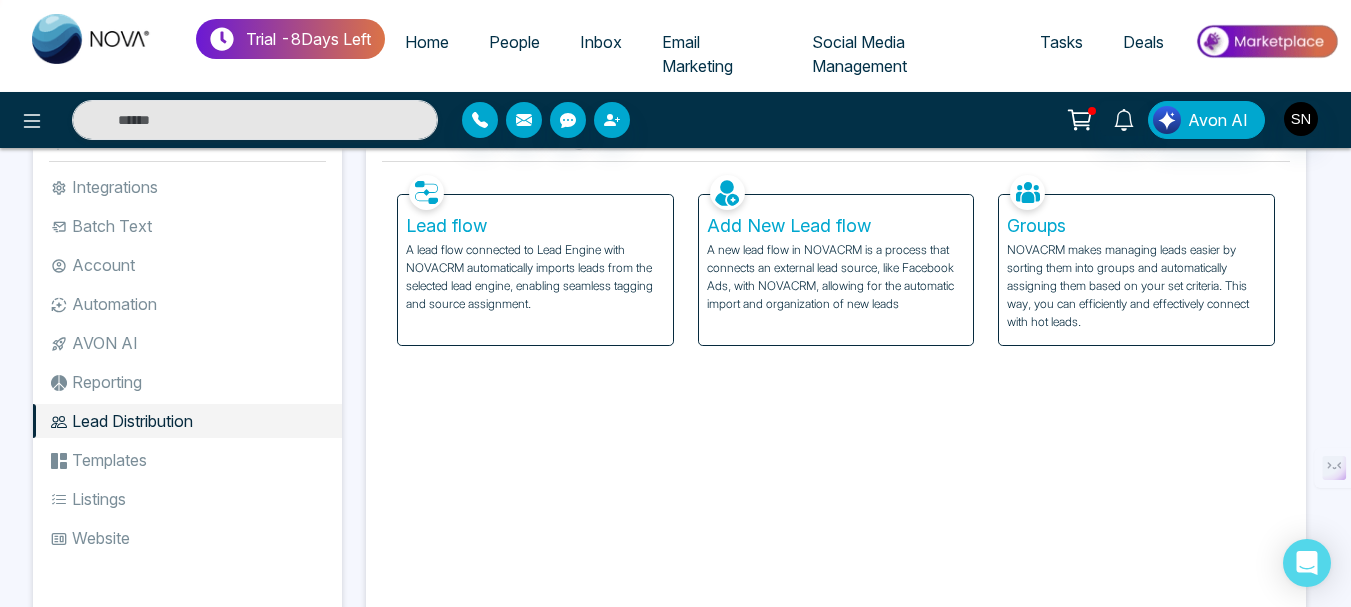click on "Lead flow" at bounding box center (535, 226) 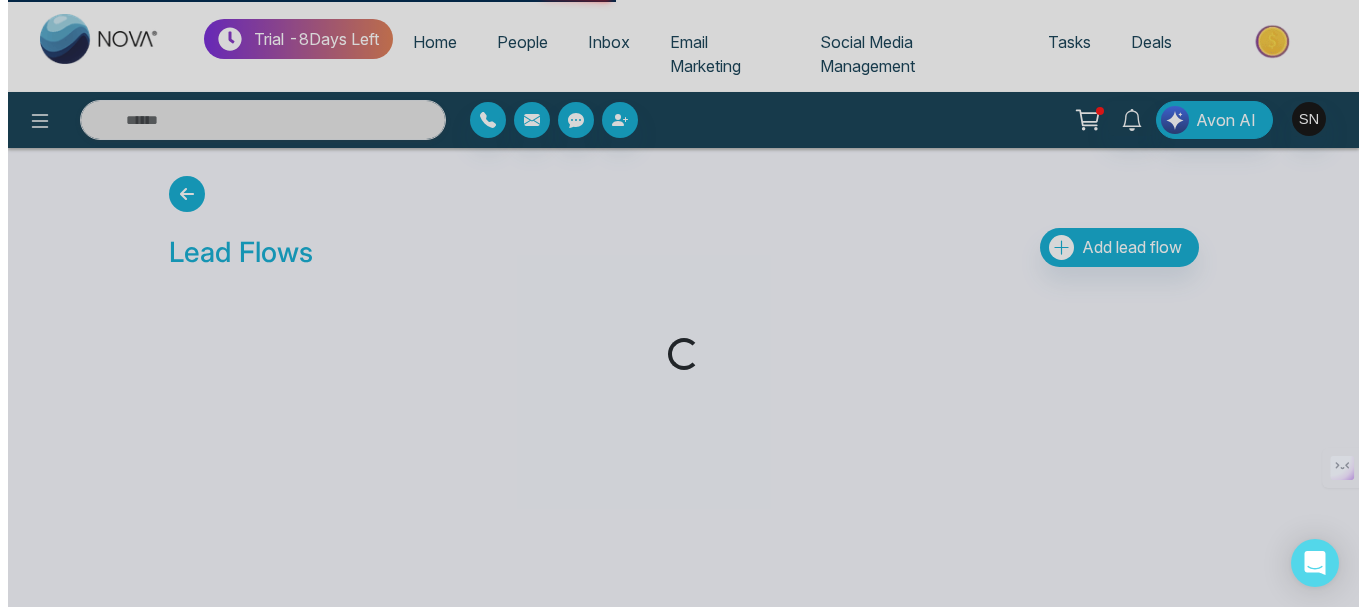 scroll, scrollTop: 0, scrollLeft: 0, axis: both 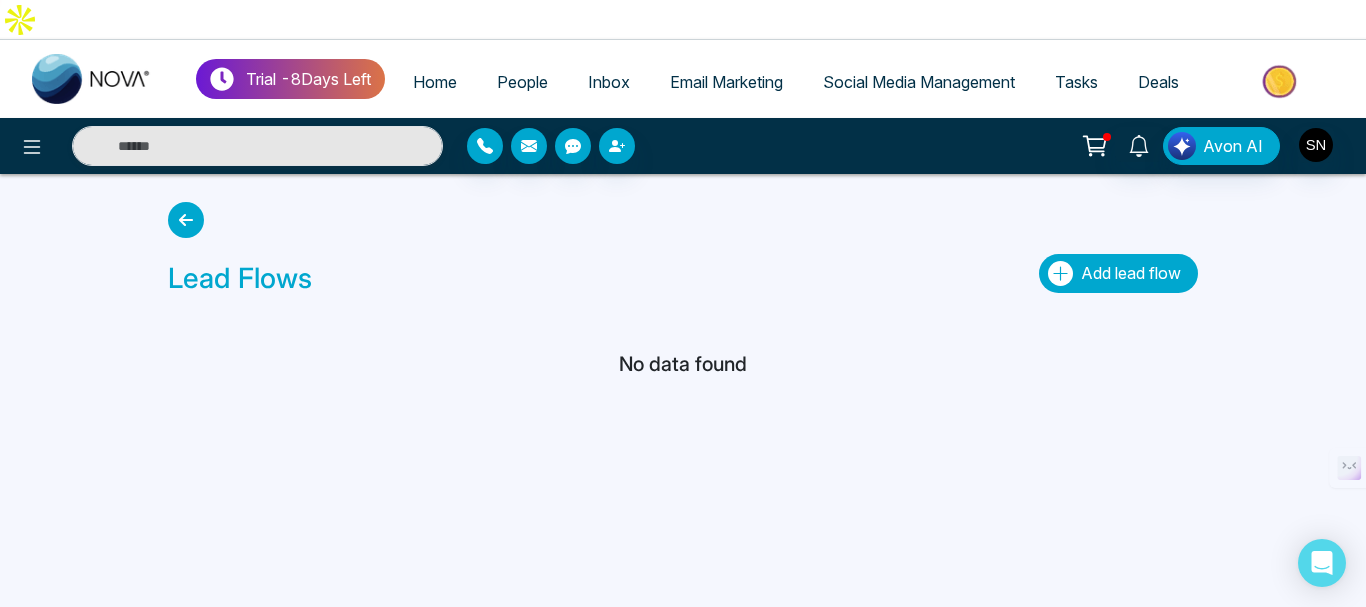 click on "Add lead flow" at bounding box center [1118, 273] 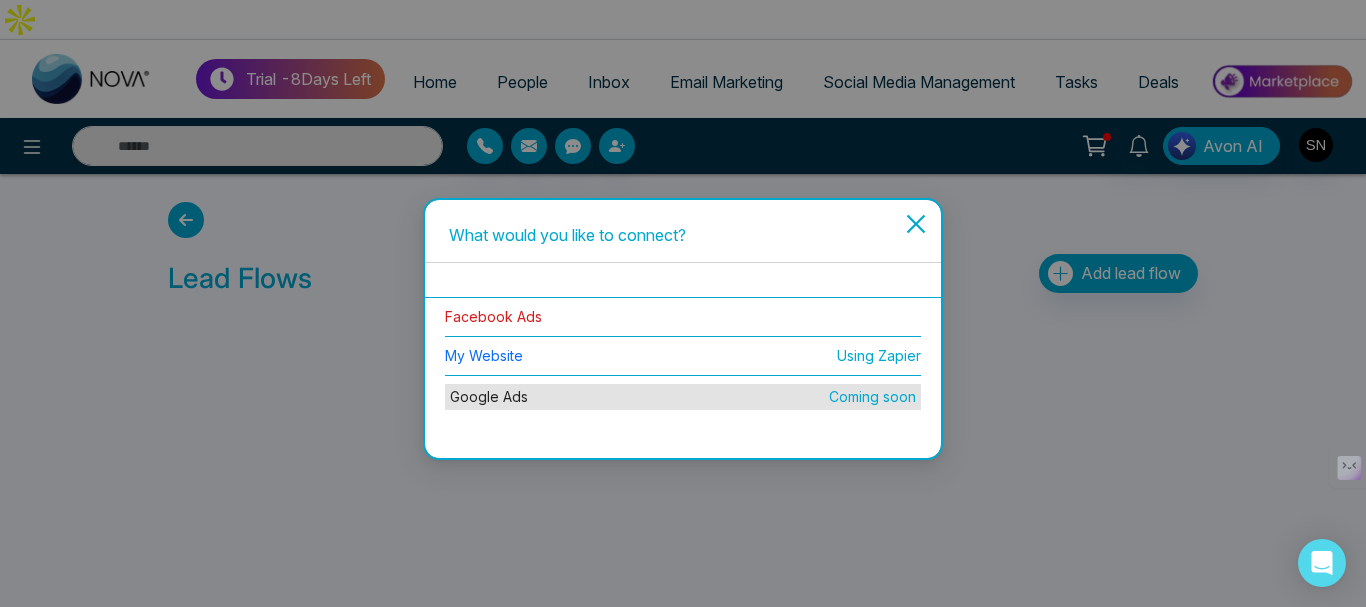 click on "Facebook Ads" at bounding box center [493, 316] 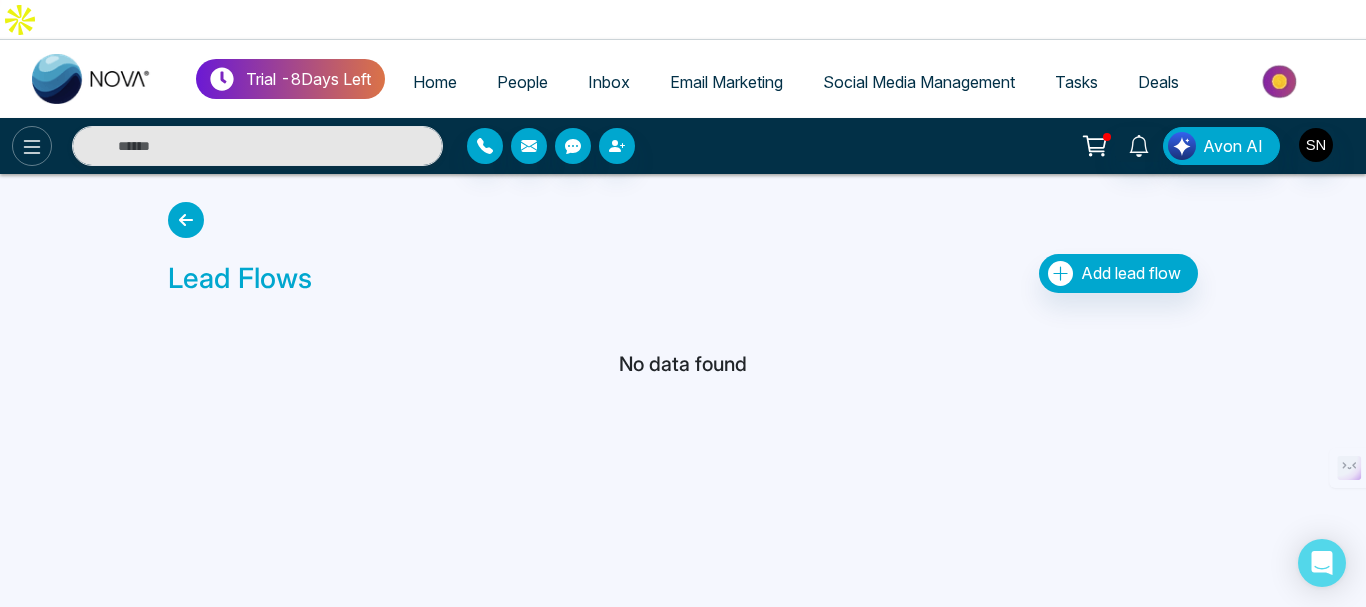 click 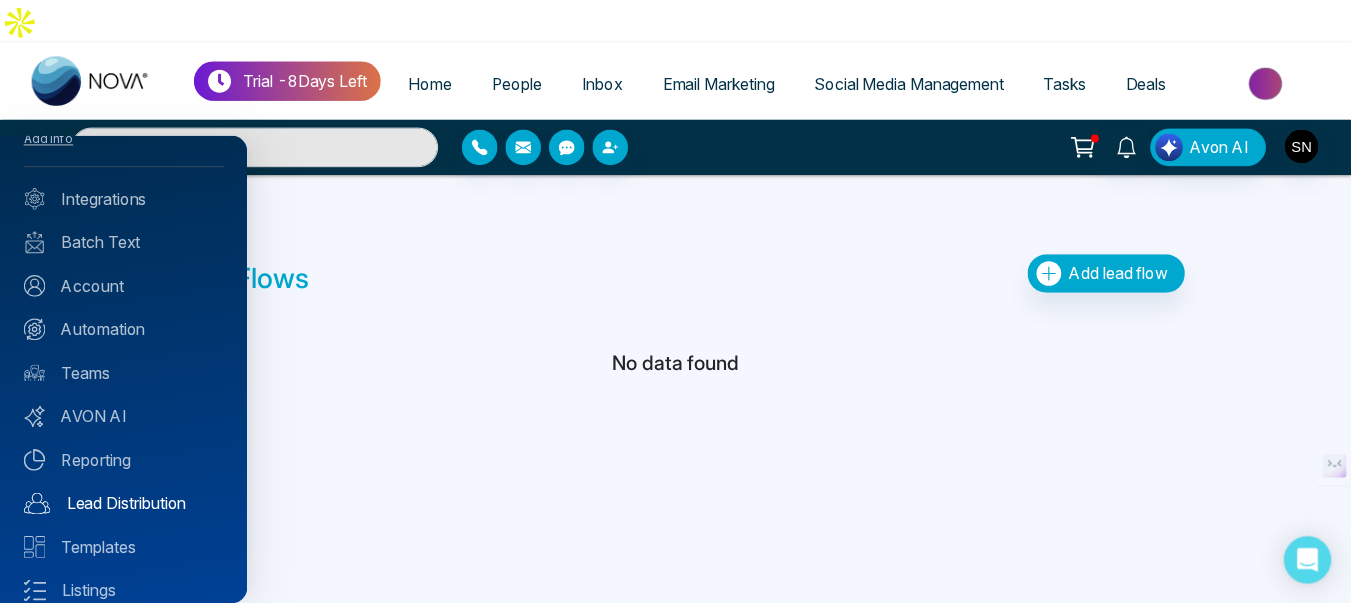 scroll, scrollTop: 200, scrollLeft: 0, axis: vertical 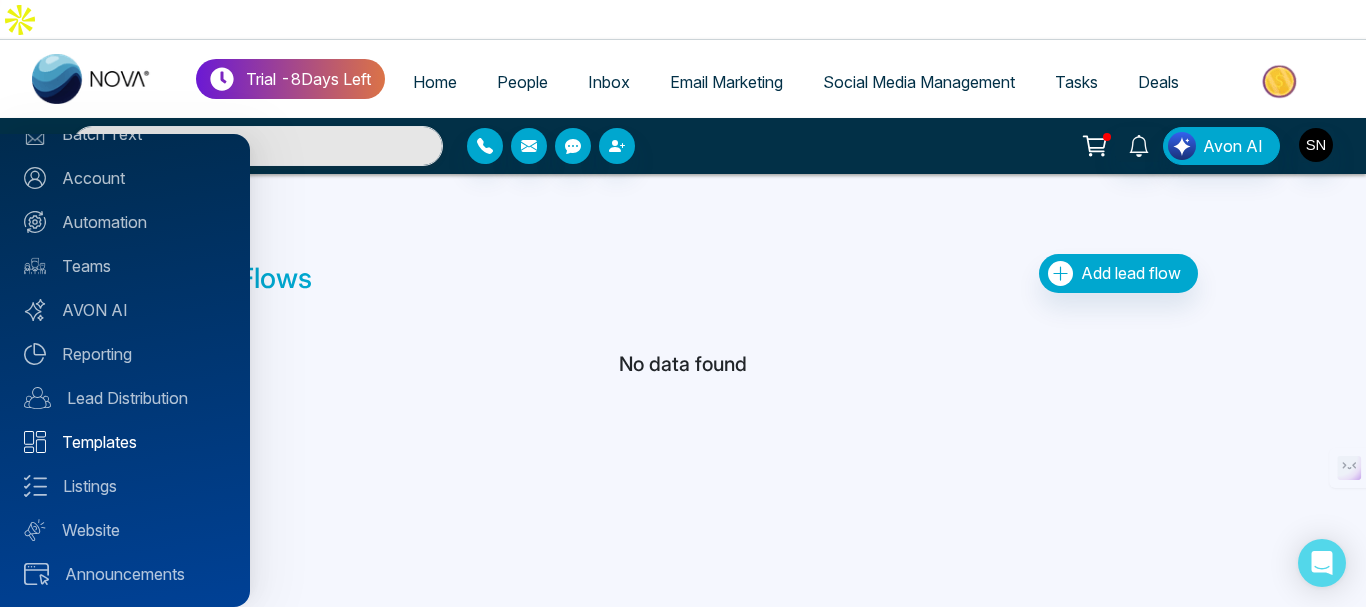 click on "Templates" at bounding box center (125, 442) 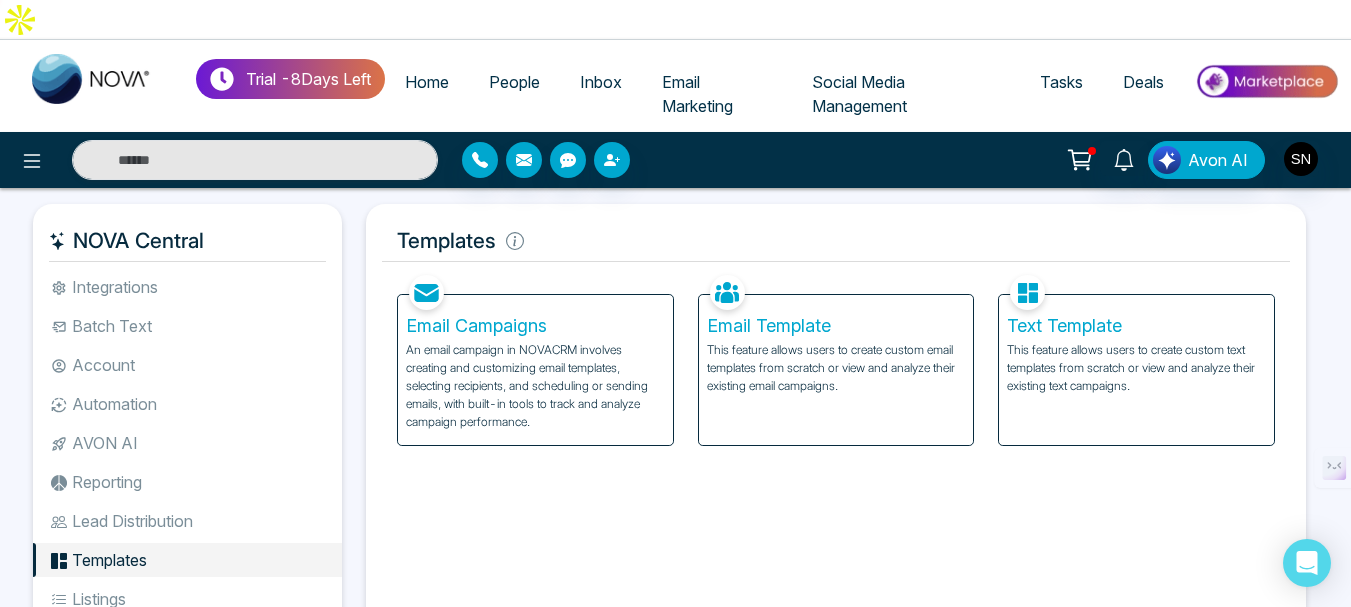 click on "Email Campaigns" at bounding box center (535, 326) 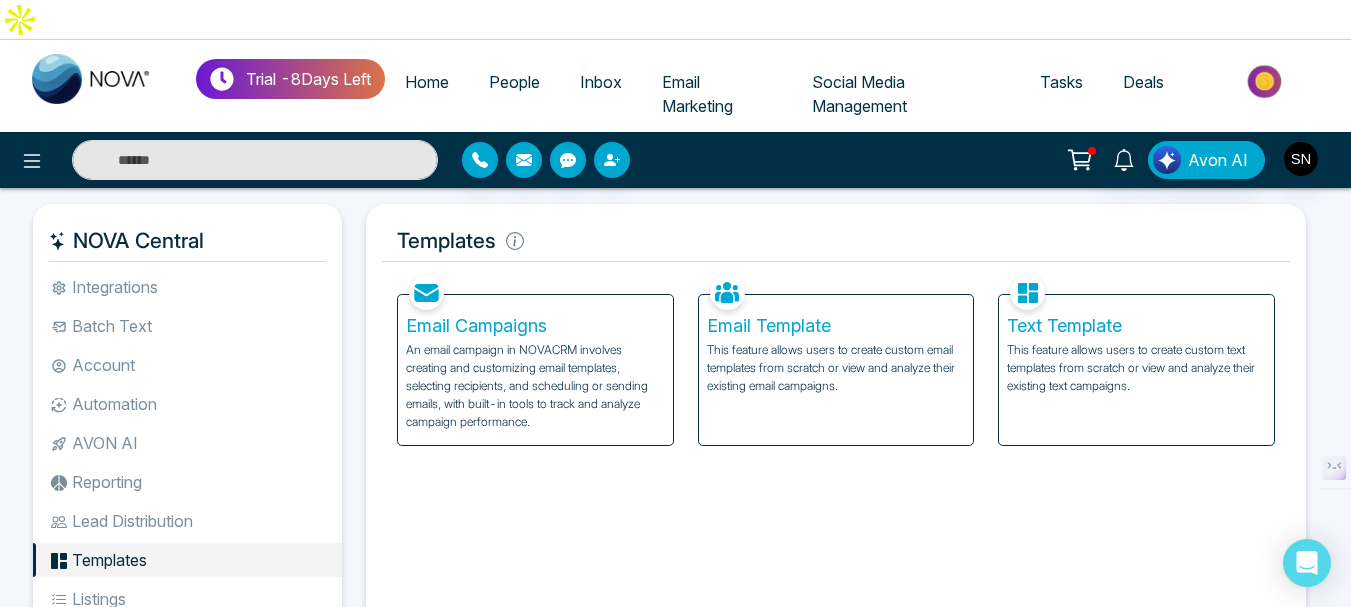 click on "Email Template" at bounding box center [836, 326] 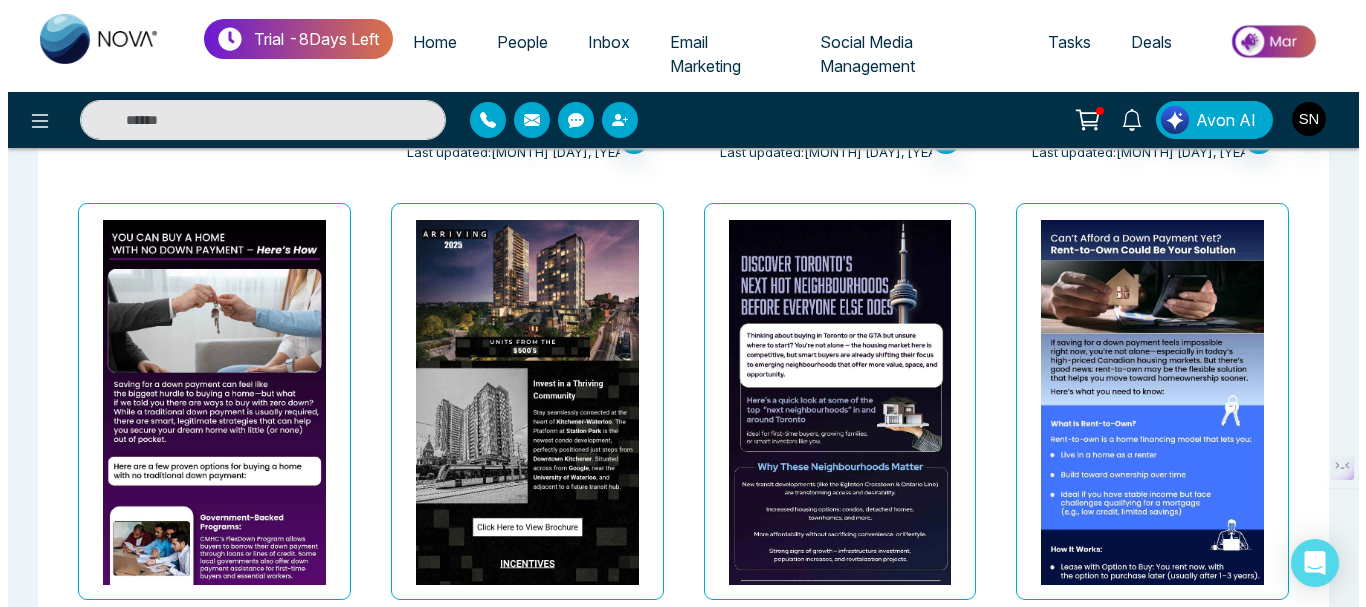 scroll, scrollTop: 800, scrollLeft: 0, axis: vertical 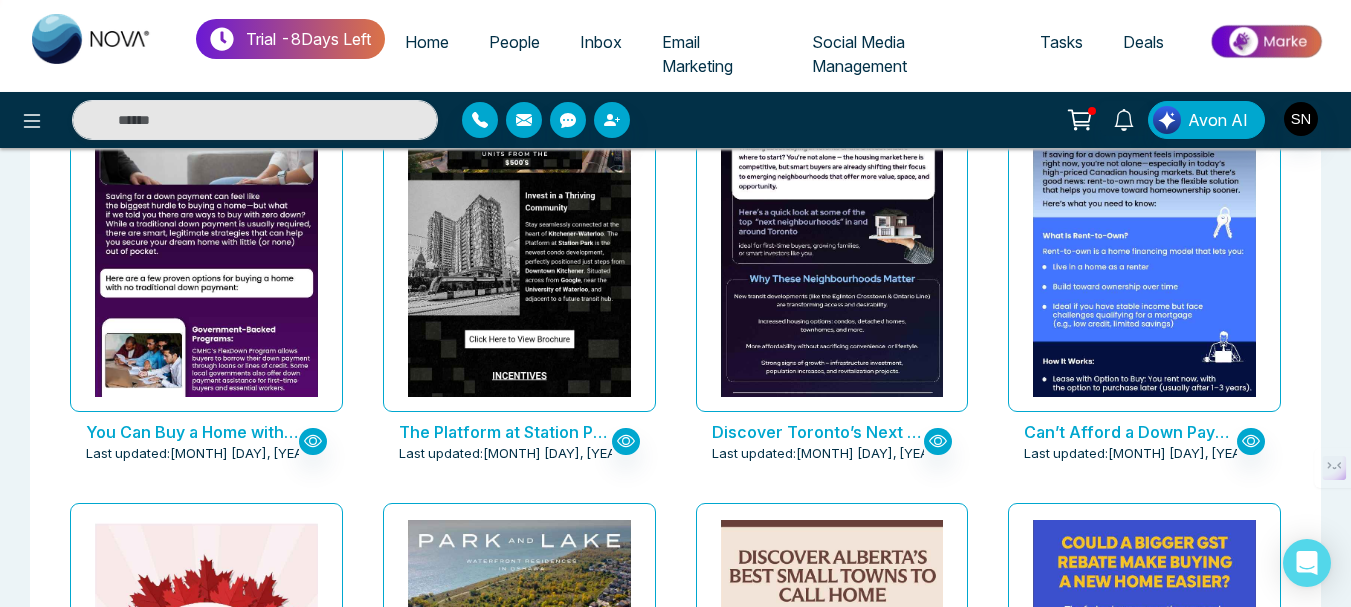 click on "Discover Toronto’s Next Hot Neighbourhoods Before Everyone Else Does" at bounding box center (818, 432) 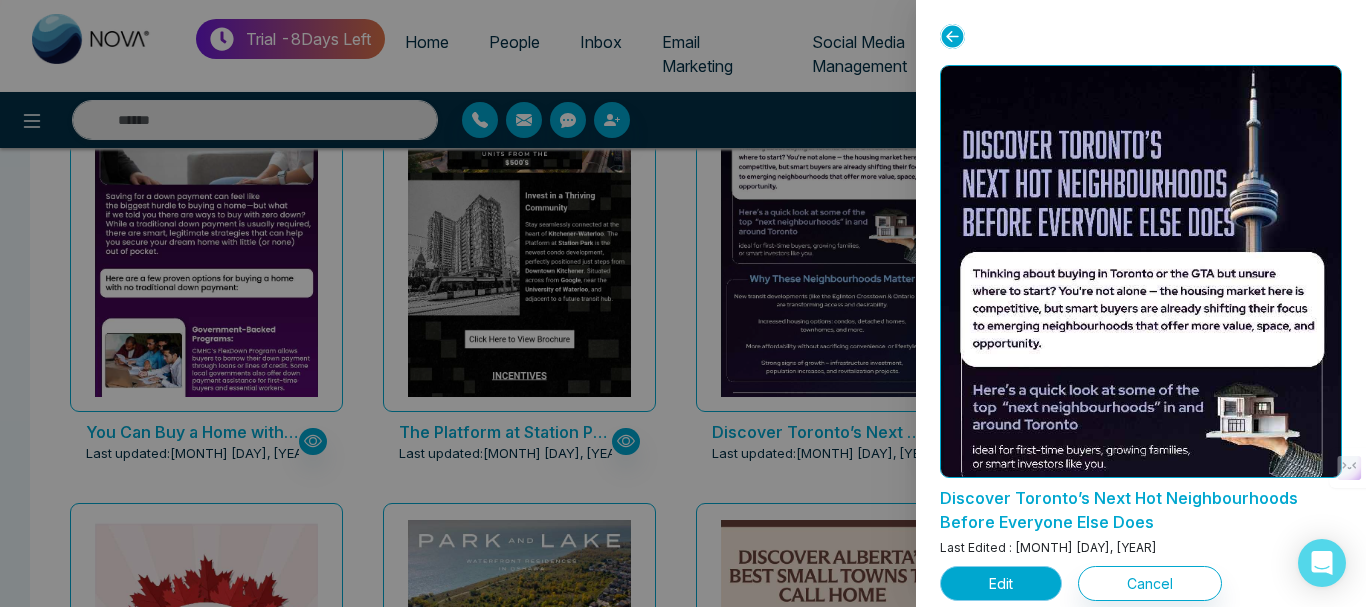 click on "Edit" at bounding box center (1001, 583) 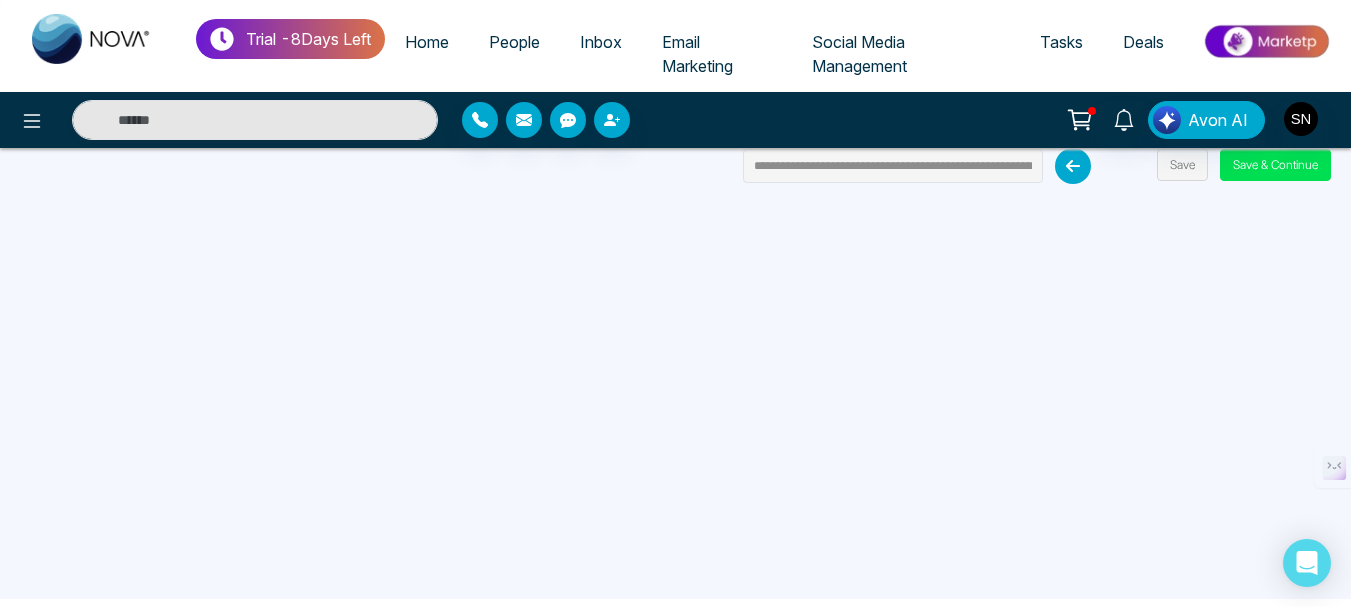 scroll, scrollTop: 0, scrollLeft: 0, axis: both 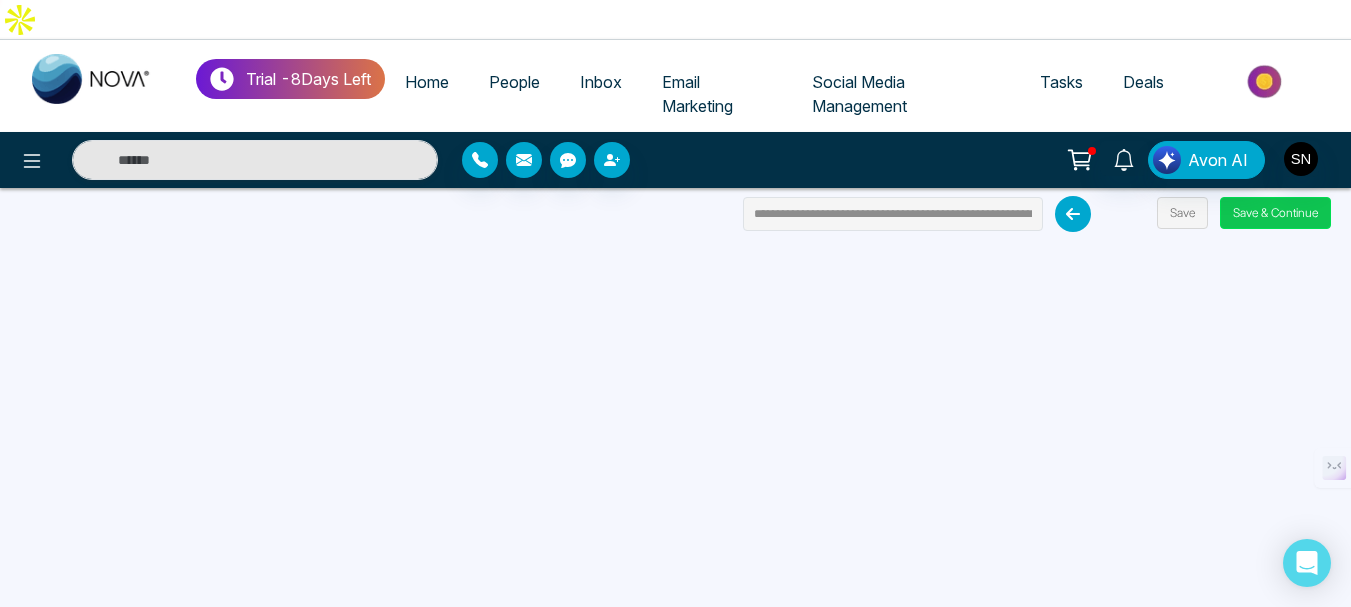 click on "Save & Continue" at bounding box center (1275, 213) 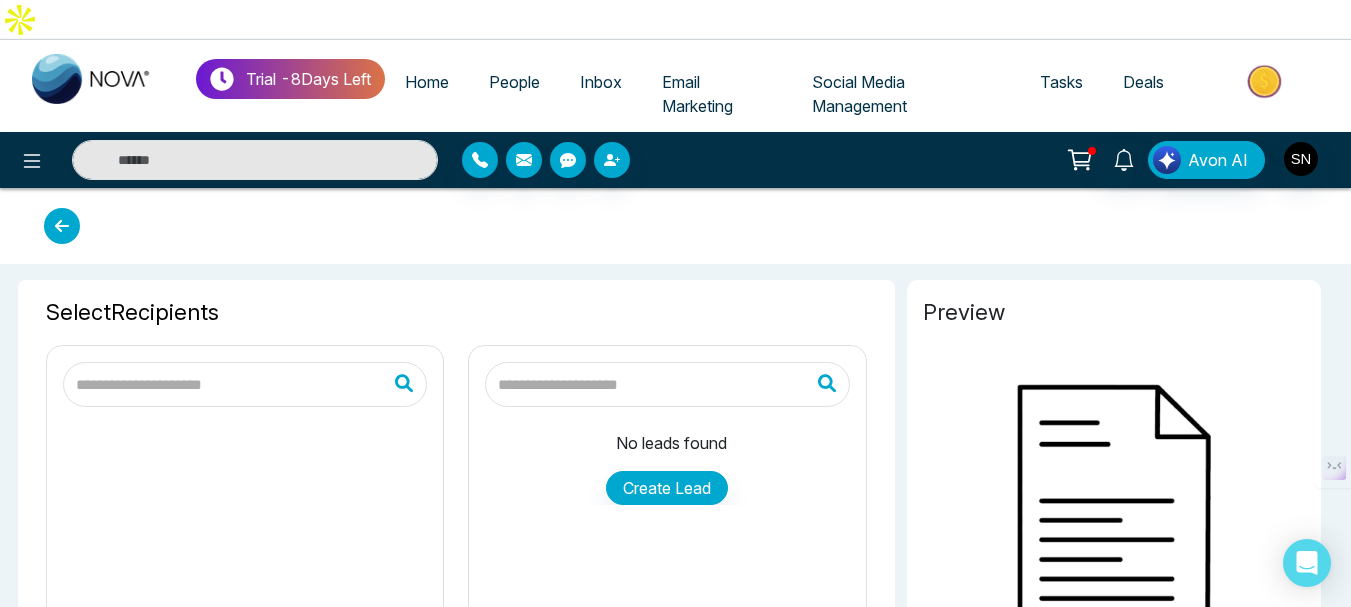 type on "**********" 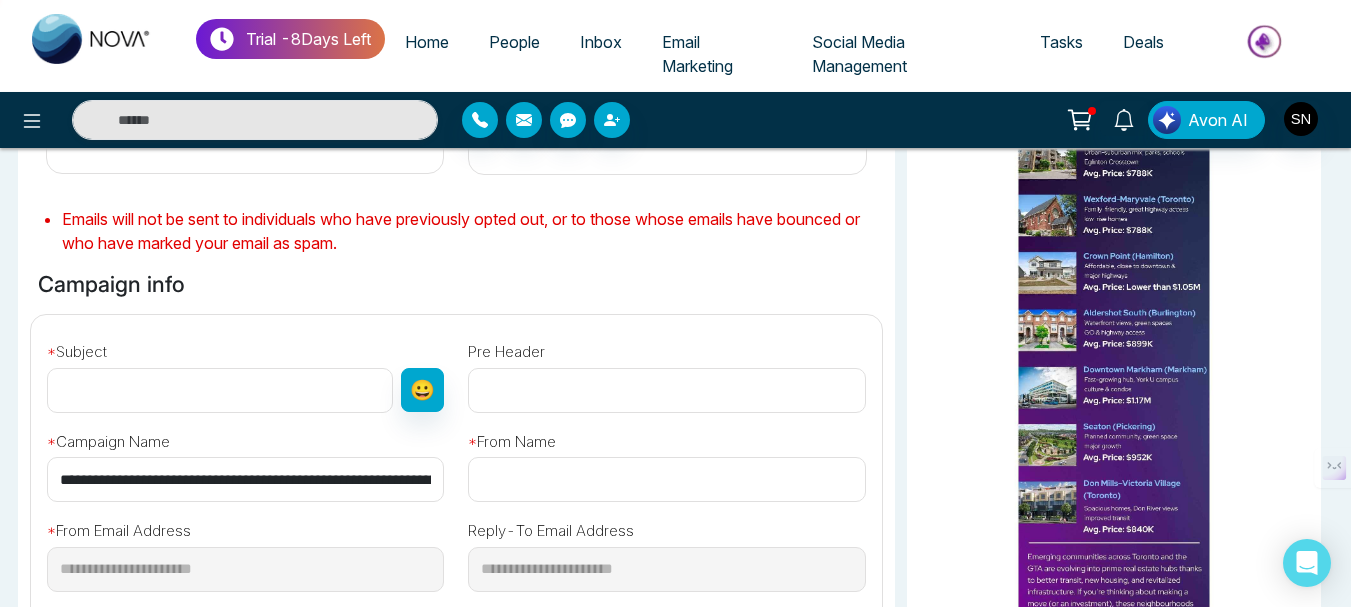scroll, scrollTop: 500, scrollLeft: 0, axis: vertical 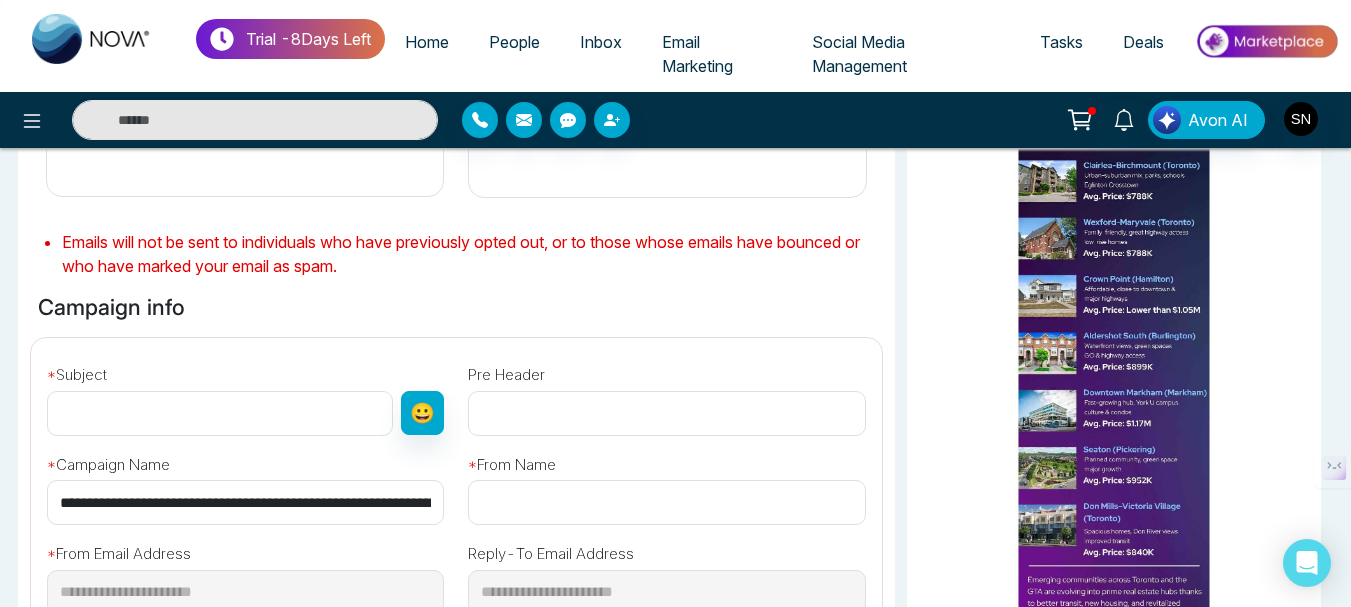 click at bounding box center (220, 413) 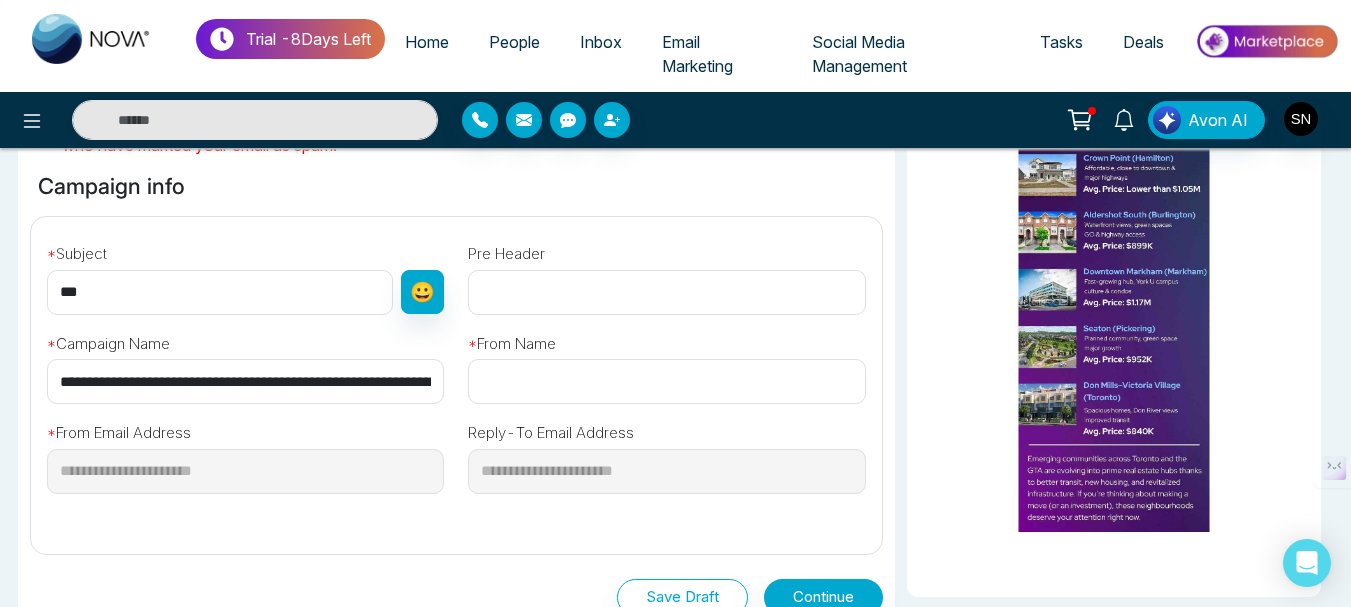 scroll, scrollTop: 700, scrollLeft: 0, axis: vertical 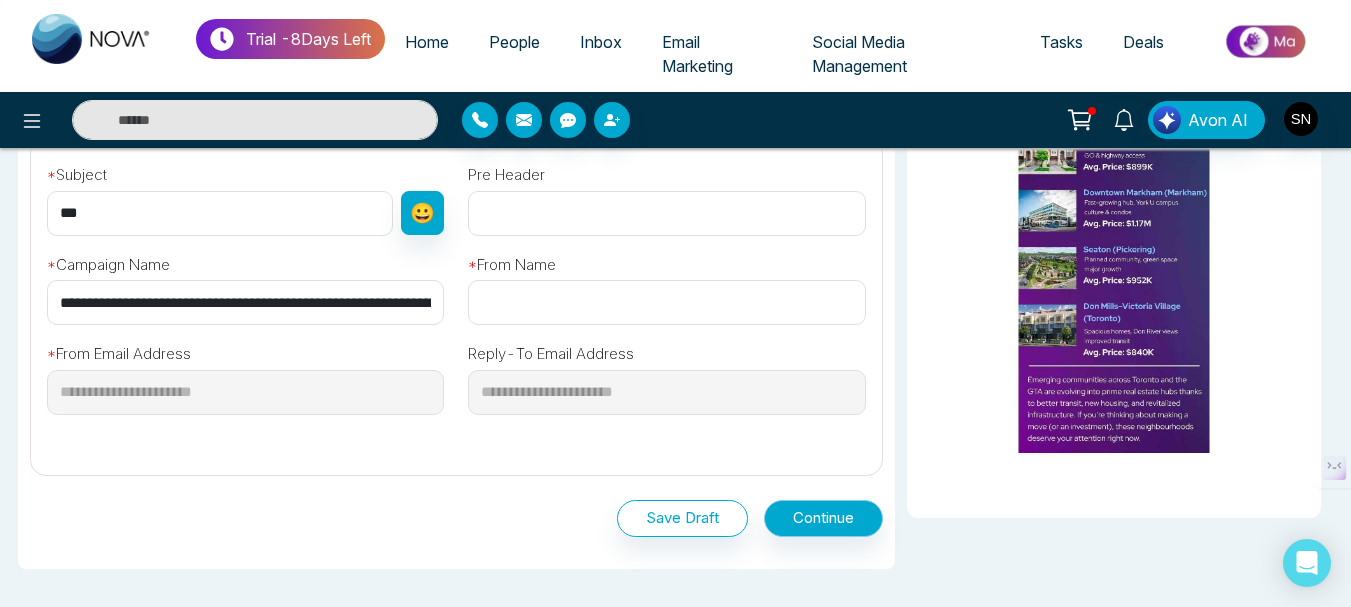 type on "***" 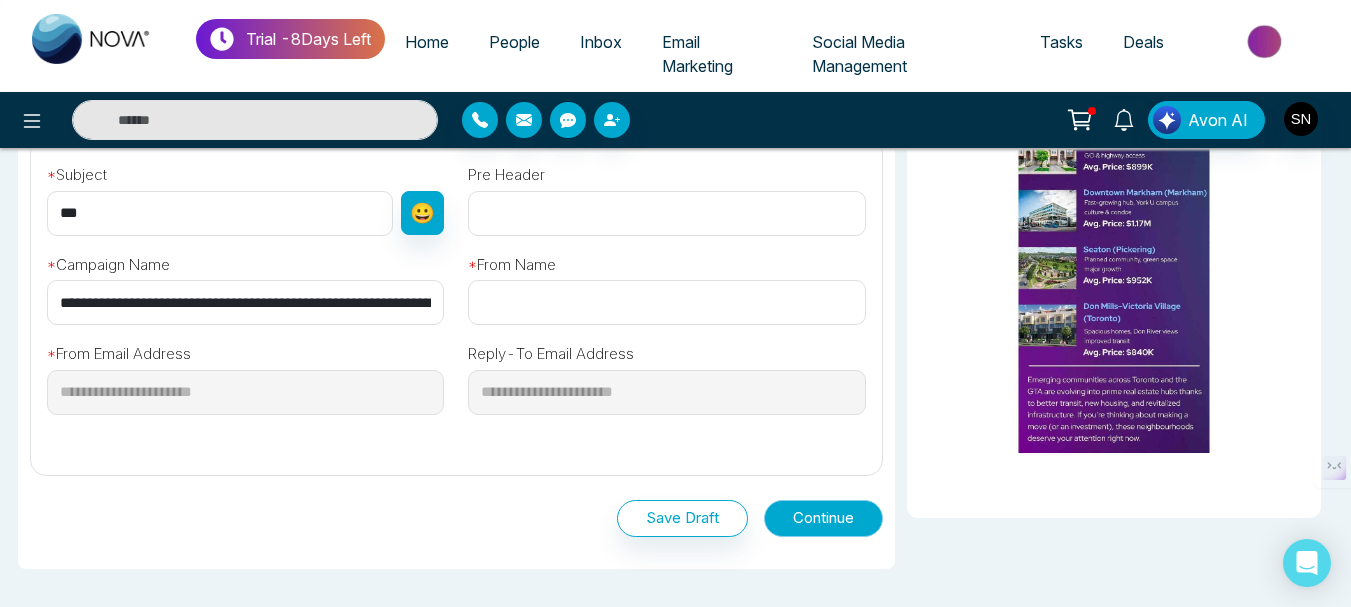 click on "Continue" at bounding box center [823, 518] 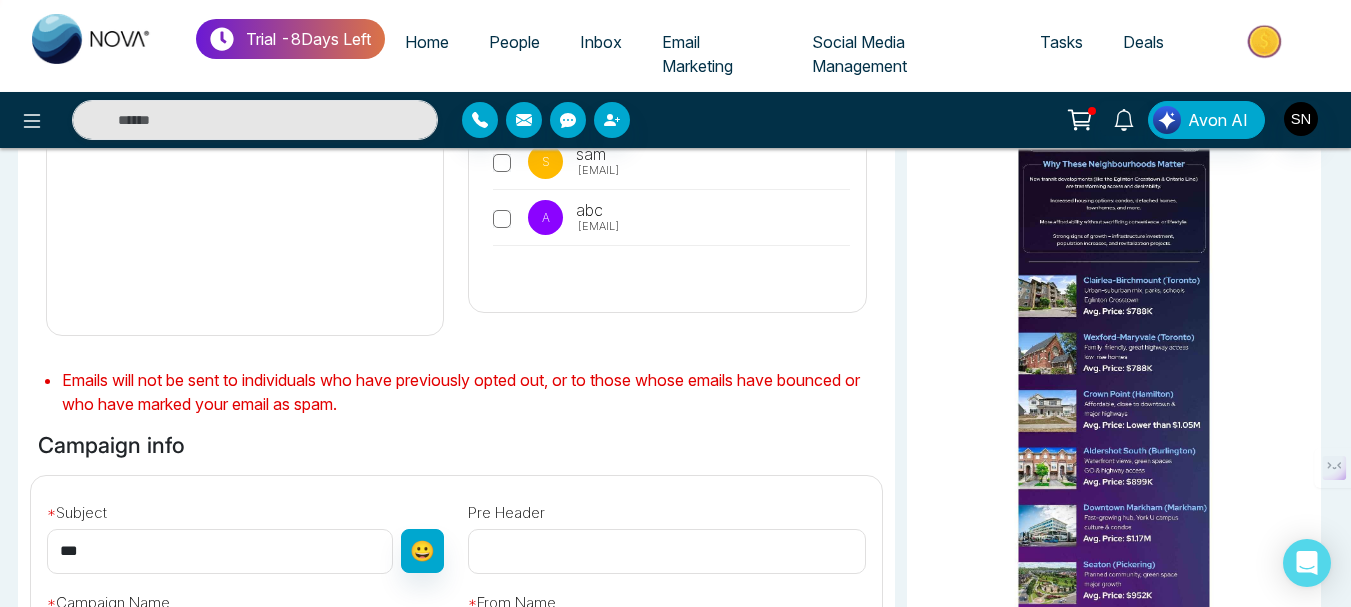 scroll, scrollTop: 49, scrollLeft: 0, axis: vertical 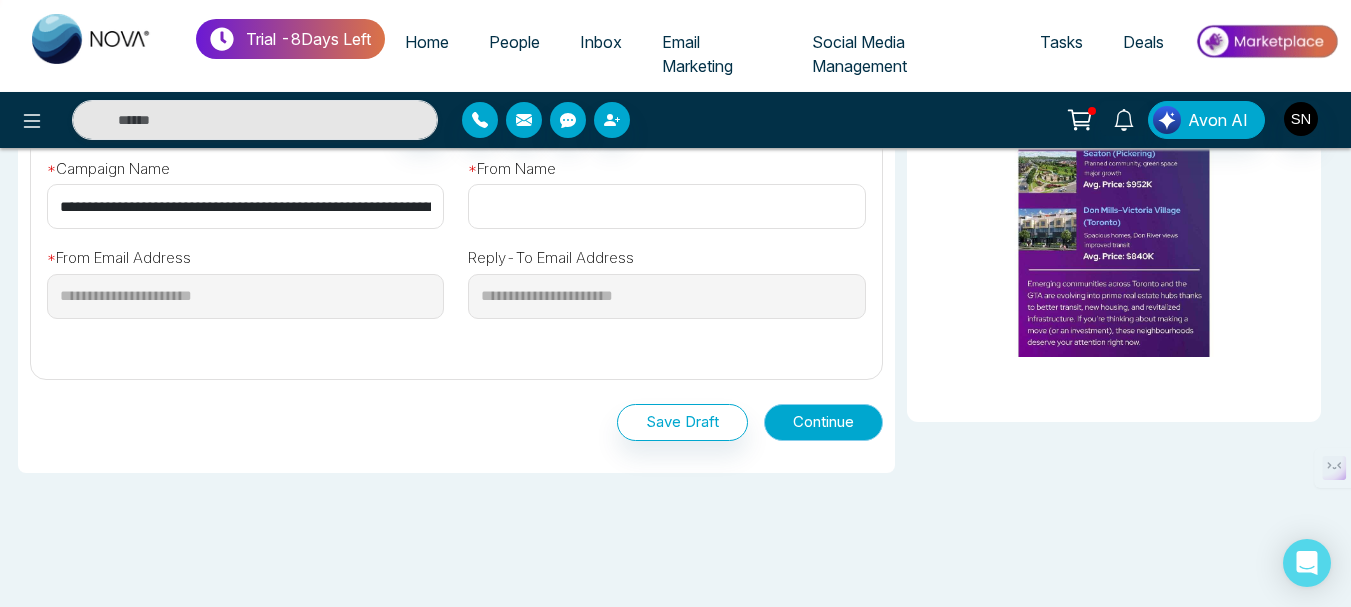 click on "Continue" at bounding box center (823, 422) 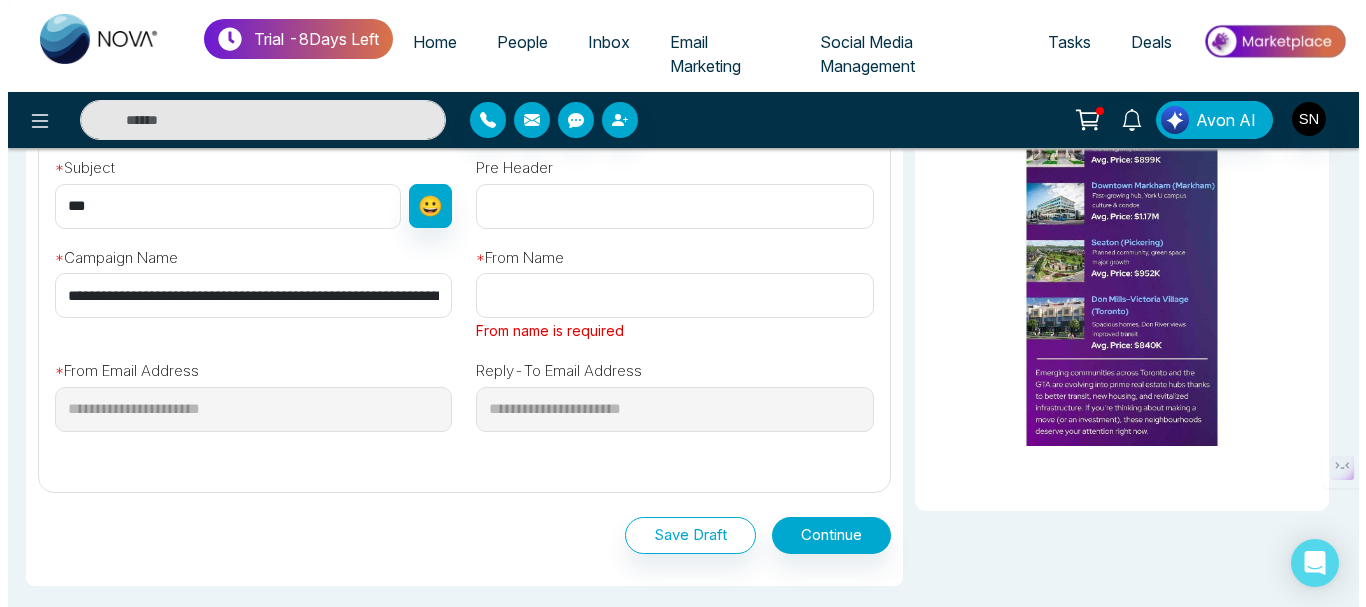 scroll, scrollTop: 596, scrollLeft: 0, axis: vertical 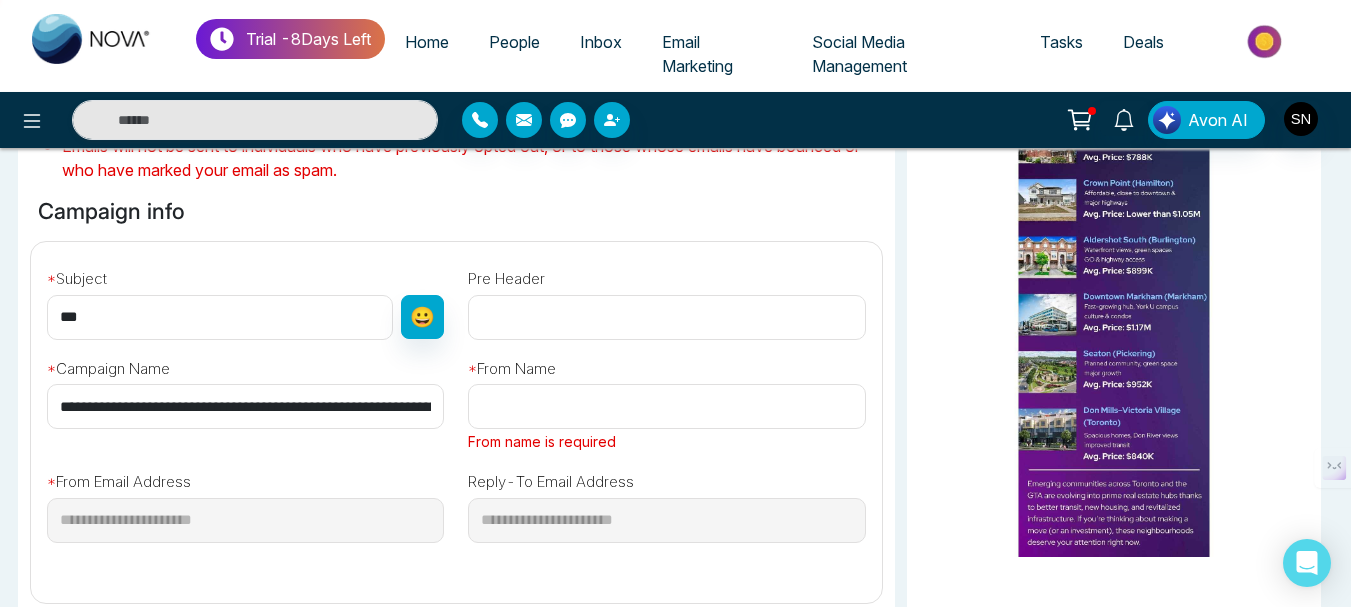 click at bounding box center [666, 406] 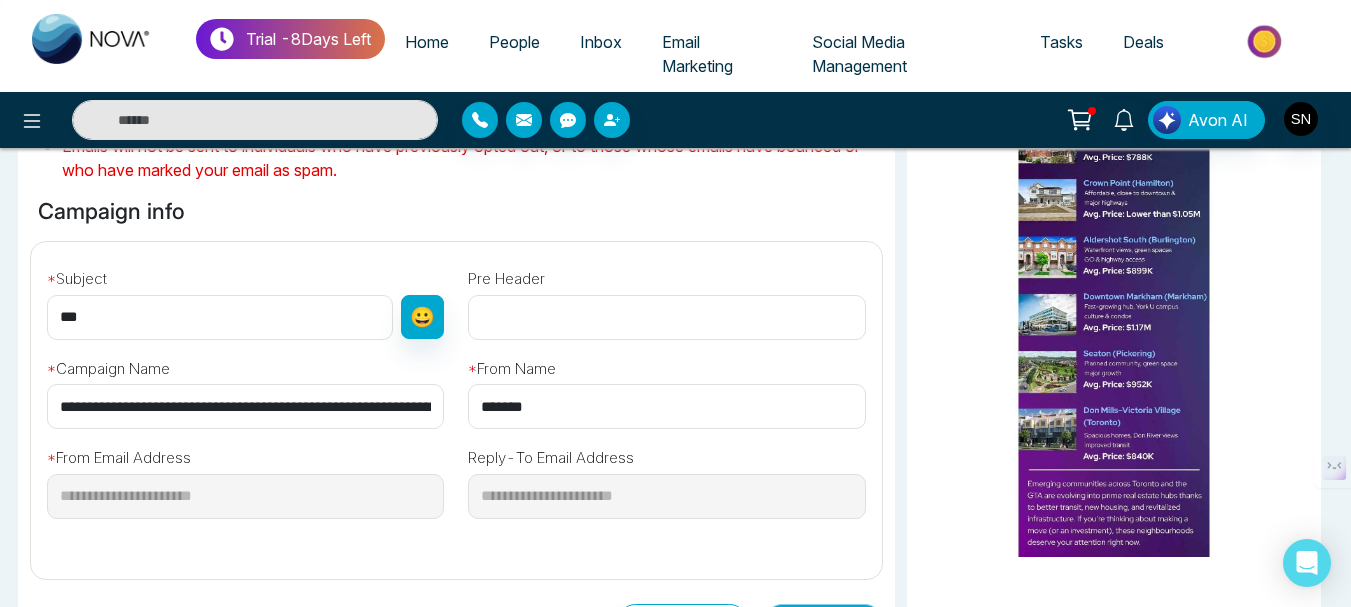 type on "*******" 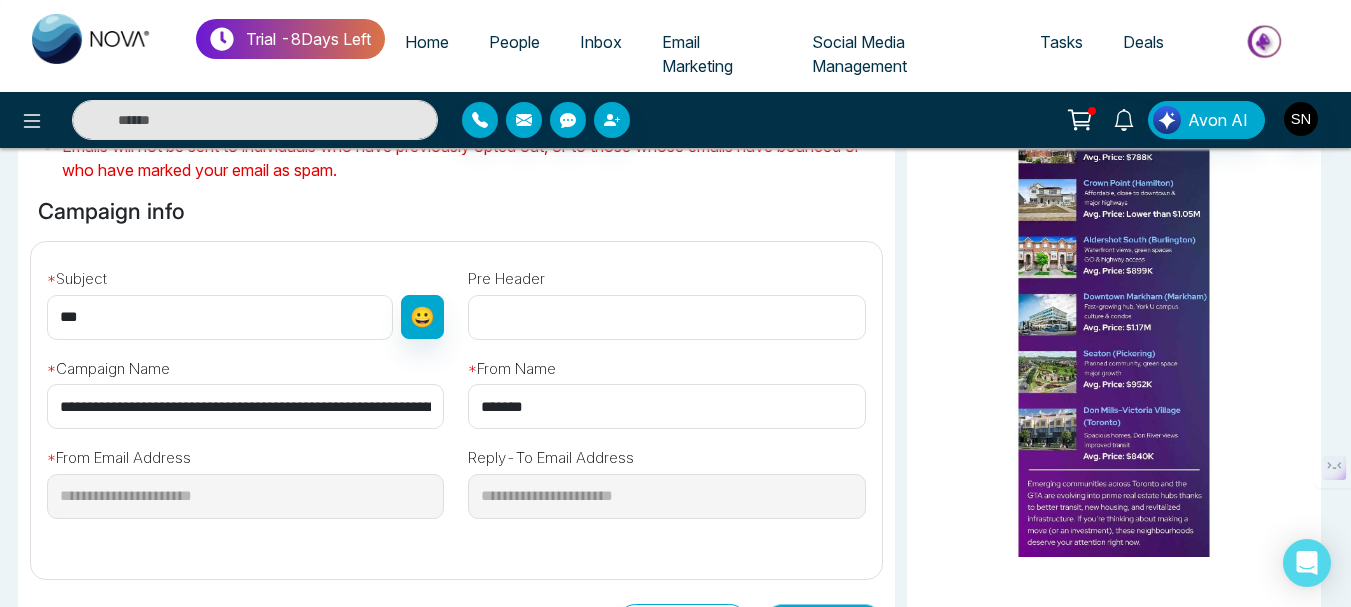 click on "Continue" at bounding box center [823, 622] 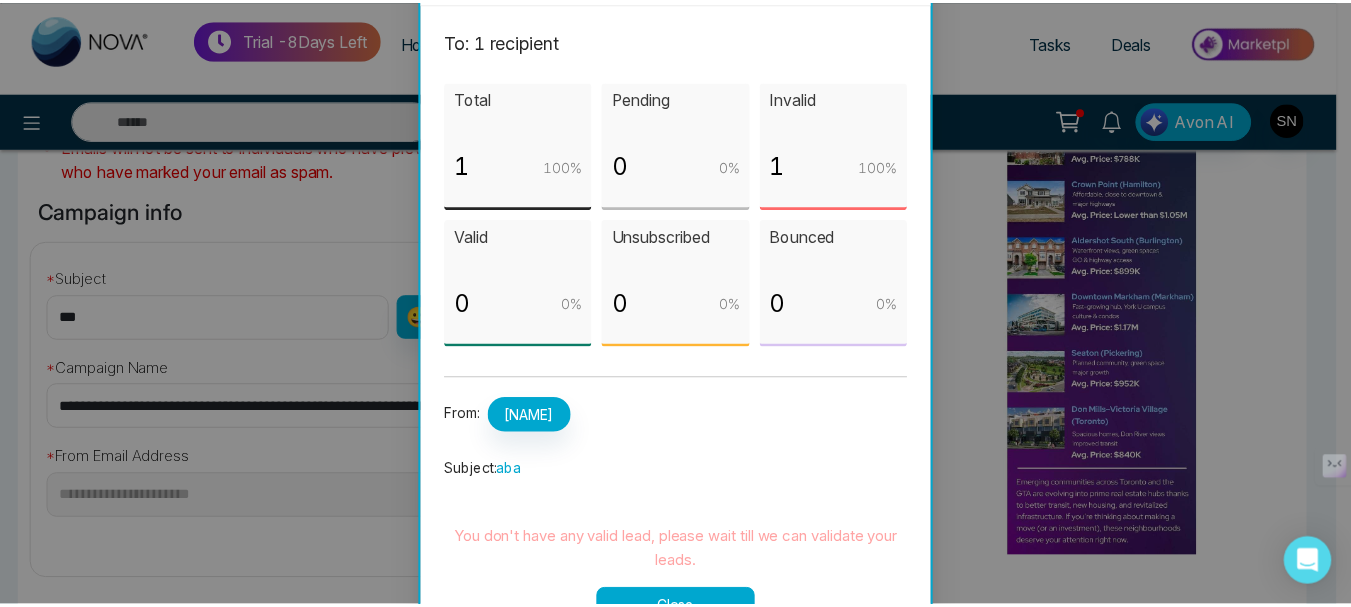 scroll, scrollTop: 99, scrollLeft: 0, axis: vertical 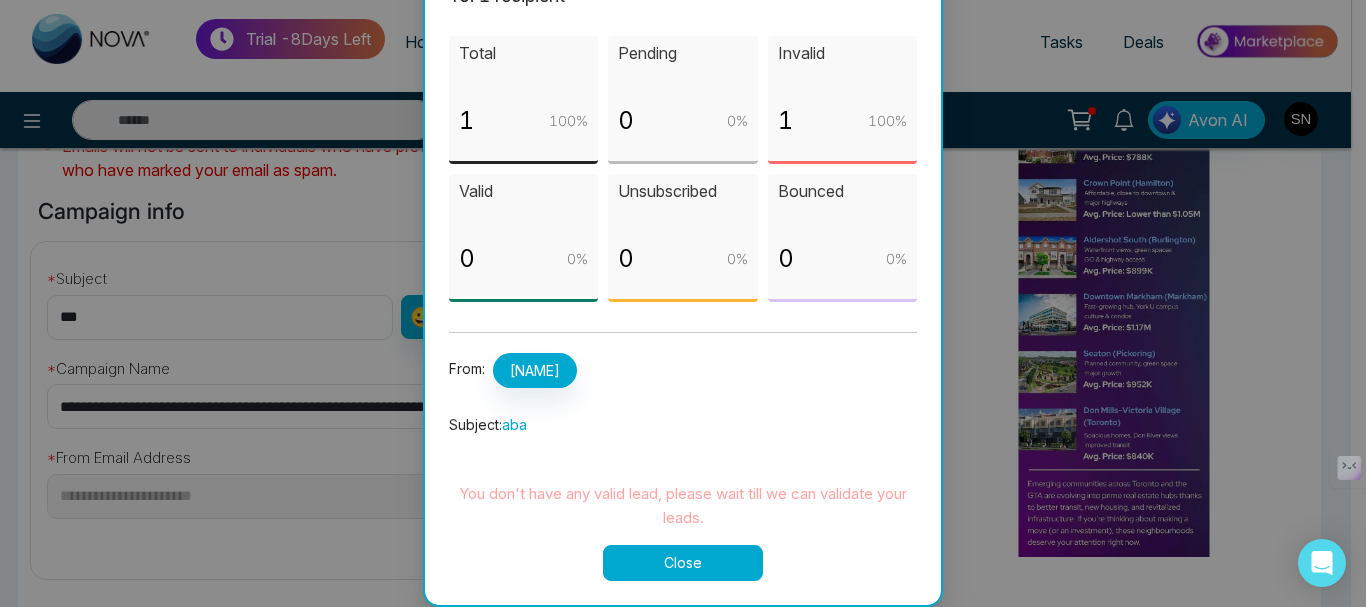 click on "Close" at bounding box center (683, 563) 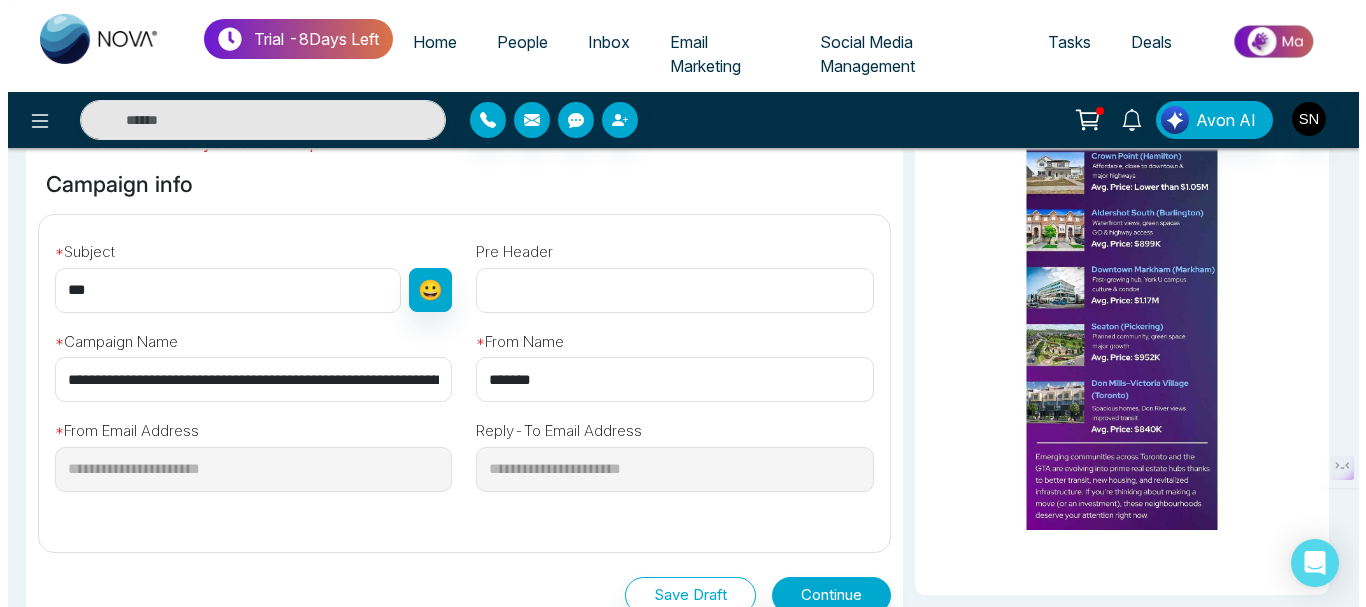 scroll, scrollTop: 796, scrollLeft: 0, axis: vertical 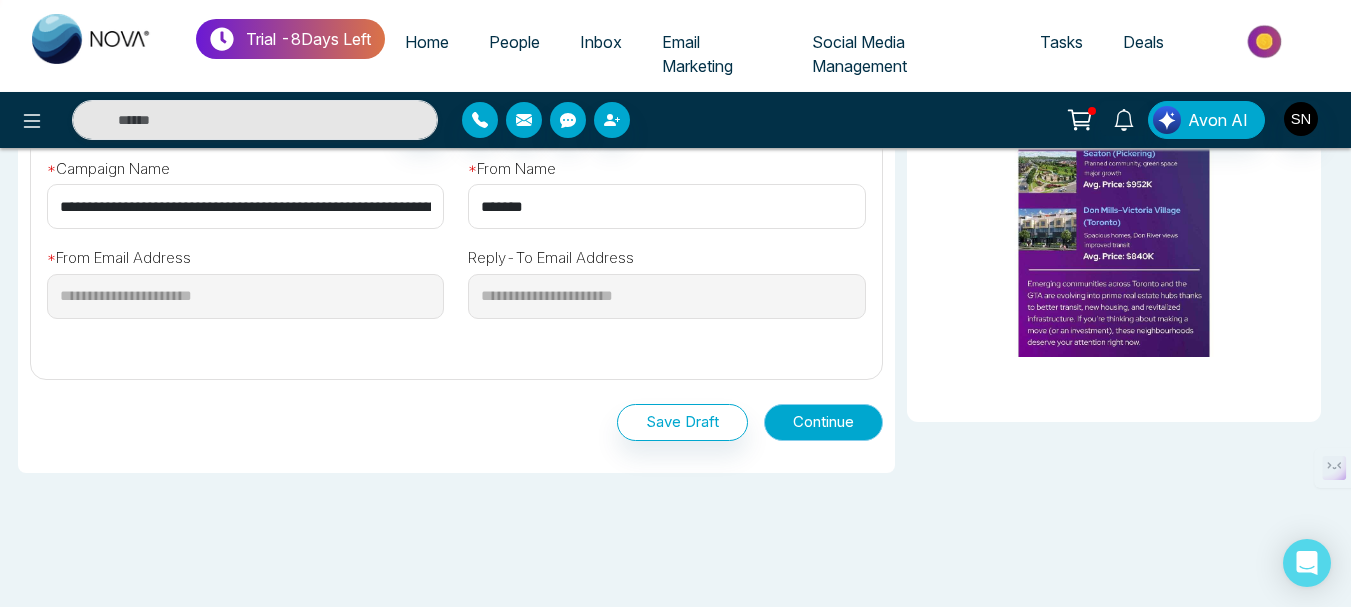 click on "Continue" at bounding box center (823, 422) 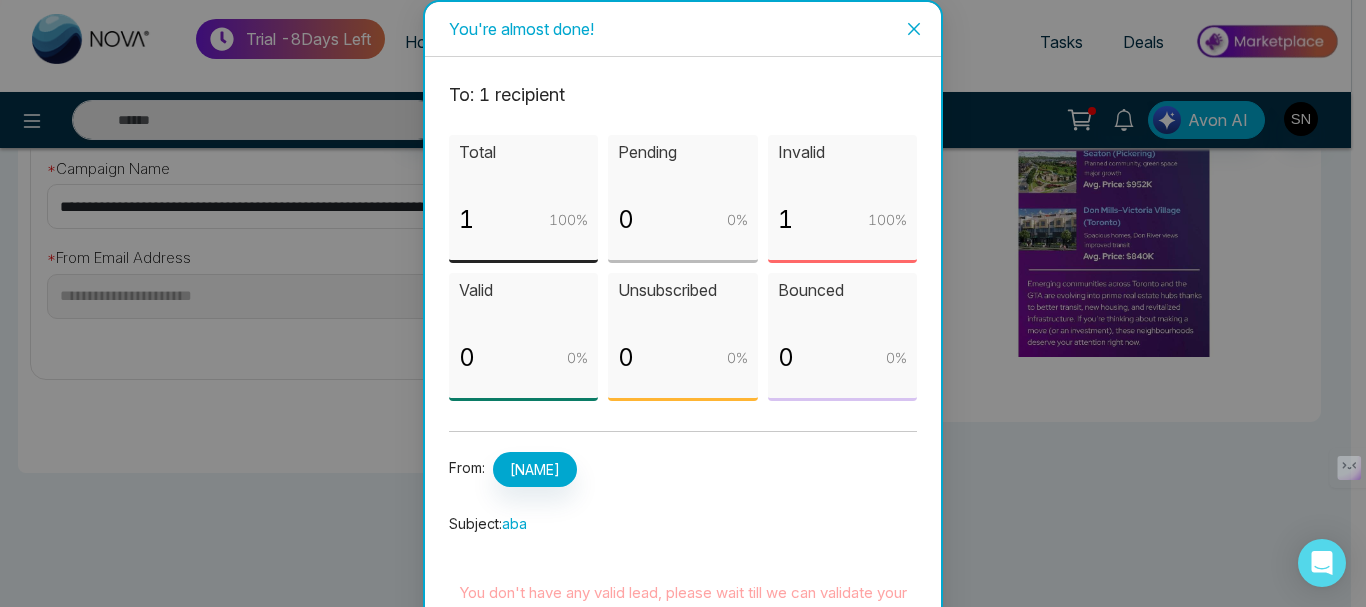 click on "0" at bounding box center (467, 358) 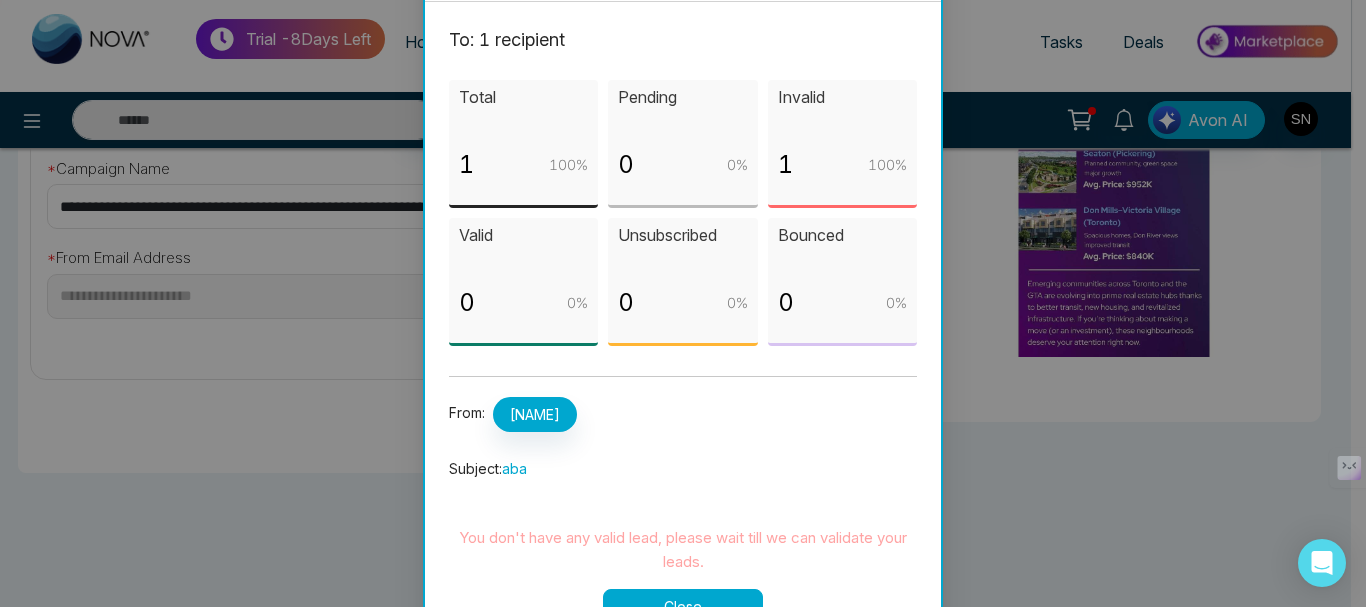 scroll, scrollTop: 99, scrollLeft: 0, axis: vertical 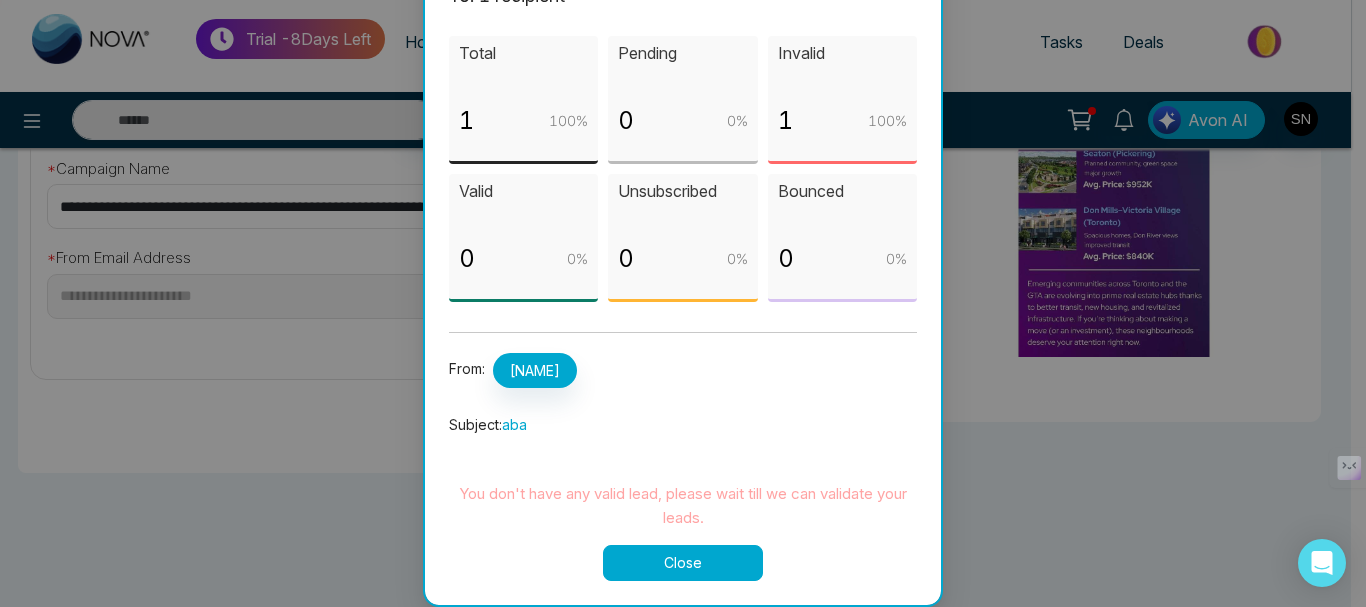 click on "Subject: aba" at bounding box center (683, 425) 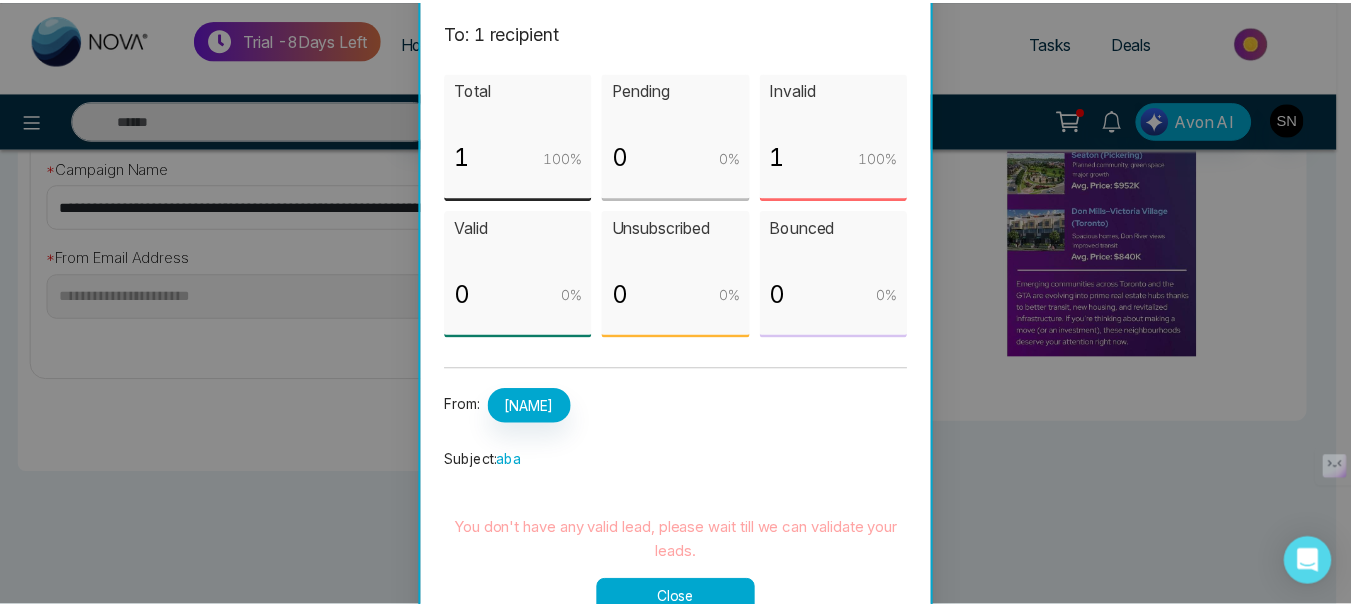 scroll, scrollTop: 99, scrollLeft: 0, axis: vertical 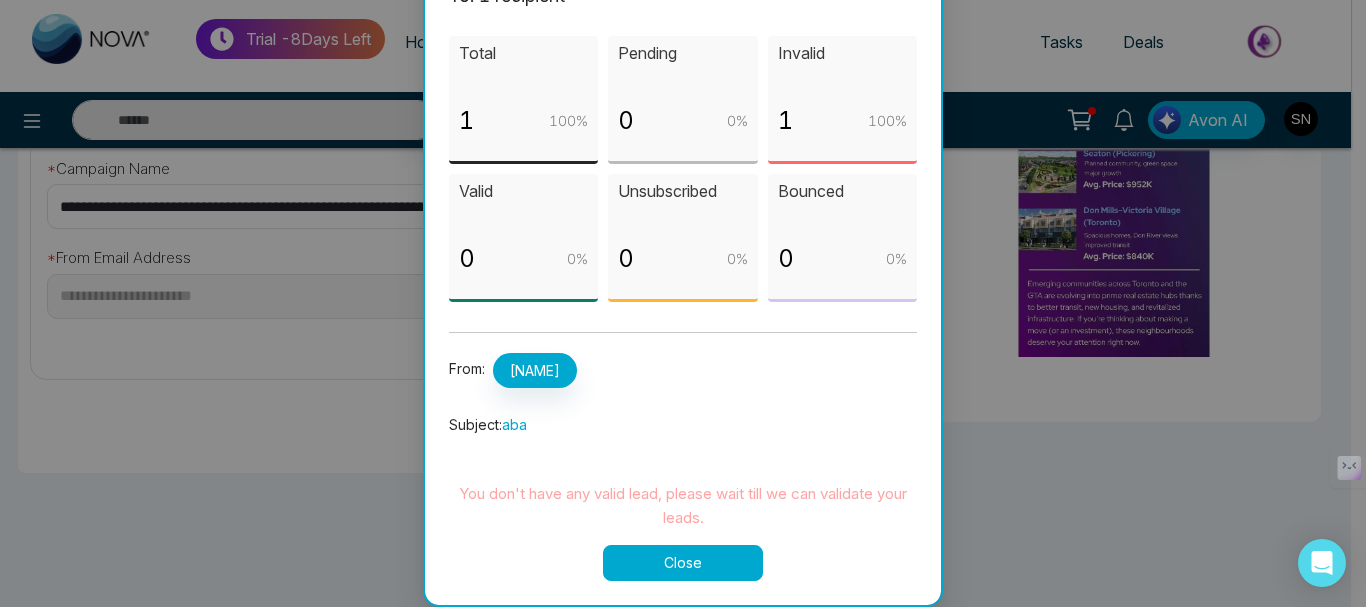 click on "Close" at bounding box center (683, 563) 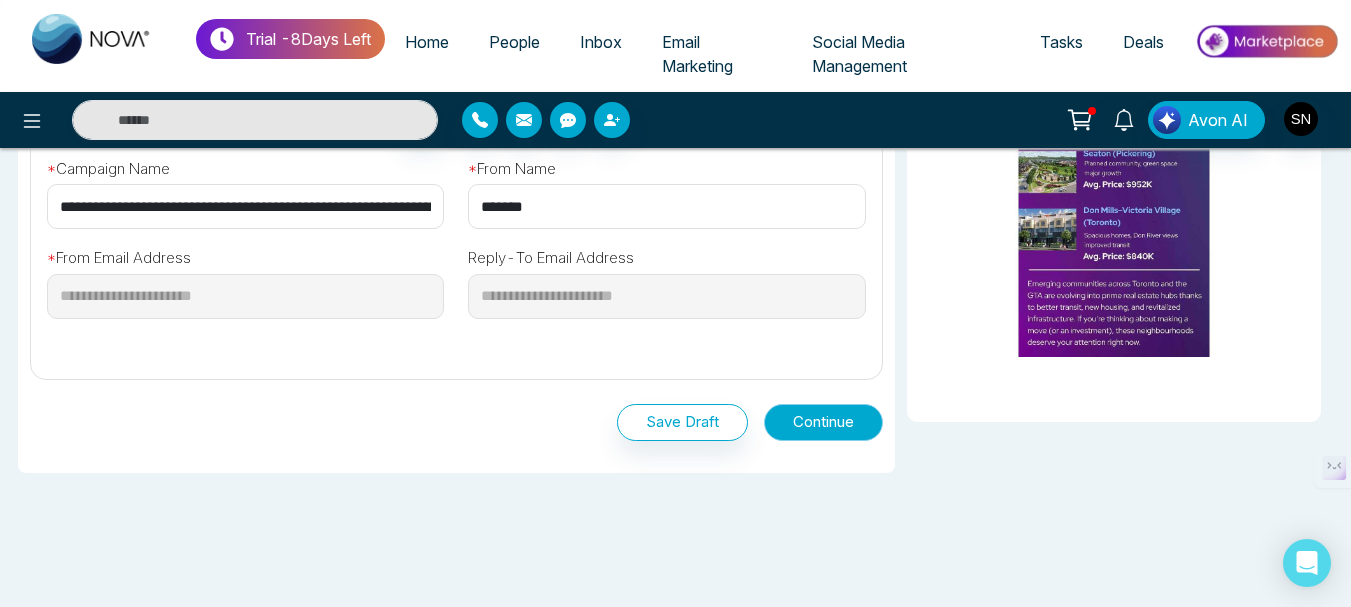 click on "Continue" at bounding box center (823, 422) 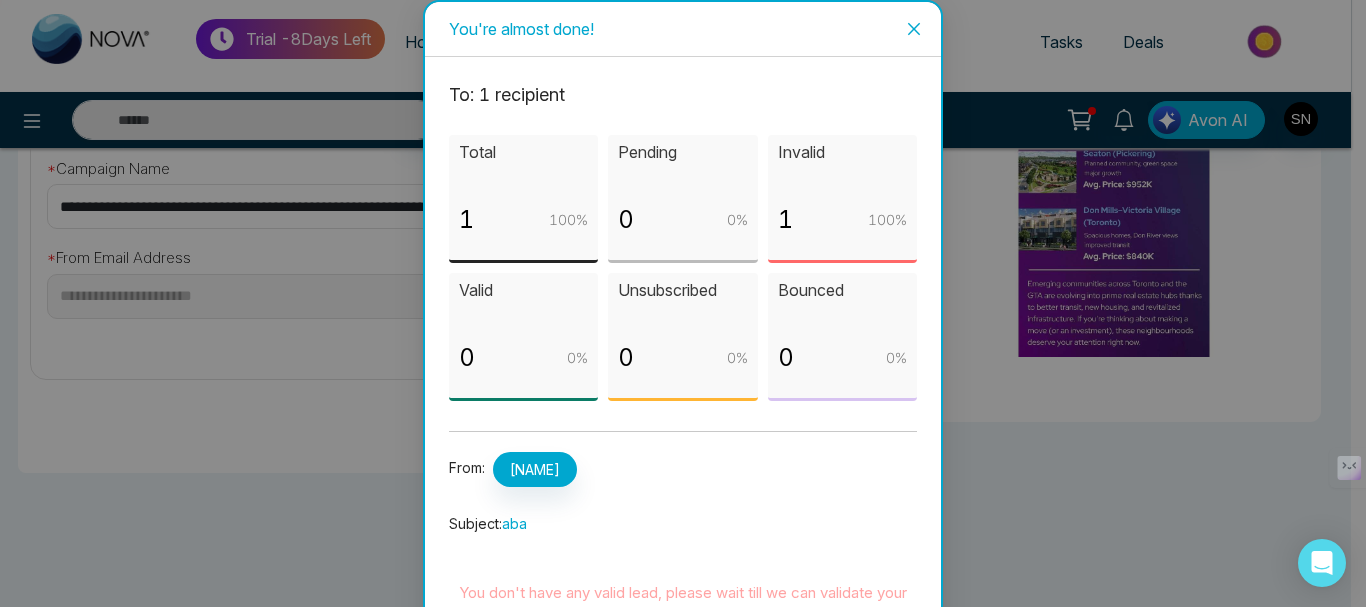 click at bounding box center (914, 29) 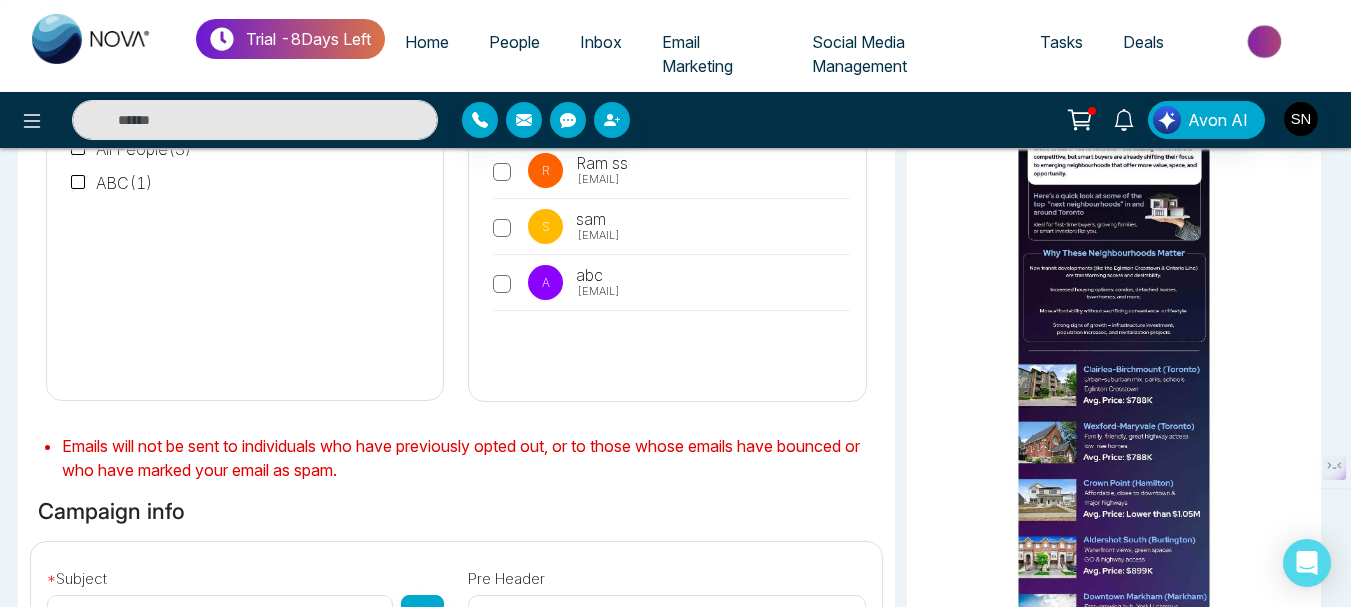 scroll, scrollTop: 0, scrollLeft: 0, axis: both 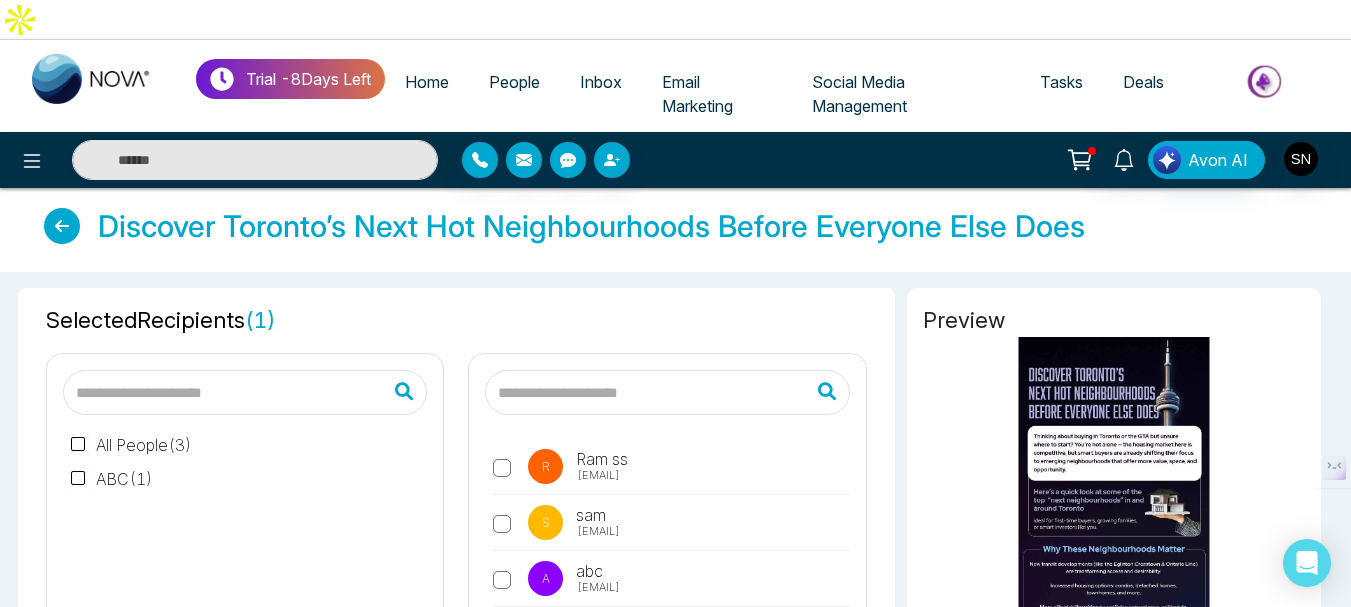 click on "Email Marketing" at bounding box center (697, 94) 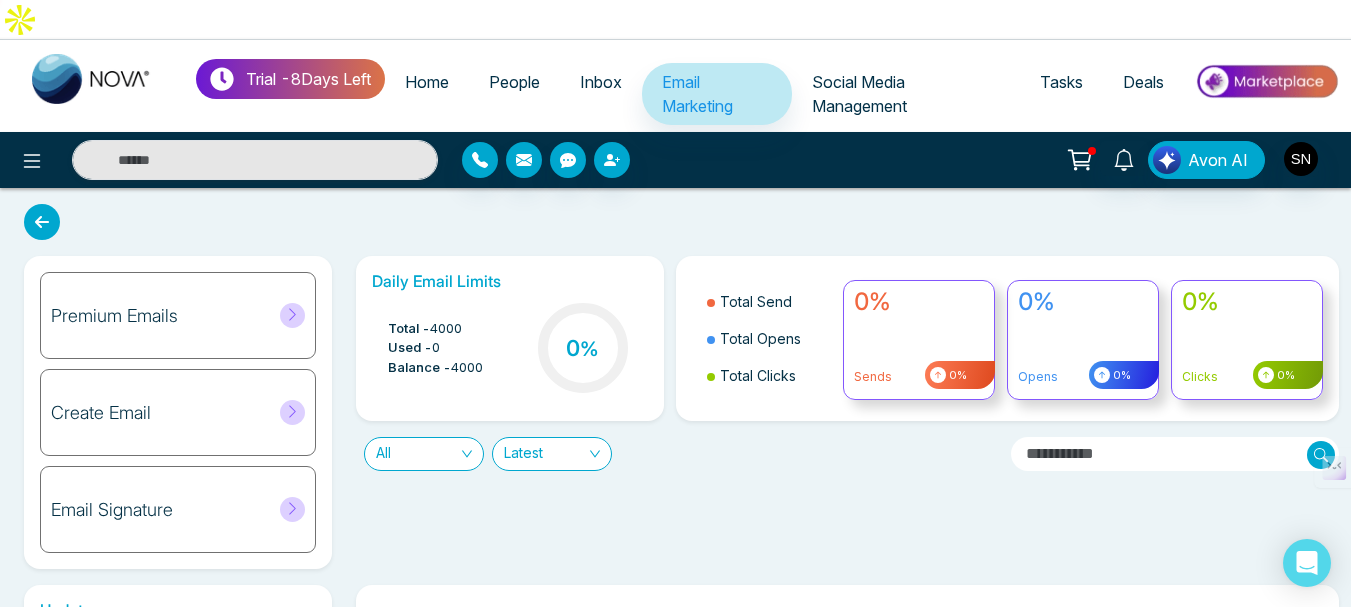 click 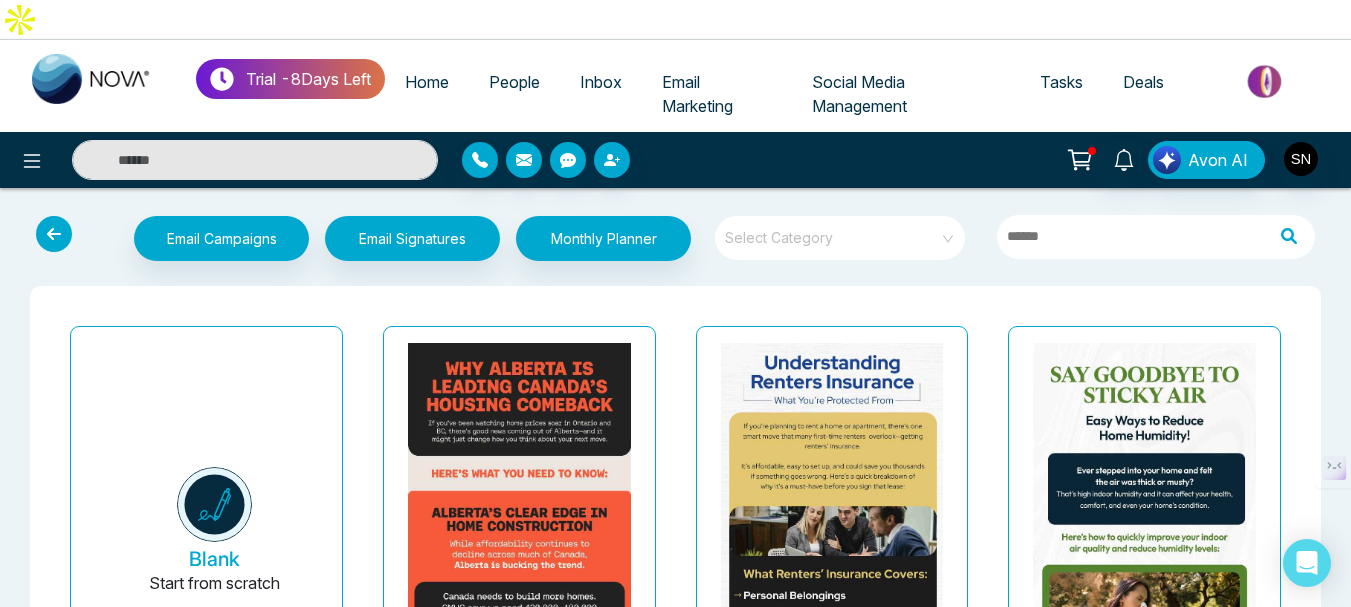 click at bounding box center (54, 234) 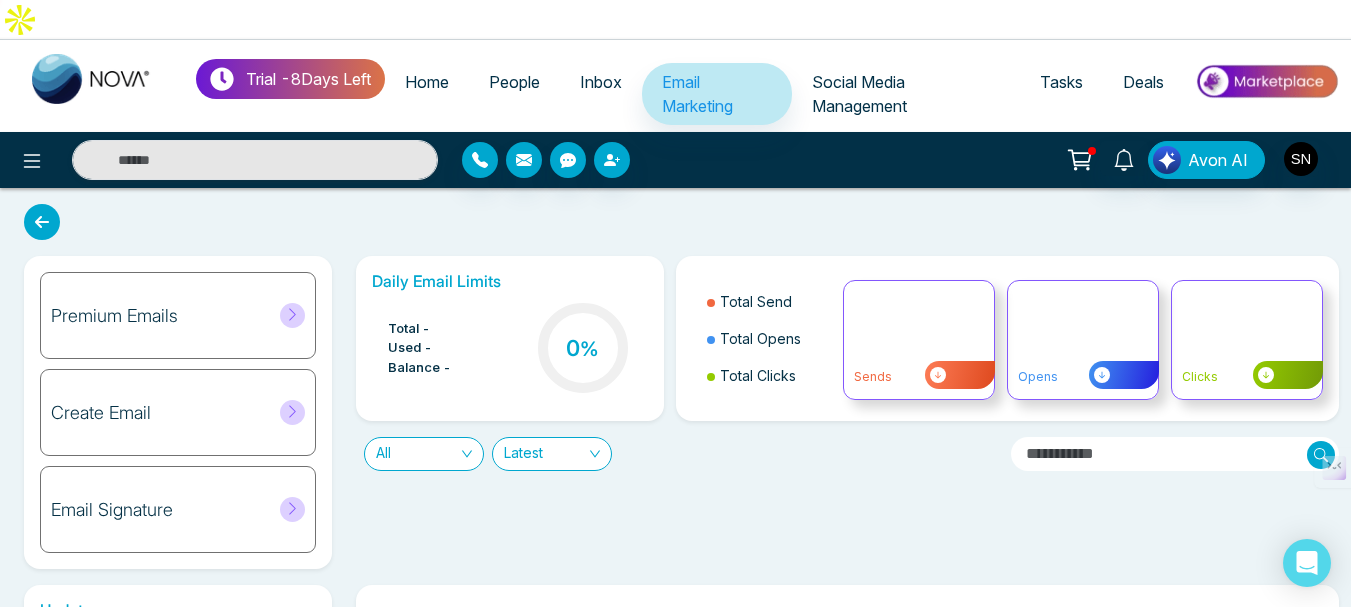click on "Create Email" at bounding box center [178, 412] 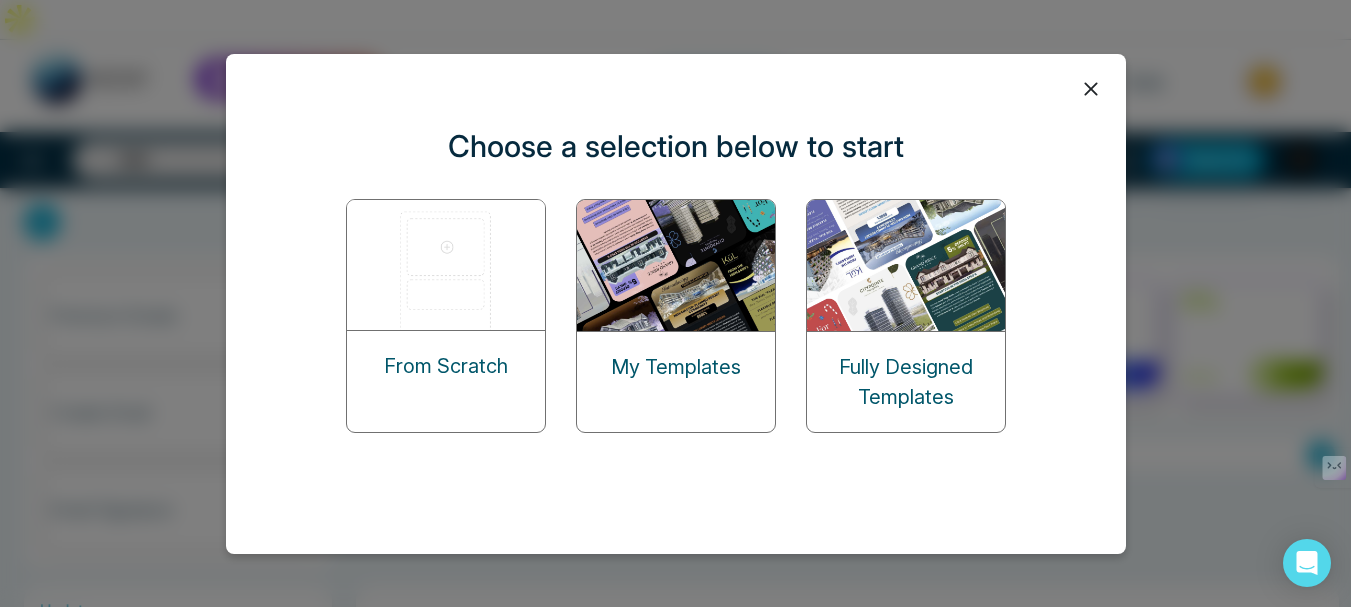 click on "Fully Designed Templates" at bounding box center (906, 382) 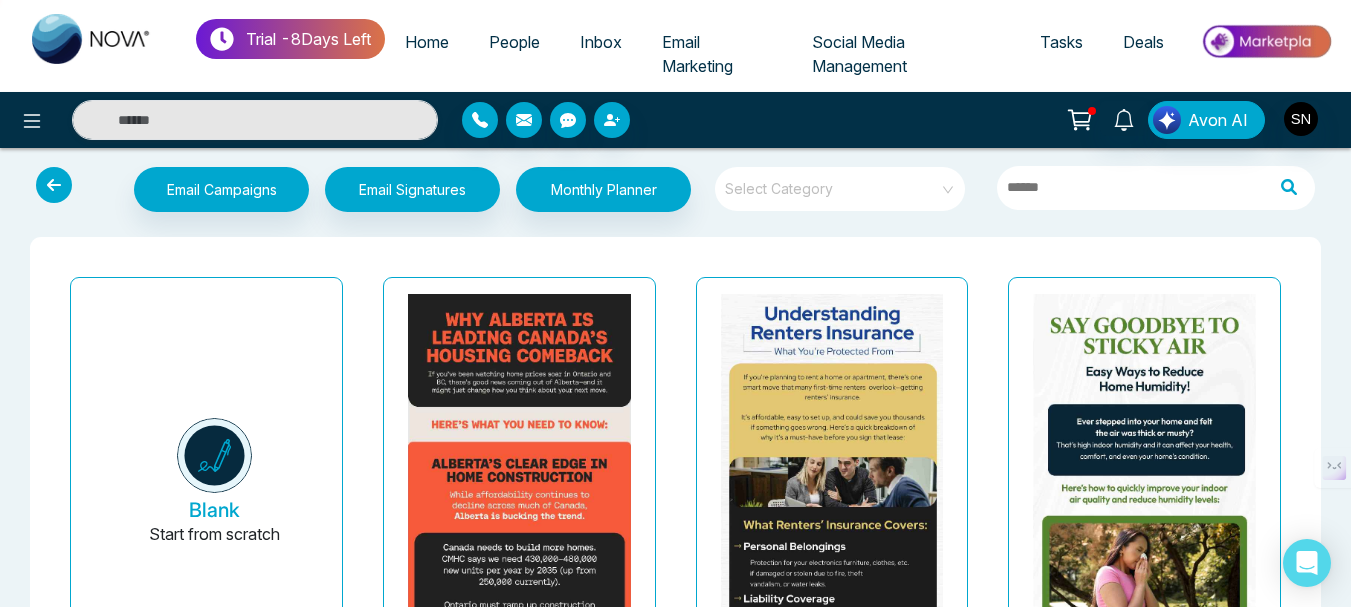 scroll, scrollTop: 0, scrollLeft: 0, axis: both 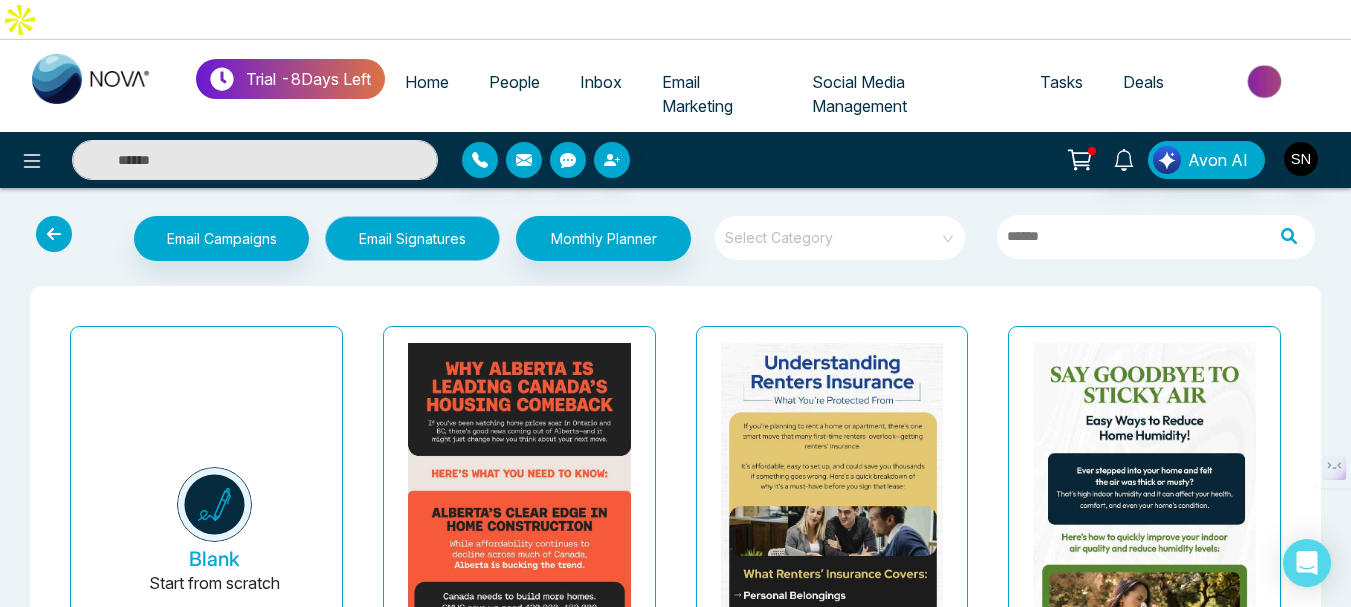 click on "Email Signatures" at bounding box center (412, 238) 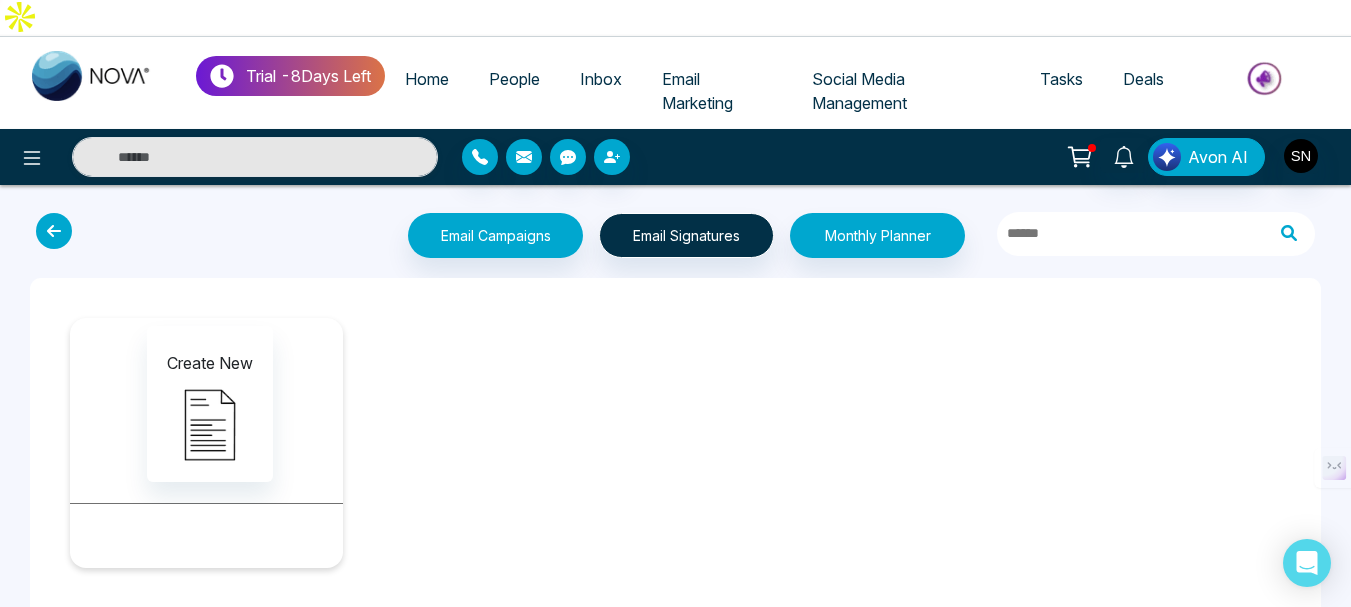 scroll, scrollTop: 4, scrollLeft: 0, axis: vertical 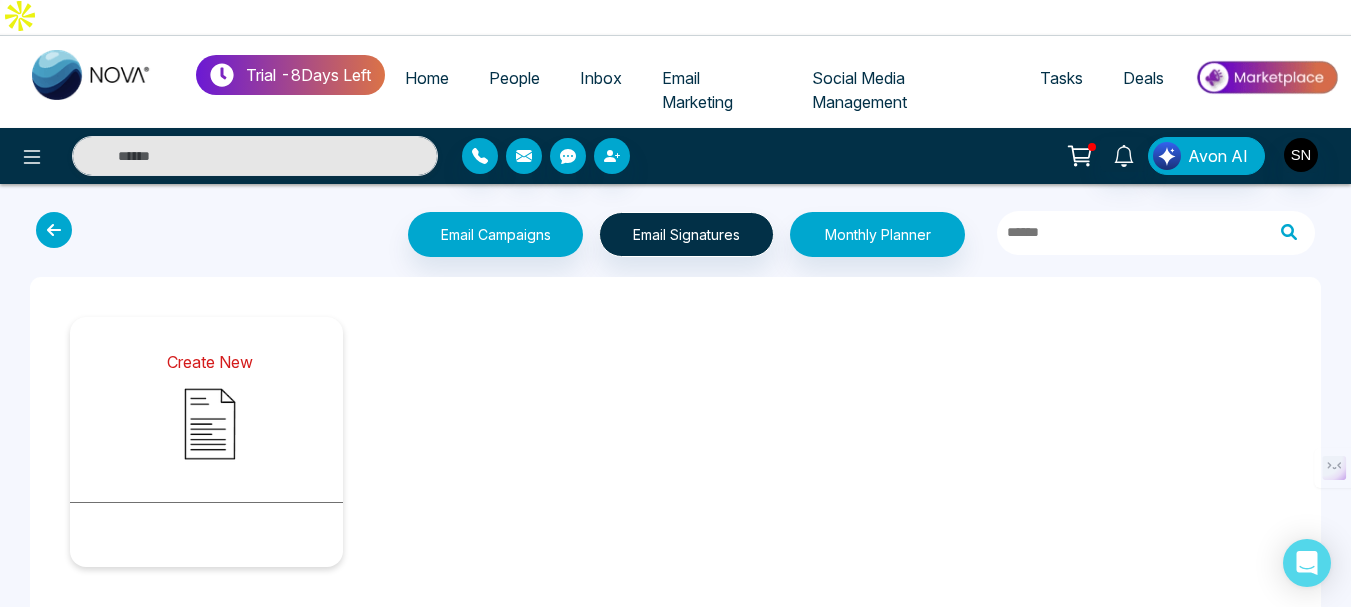 click at bounding box center [210, 424] 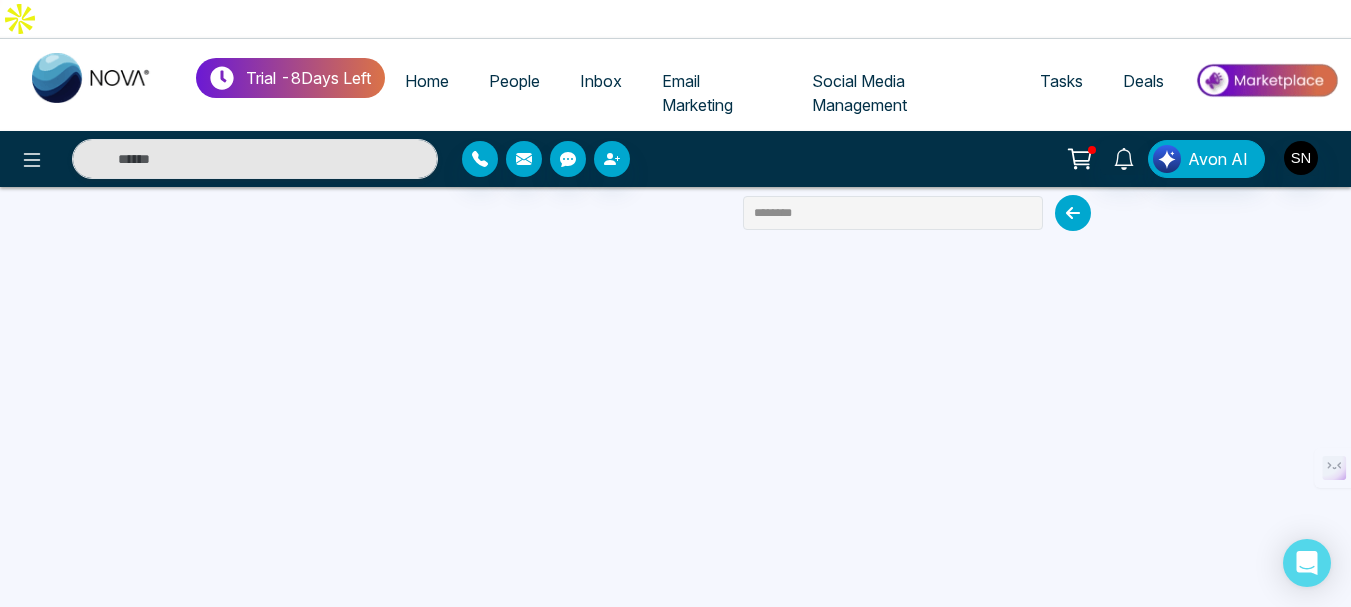 scroll, scrollTop: 0, scrollLeft: 0, axis: both 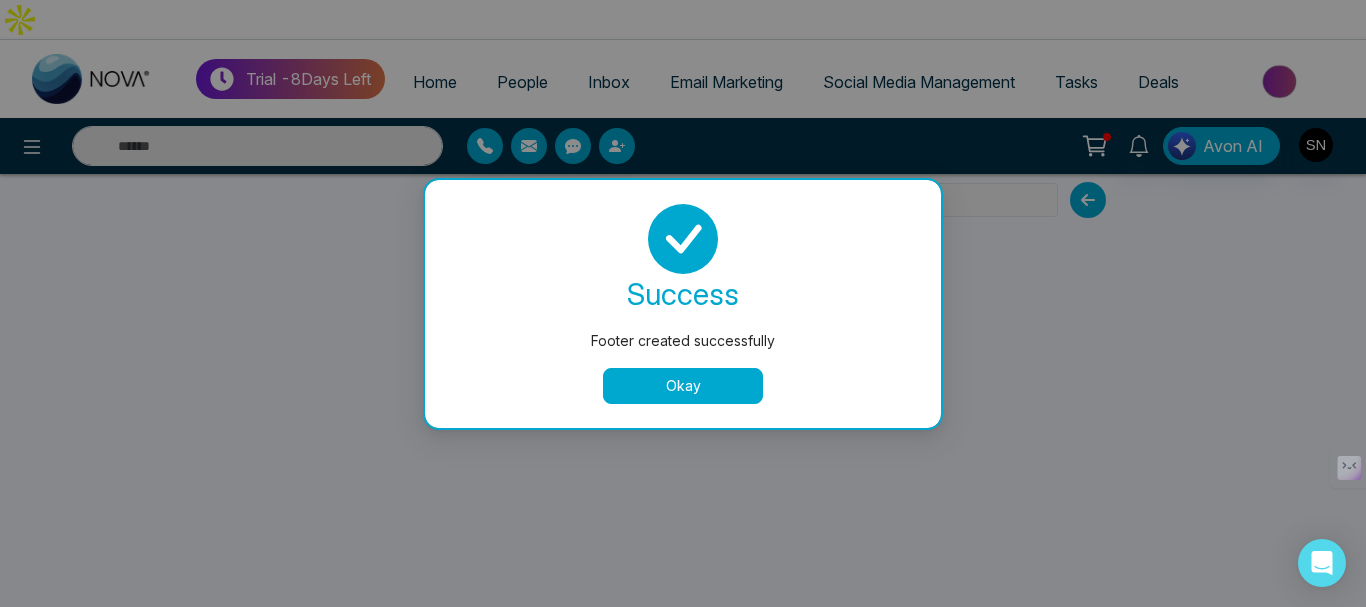 click on "Okay" at bounding box center (683, 386) 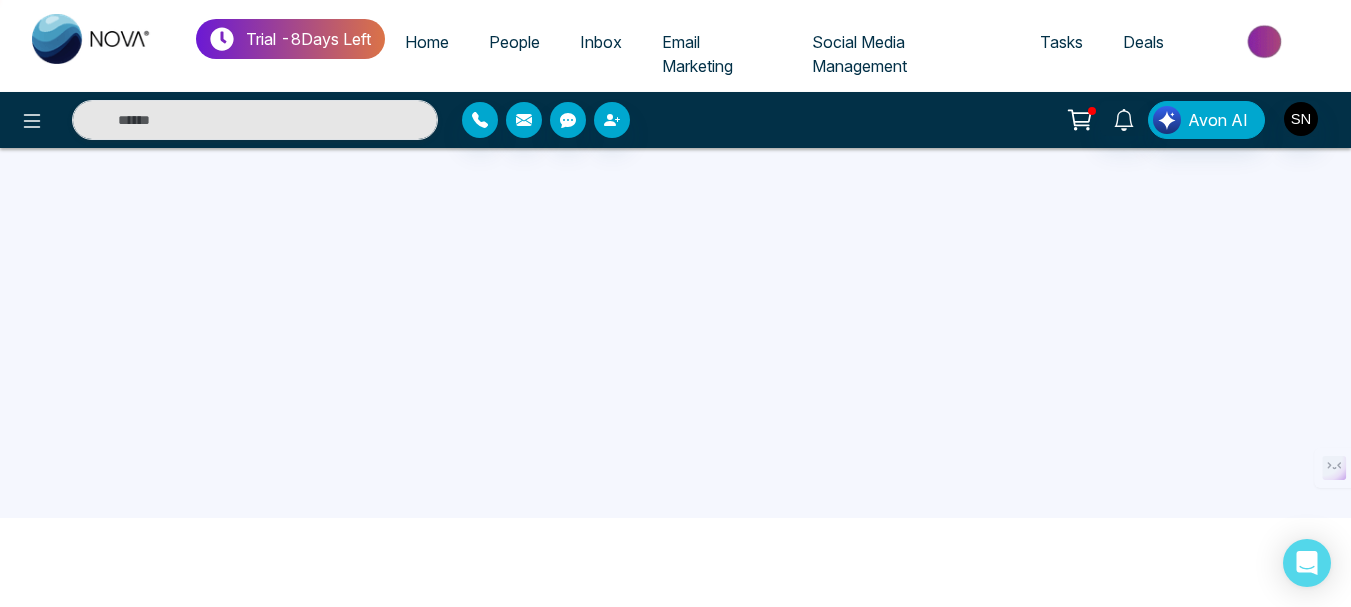 scroll, scrollTop: 0, scrollLeft: 0, axis: both 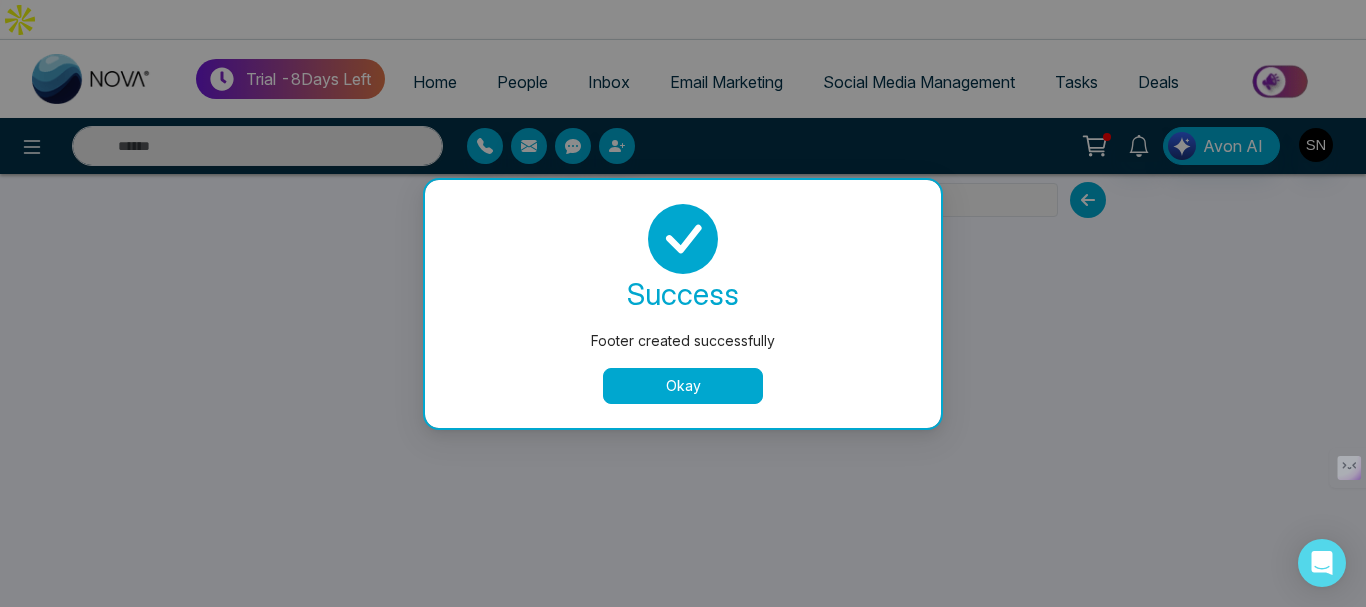 click on "Okay" at bounding box center [683, 386] 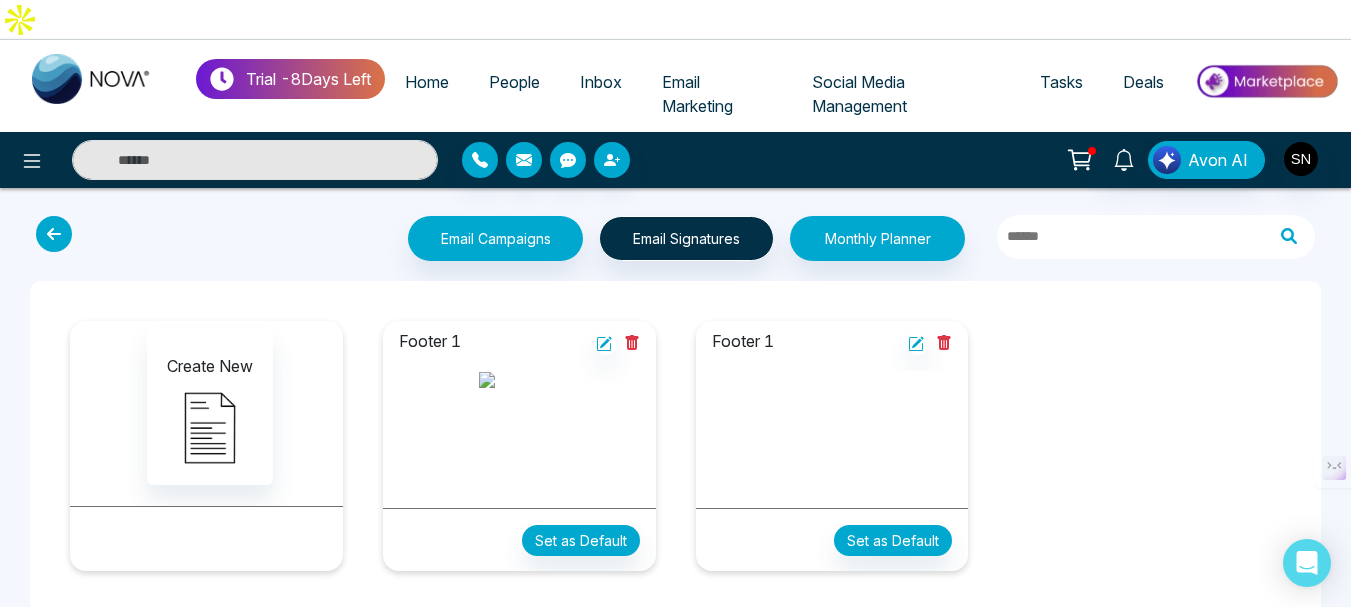 scroll, scrollTop: 4, scrollLeft: 0, axis: vertical 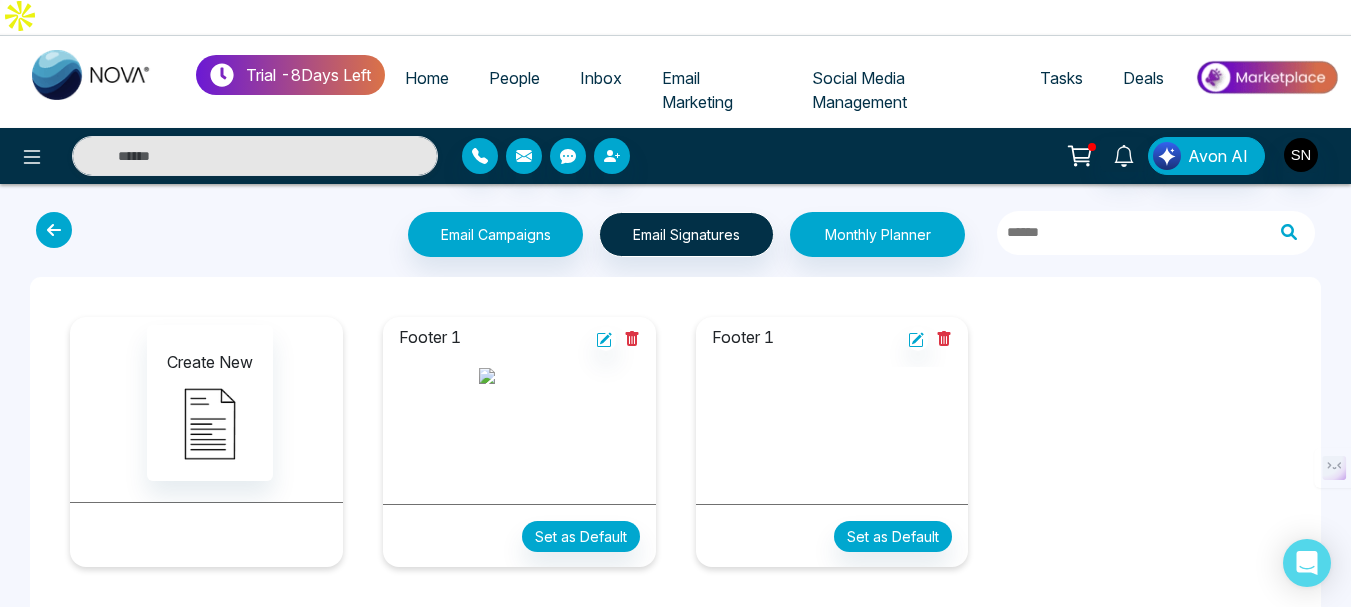 click 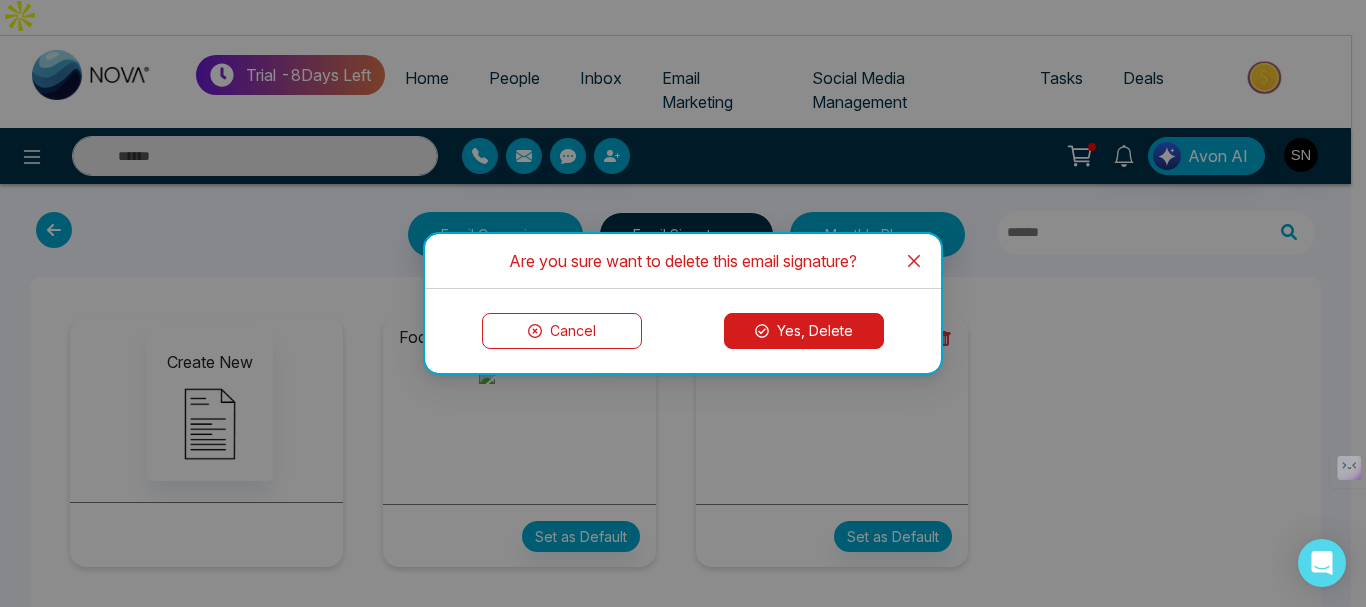 click on "Yes, Delete" at bounding box center (804, 331) 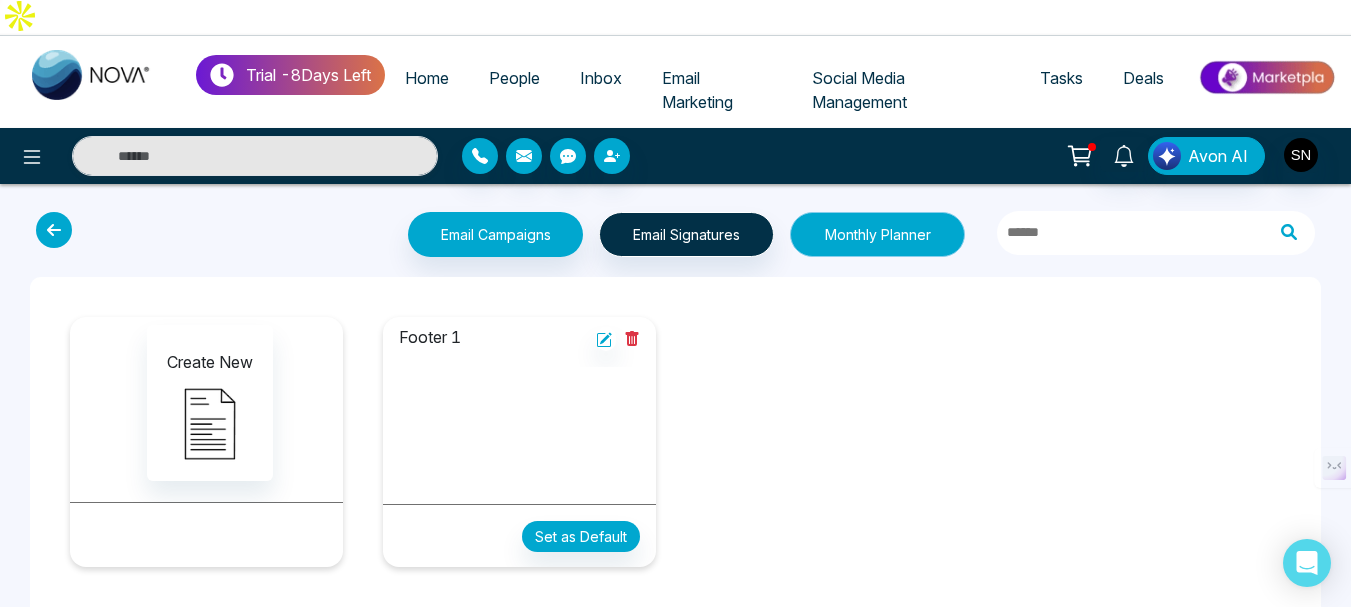 click on "Monthly Planner" at bounding box center (877, 234) 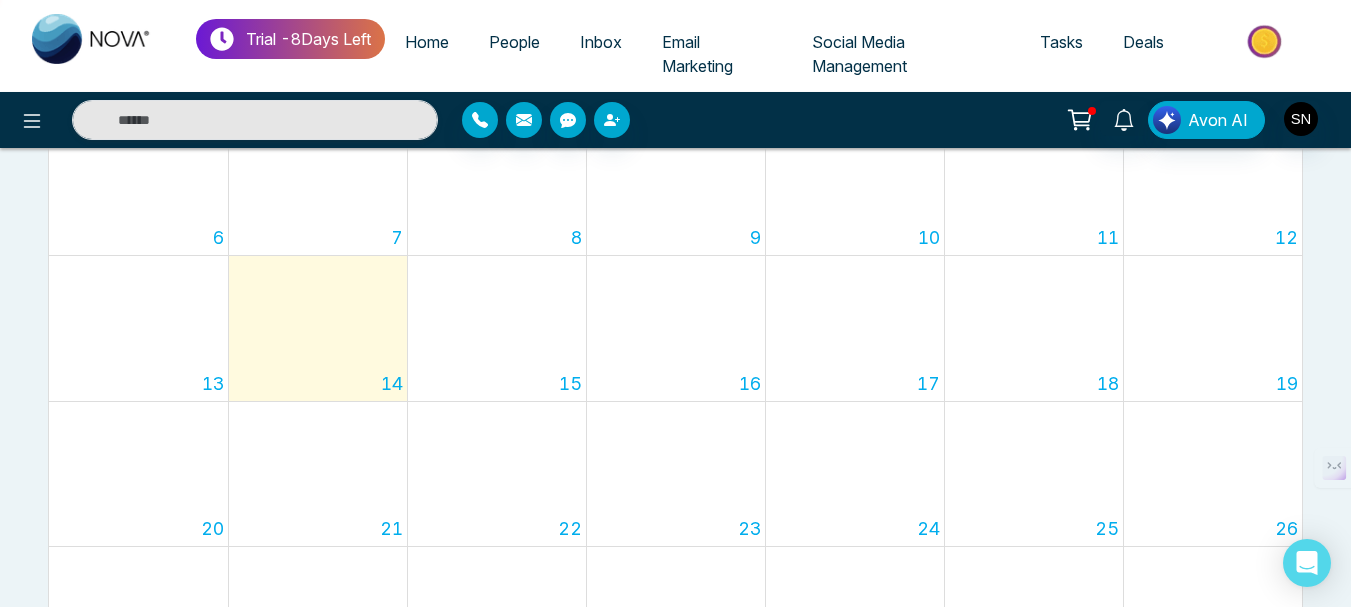 scroll, scrollTop: 633, scrollLeft: 0, axis: vertical 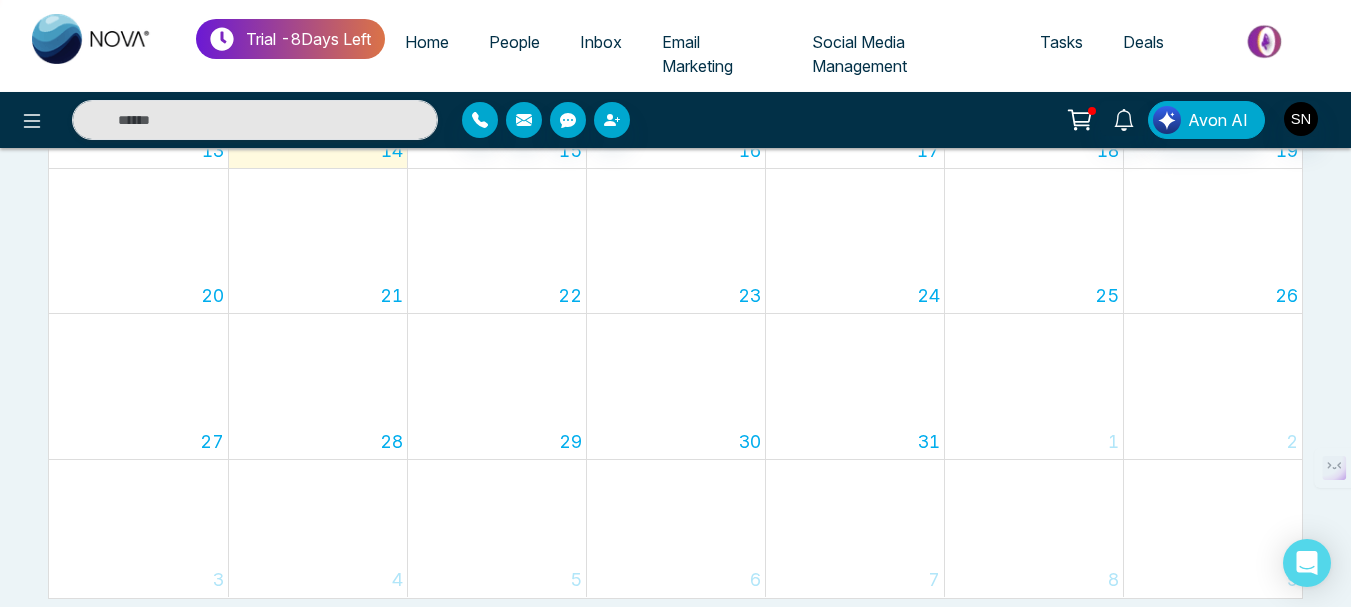 click on "30" at bounding box center [676, 386] 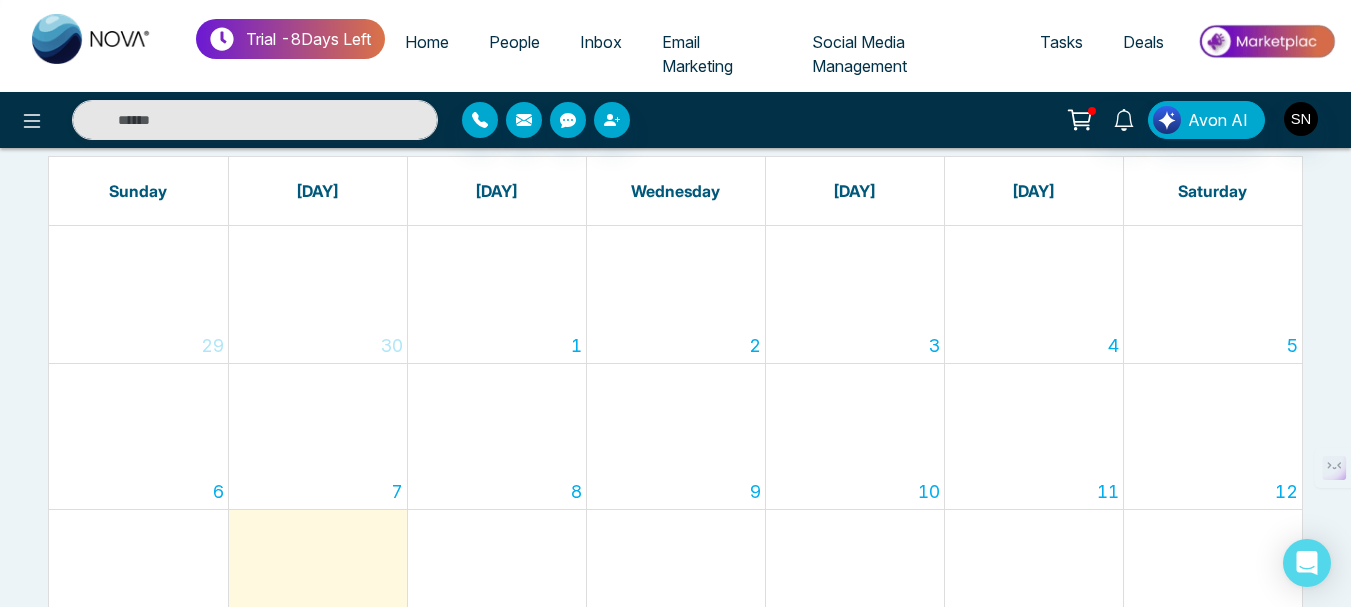scroll, scrollTop: 0, scrollLeft: 0, axis: both 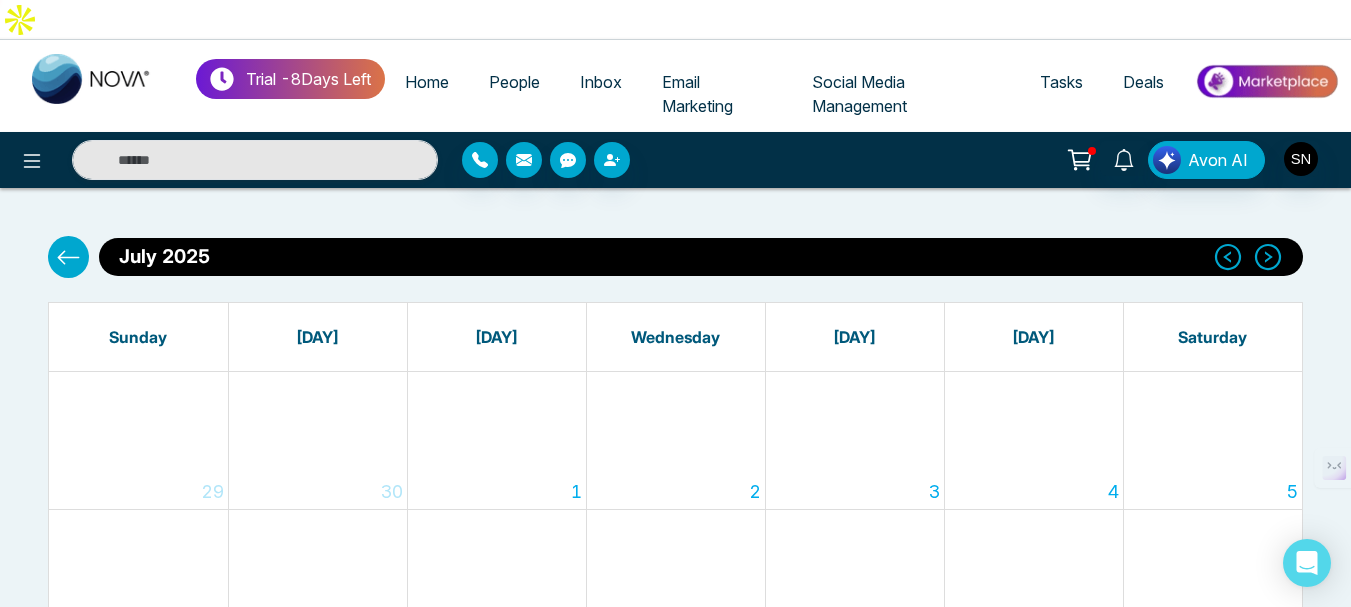 click on "Tasks" at bounding box center [1061, 82] 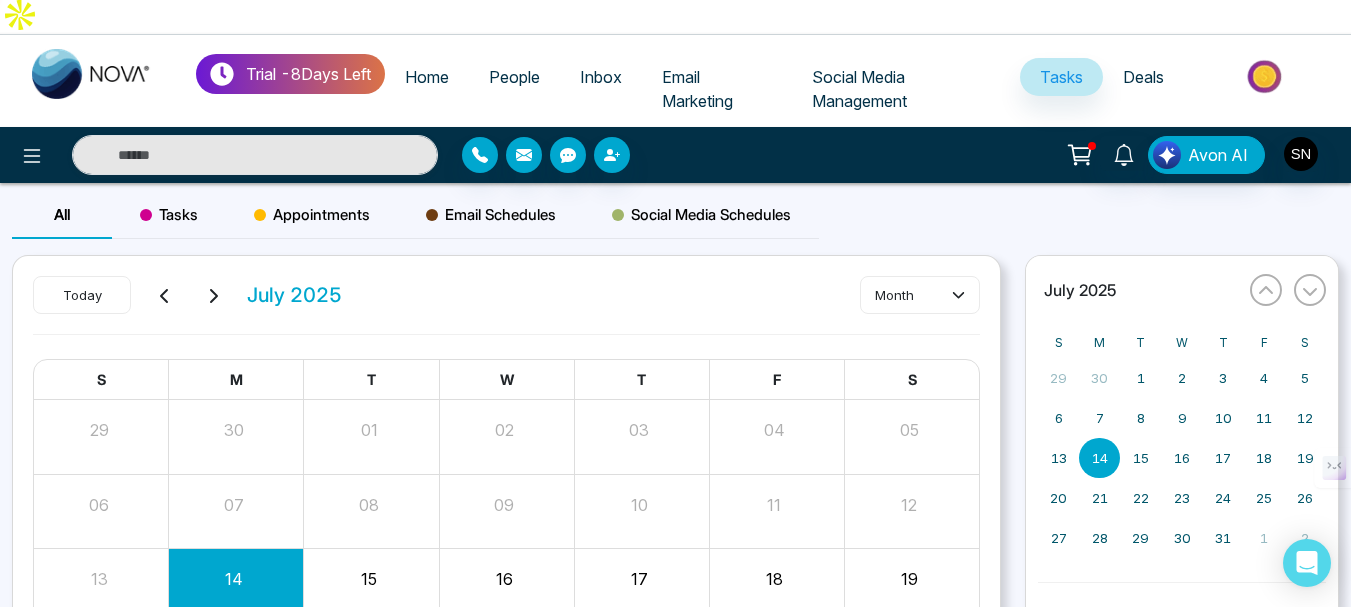 scroll, scrollTop: 0, scrollLeft: 0, axis: both 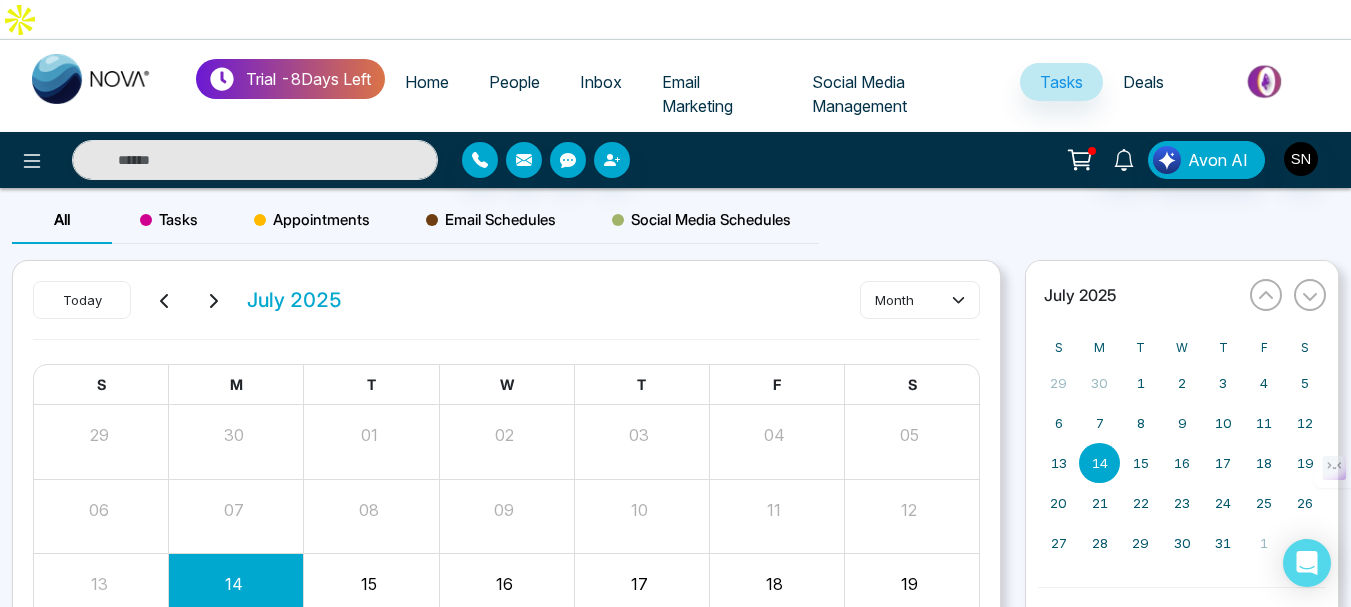 click on "Appointments" at bounding box center [312, 220] 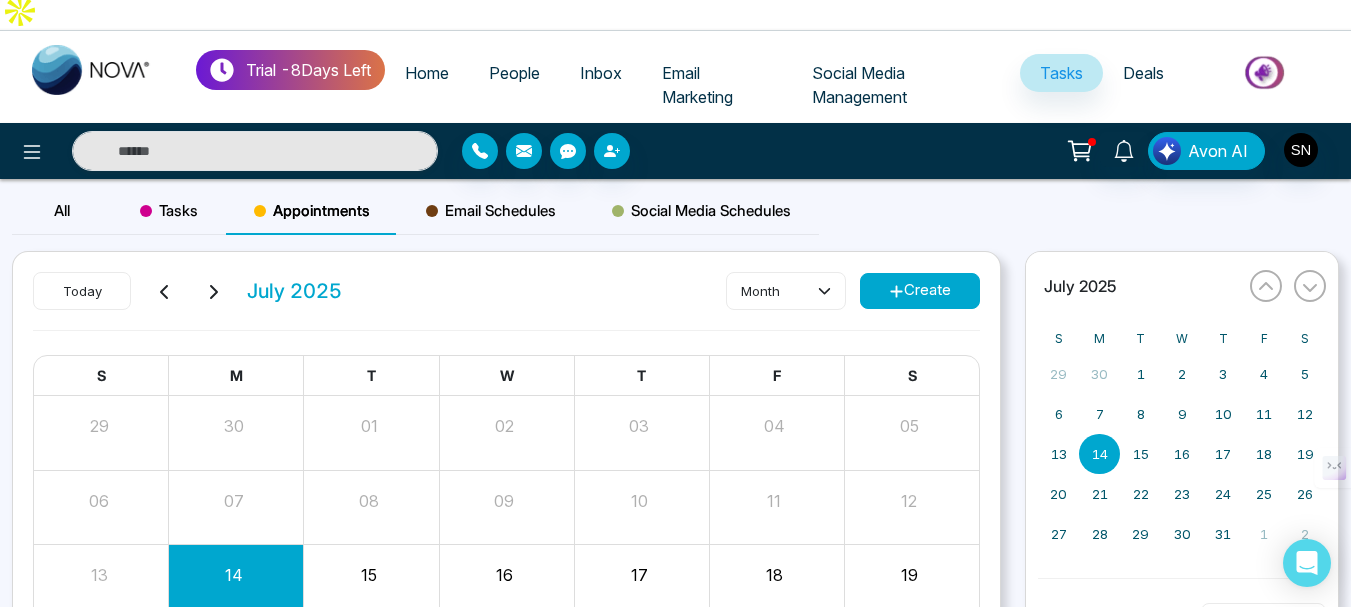 scroll, scrollTop: 0, scrollLeft: 0, axis: both 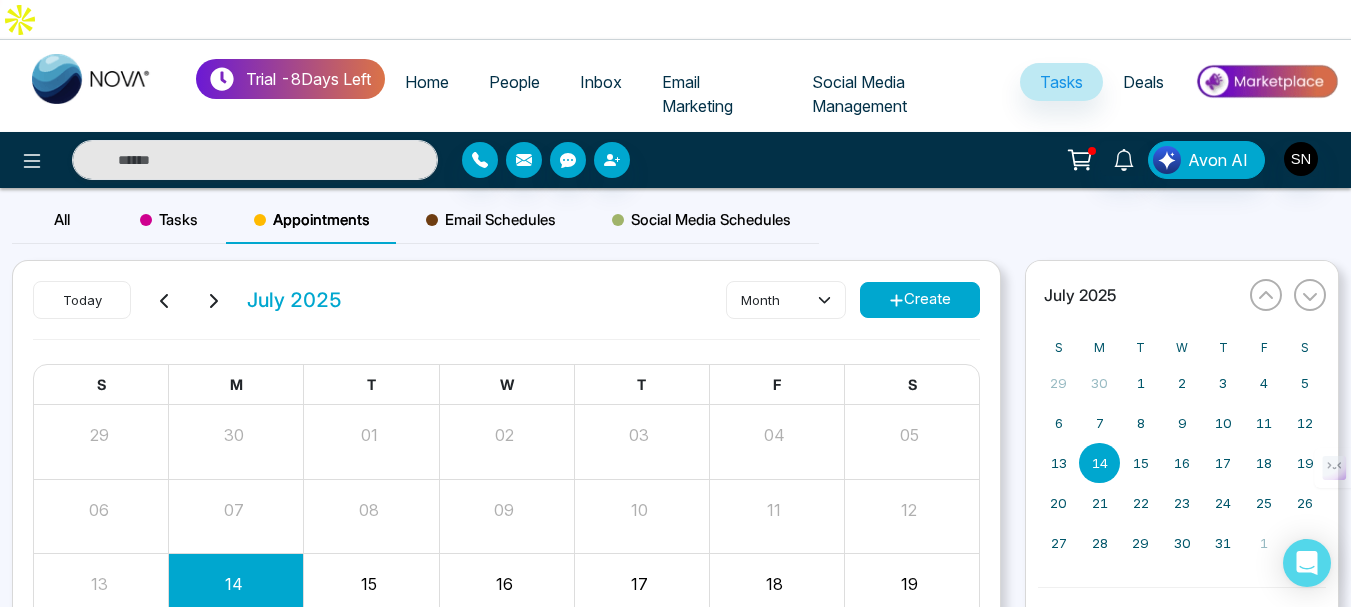 click on "Create" at bounding box center [920, 300] 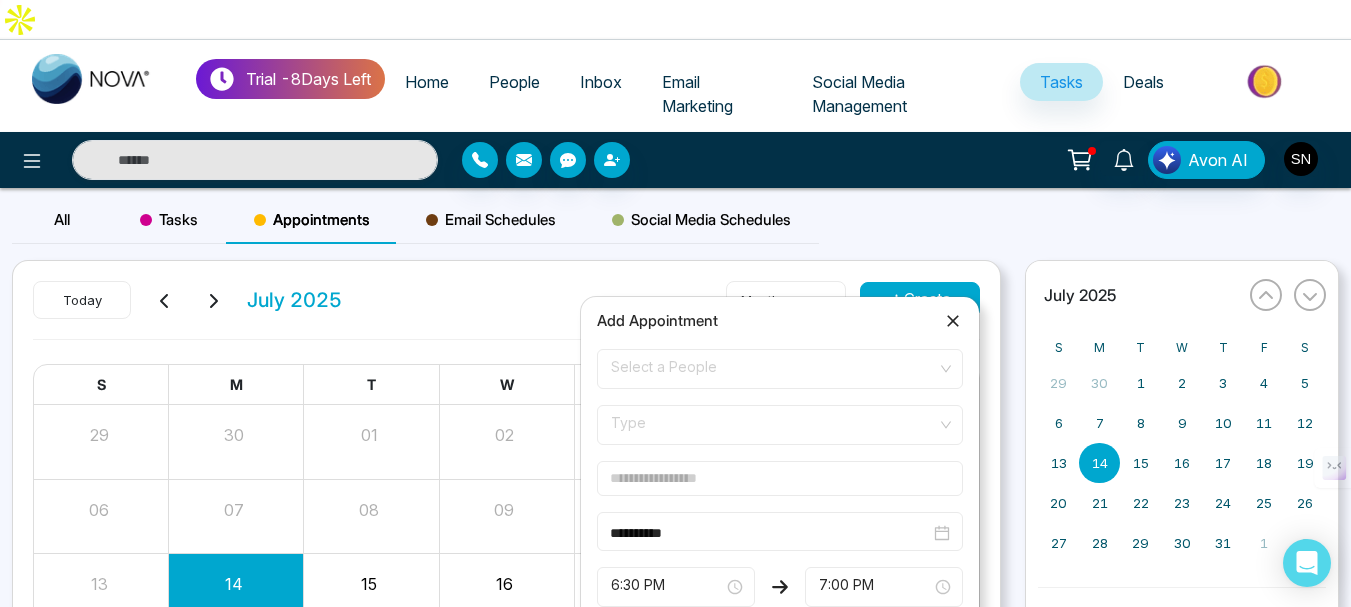 click 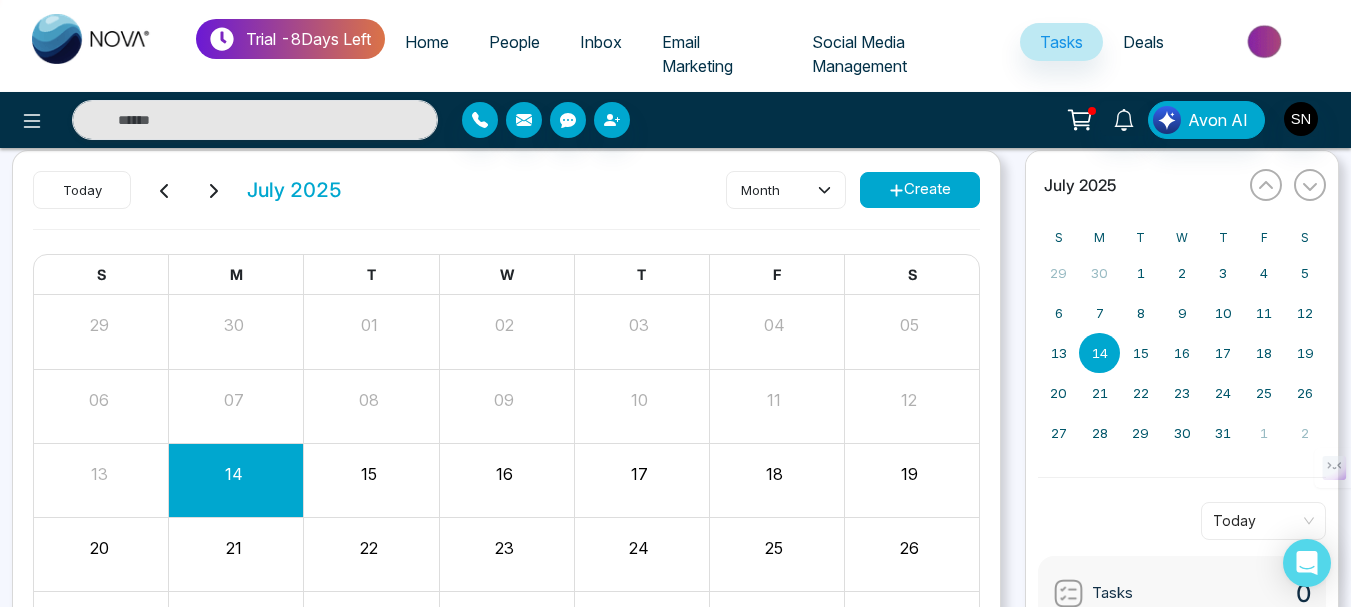 scroll, scrollTop: 0, scrollLeft: 0, axis: both 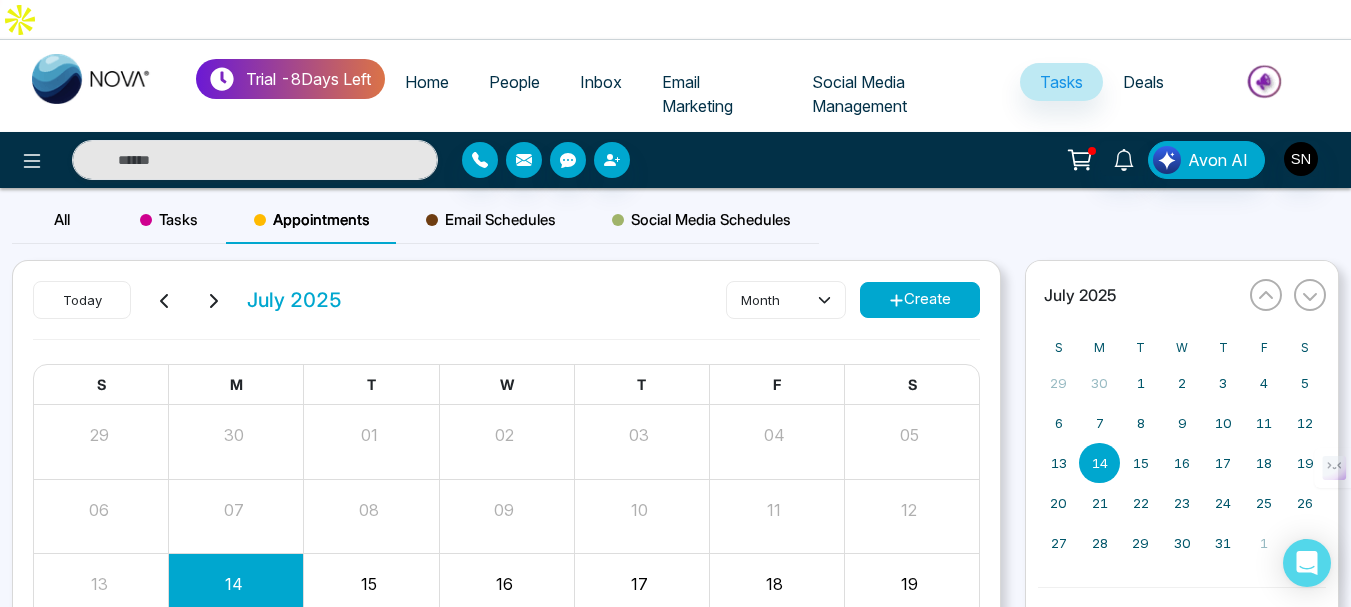 click on "Social Media Management" at bounding box center (859, 94) 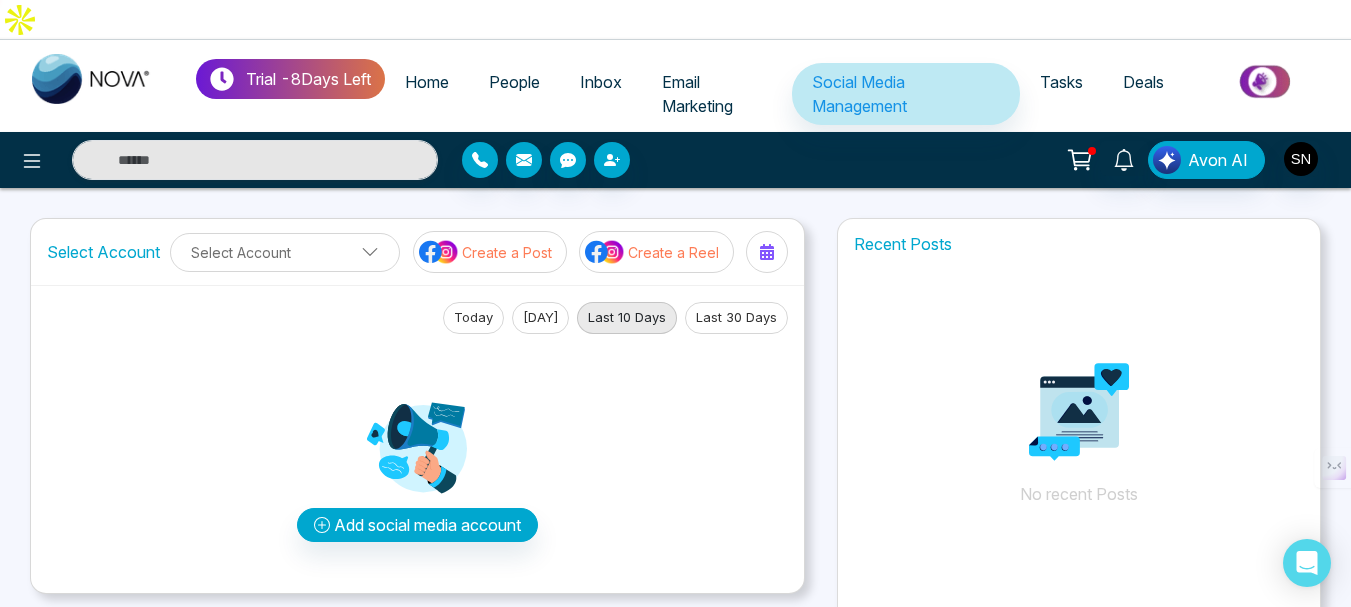 click on "Deals" at bounding box center [1143, 82] 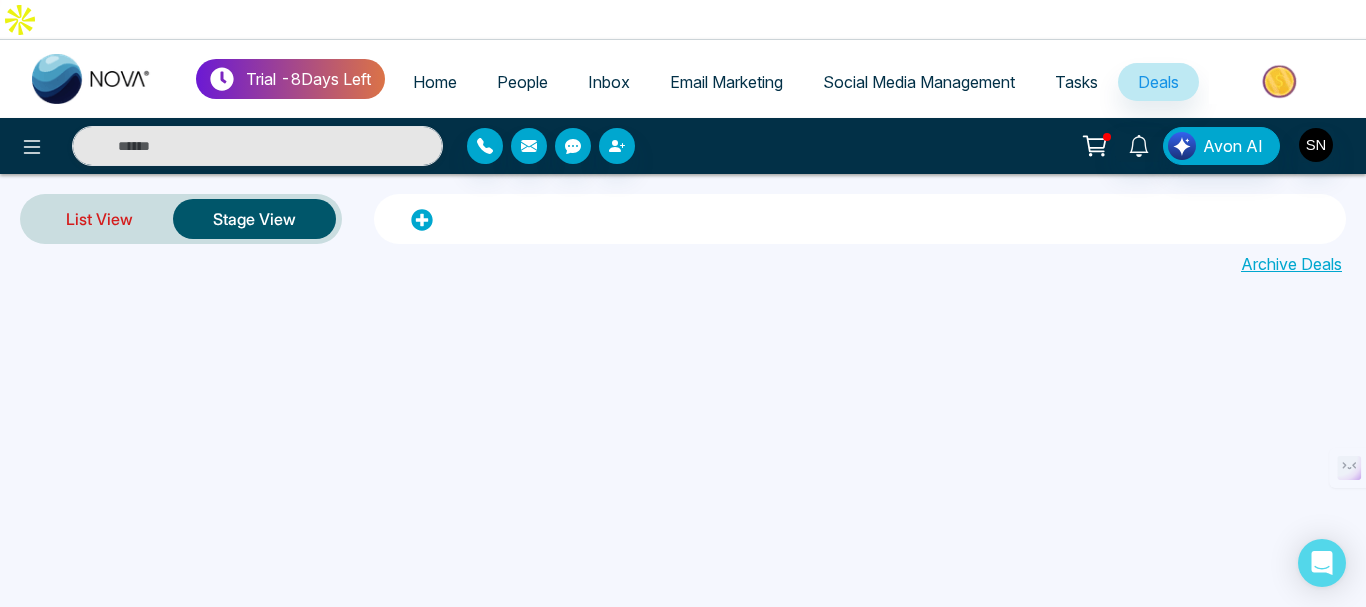 click on "List View" at bounding box center [99, 219] 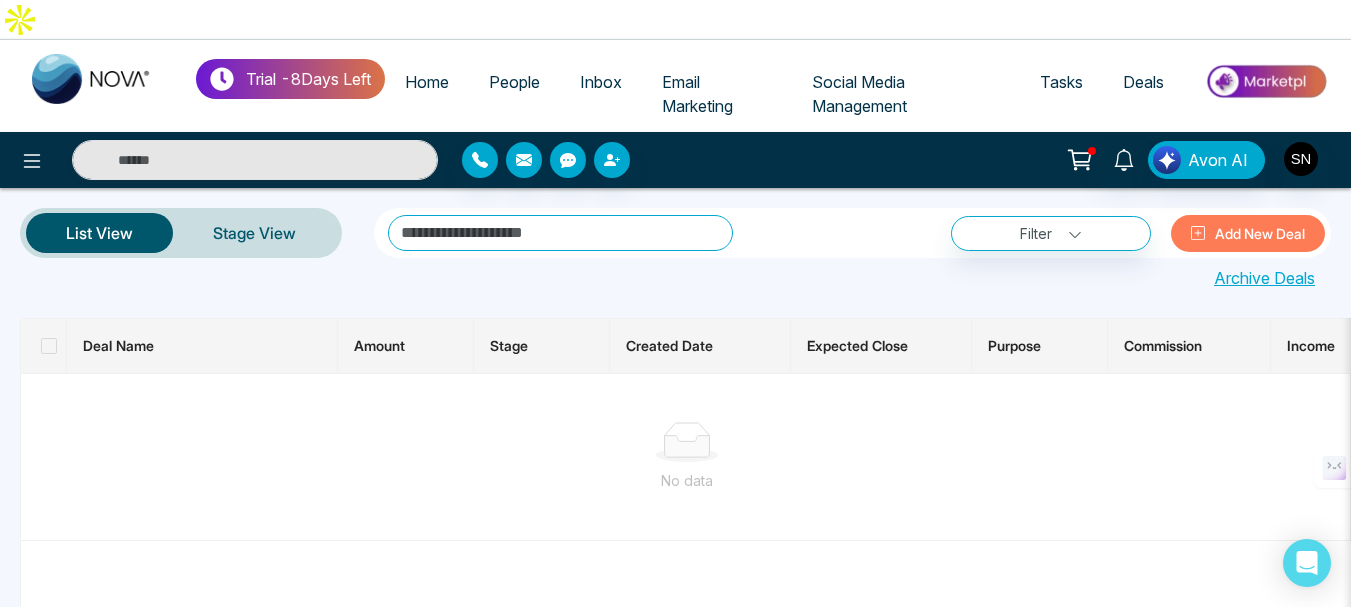 click on "Add New Deal" at bounding box center [1248, 233] 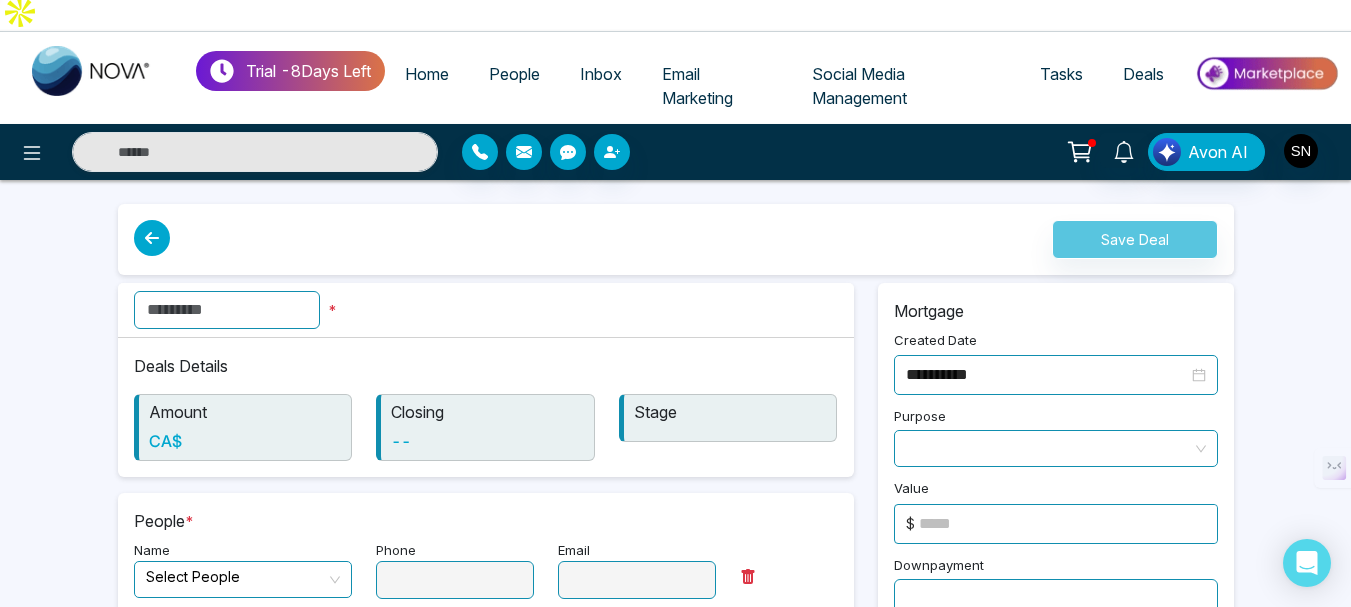 scroll, scrollTop: 0, scrollLeft: 0, axis: both 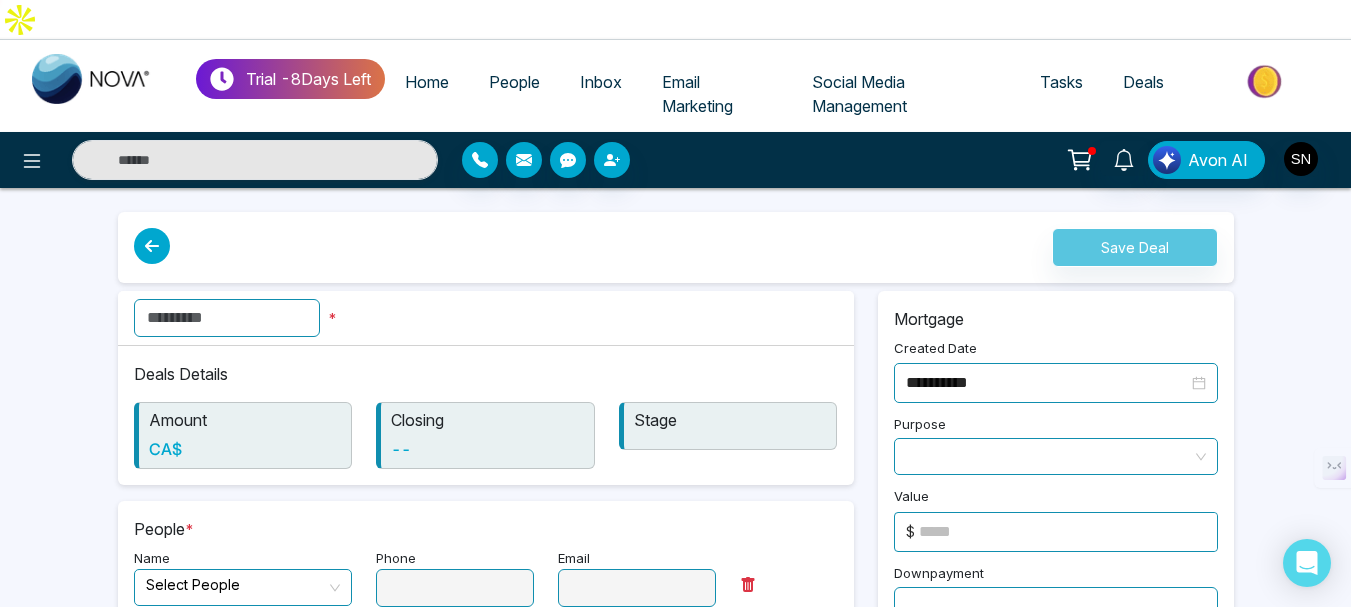 click at bounding box center (227, 318) 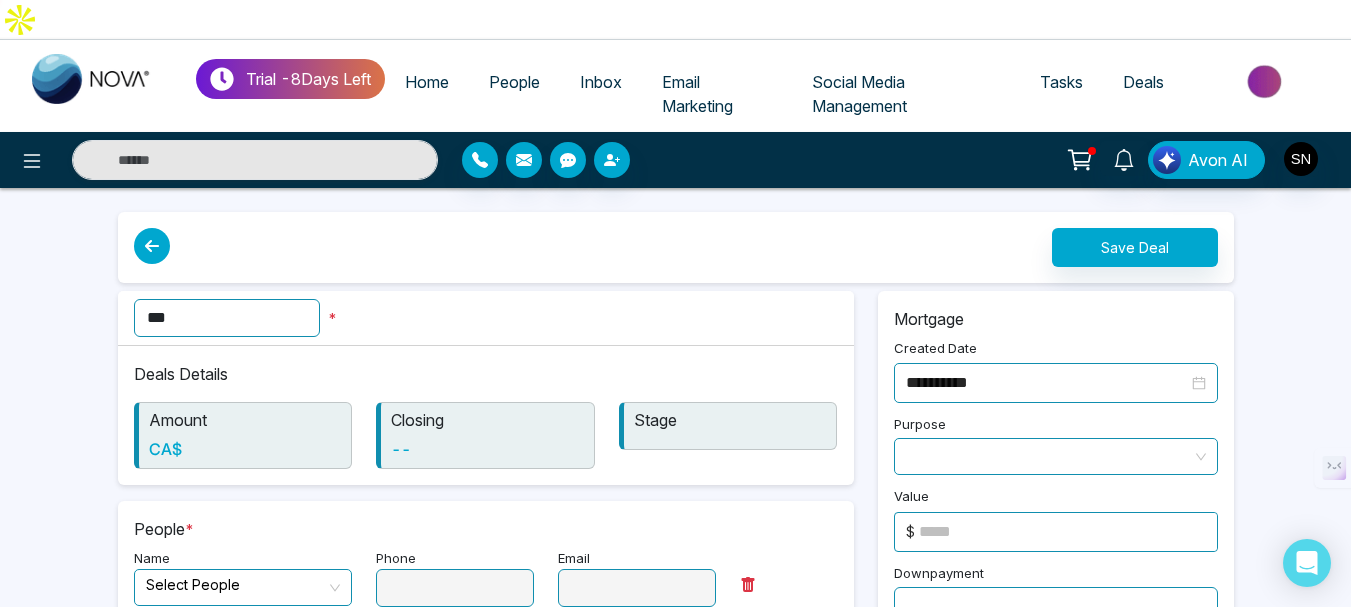 type on "***" 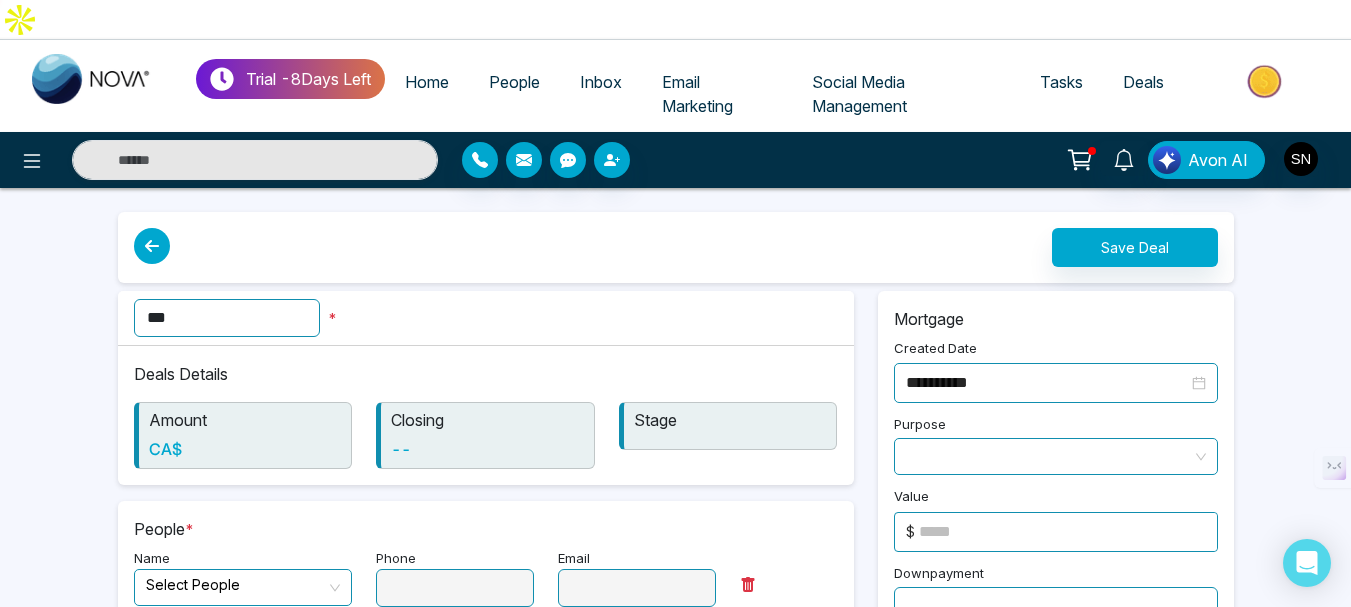 click on "Closing --" at bounding box center [485, 435] 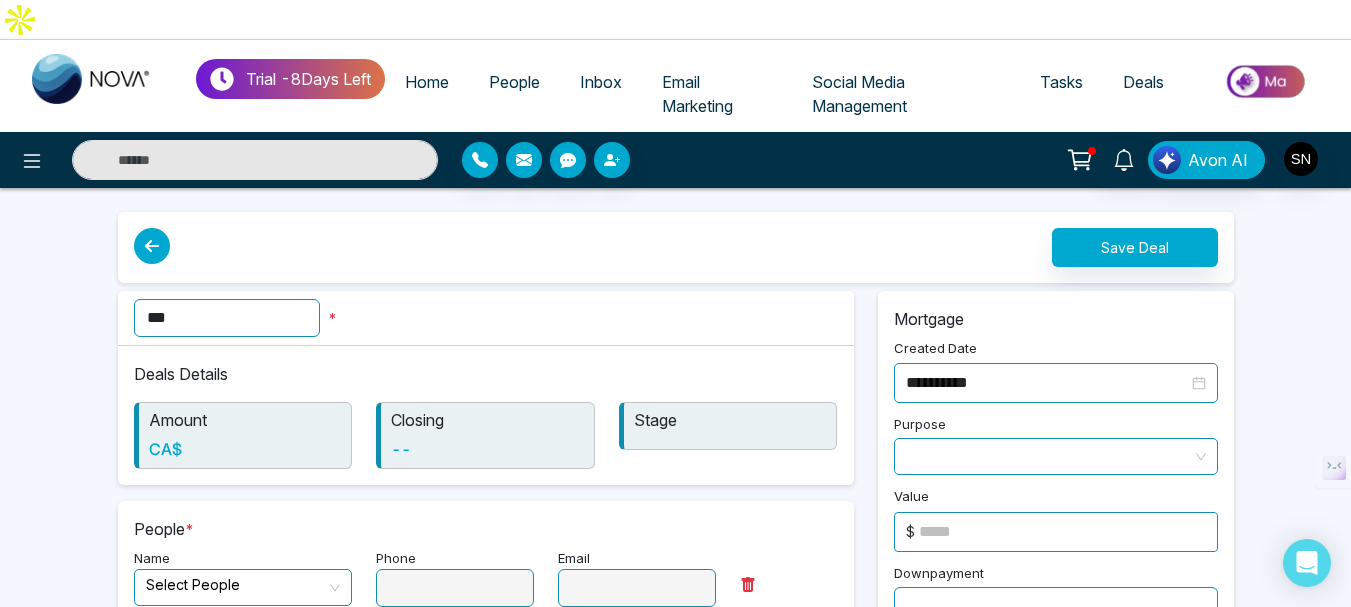 click on "Closing --" at bounding box center [485, 435] 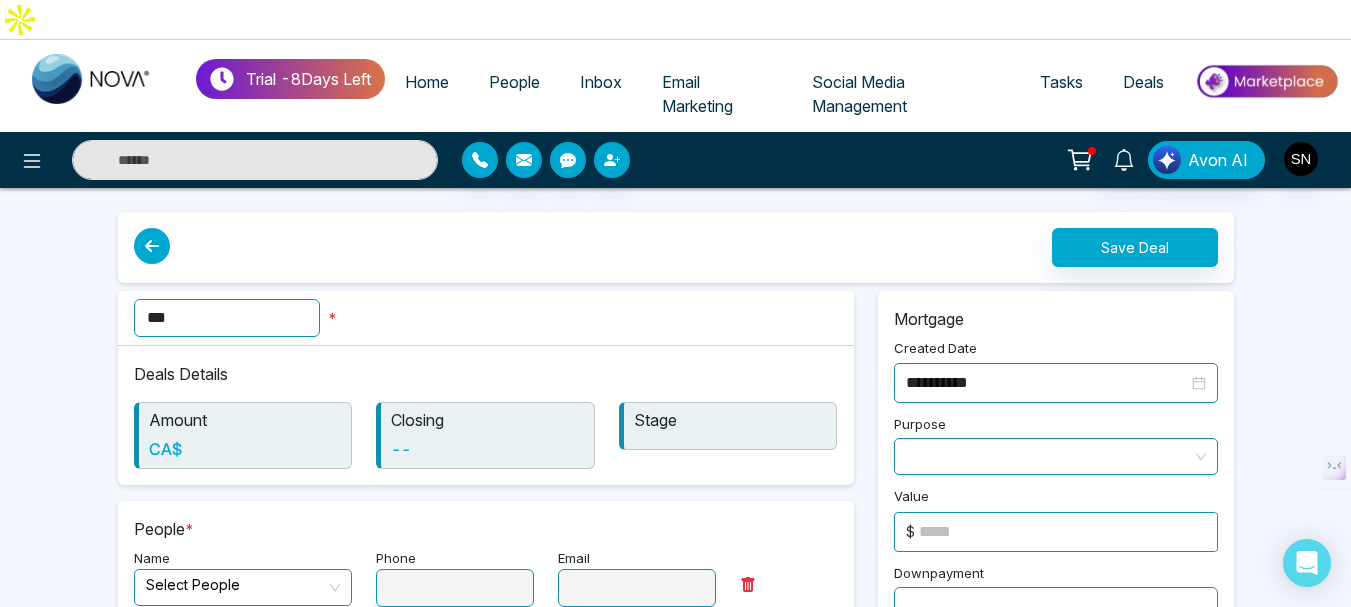 click on "Stage" at bounding box center [730, 420] 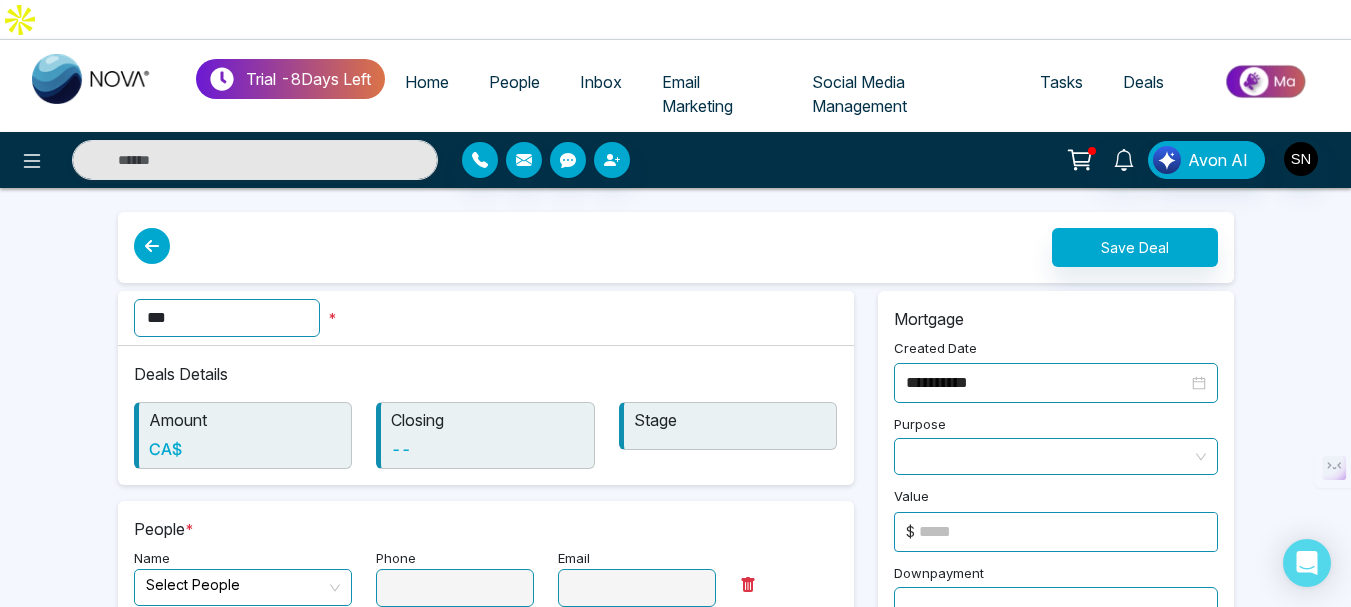 click on "CA$" at bounding box center (245, 449) 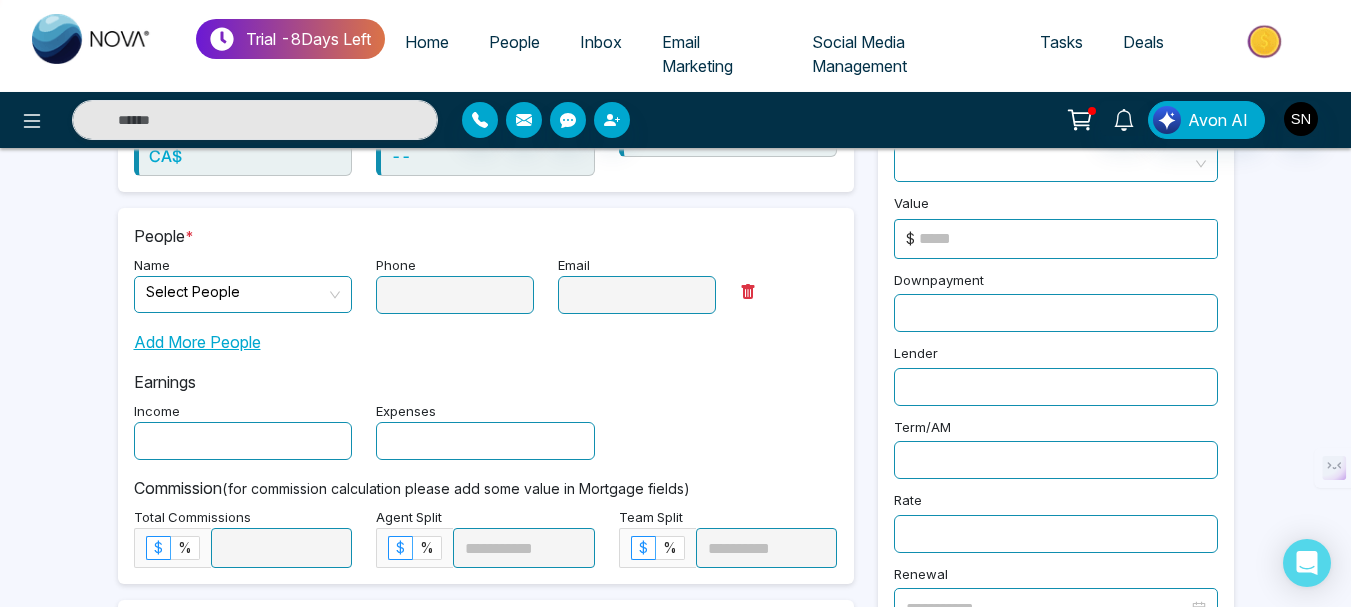 scroll, scrollTop: 300, scrollLeft: 0, axis: vertical 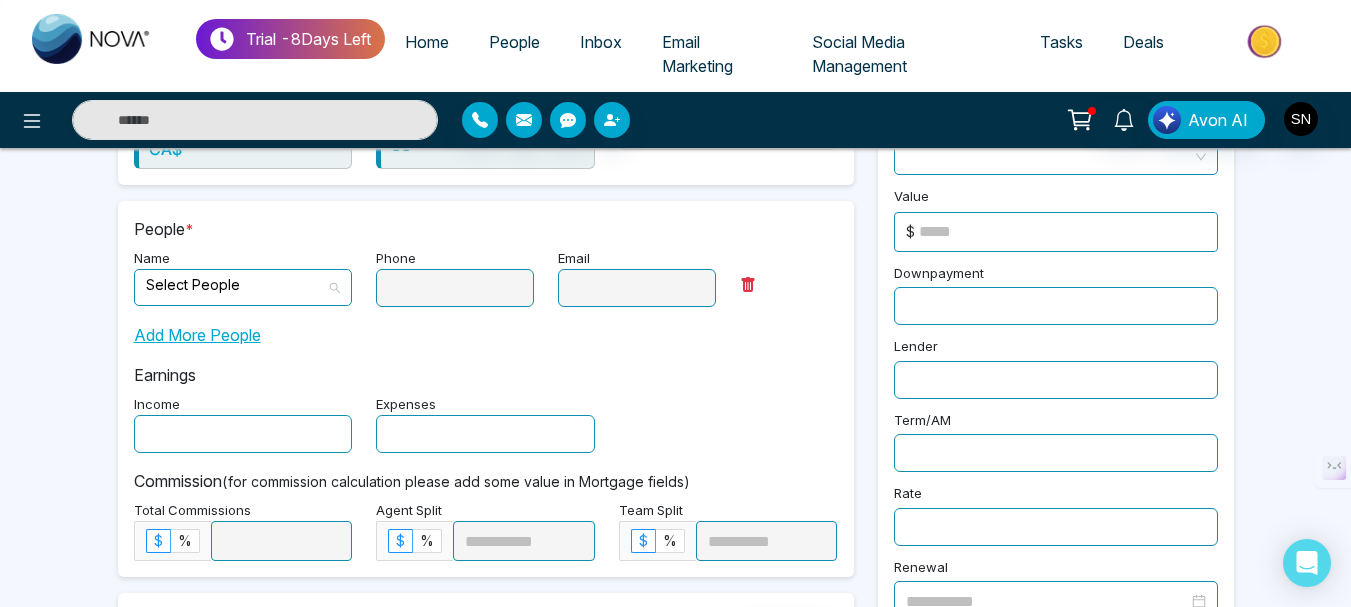 click at bounding box center (236, 285) 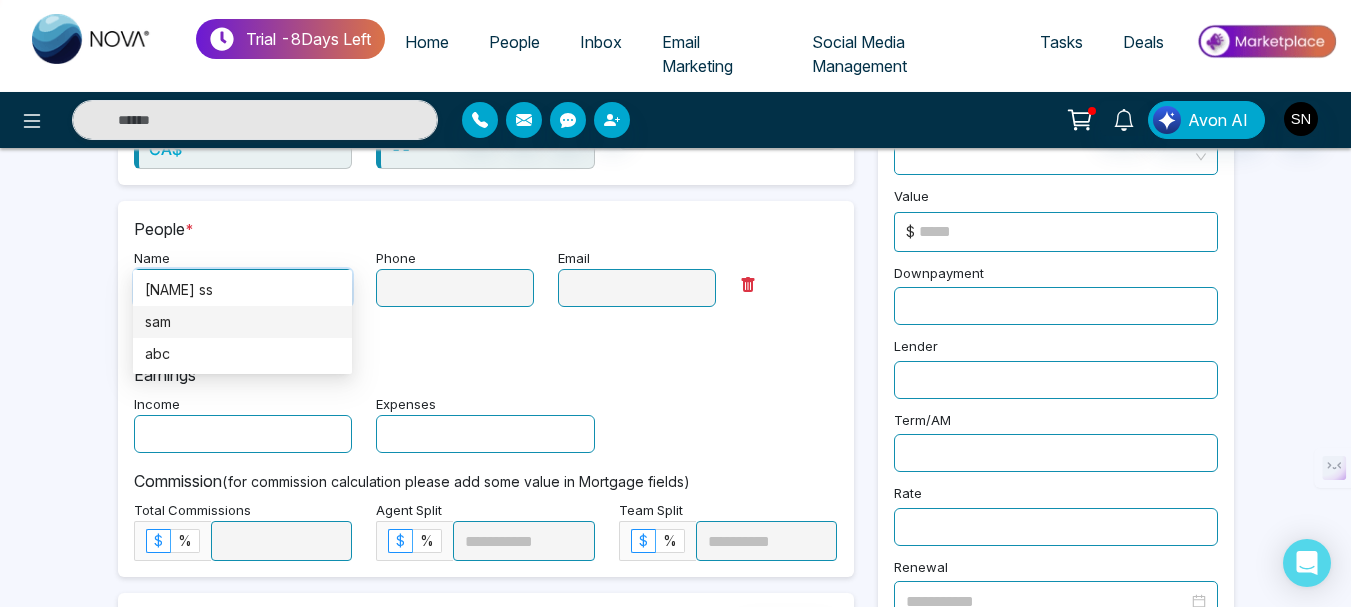 click on "sam" at bounding box center [242, 322] 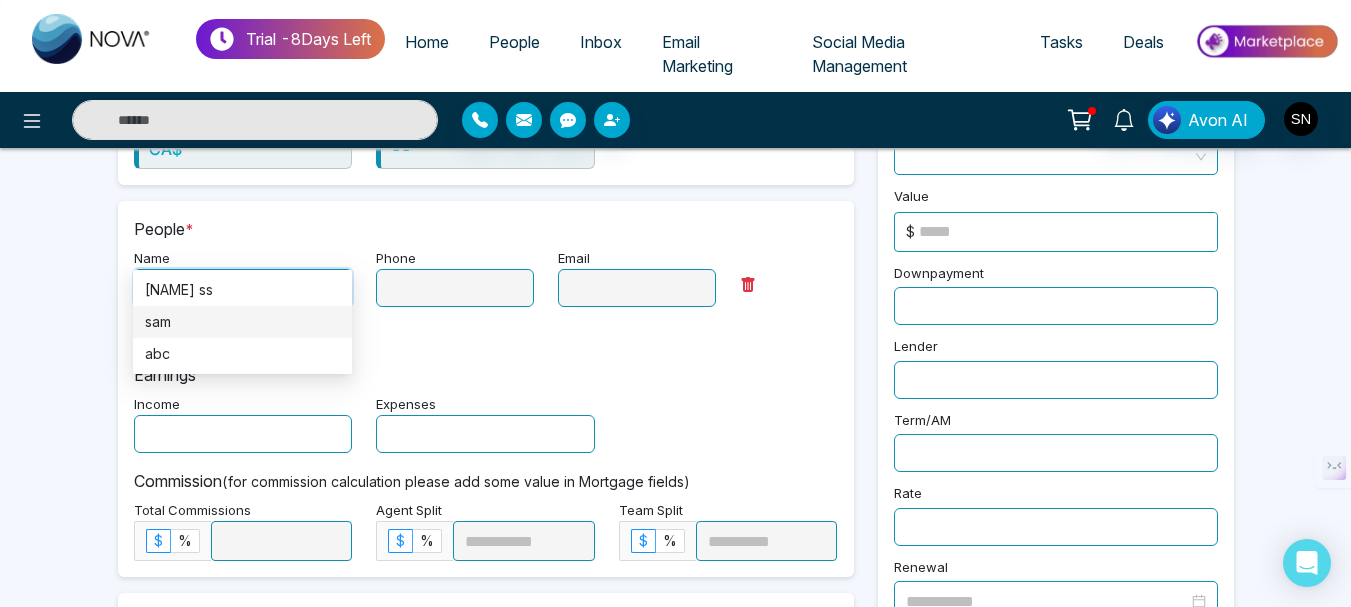 type on "**********" 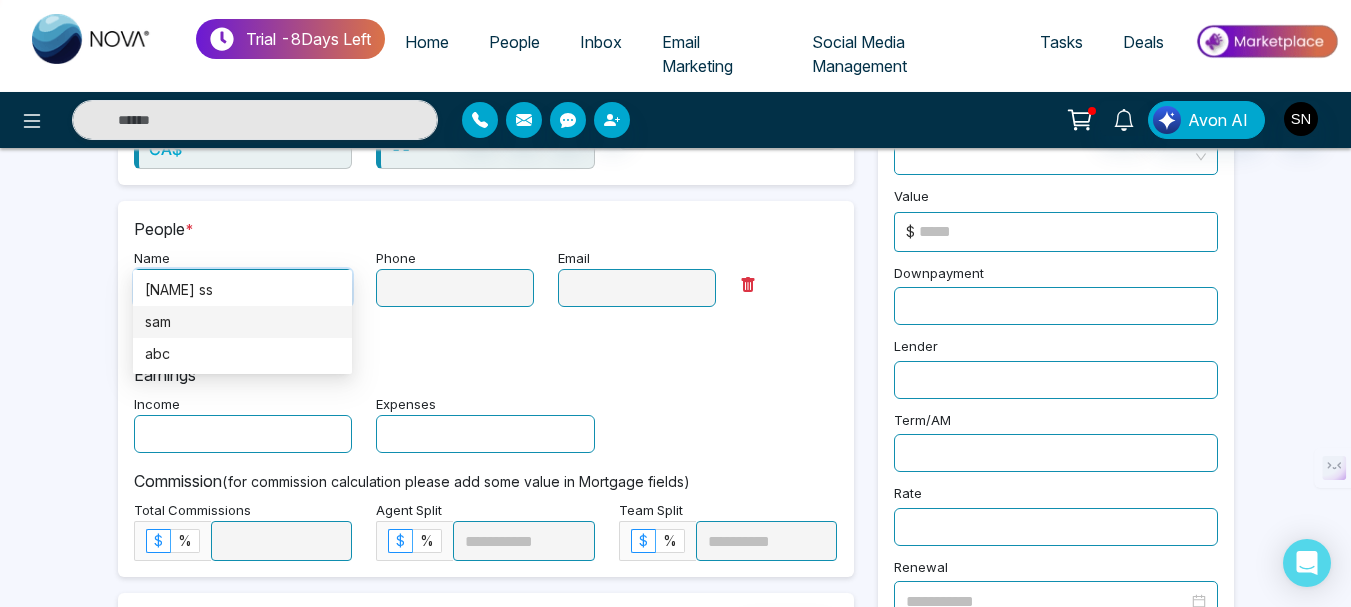 type on "**********" 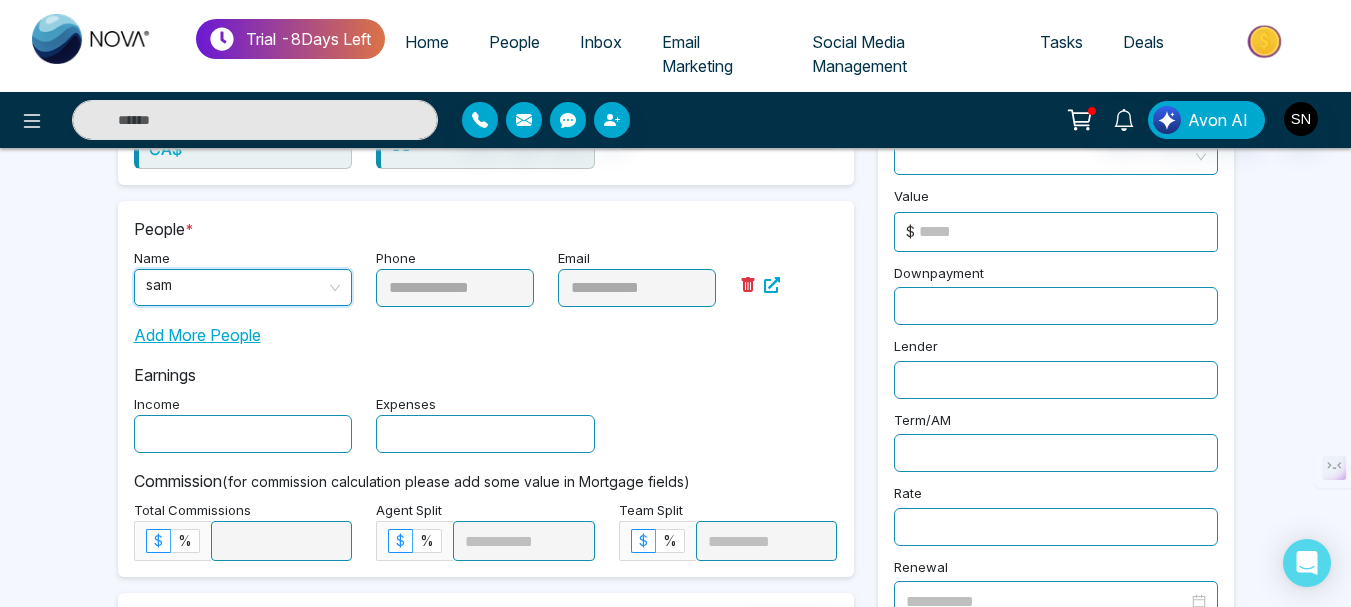 click at bounding box center [243, 434] 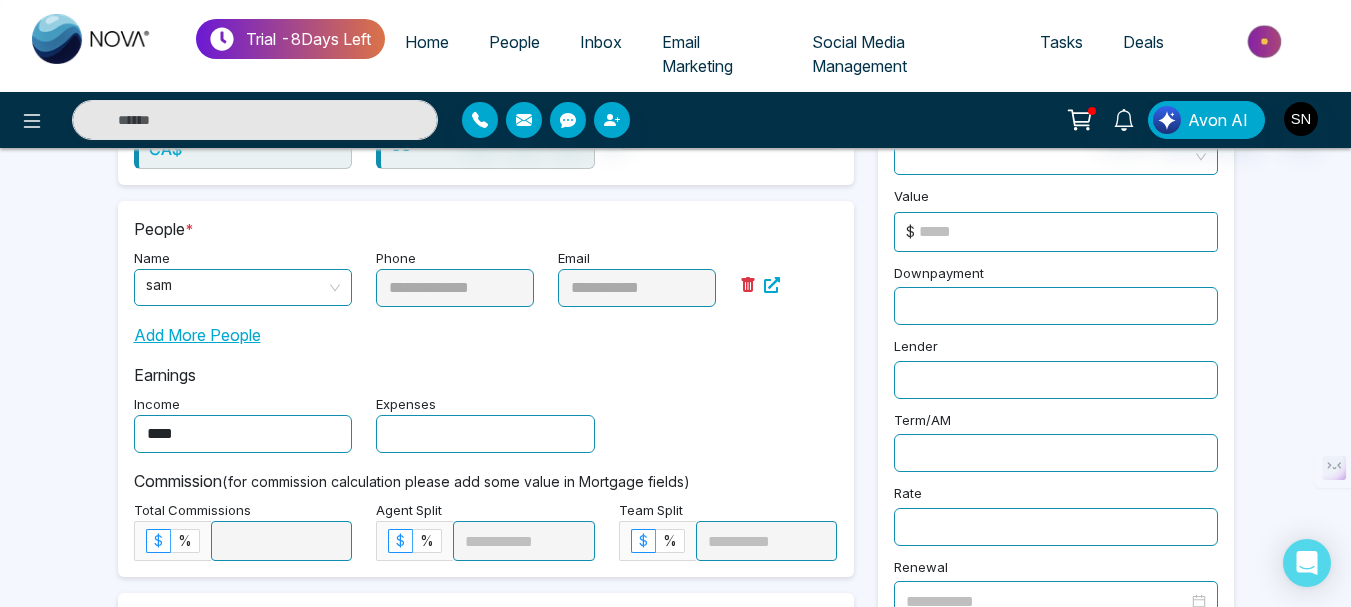type on "****" 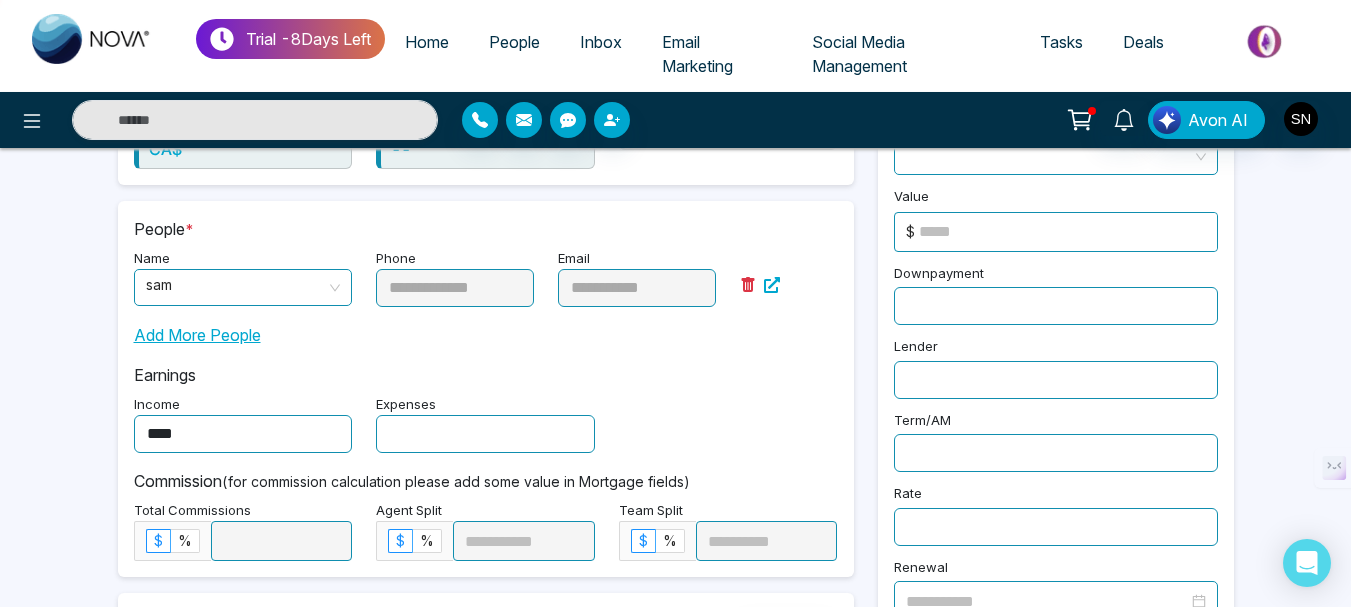 click at bounding box center [485, 434] 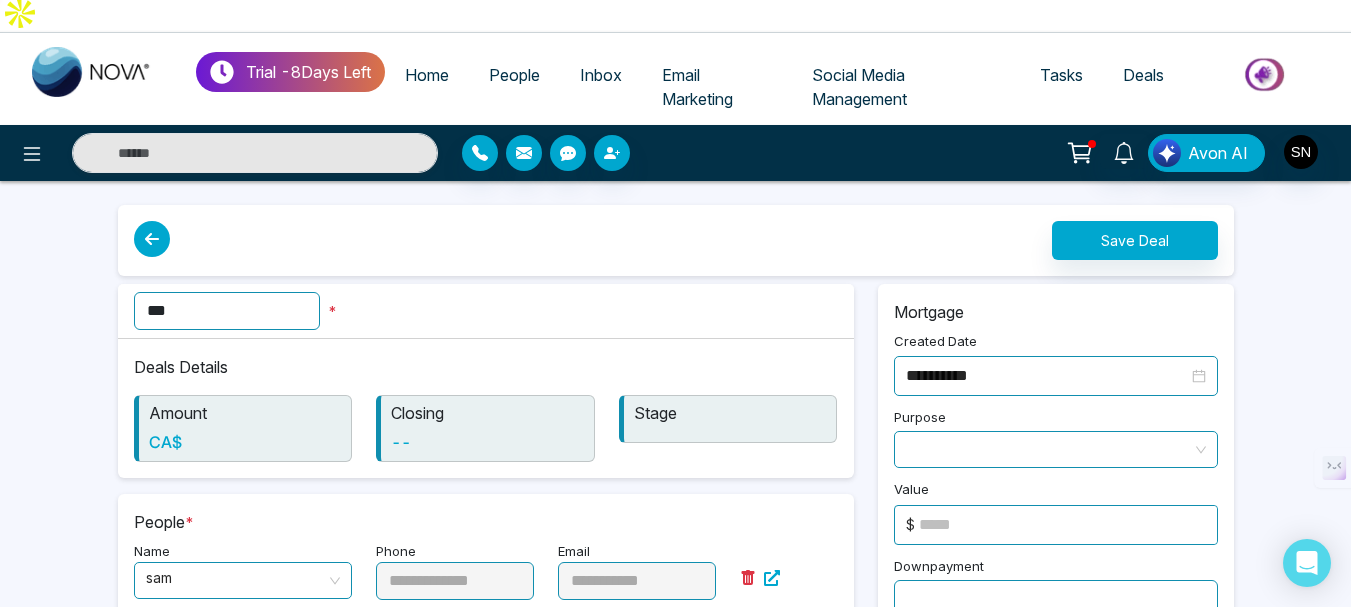 scroll, scrollTop: 0, scrollLeft: 0, axis: both 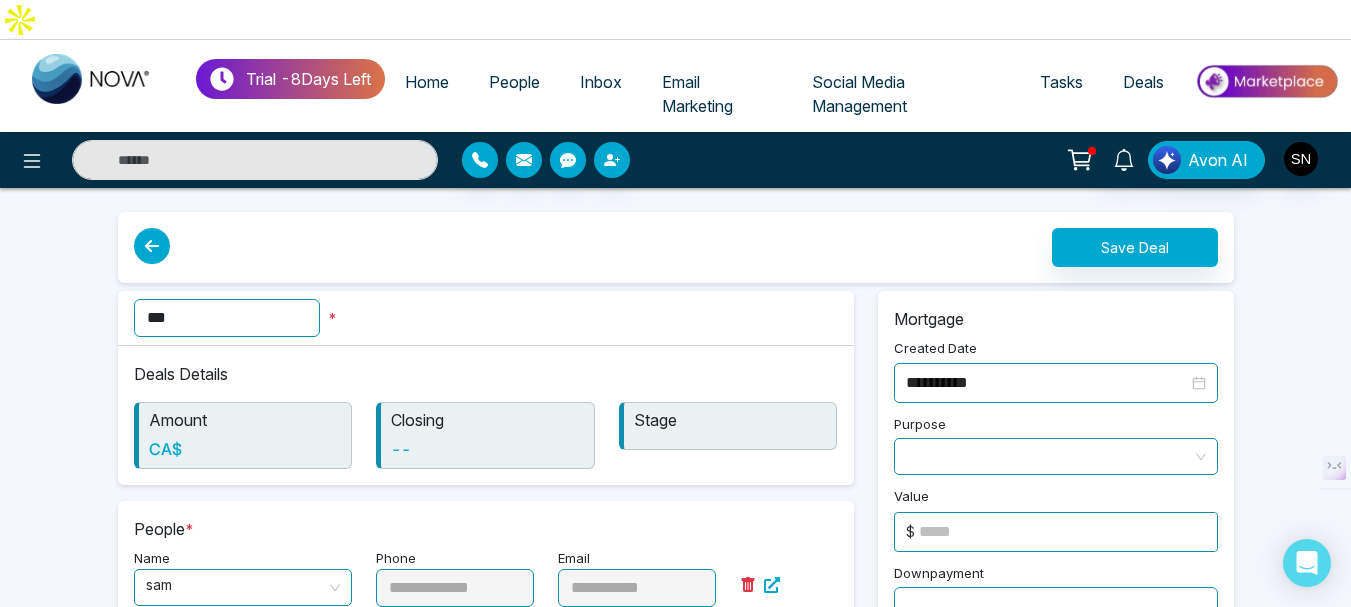 click at bounding box center [1056, 456] 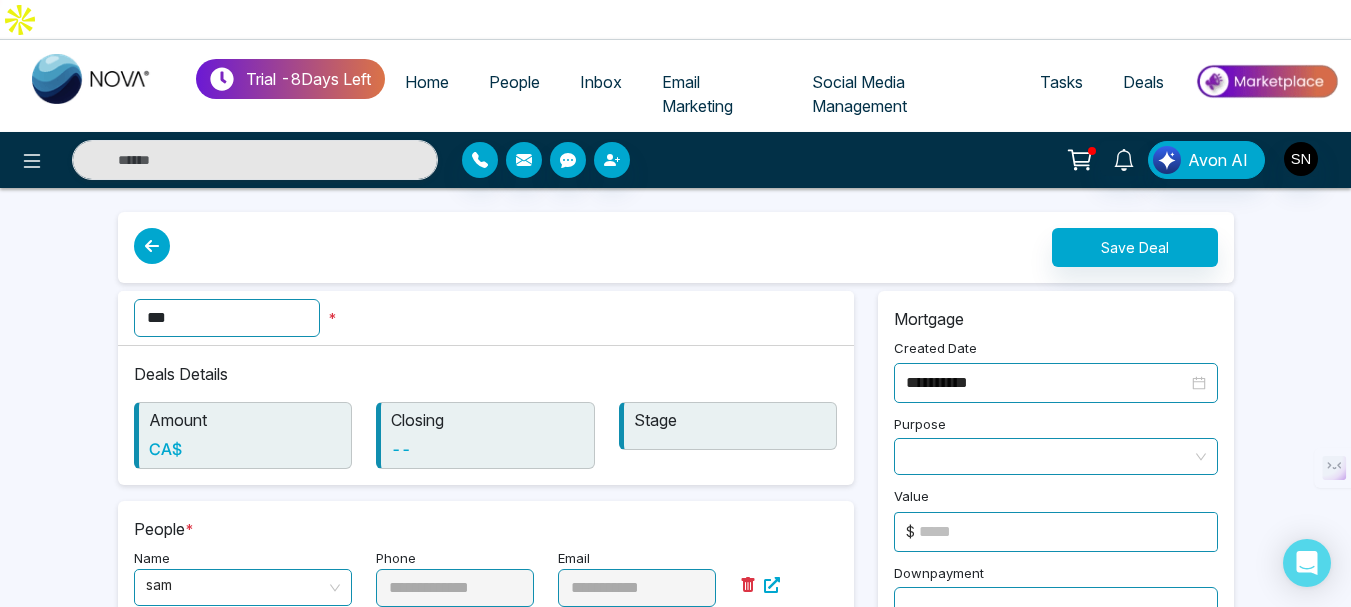 type on "****" 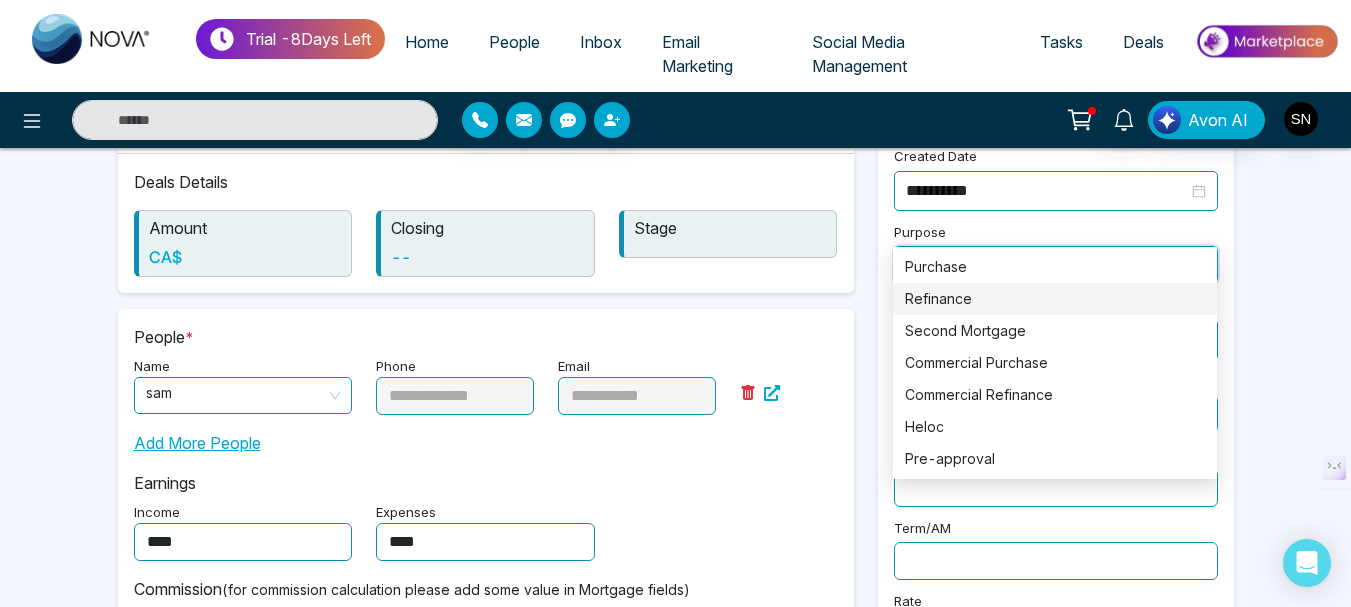 scroll, scrollTop: 200, scrollLeft: 0, axis: vertical 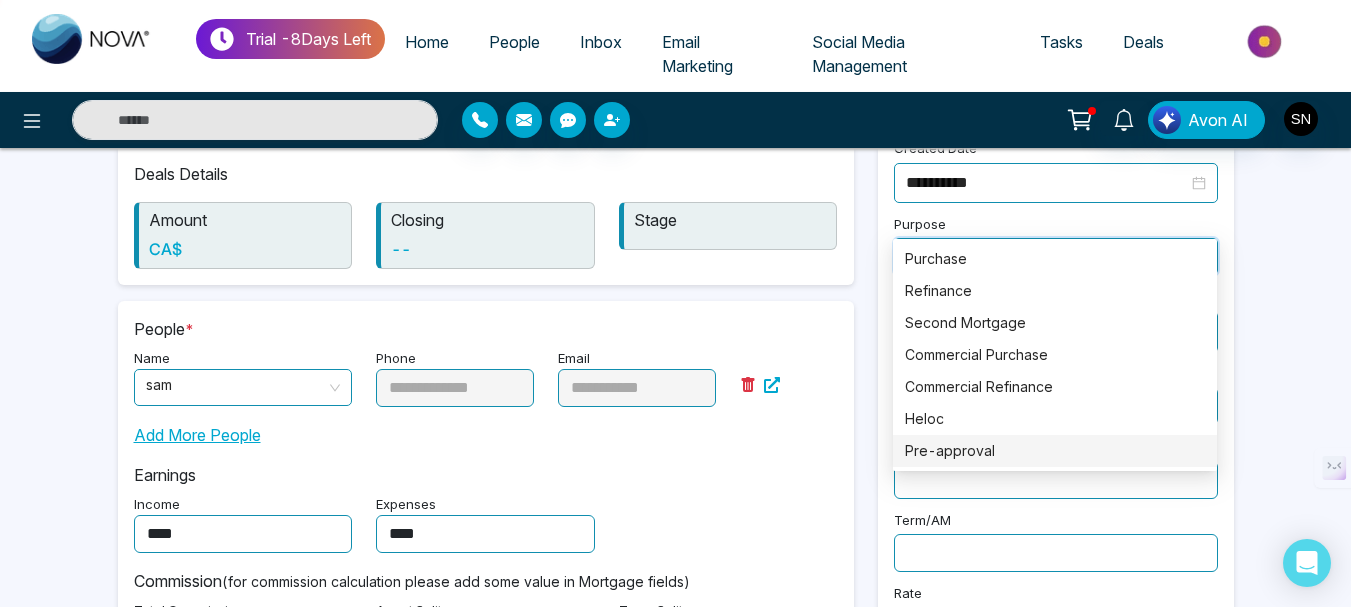 click on "Pre-approval" at bounding box center (1055, 451) 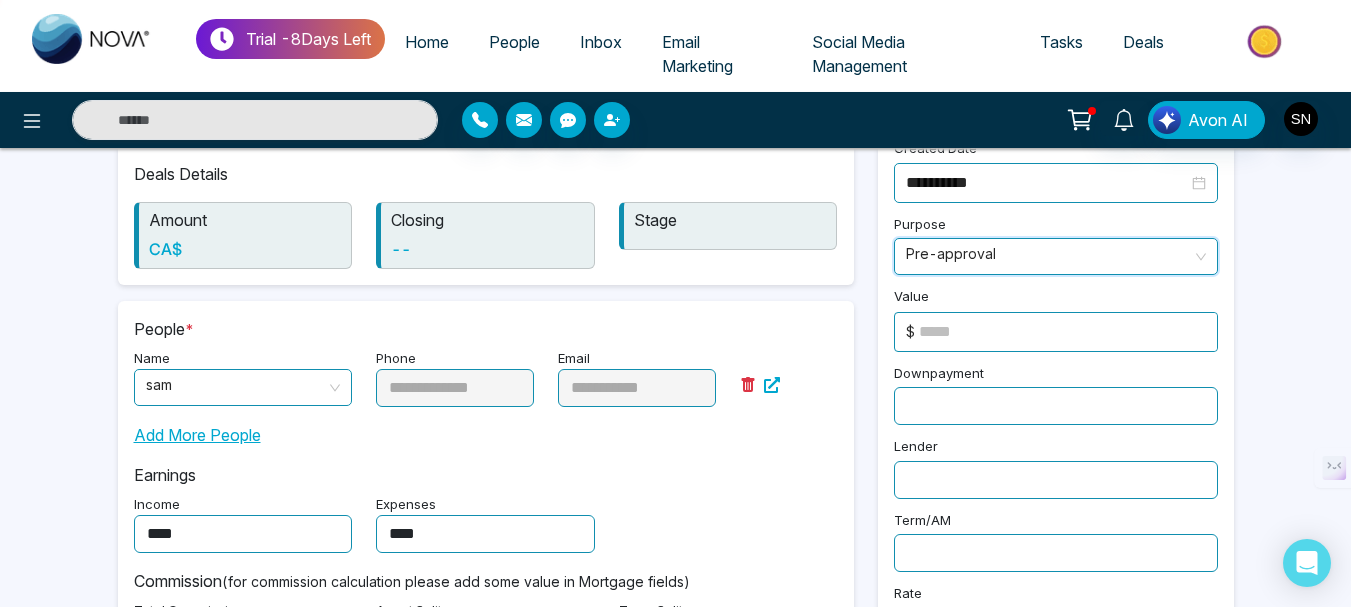 click at bounding box center (1068, 332) 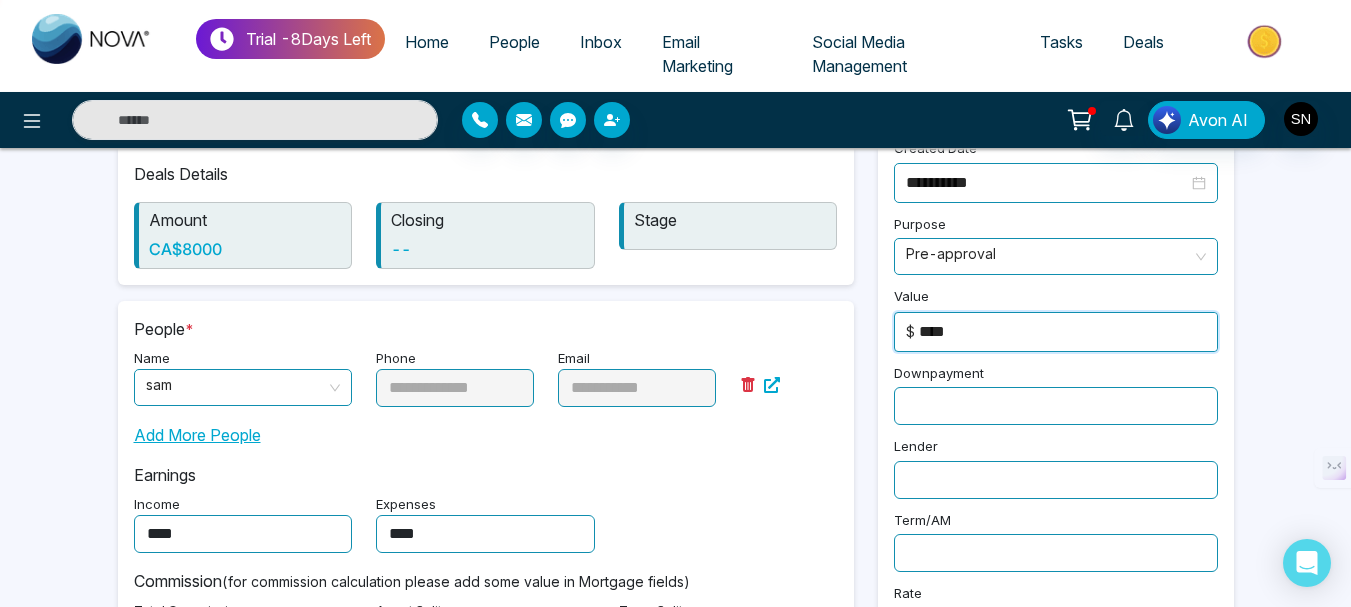 type on "****" 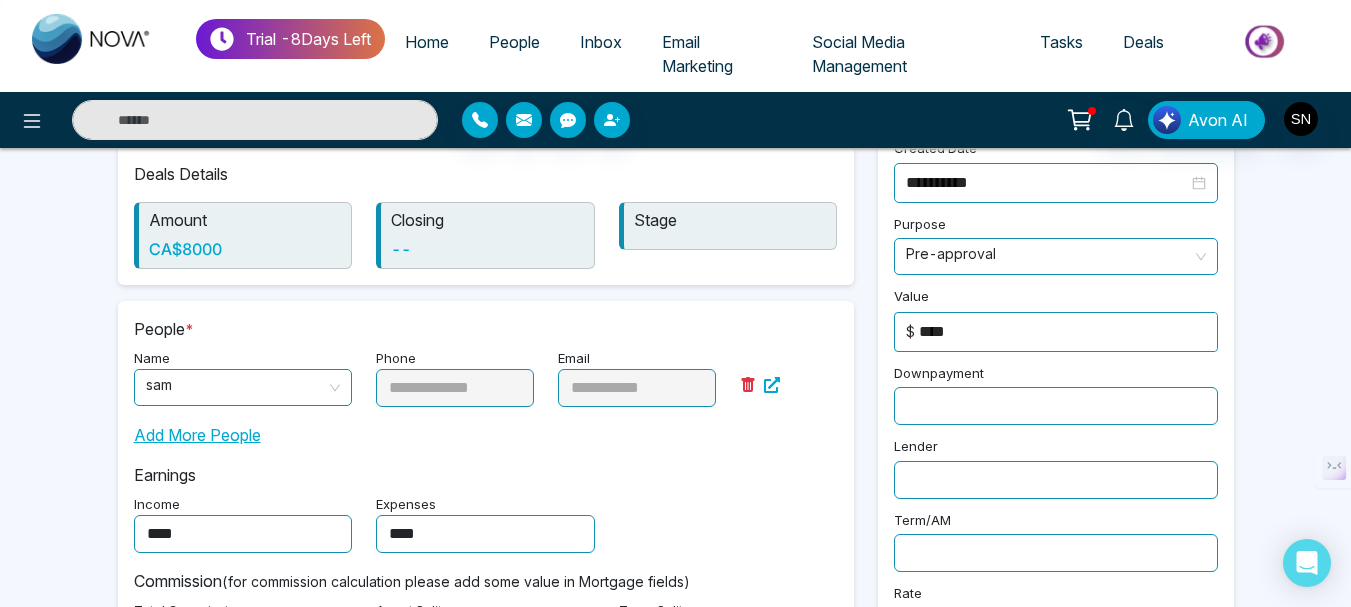 click at bounding box center (1056, 406) 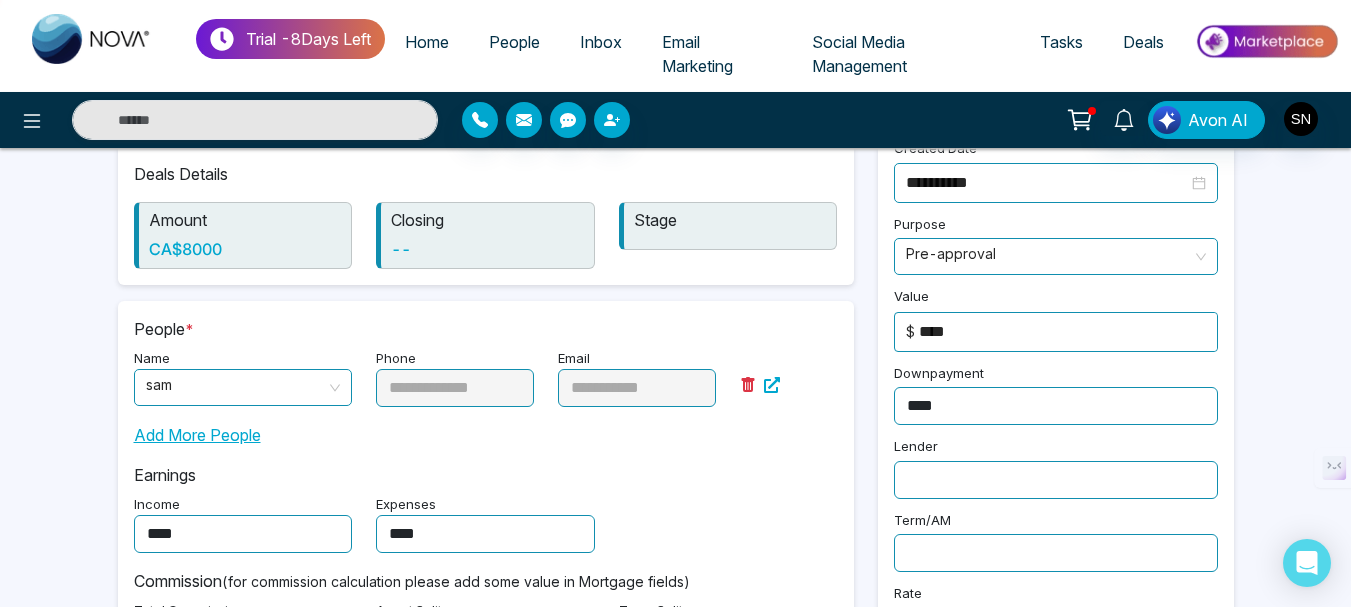 type on "****" 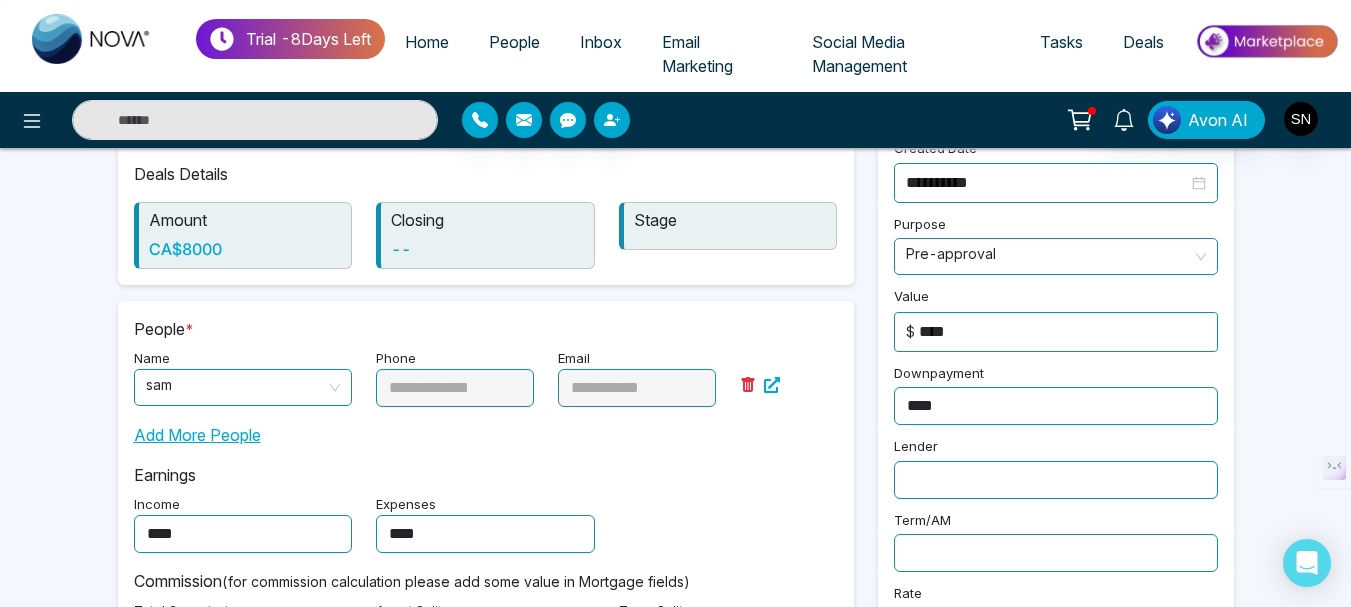 click at bounding box center (1056, 480) 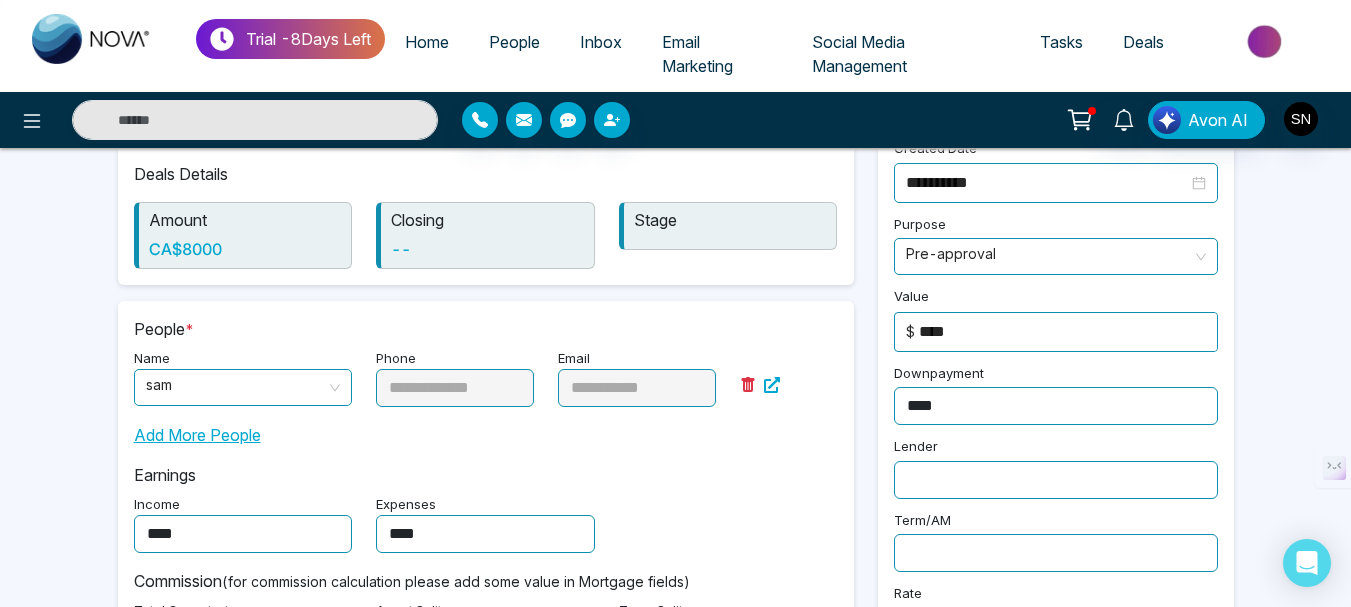 click at bounding box center [1056, 553] 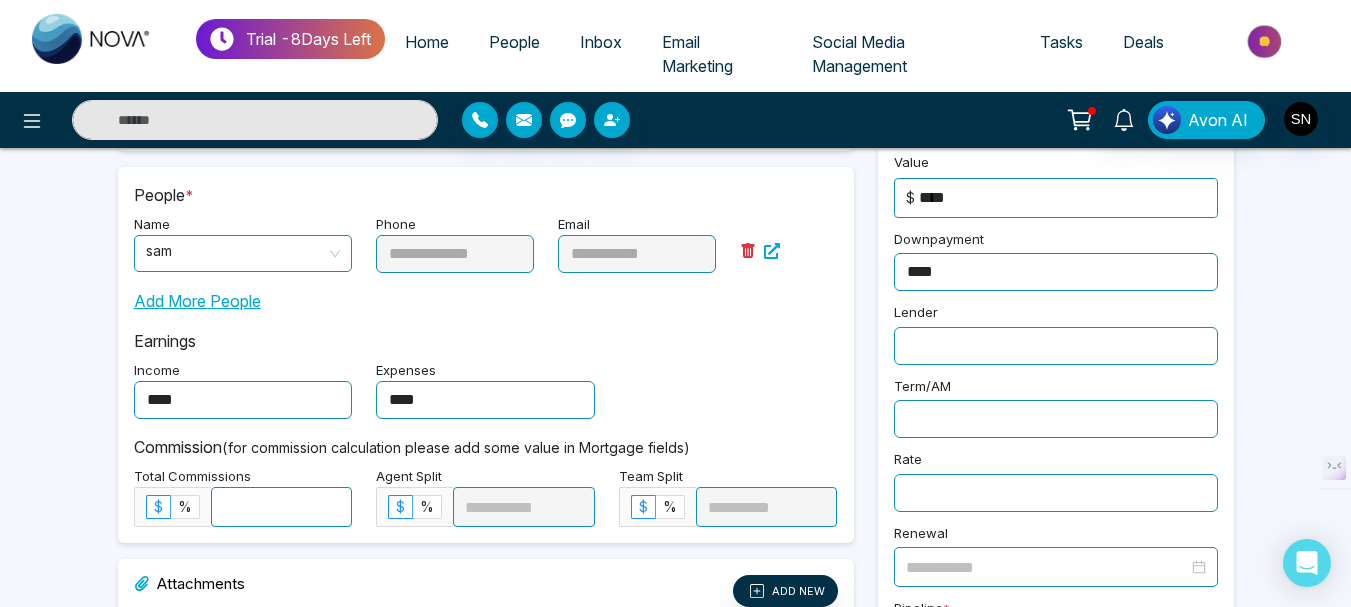 scroll, scrollTop: 500, scrollLeft: 0, axis: vertical 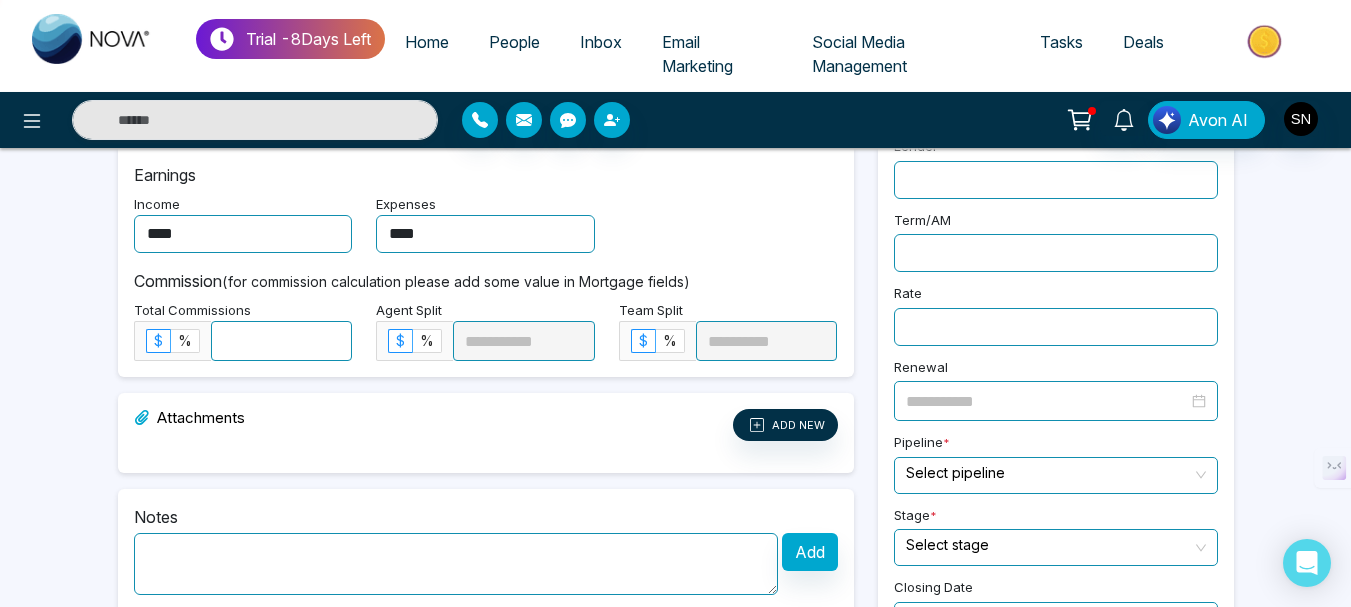 click at bounding box center (1056, 327) 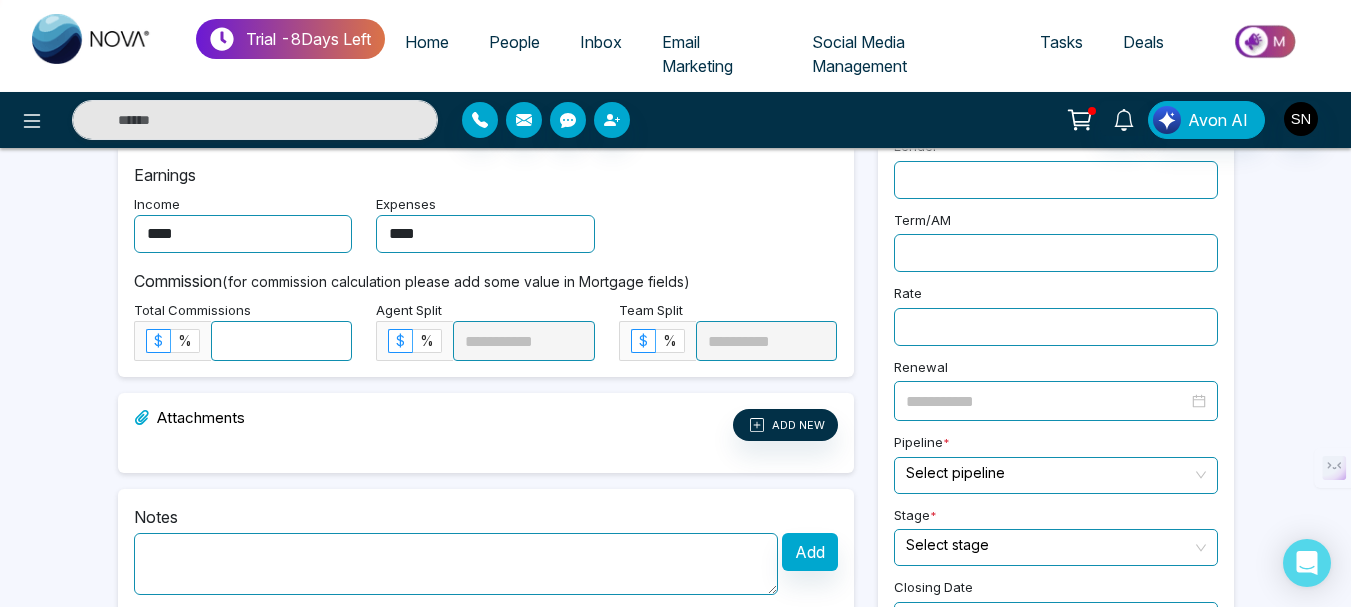 click at bounding box center [1047, 401] 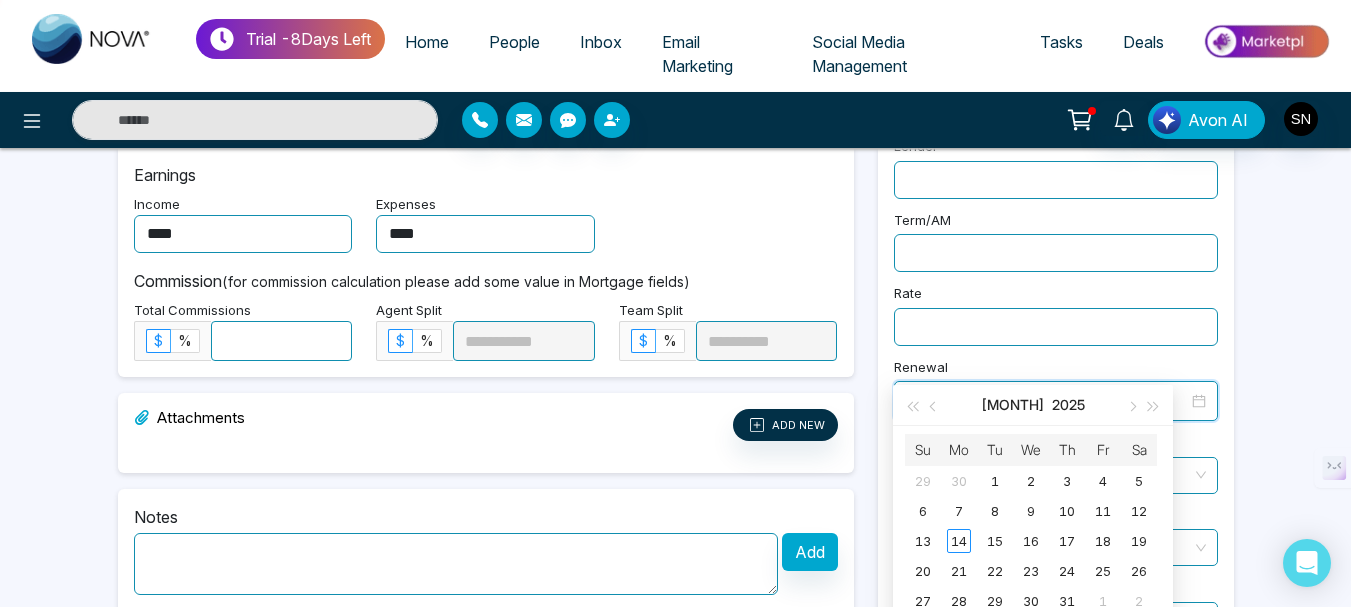 type on "**********" 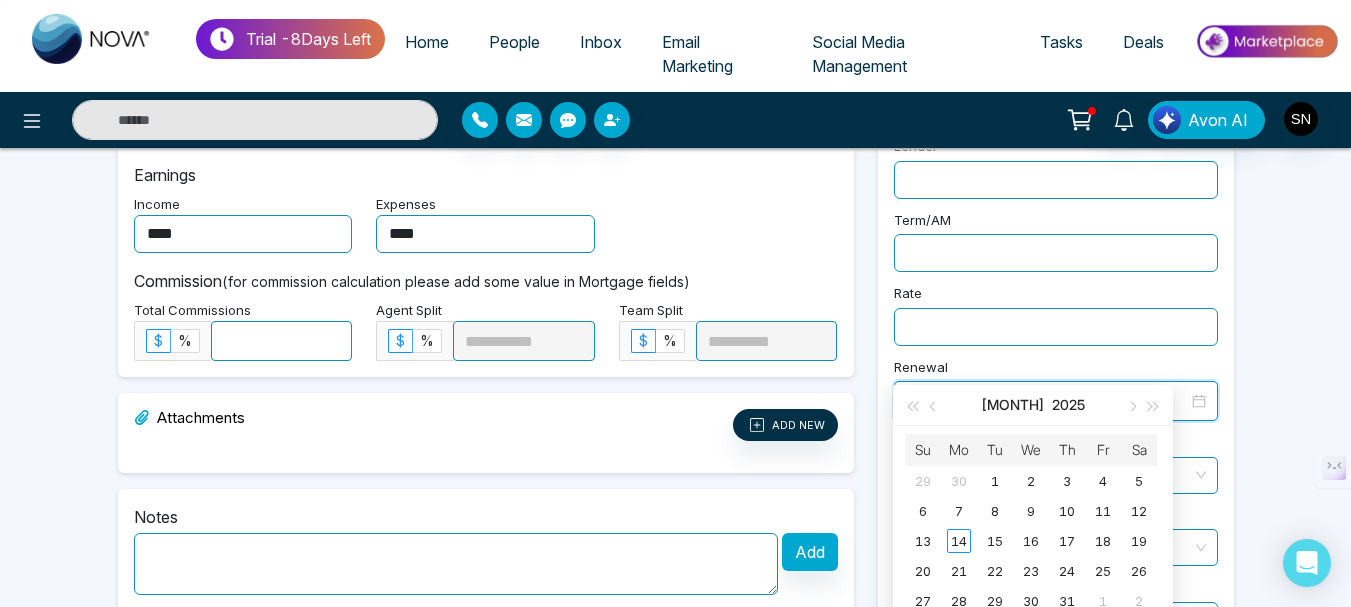 type 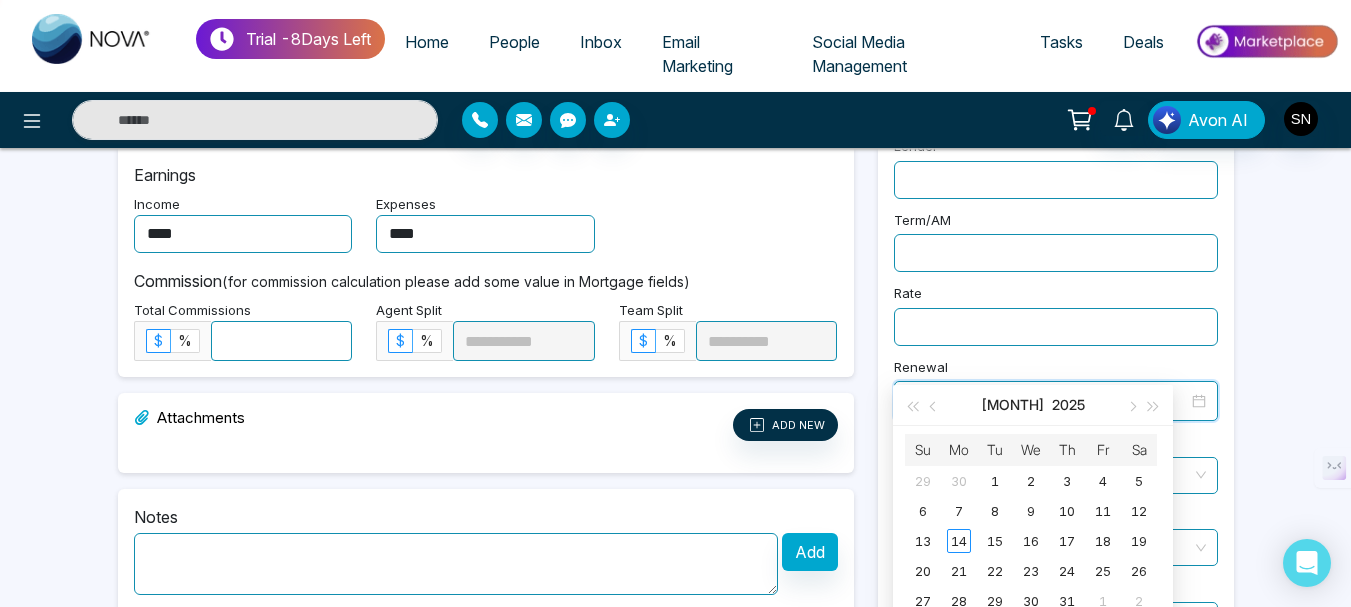 click on "Stage * Select stage" at bounding box center (1056, 534) 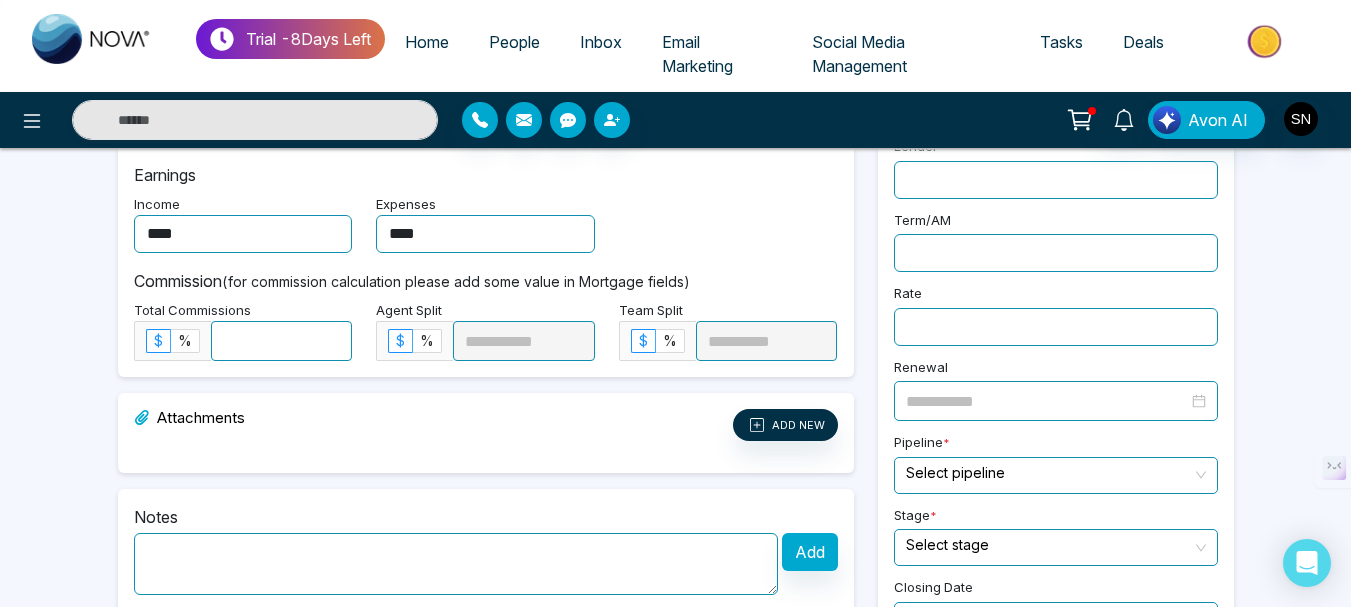 click at bounding box center [1049, 473] 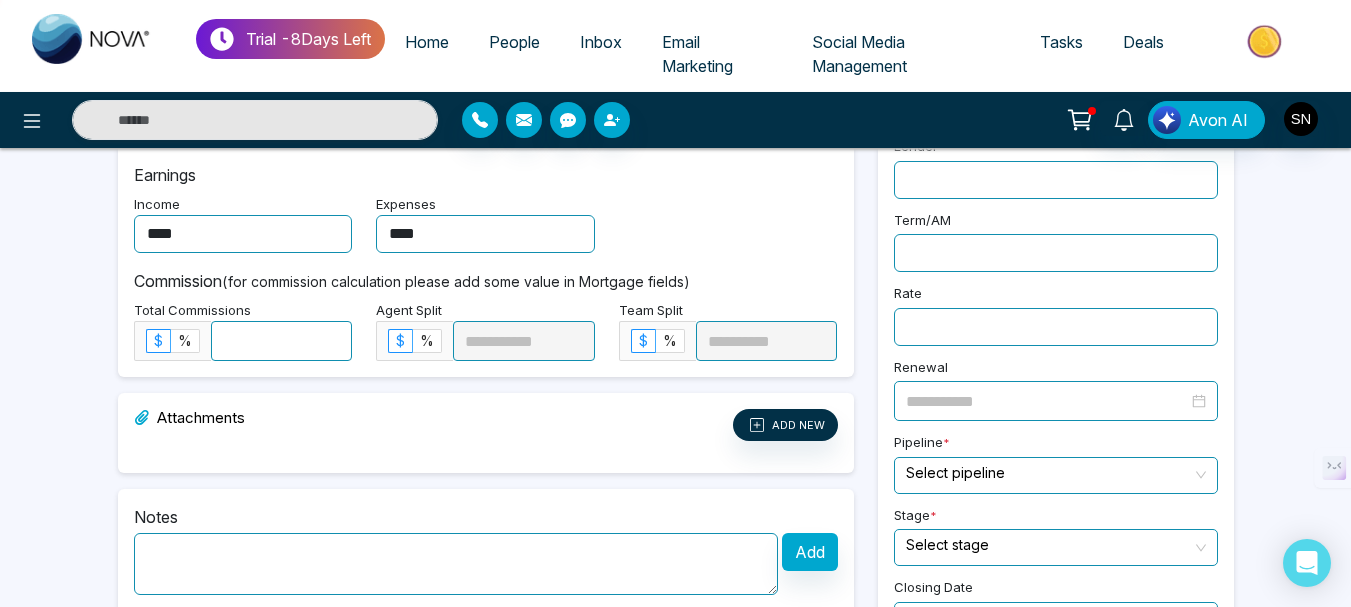 click on "**********" at bounding box center (675, 159) 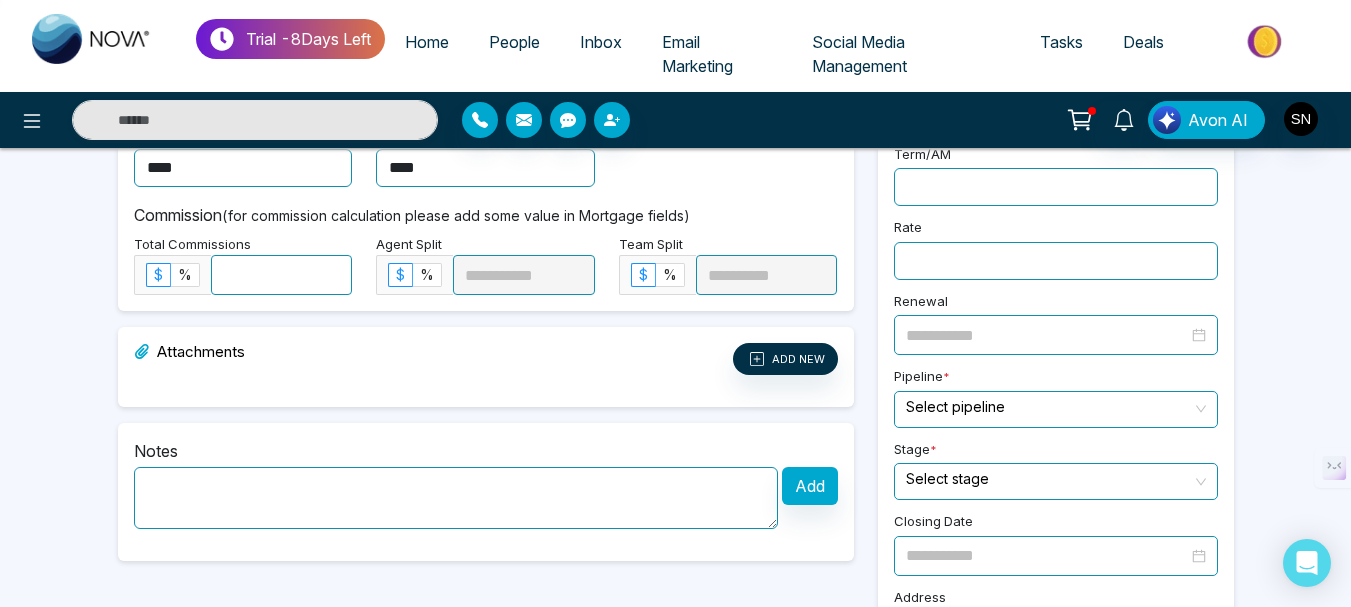 scroll, scrollTop: 632, scrollLeft: 0, axis: vertical 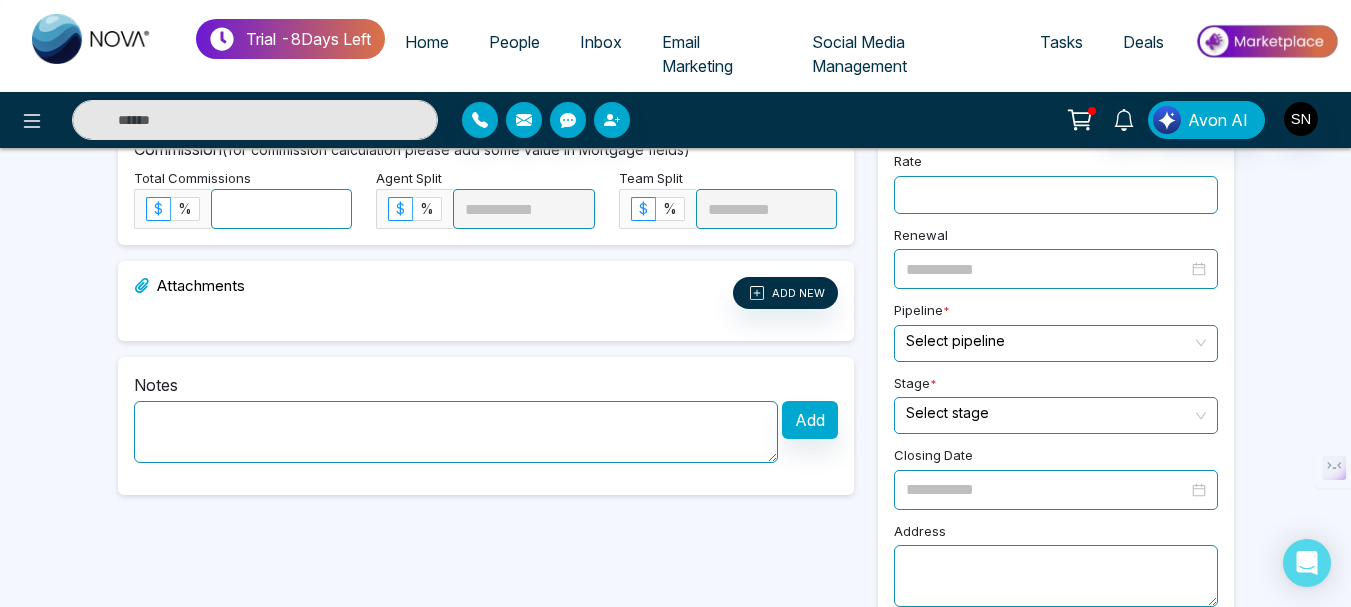 click at bounding box center [1049, 413] 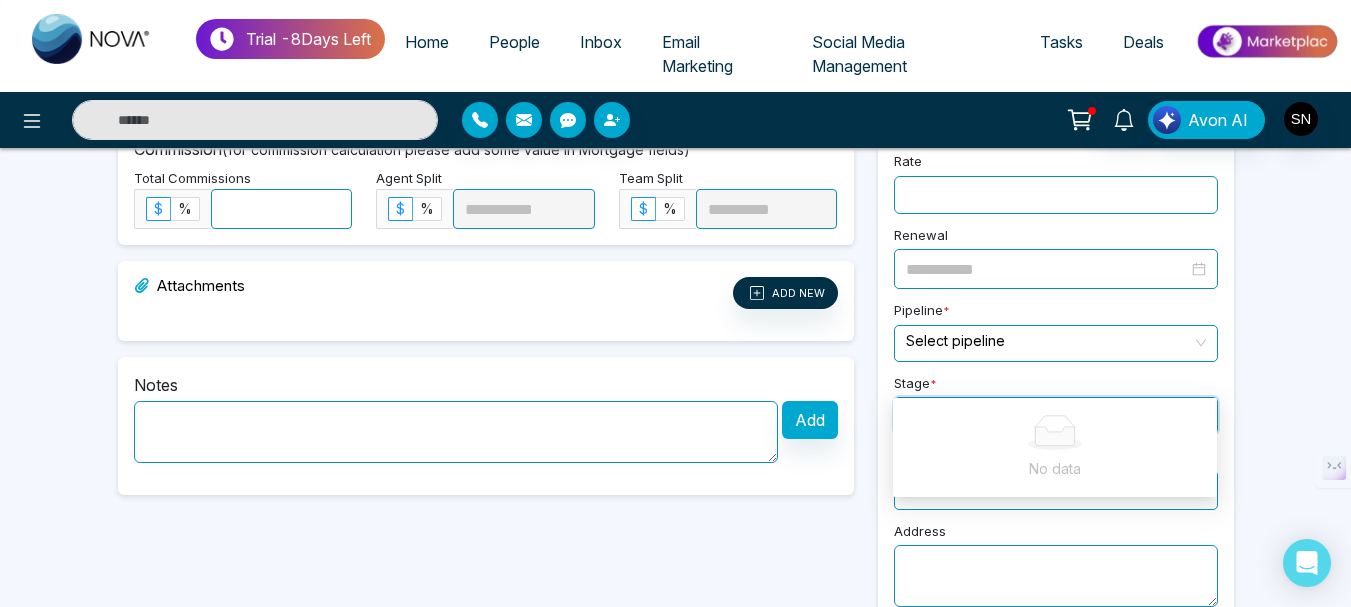 click on "**********" at bounding box center (675, 27) 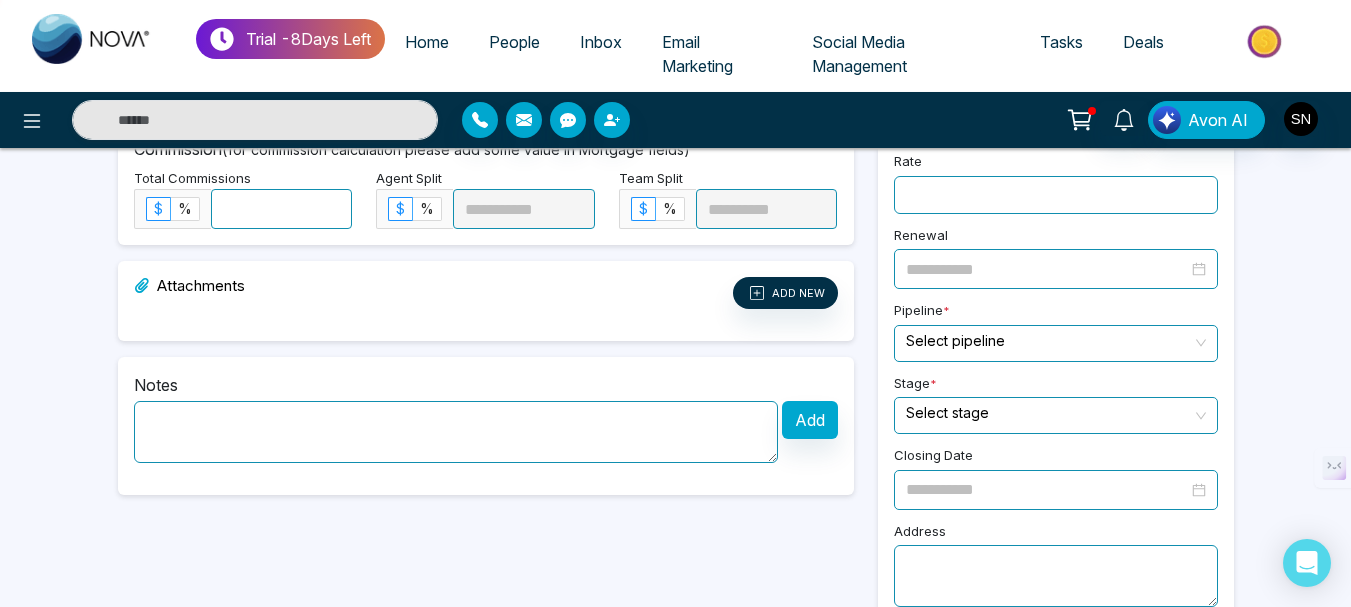 click at bounding box center (1047, 489) 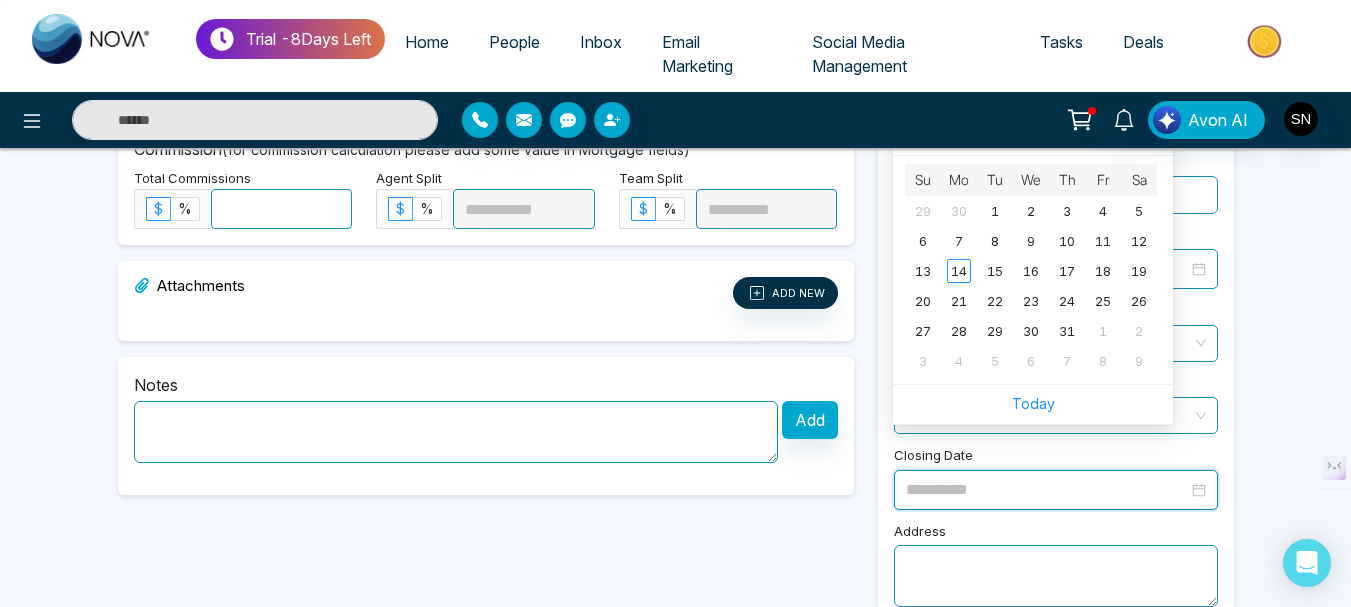 type on "**********" 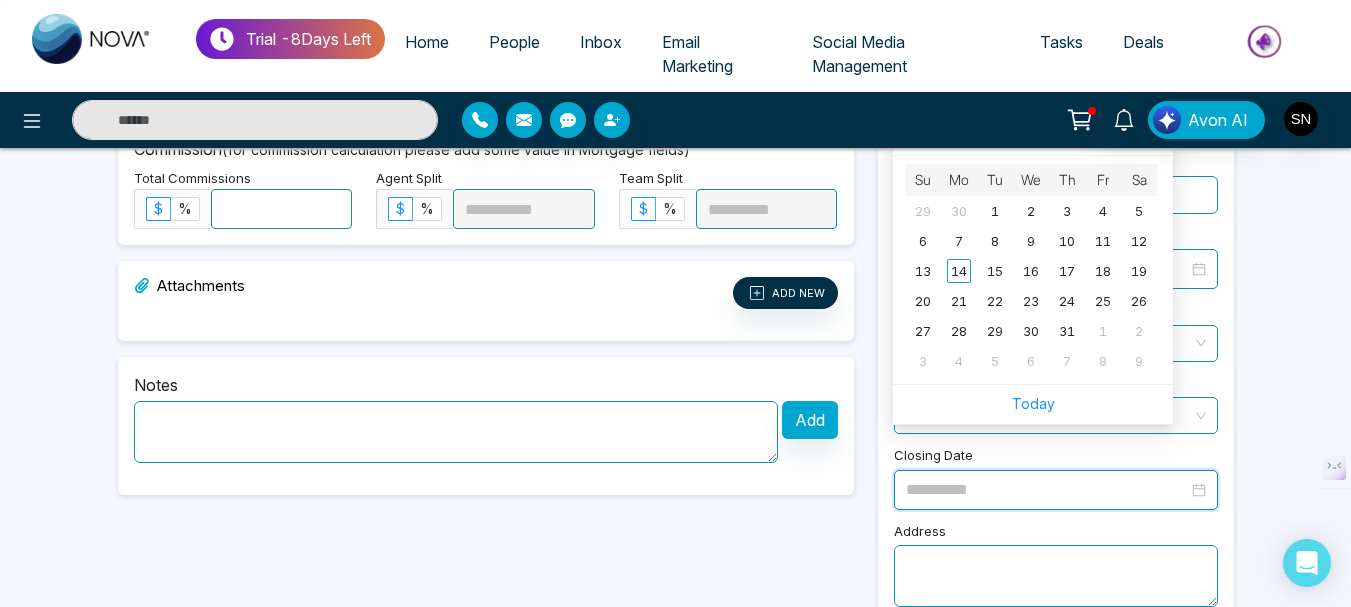 type 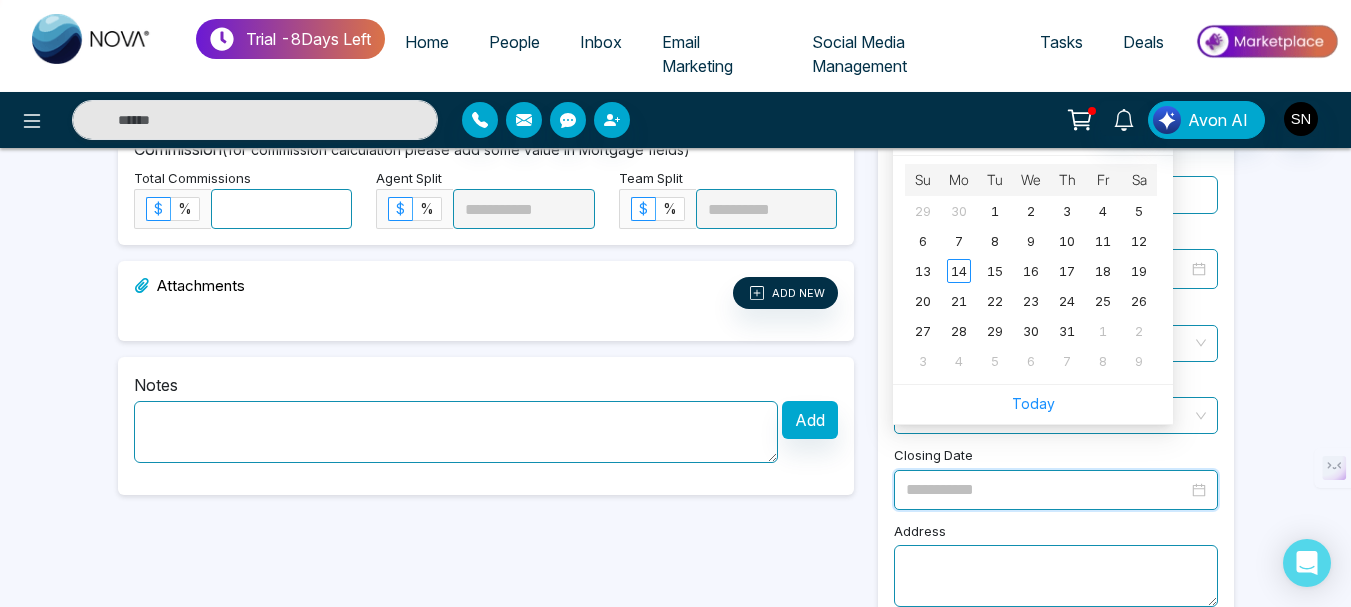 click on "**********" at bounding box center [675, 27] 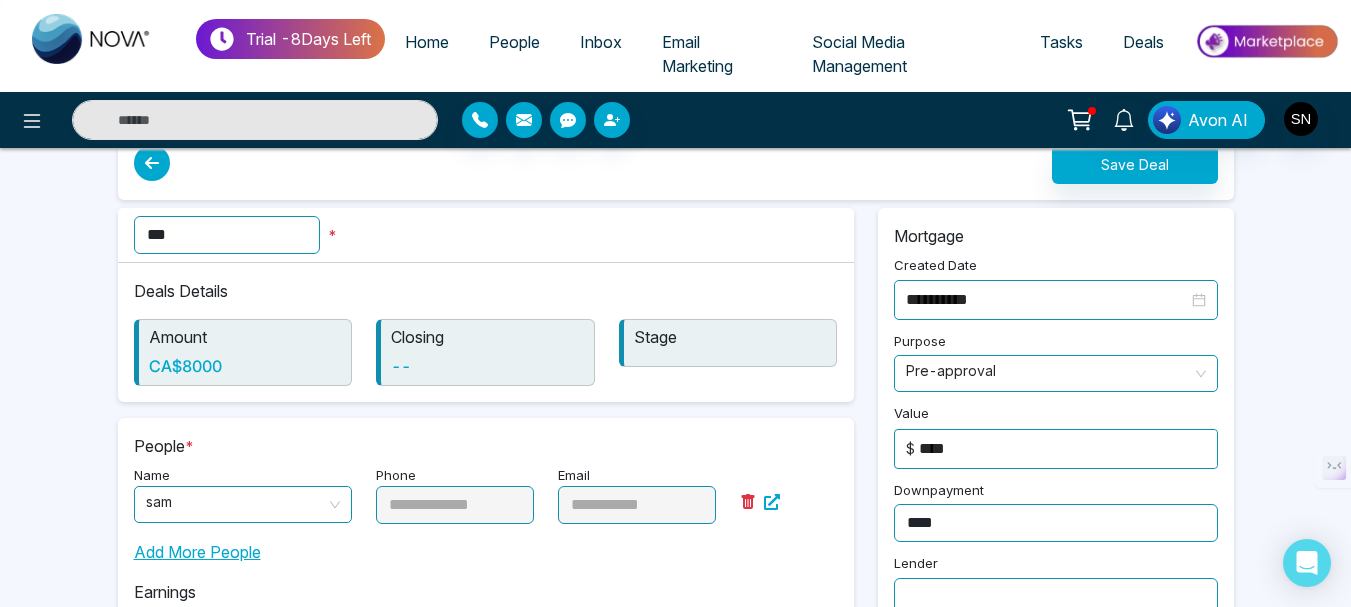 scroll, scrollTop: 0, scrollLeft: 0, axis: both 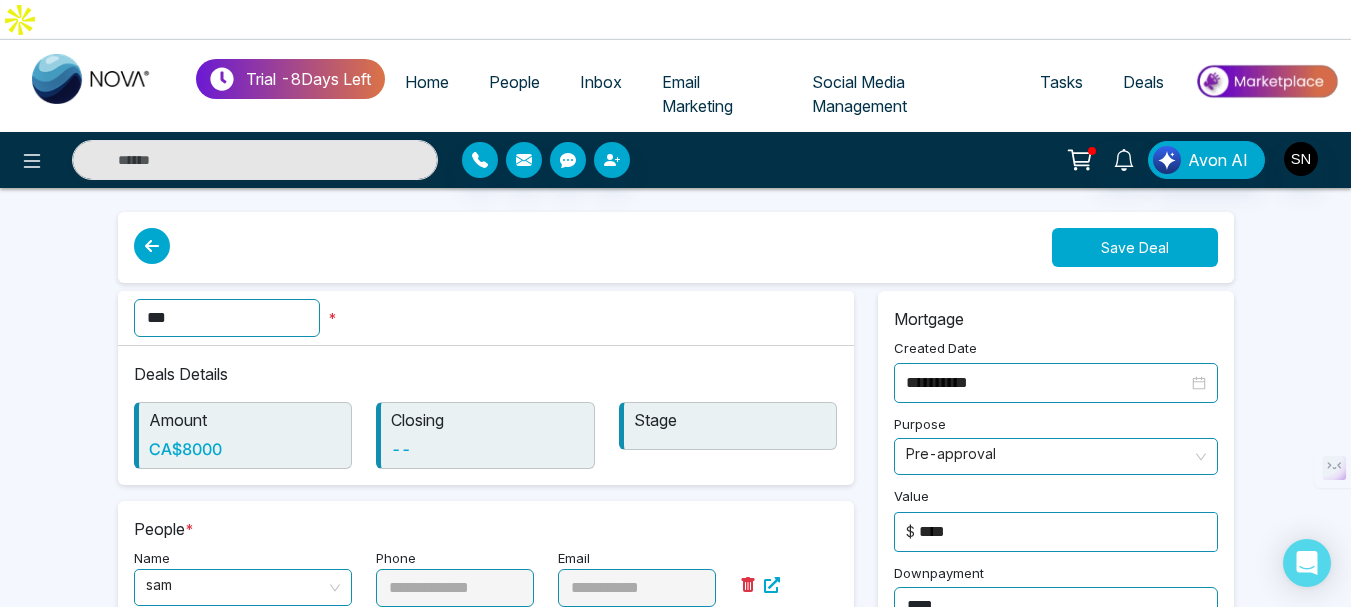 click on "Save Deal" at bounding box center [1135, 247] 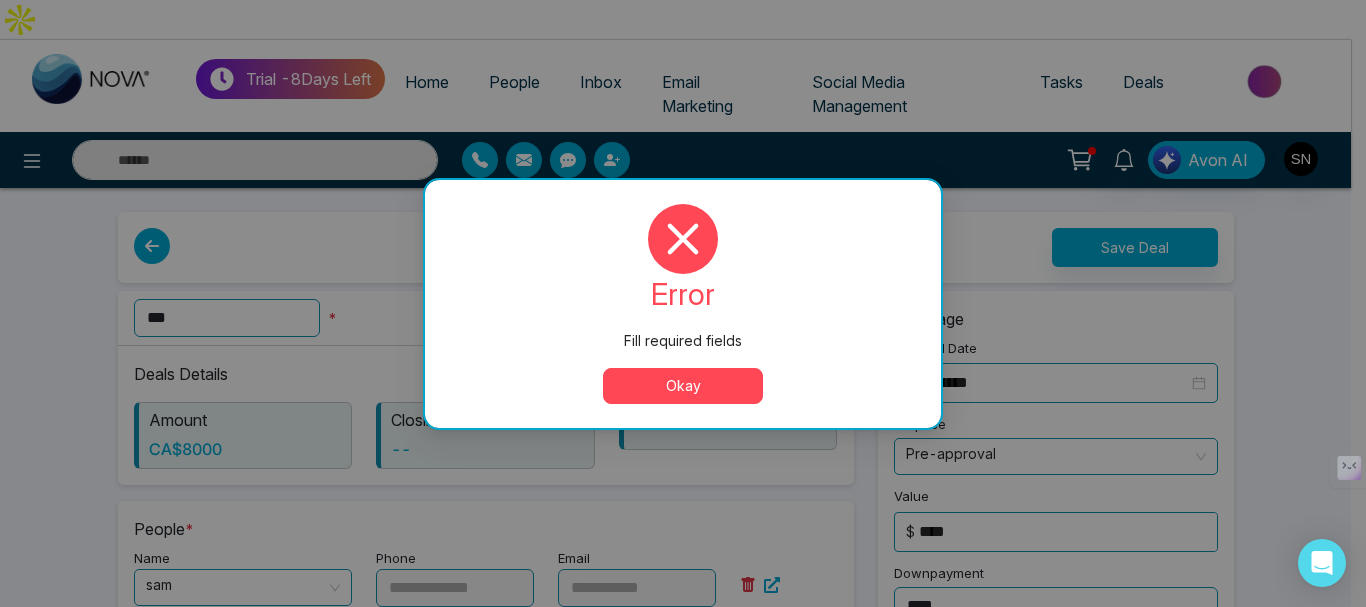 click on "Okay" at bounding box center [683, 386] 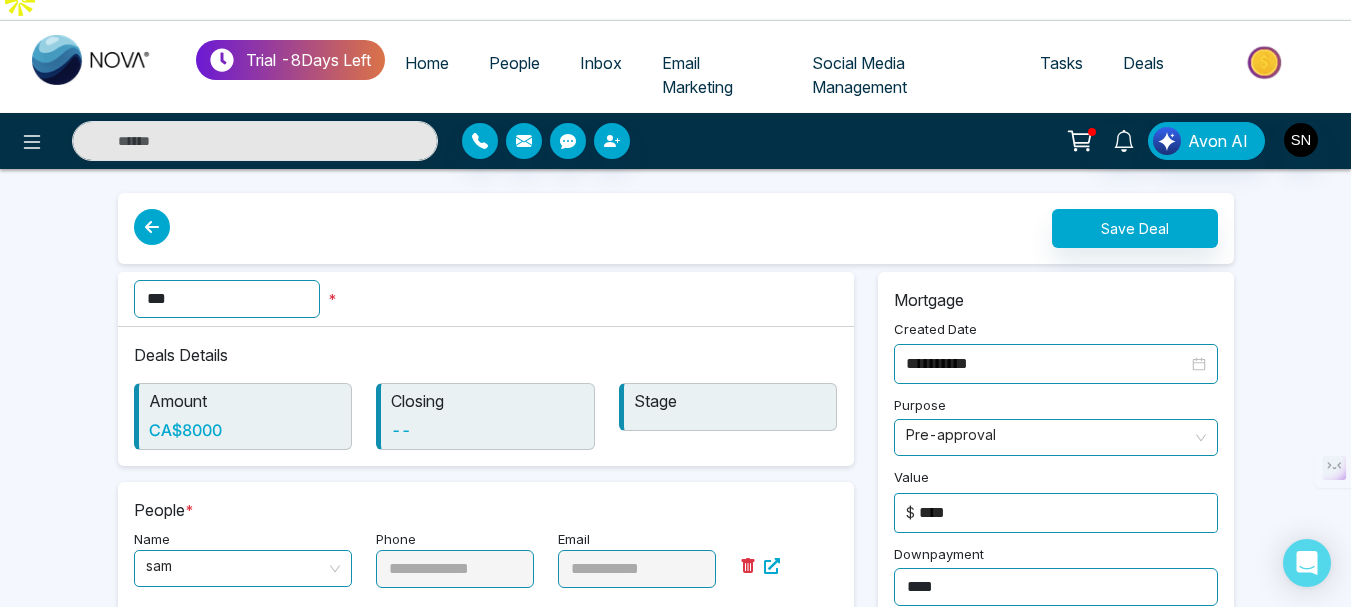 scroll, scrollTop: 0, scrollLeft: 0, axis: both 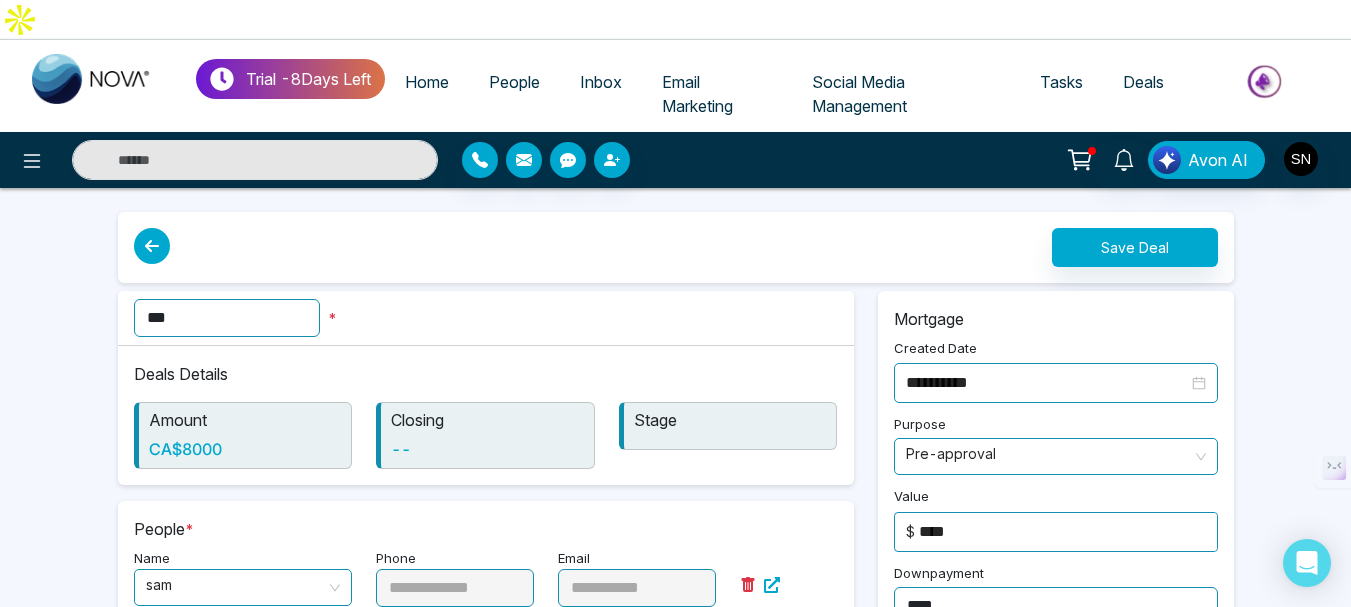 click at bounding box center [152, 246] 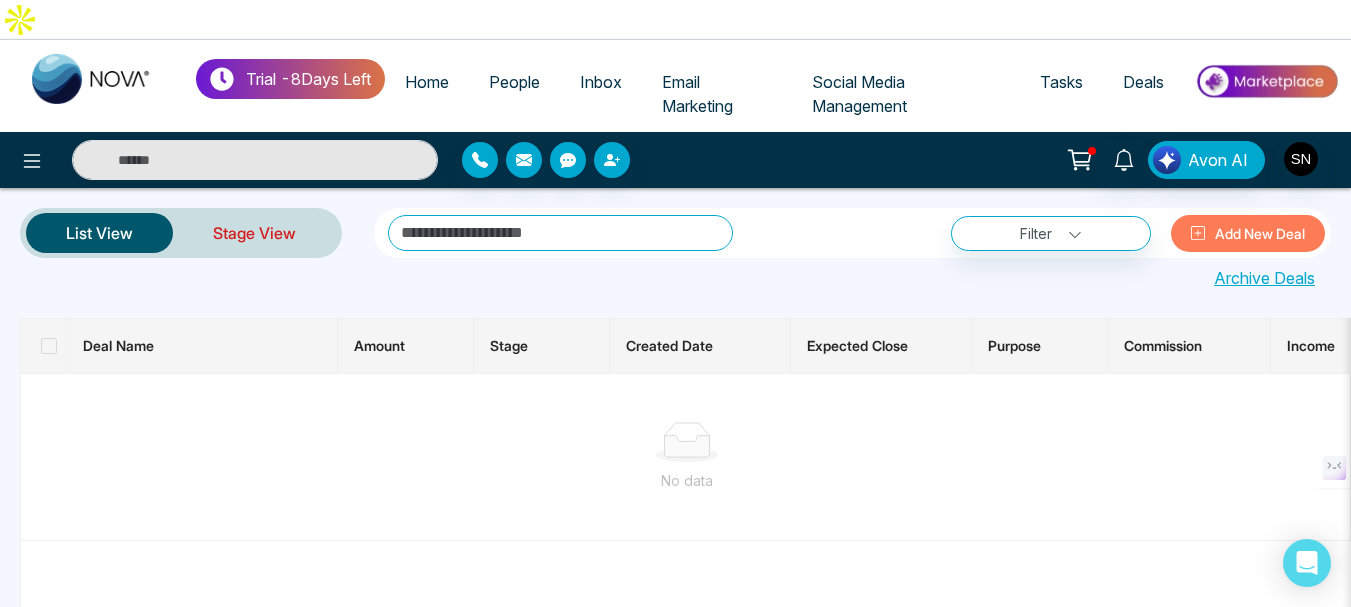 click on "Stage View" at bounding box center (254, 233) 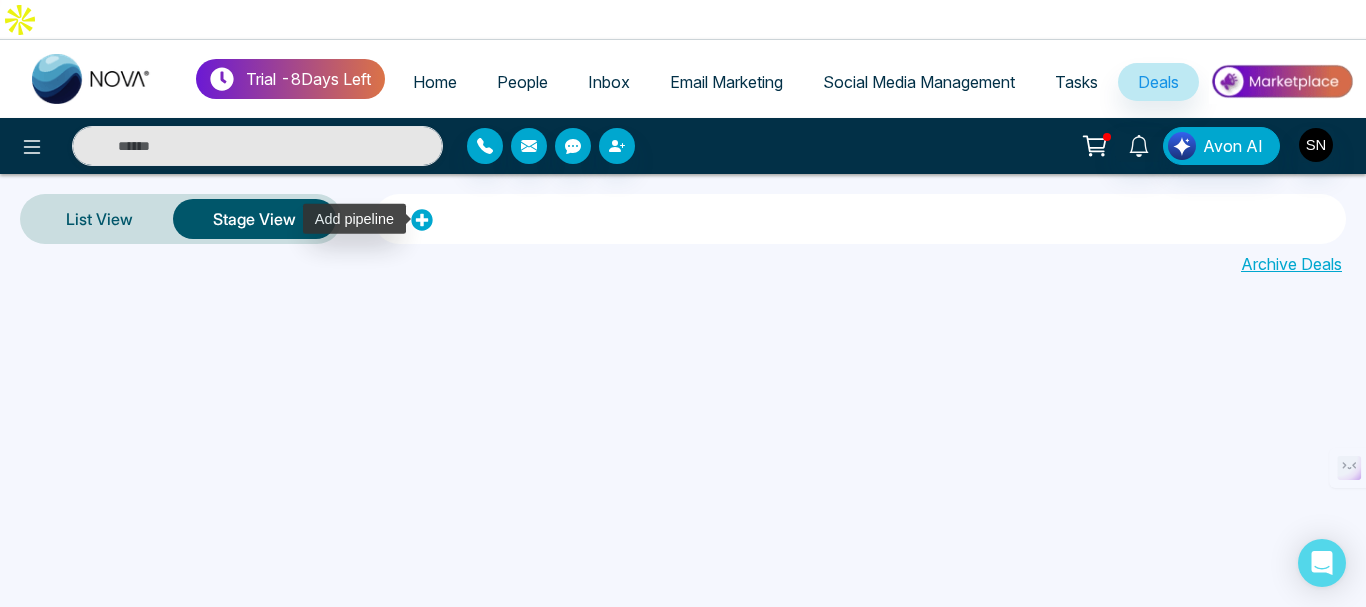 click 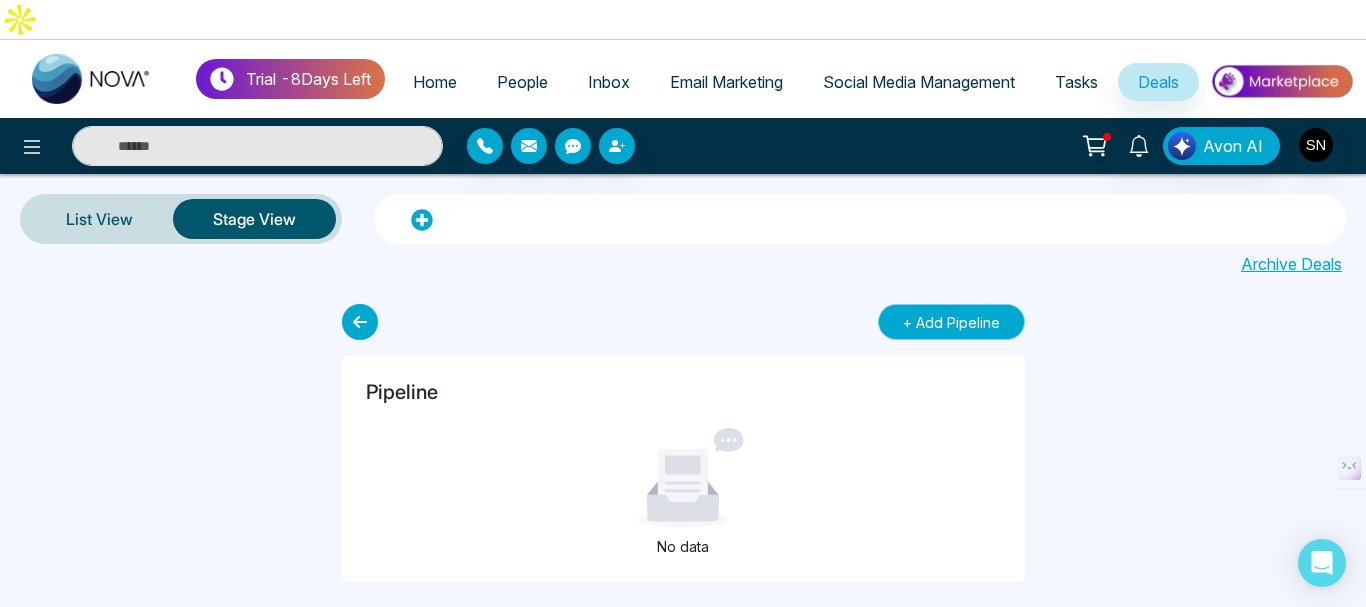 click on "+ Add Pipeline" at bounding box center (951, 322) 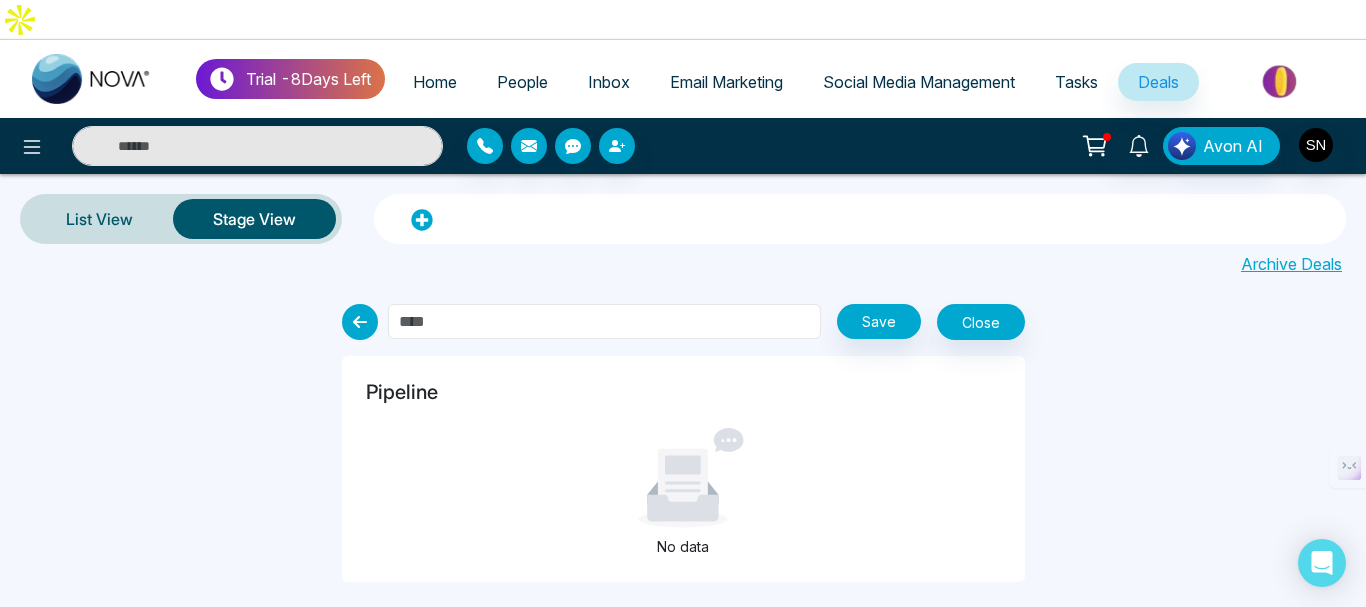 click at bounding box center [604, 321] 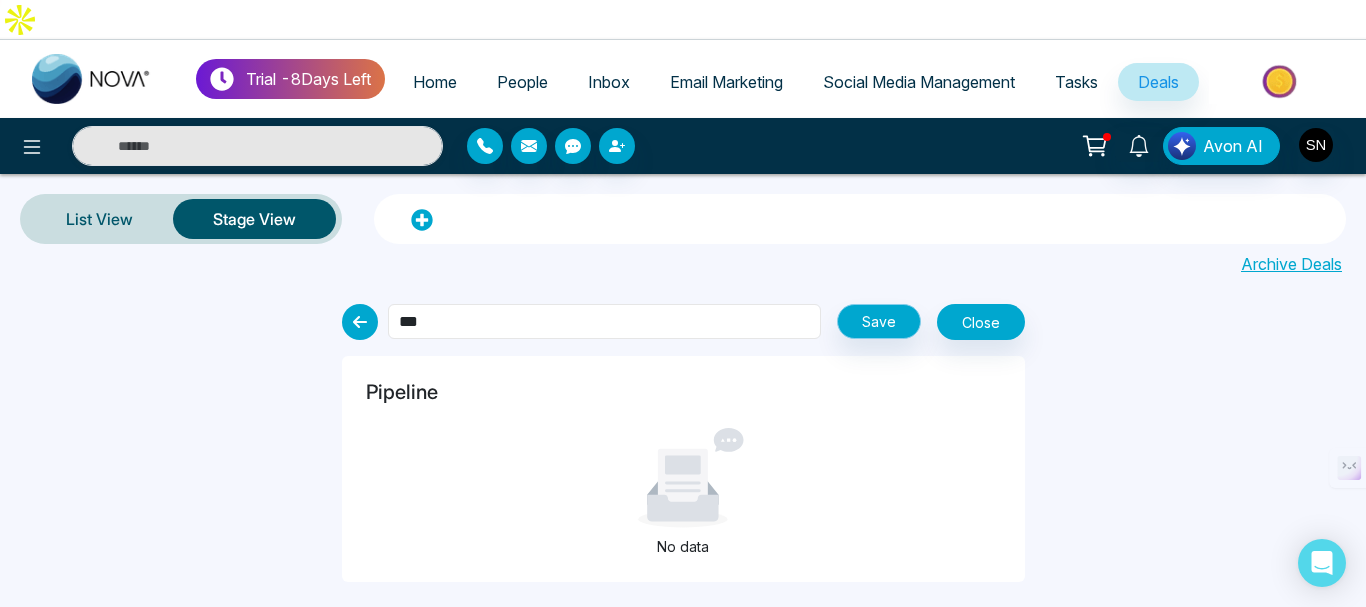 type on "***" 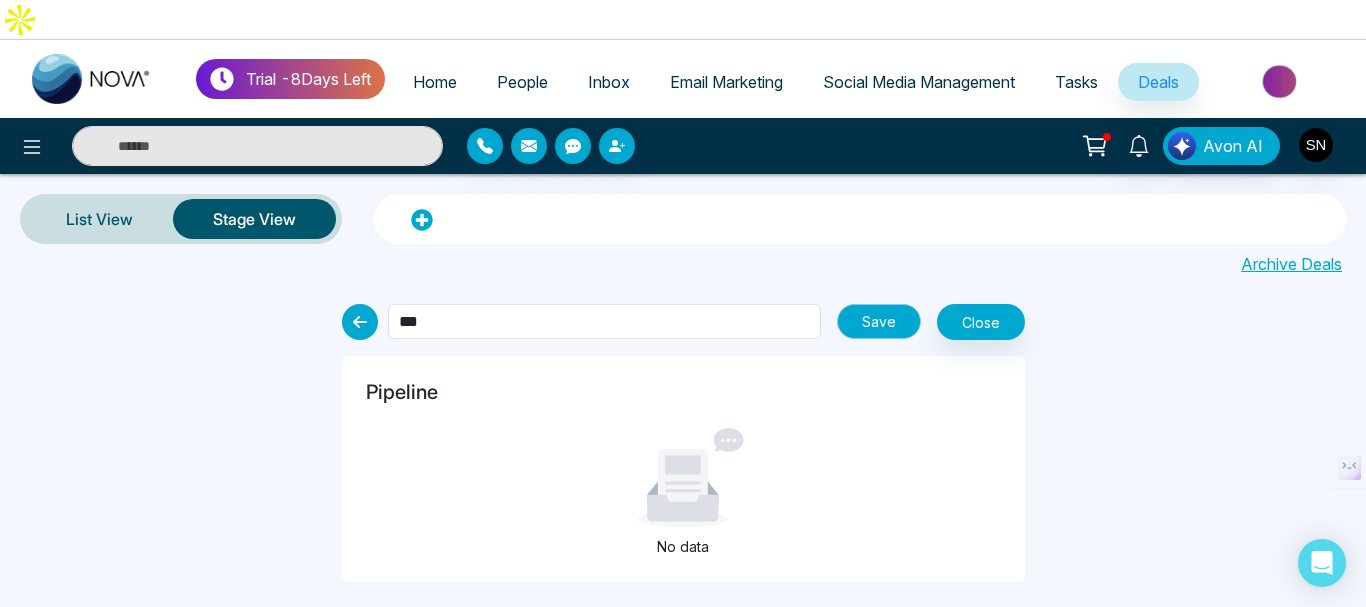 click on "Save" at bounding box center [879, 321] 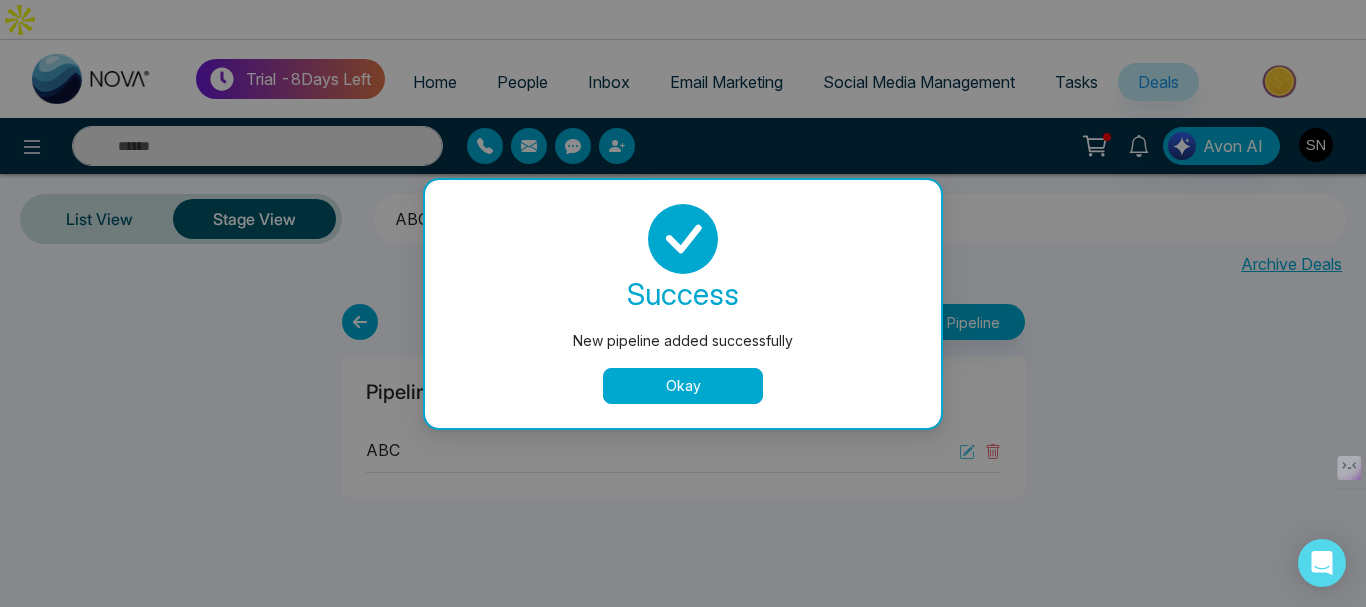 click on "Okay" at bounding box center (683, 386) 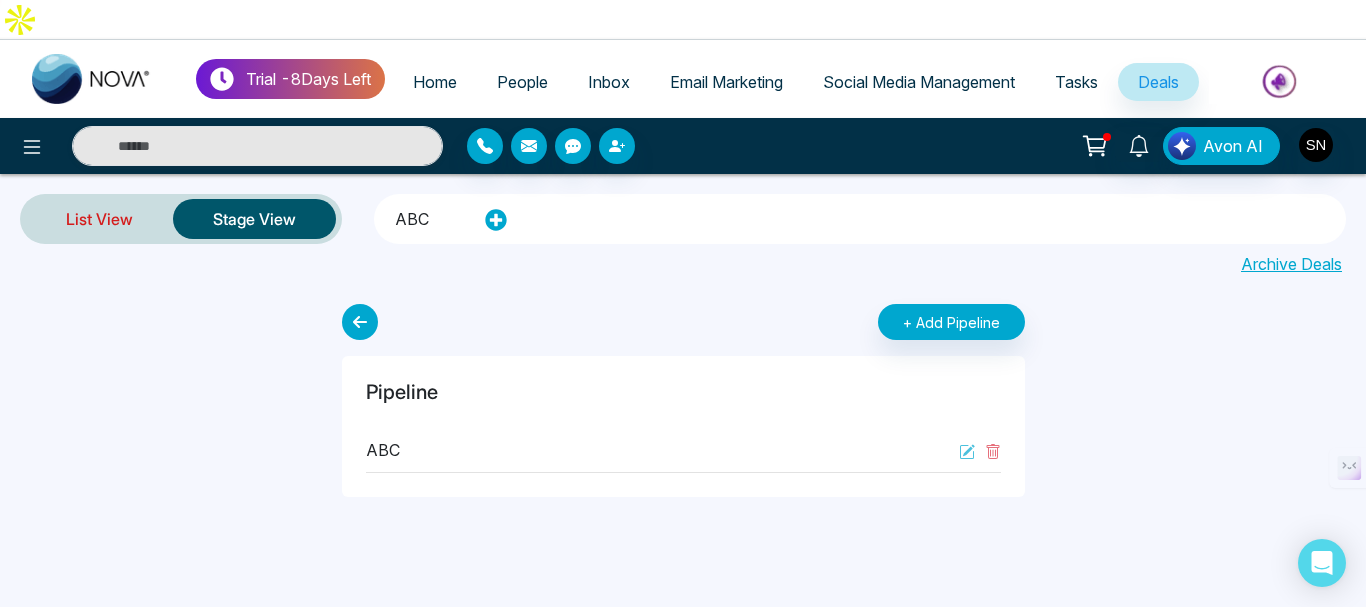 click on "List View" at bounding box center (99, 219) 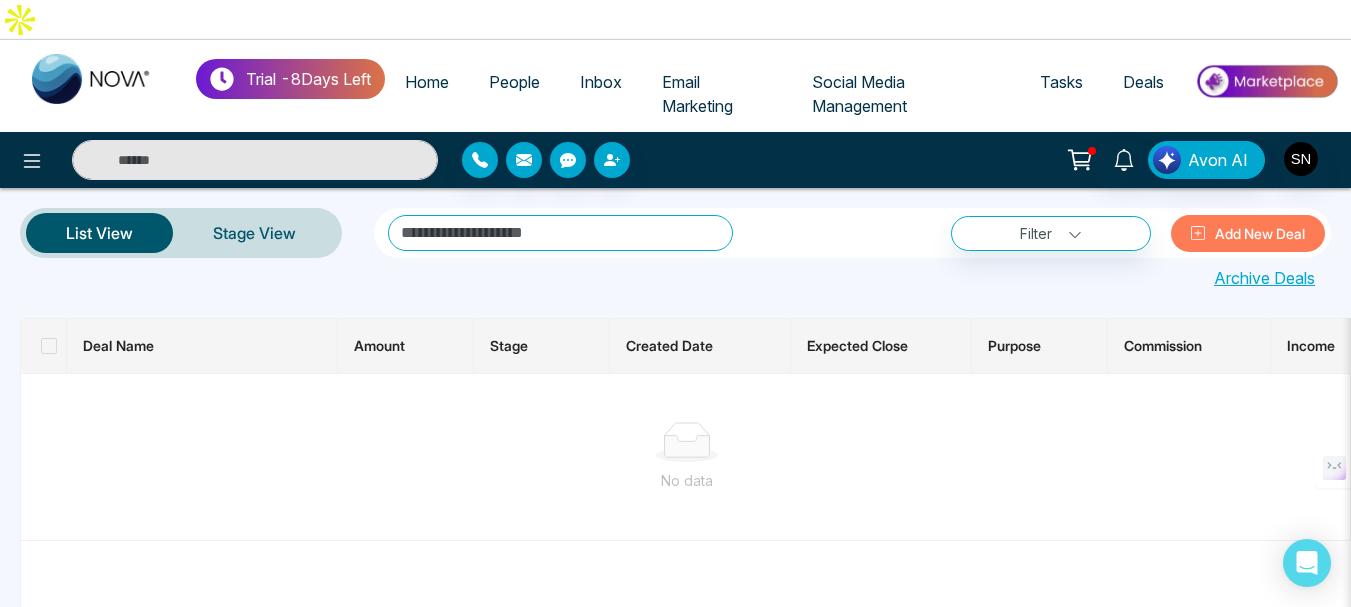 click at bounding box center (560, 233) 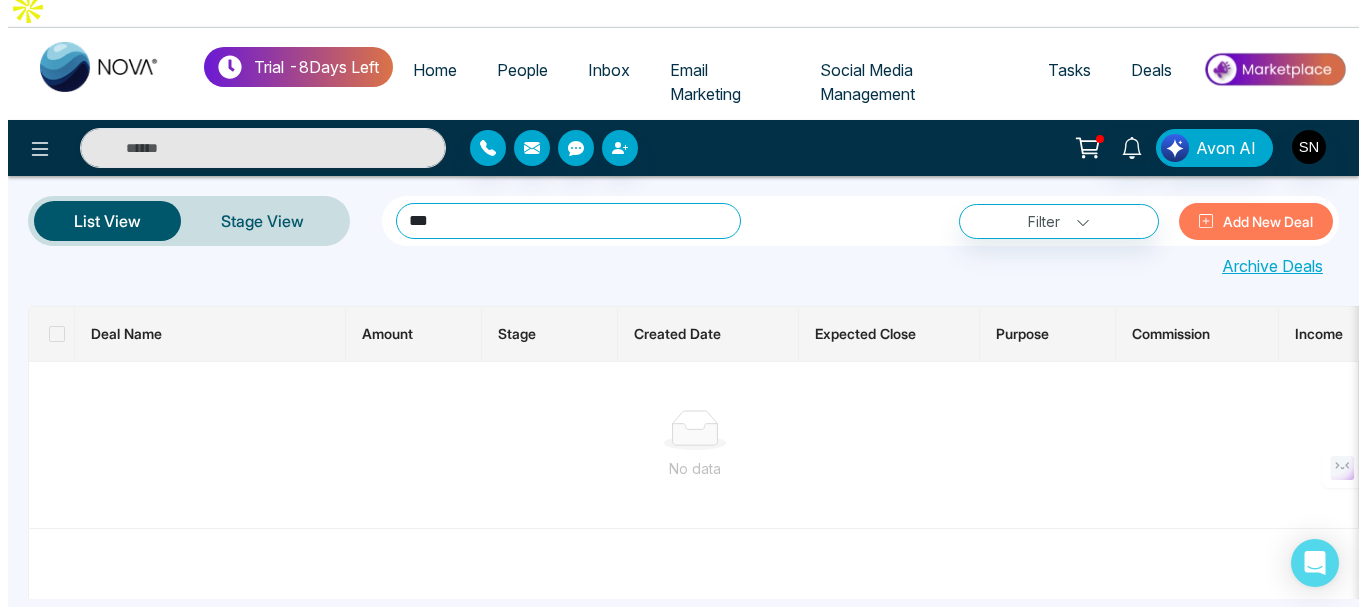 scroll, scrollTop: 0, scrollLeft: 0, axis: both 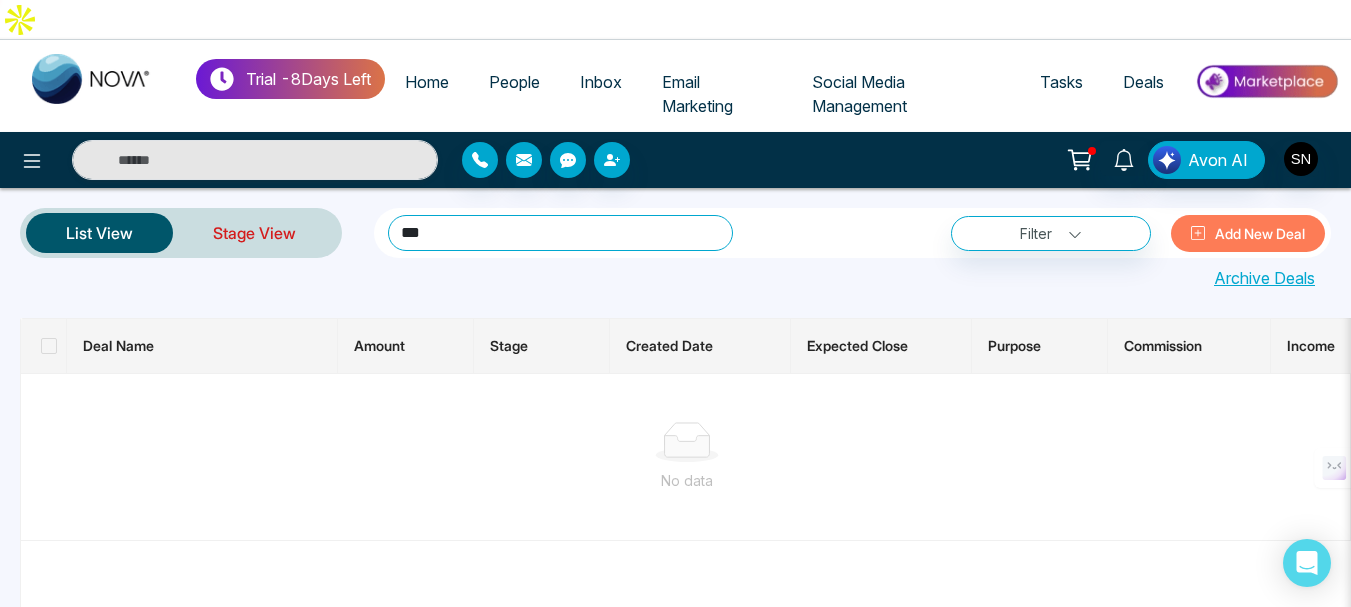 type on "***" 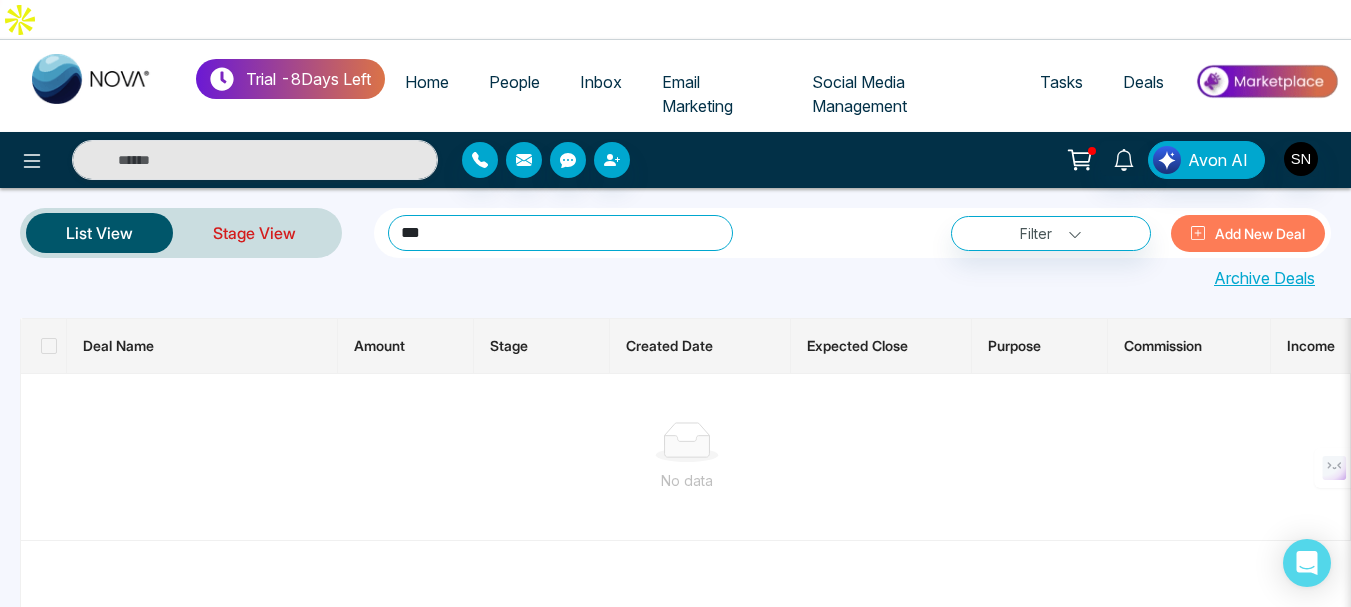 click on "Stage View" at bounding box center [254, 233] 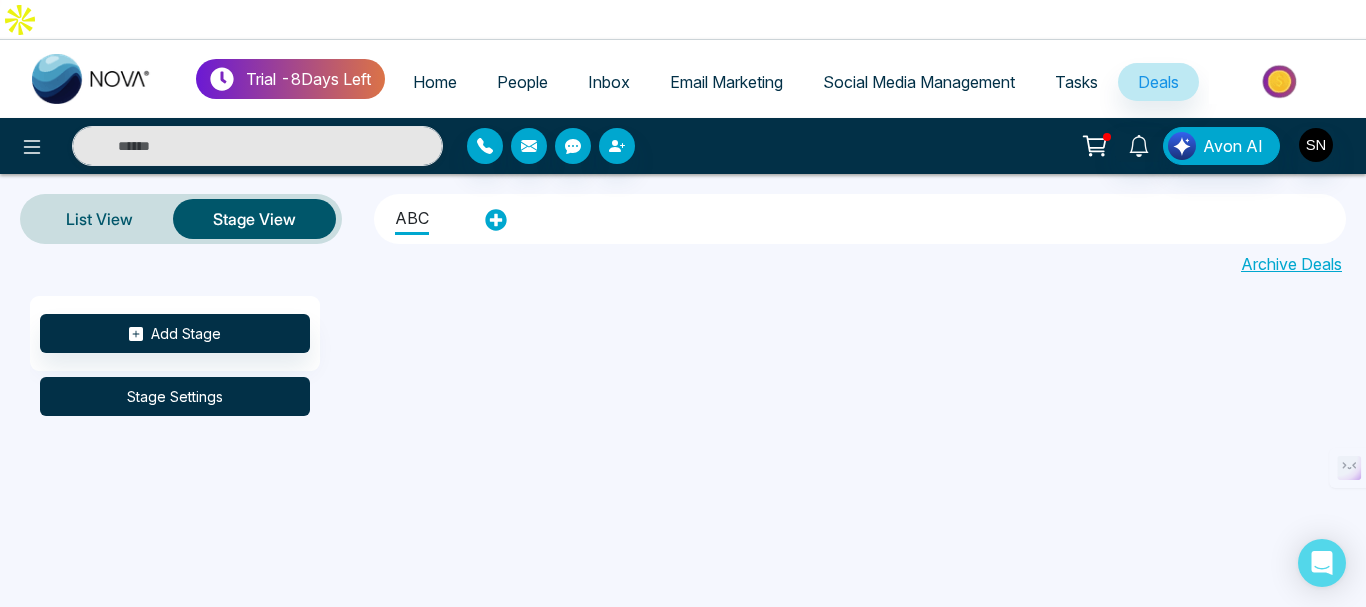 click on "Stage Settings" at bounding box center (175, 396) 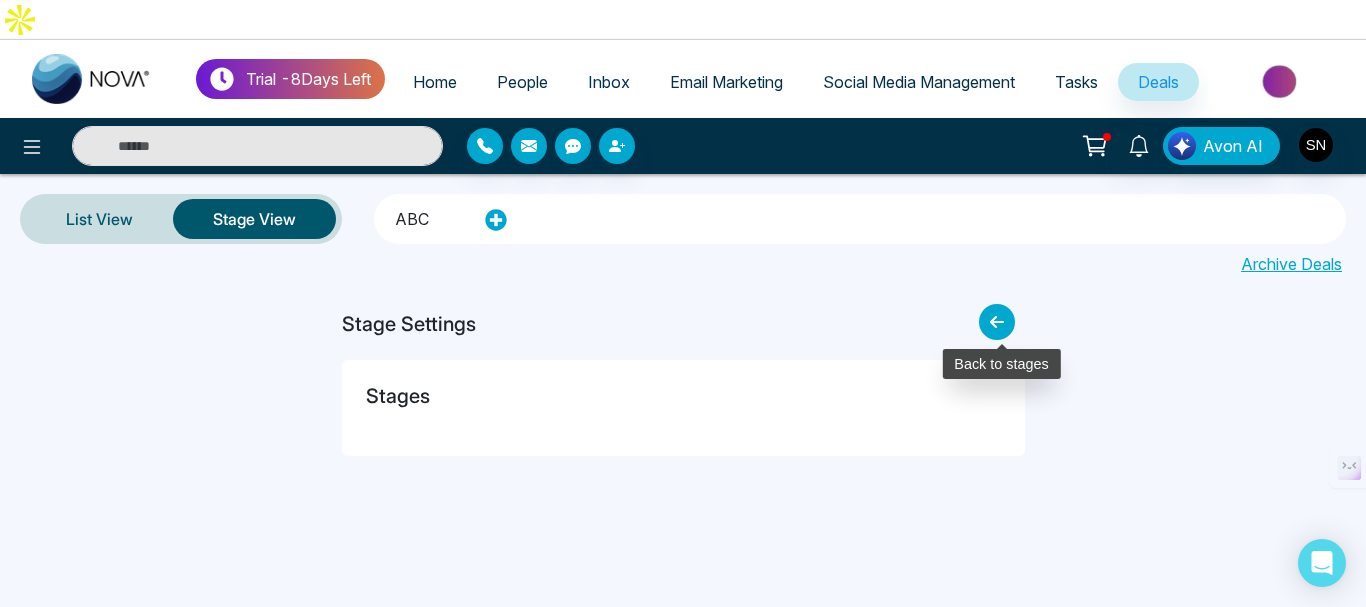 click at bounding box center (997, 322) 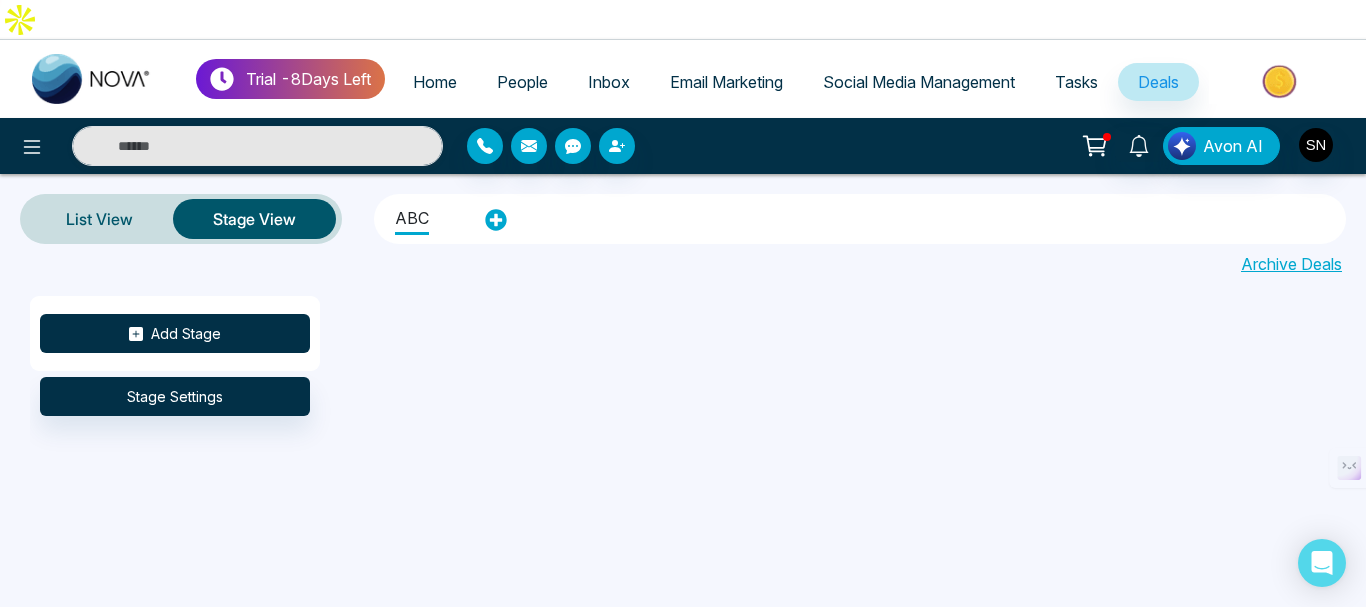 click on "Add Stage" at bounding box center (175, 333) 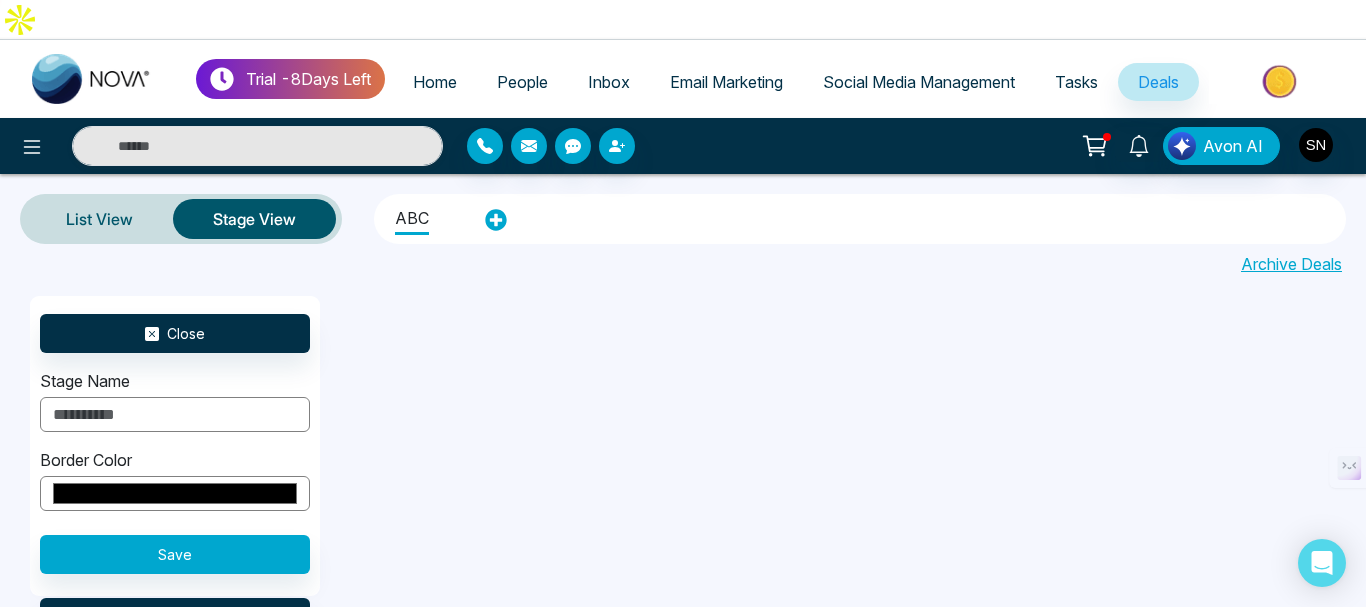 click at bounding box center [175, 414] 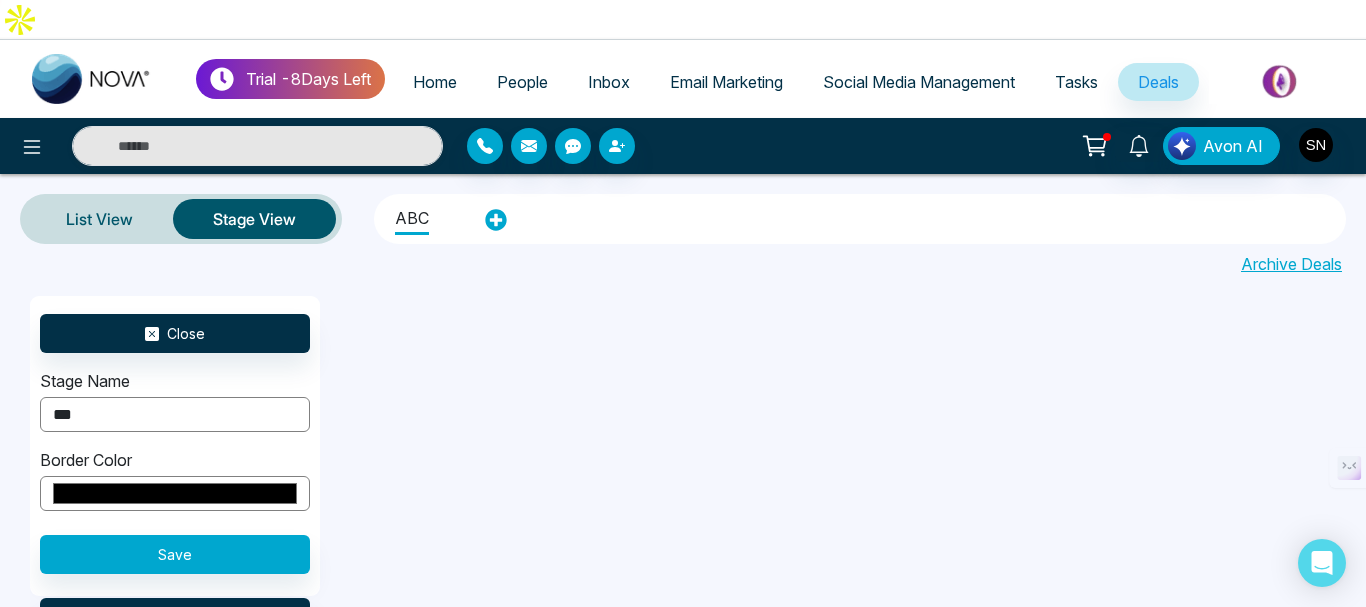 scroll, scrollTop: 7, scrollLeft: 0, axis: vertical 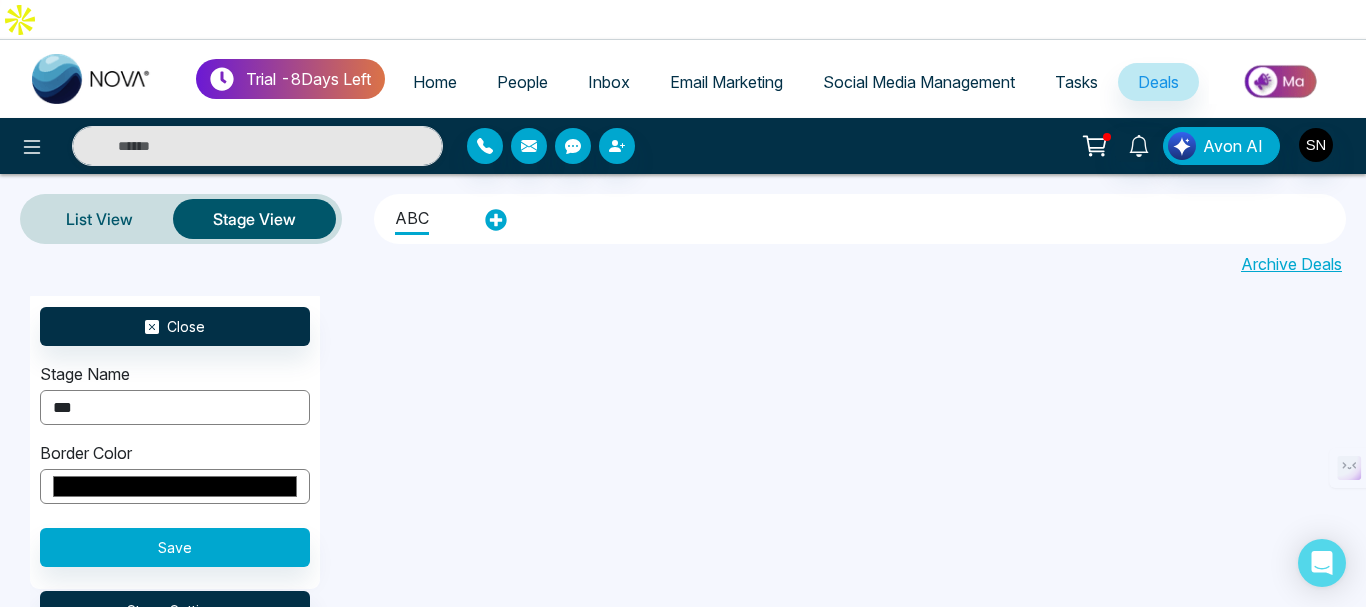 type on "***" 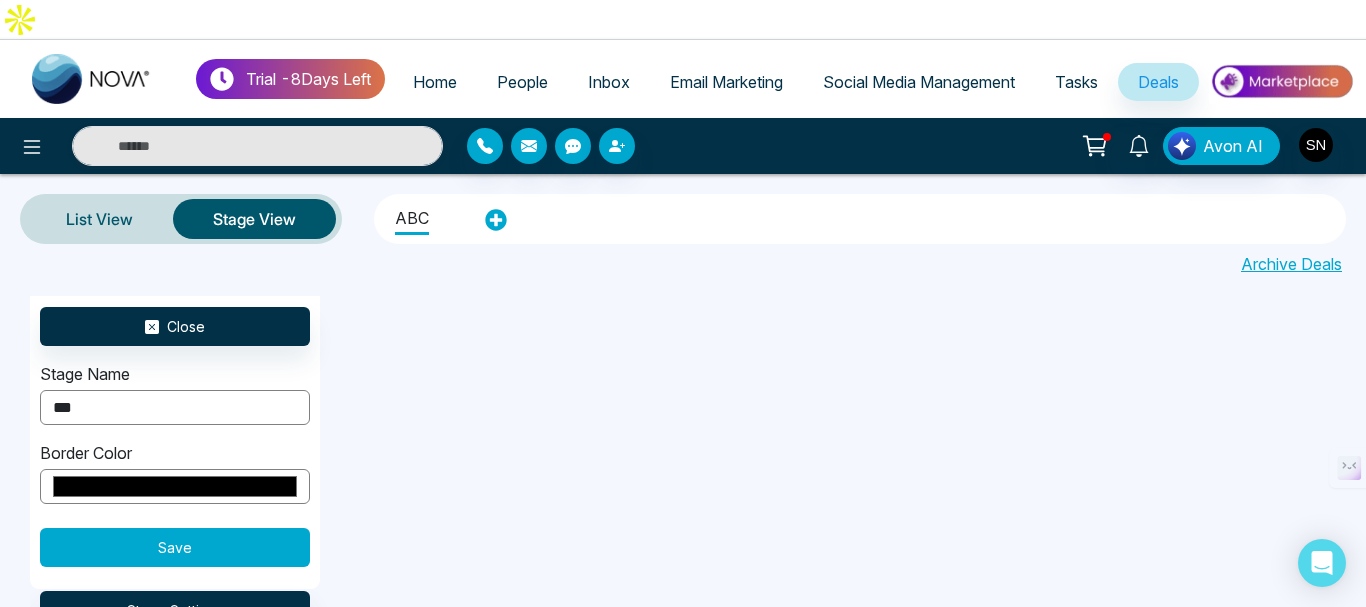 click on "Save" at bounding box center [175, 547] 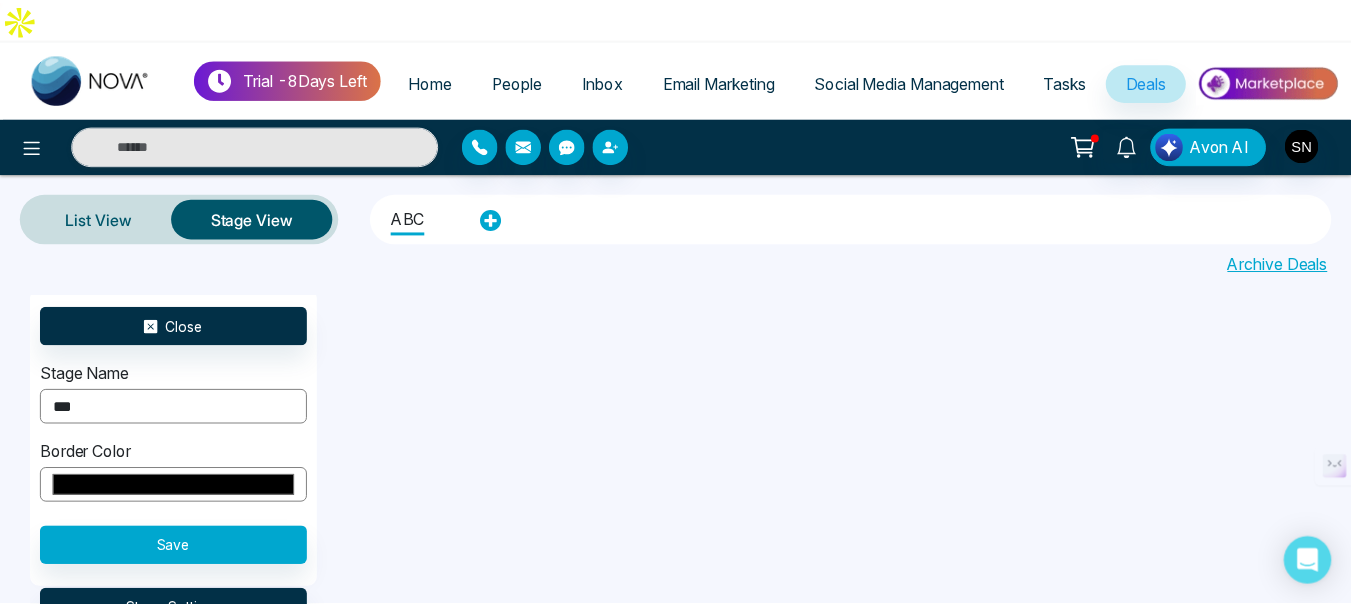 scroll, scrollTop: 0, scrollLeft: 0, axis: both 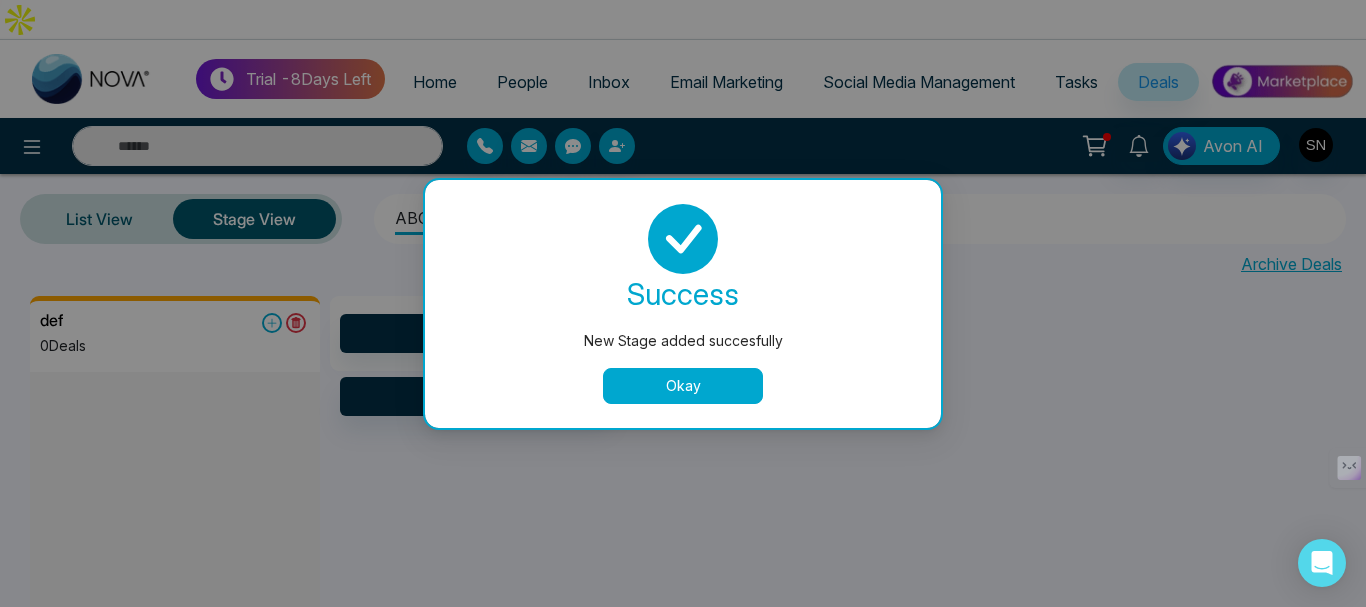 click on "Okay" at bounding box center (683, 386) 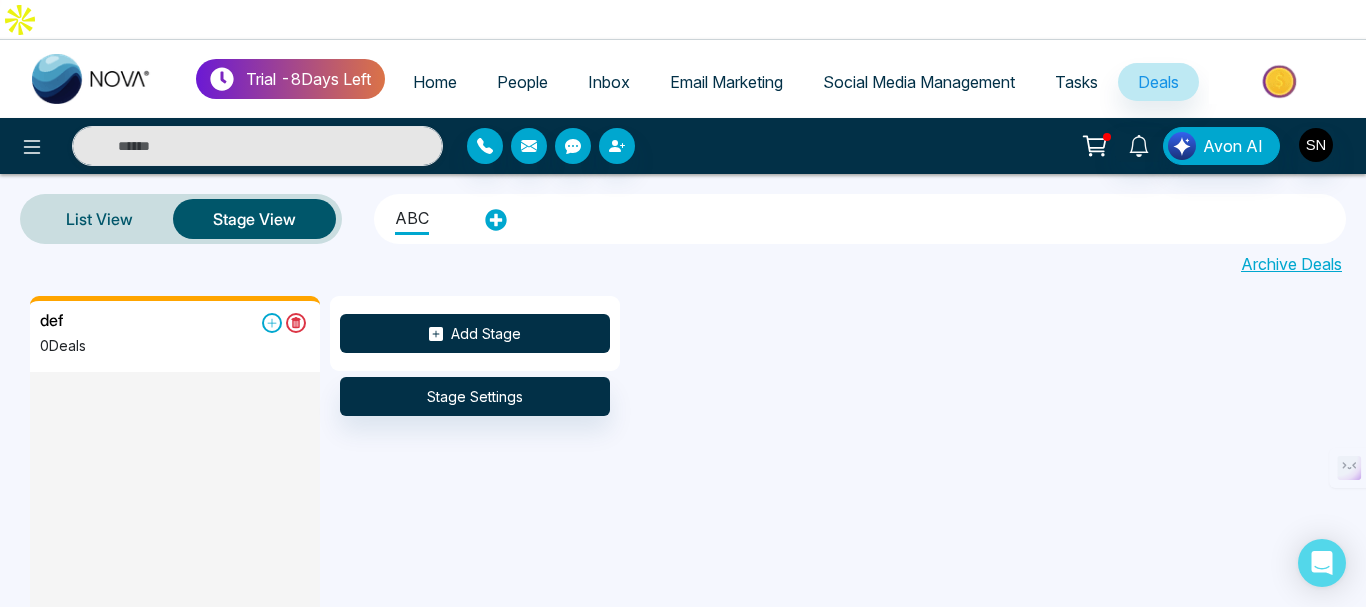 click on "Add Stage" at bounding box center (475, 333) 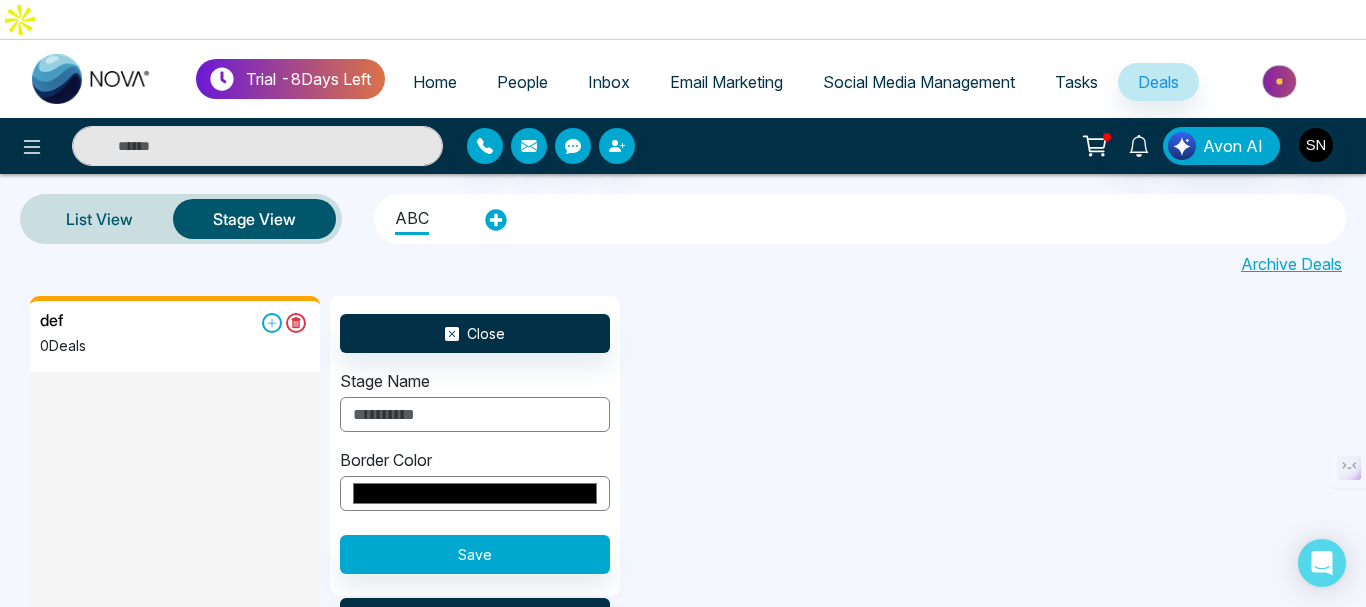 click at bounding box center [475, 414] 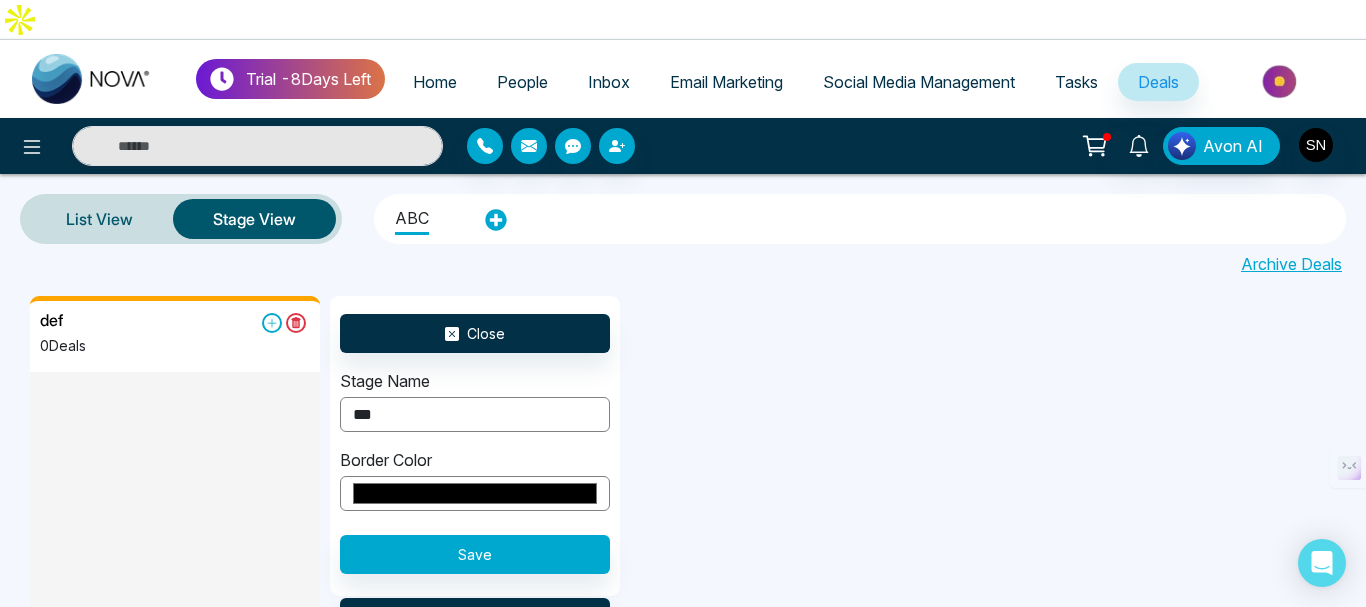 type on "***" 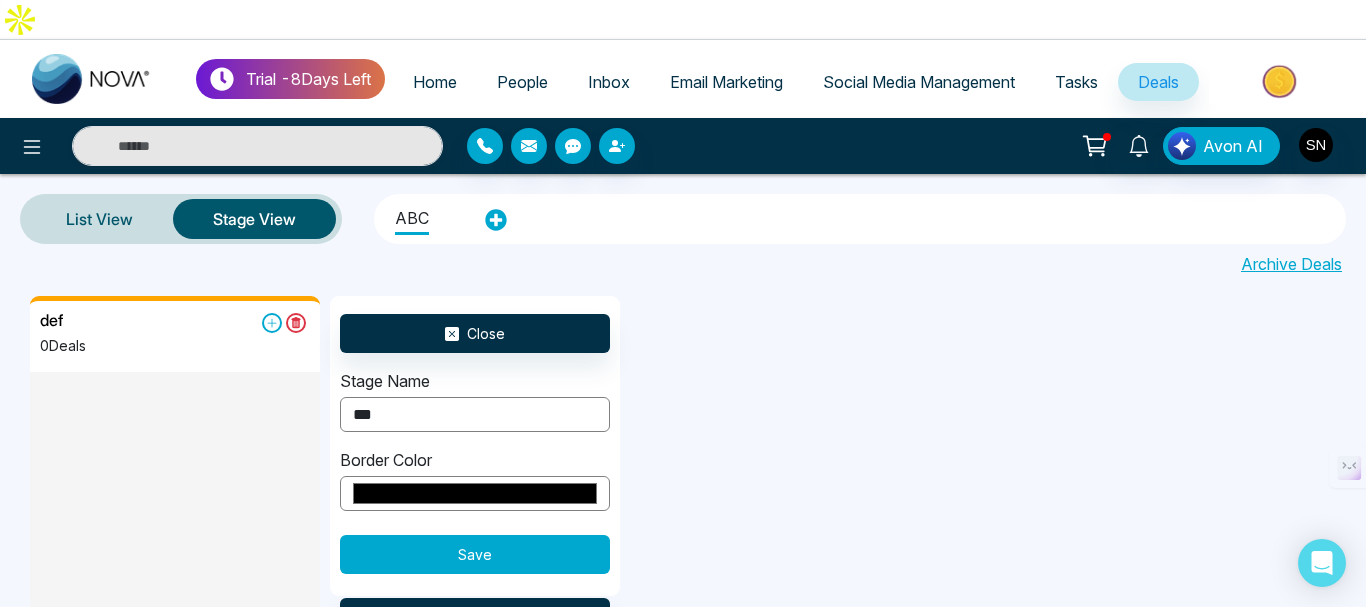 click on "Save" at bounding box center [475, 554] 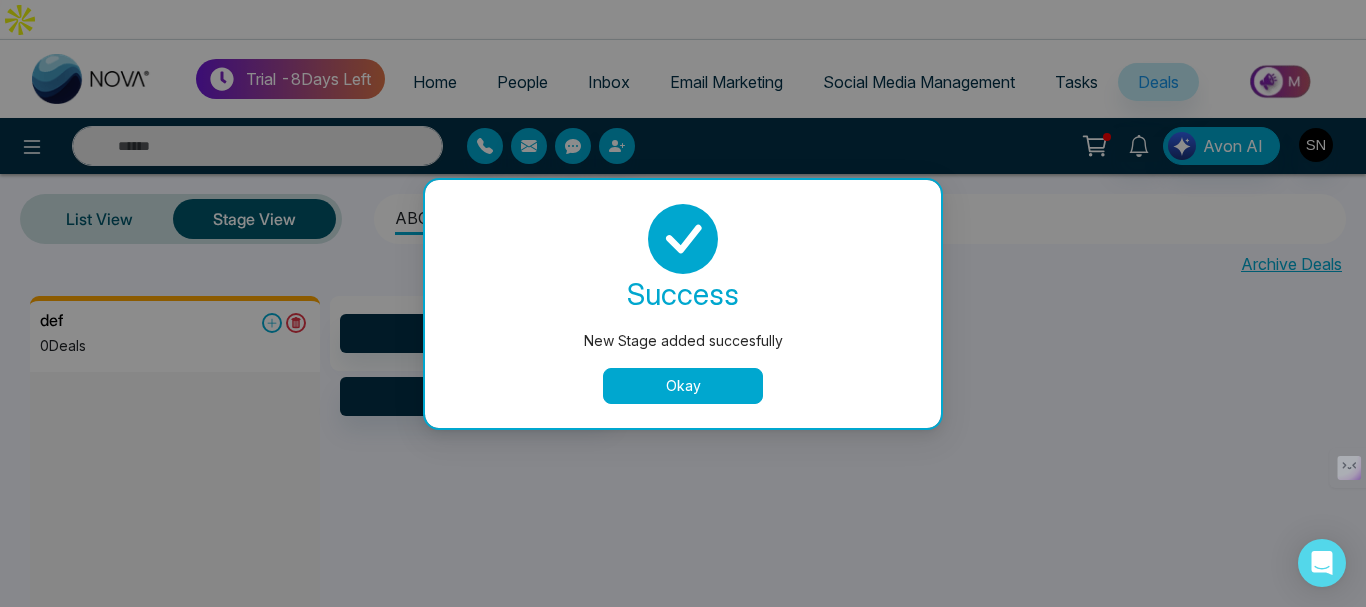click on "Okay" at bounding box center [683, 386] 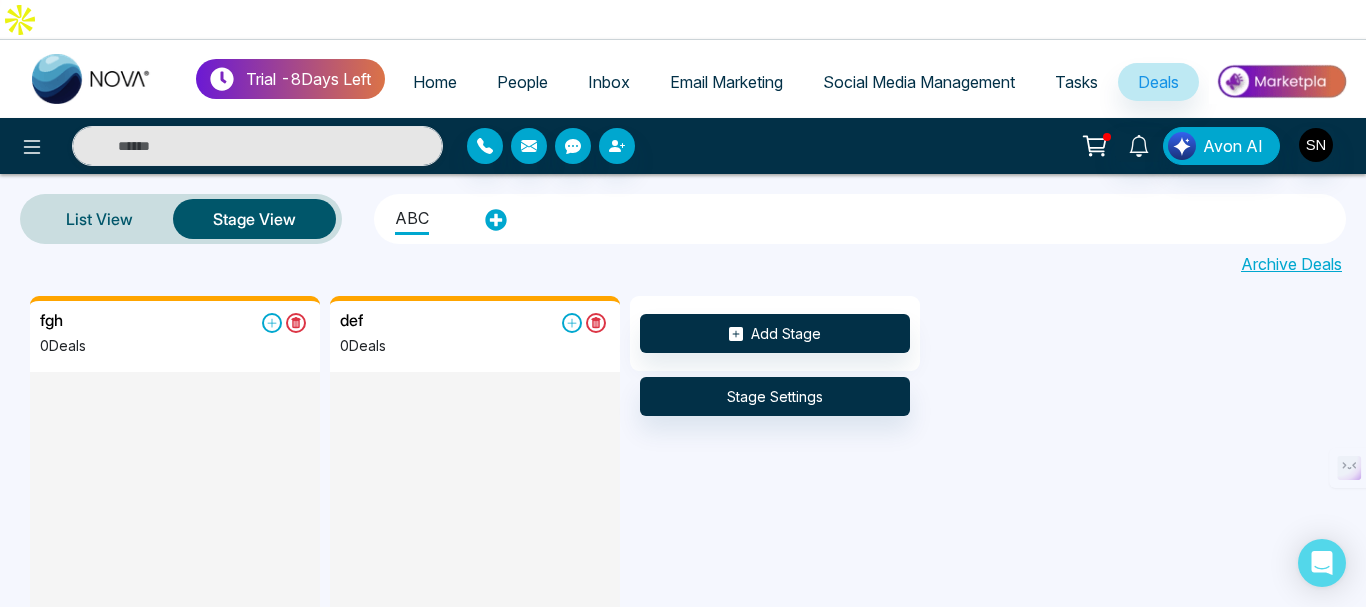 click on "fgh 0  Deals" at bounding box center [175, 341] 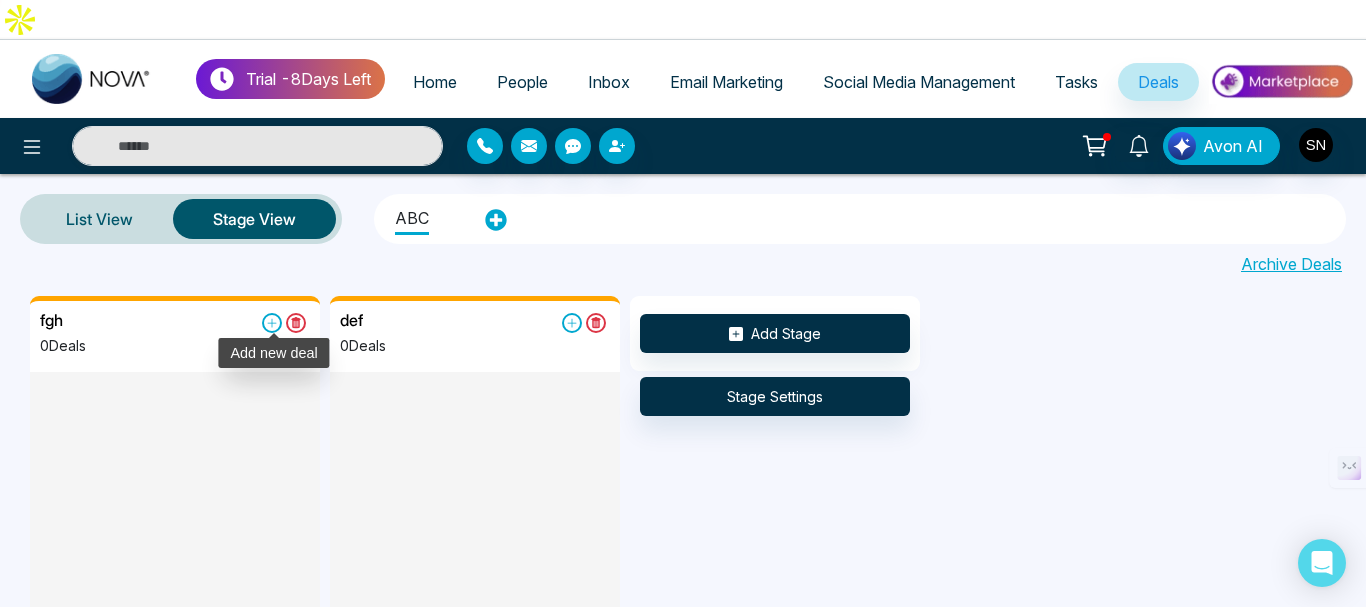 click 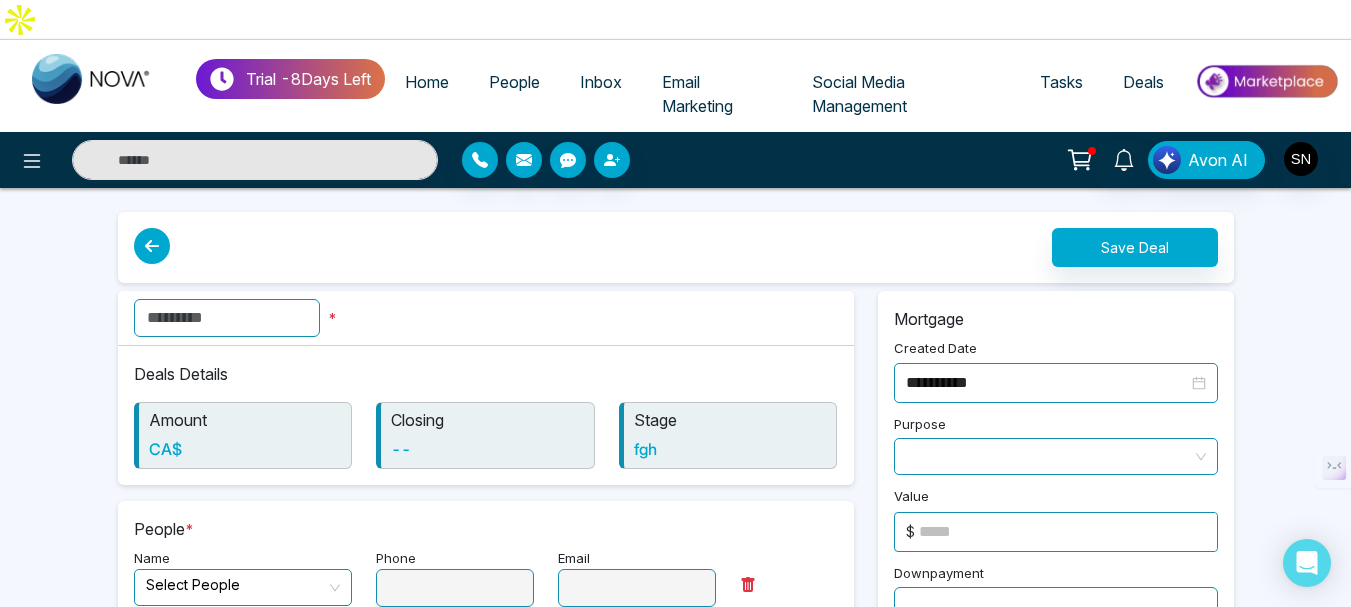 click at bounding box center (227, 318) 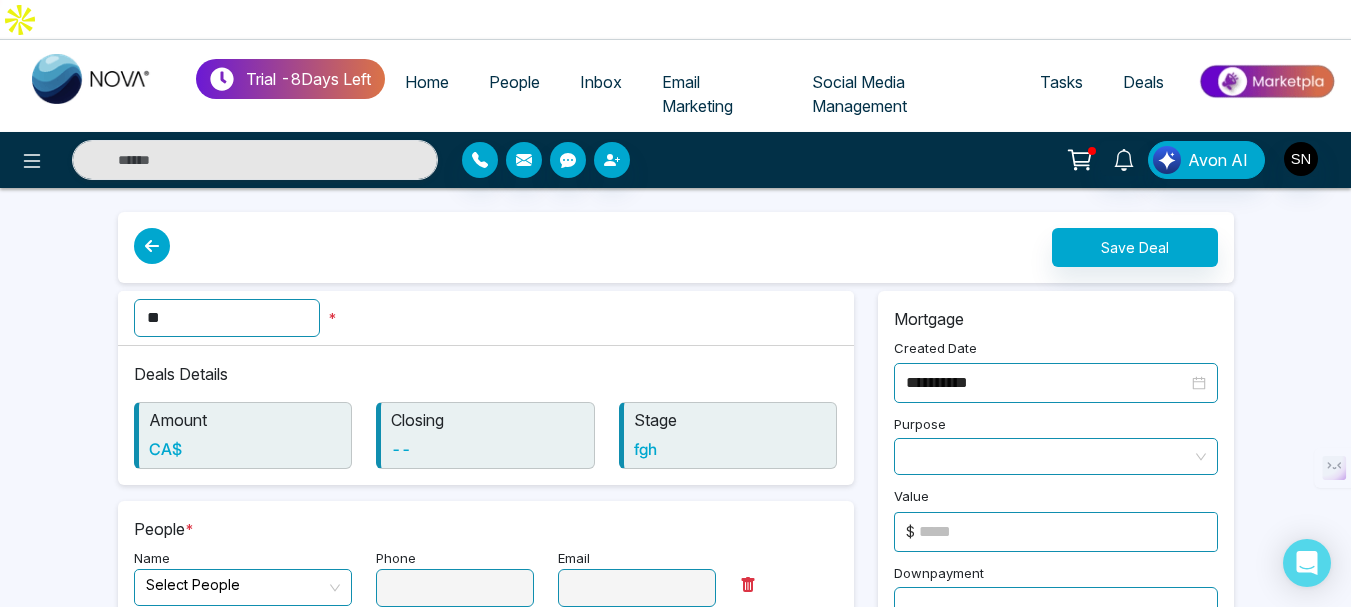 type on "***" 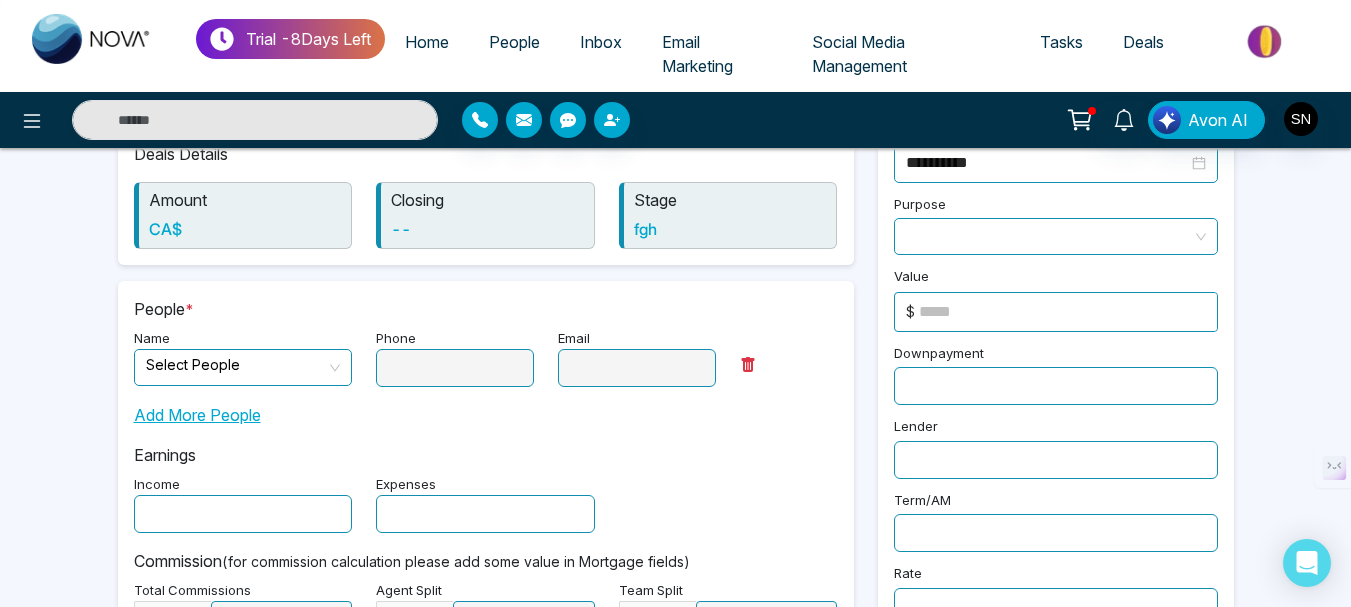 scroll, scrollTop: 400, scrollLeft: 0, axis: vertical 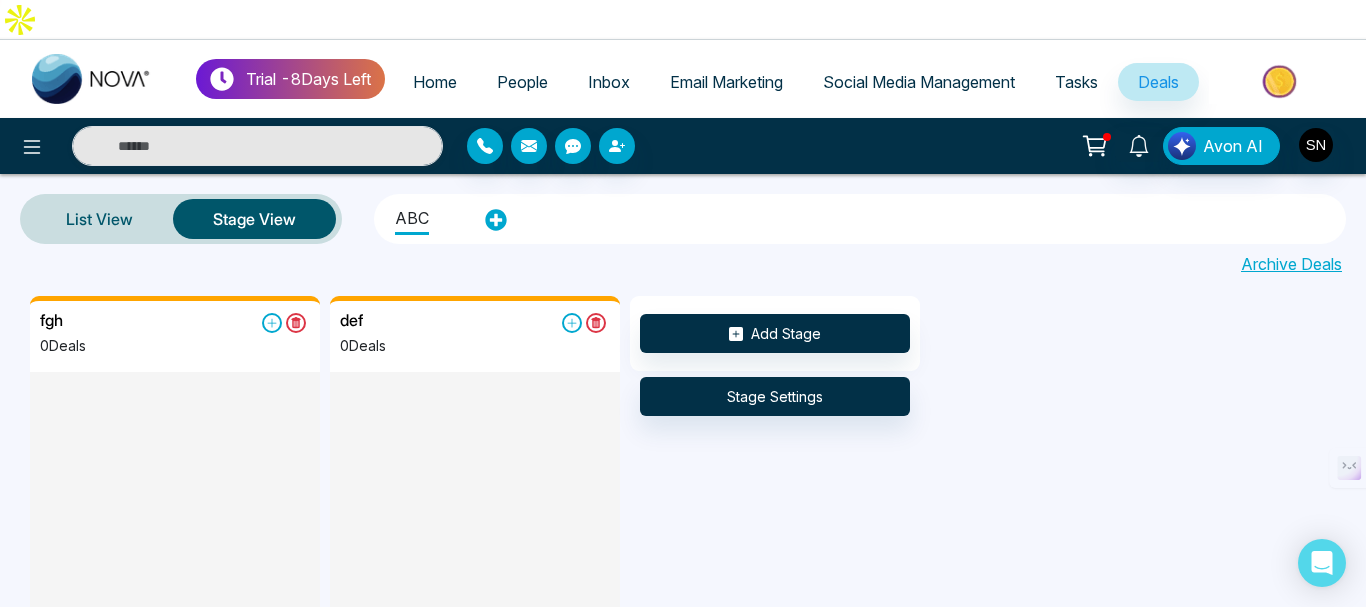 click on "fgh 0 Deals def 0 Deals Add Stage Stage Settings" at bounding box center [713, 463] 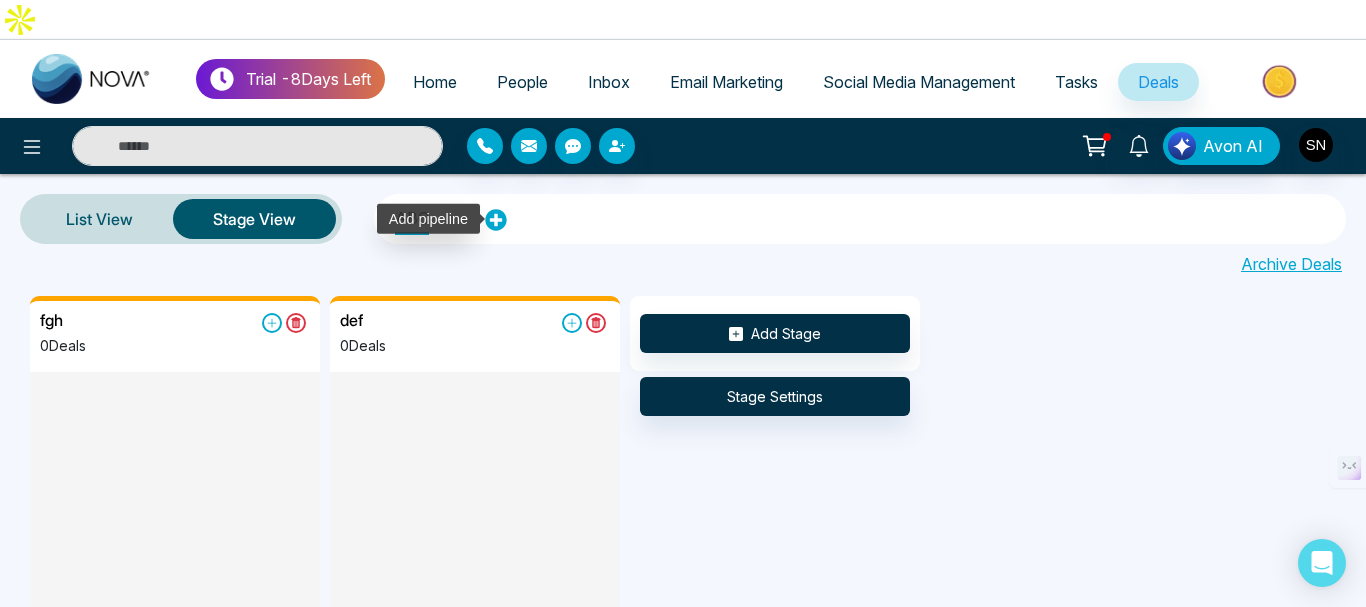 click 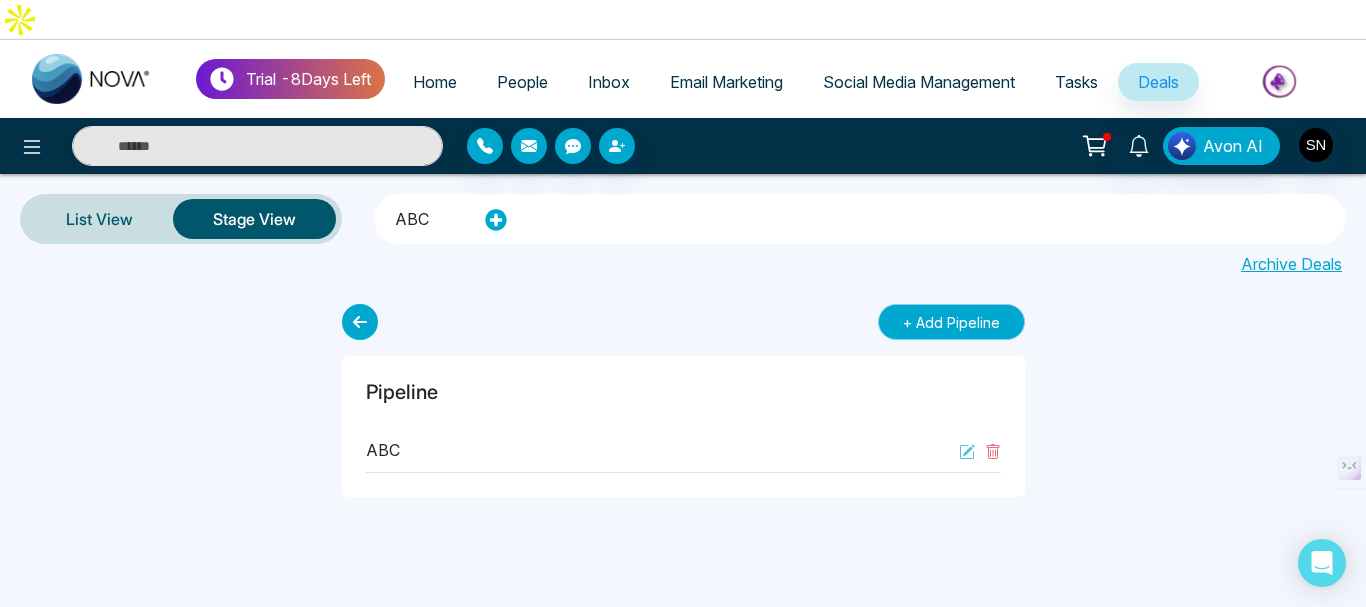 click on "+ Add Pipeline" at bounding box center [951, 322] 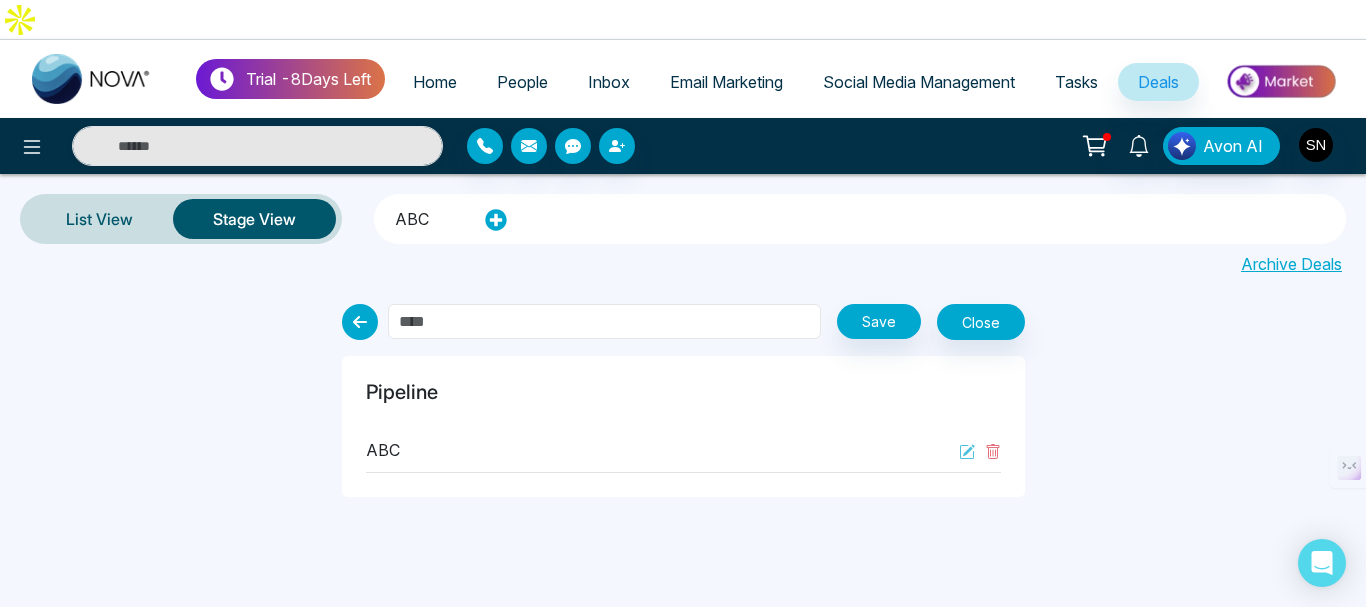 click at bounding box center (604, 321) 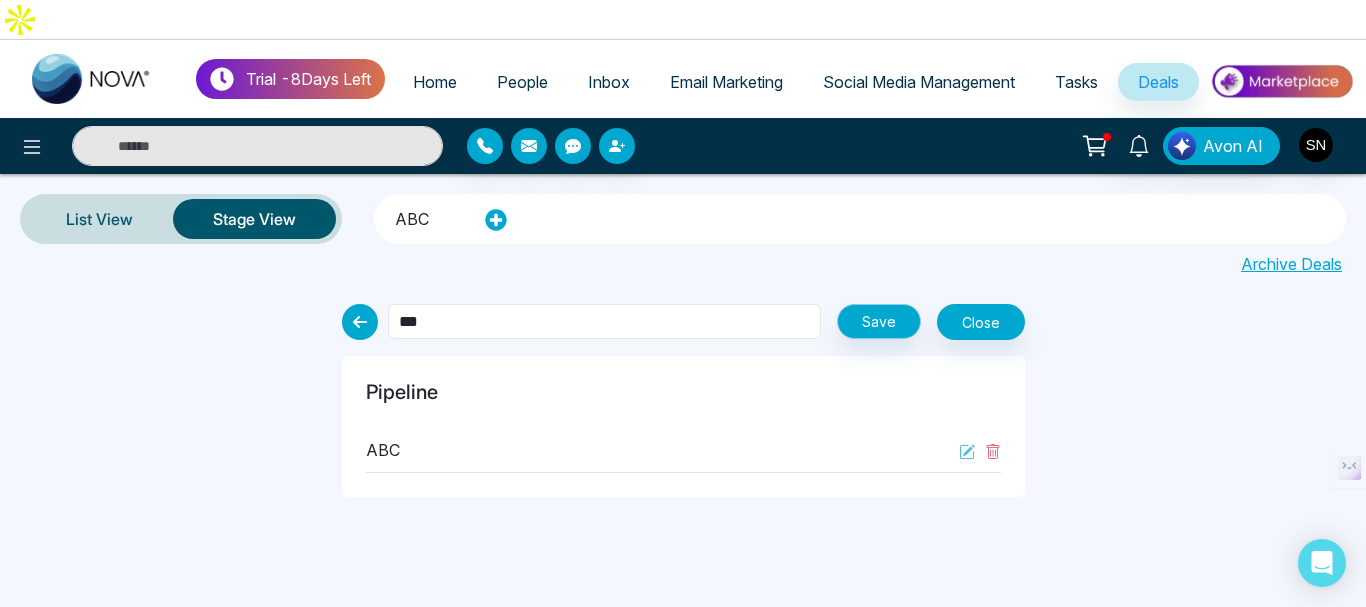 type on "***" 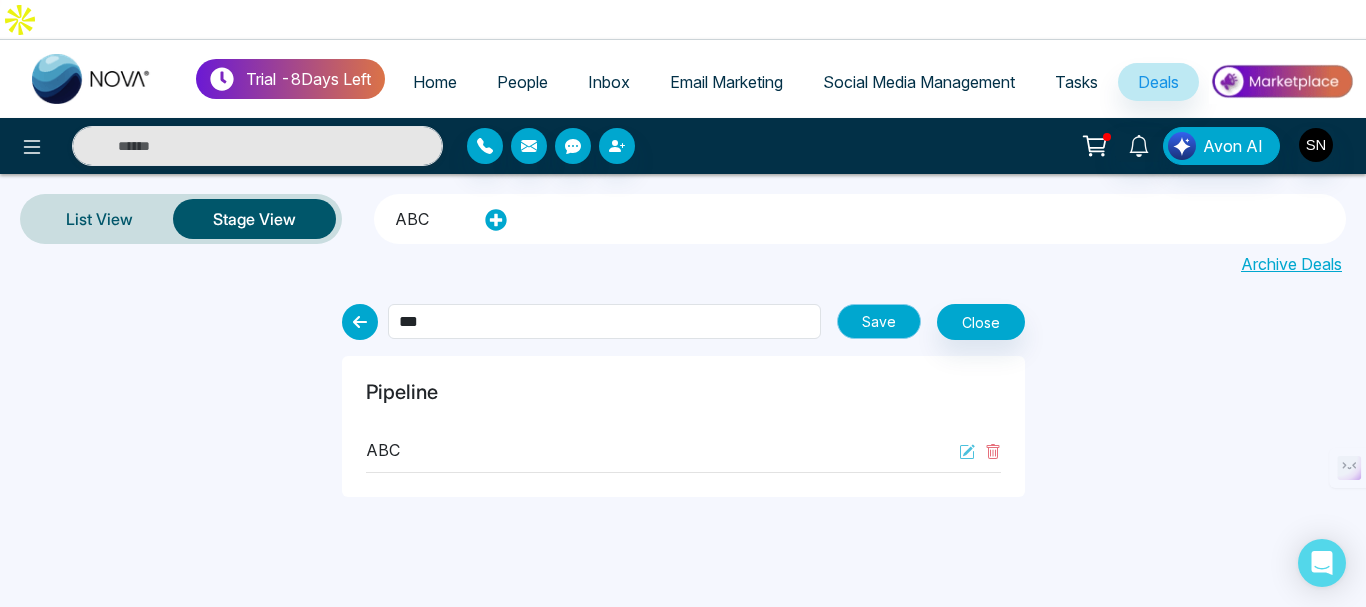 click on "Save" at bounding box center (879, 321) 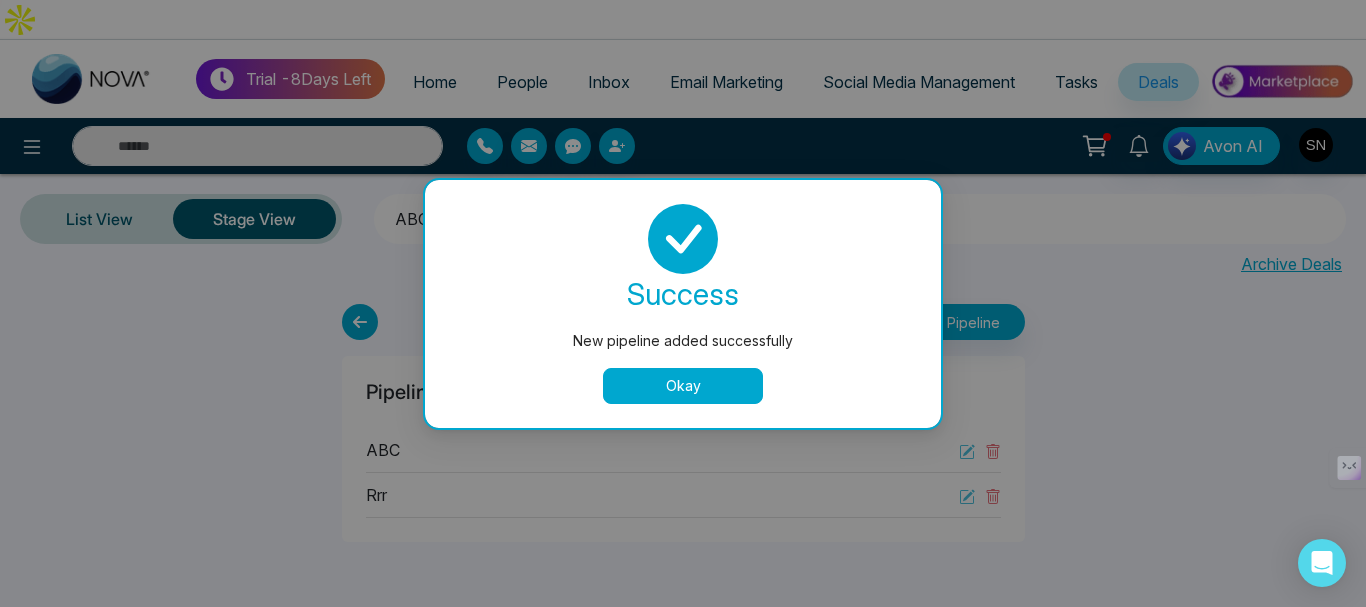 click on "Okay" at bounding box center (683, 386) 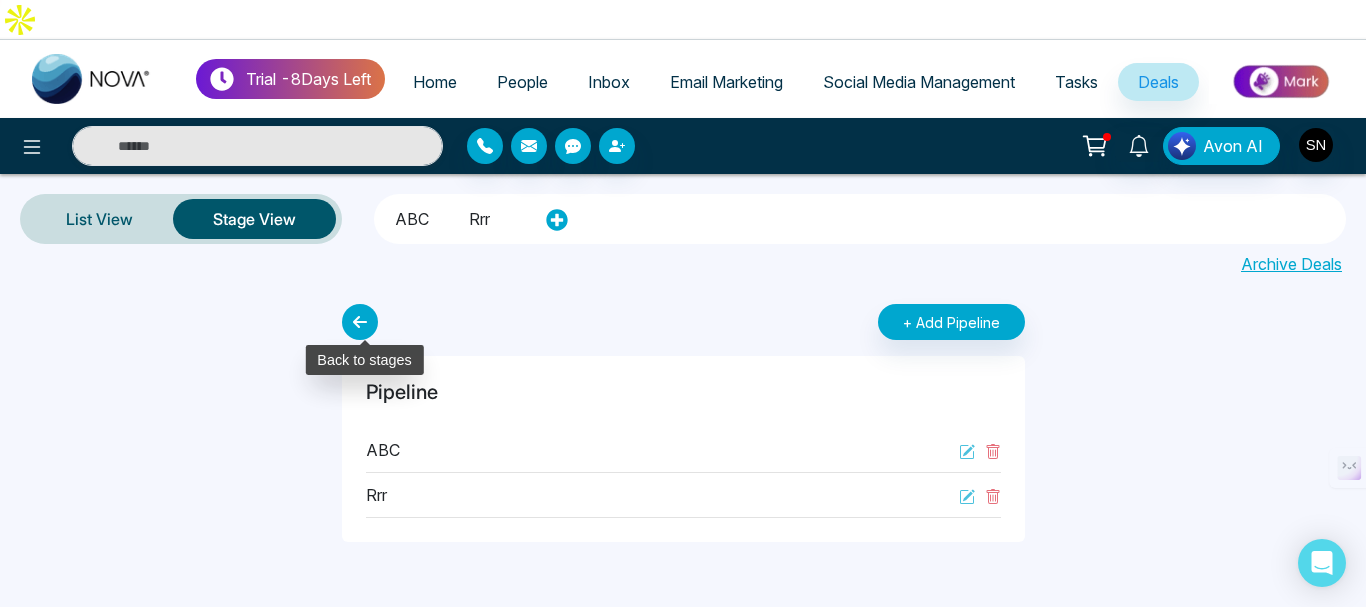 click at bounding box center (360, 322) 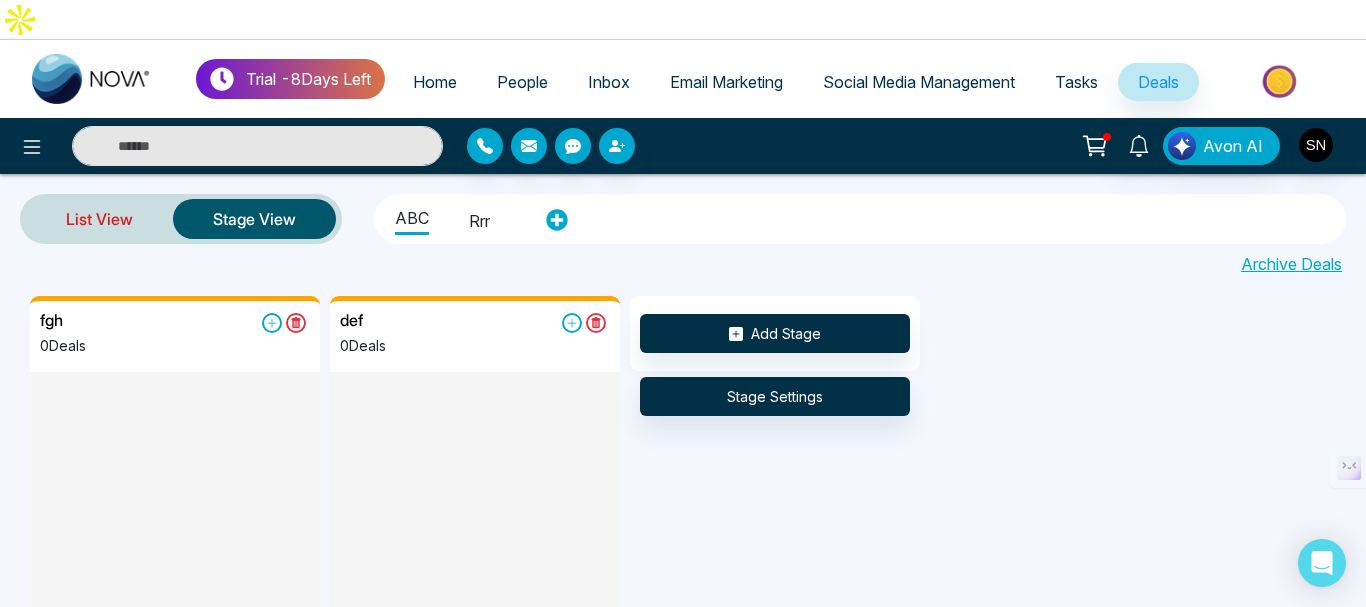 click on "List View" at bounding box center (99, 219) 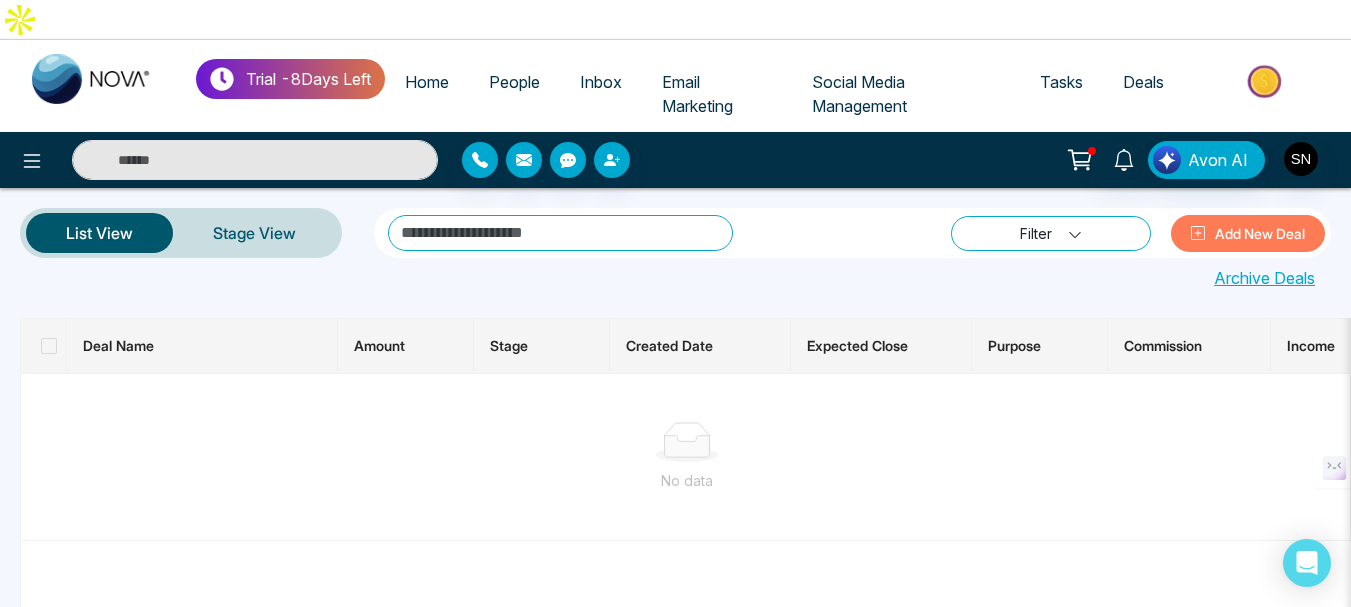 click on "Filter" at bounding box center (1051, 233) 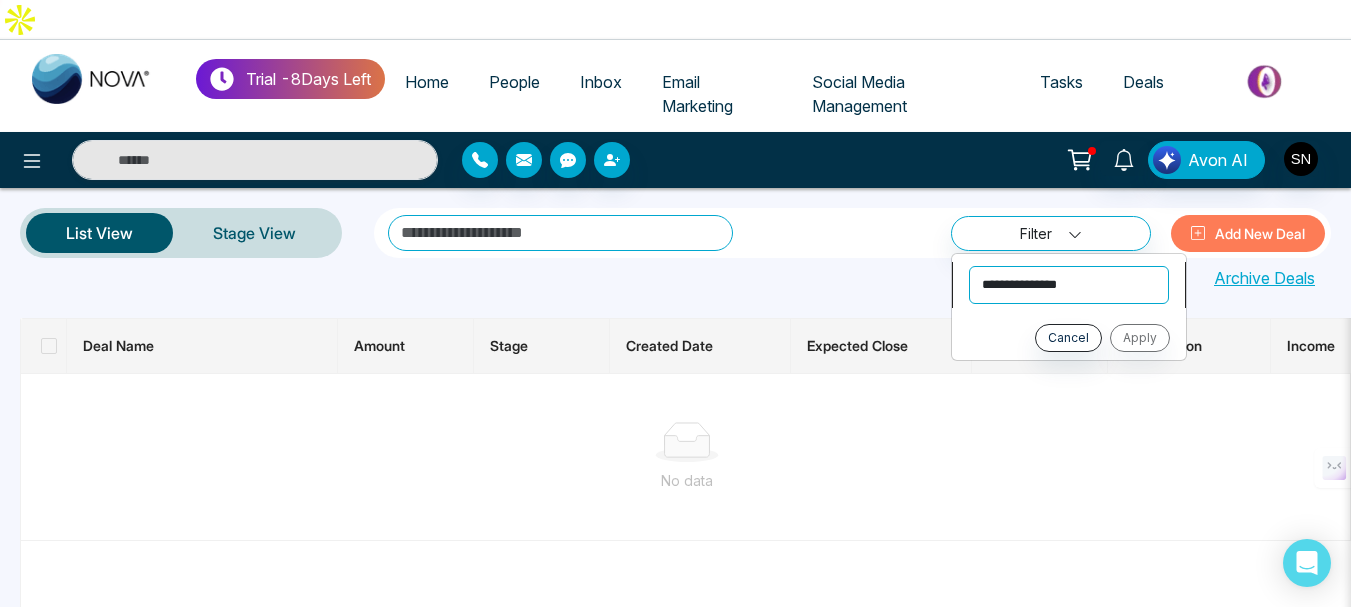 click on "**********" at bounding box center [1069, 285] 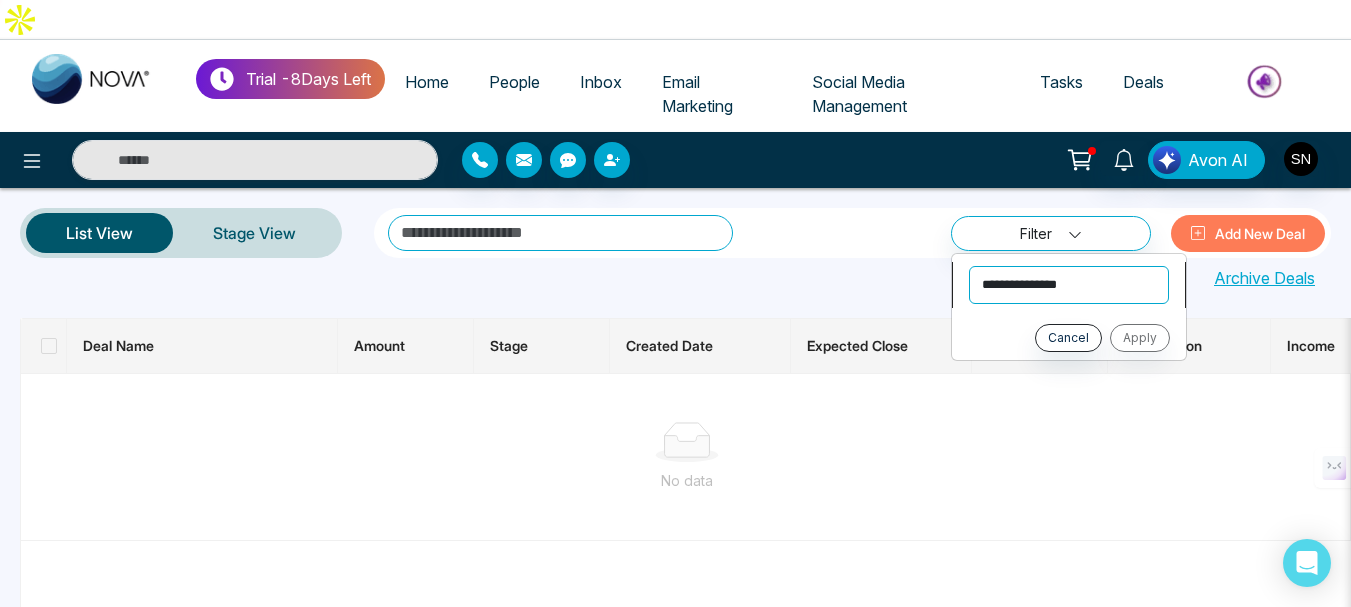 select on "*******" 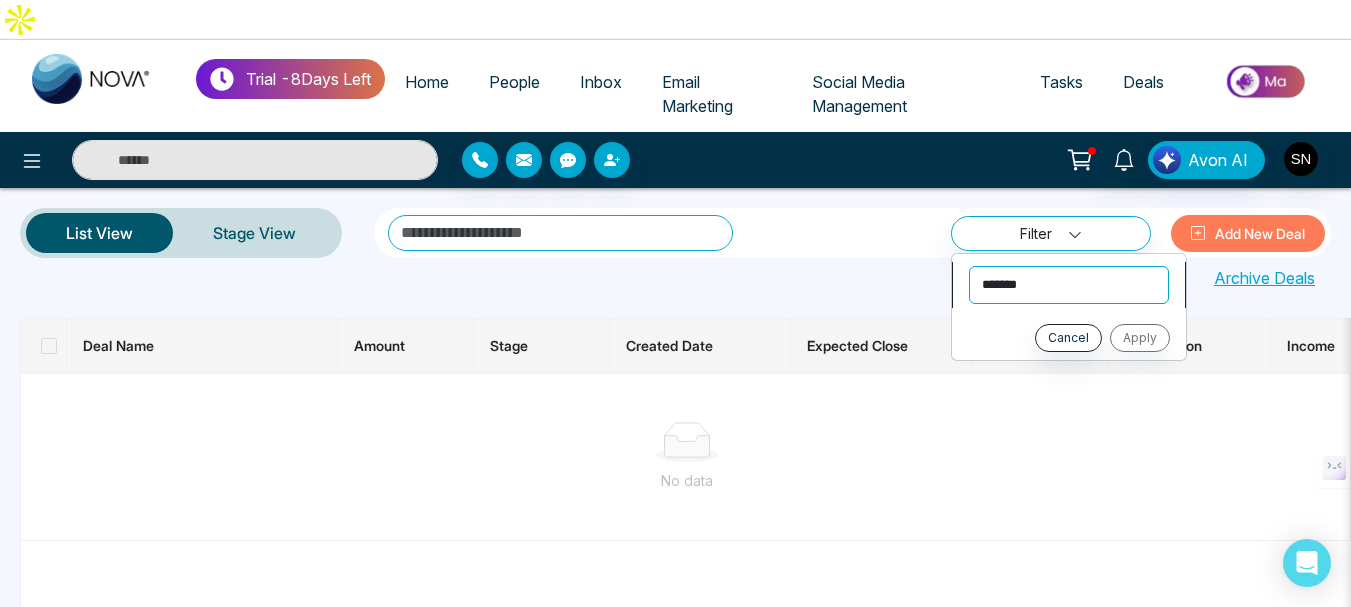 click on "**********" at bounding box center [1069, 285] 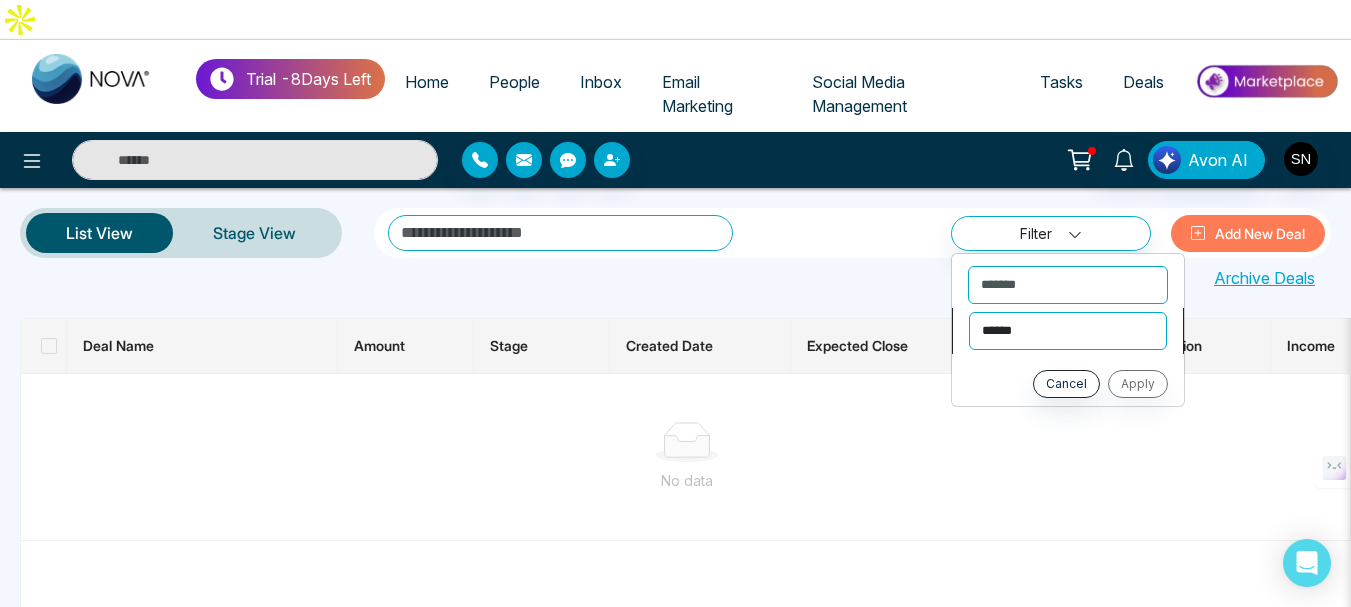 click on "**********" at bounding box center (1068, 331) 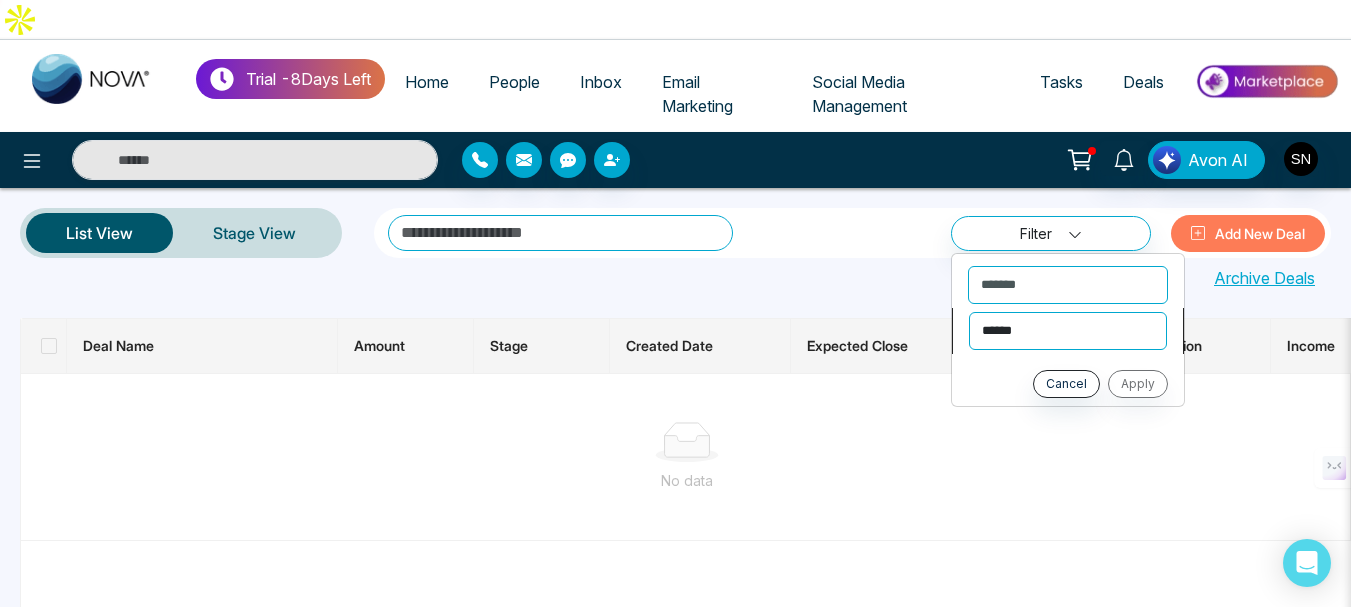 select on "*********" 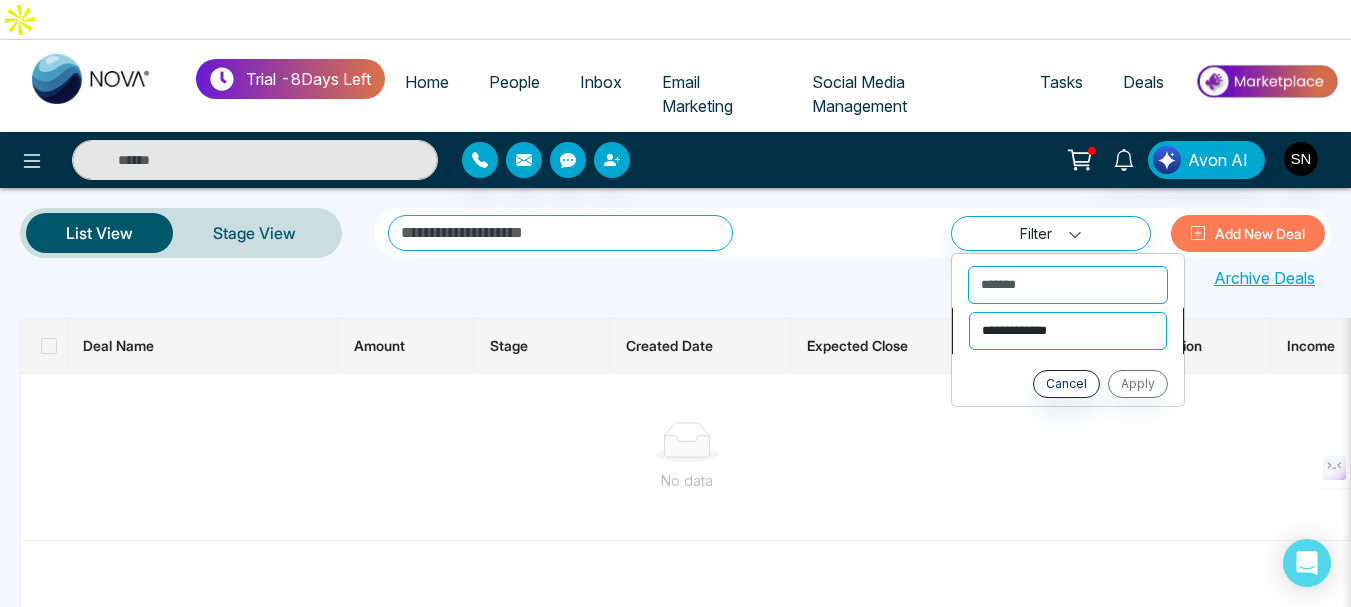 click on "**********" at bounding box center [1068, 331] 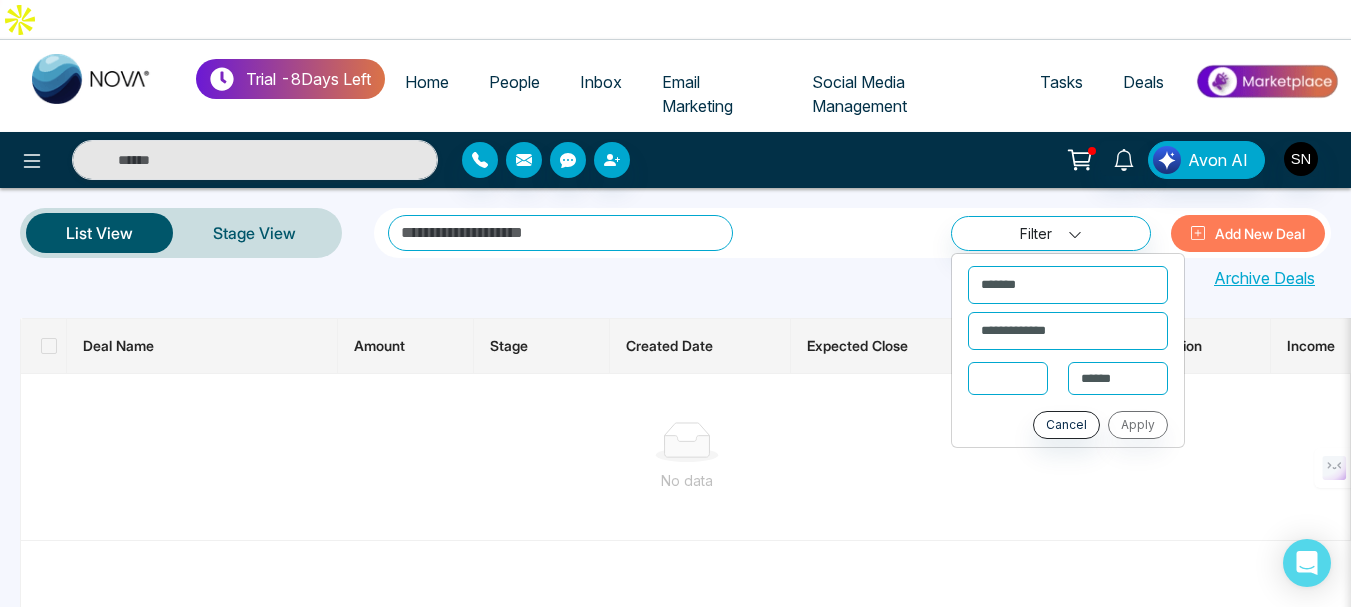 click at bounding box center [1008, 378] 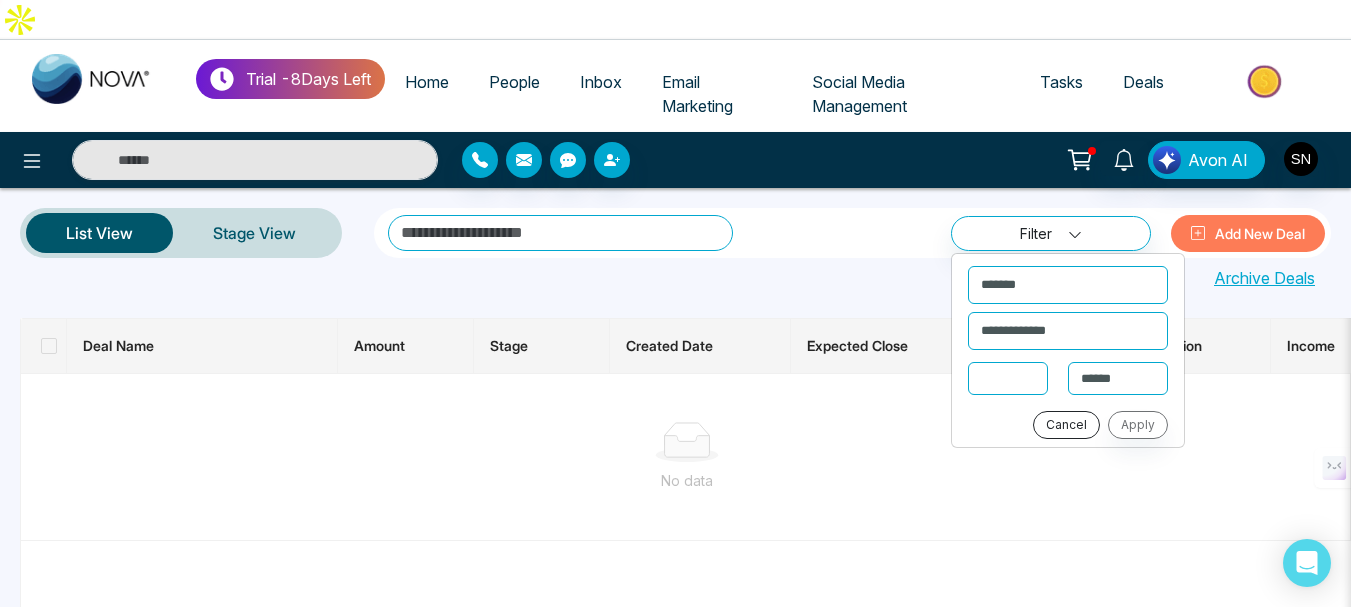 click on "Cancel" at bounding box center (1066, 425) 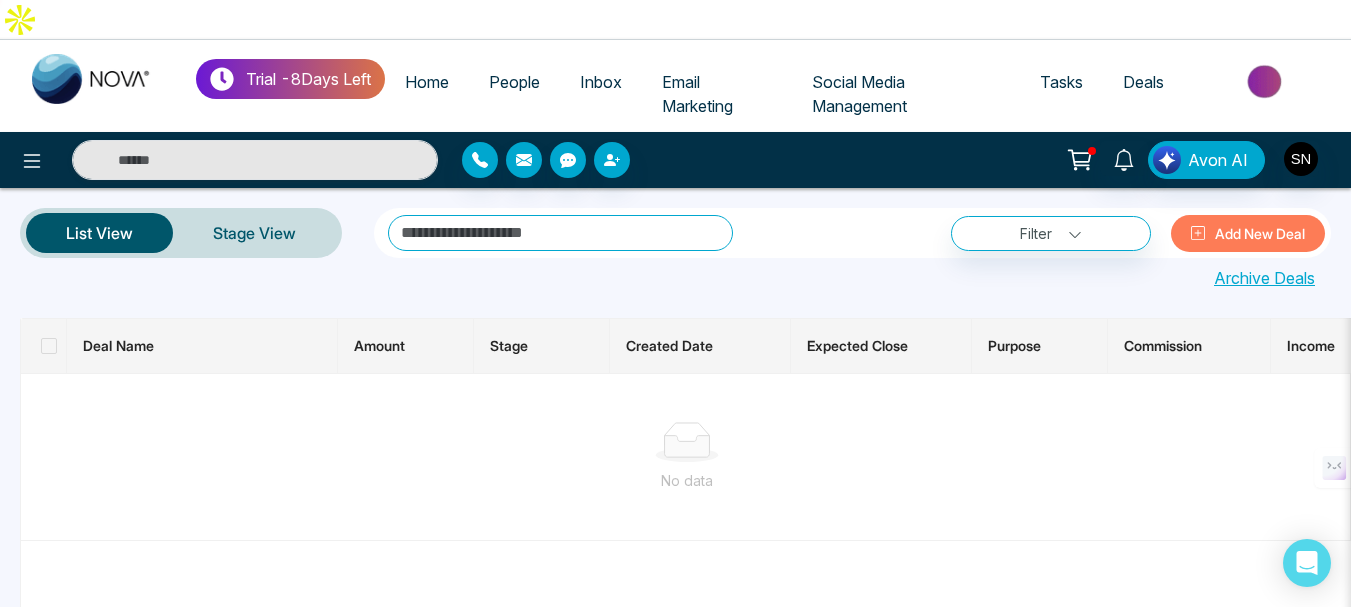 click at bounding box center (686, 442) 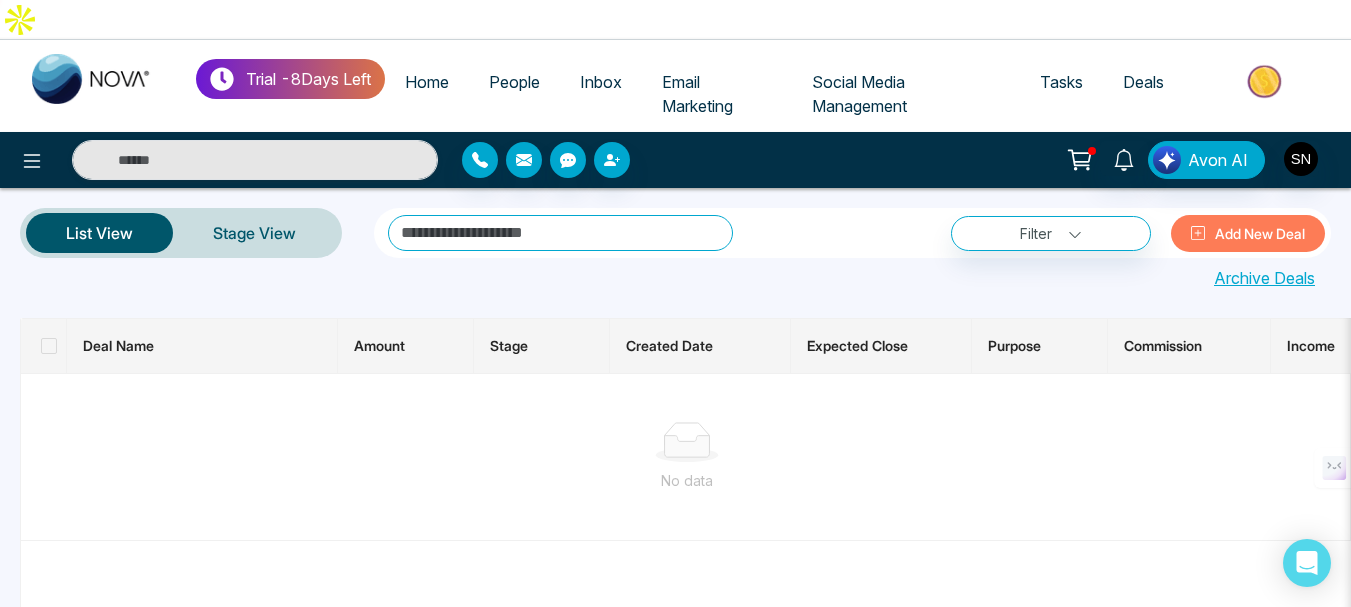click on "People" at bounding box center [514, 82] 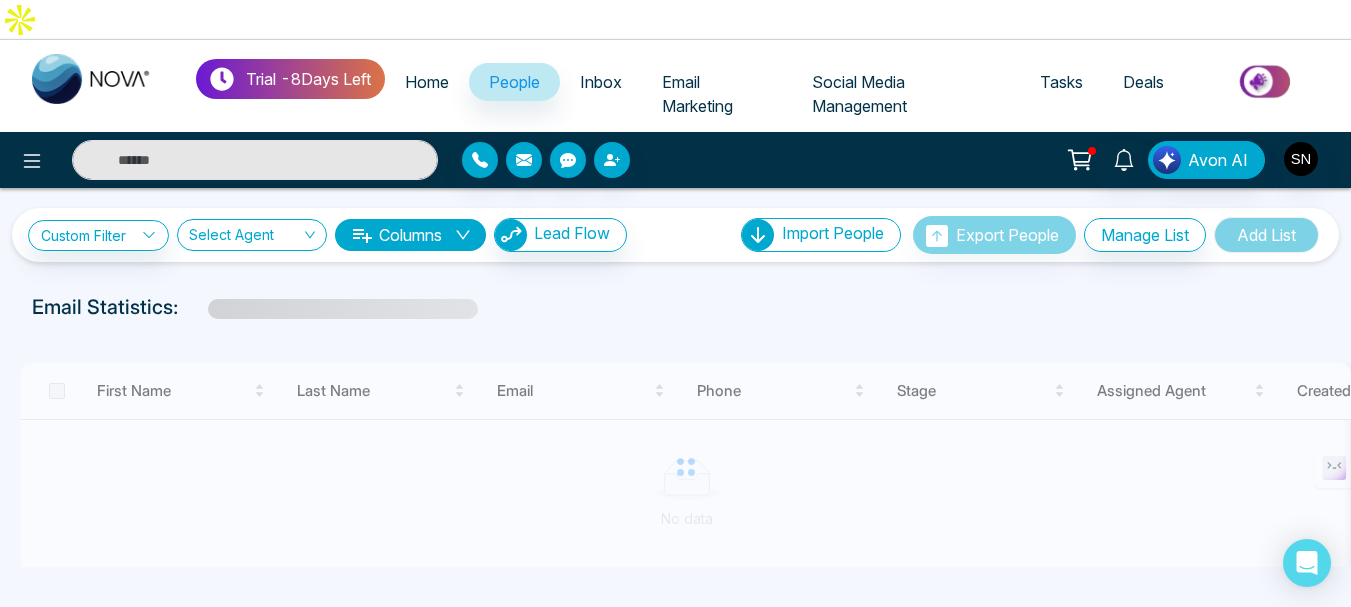click on "Inbox" at bounding box center (601, 82) 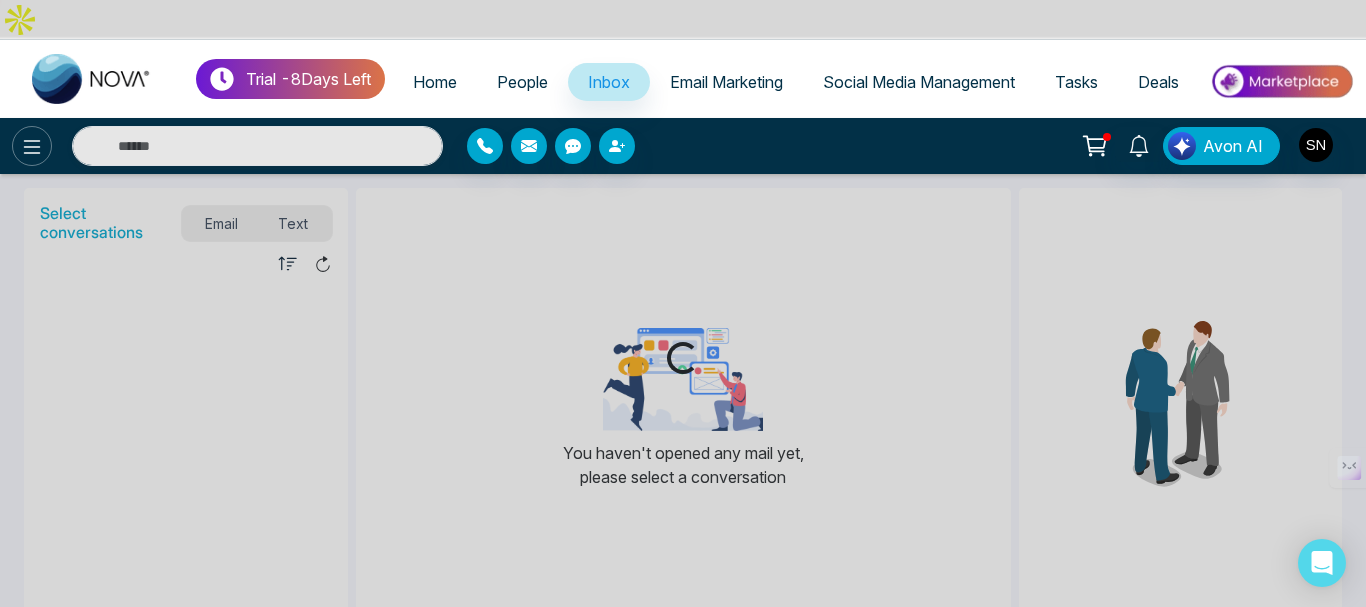 click 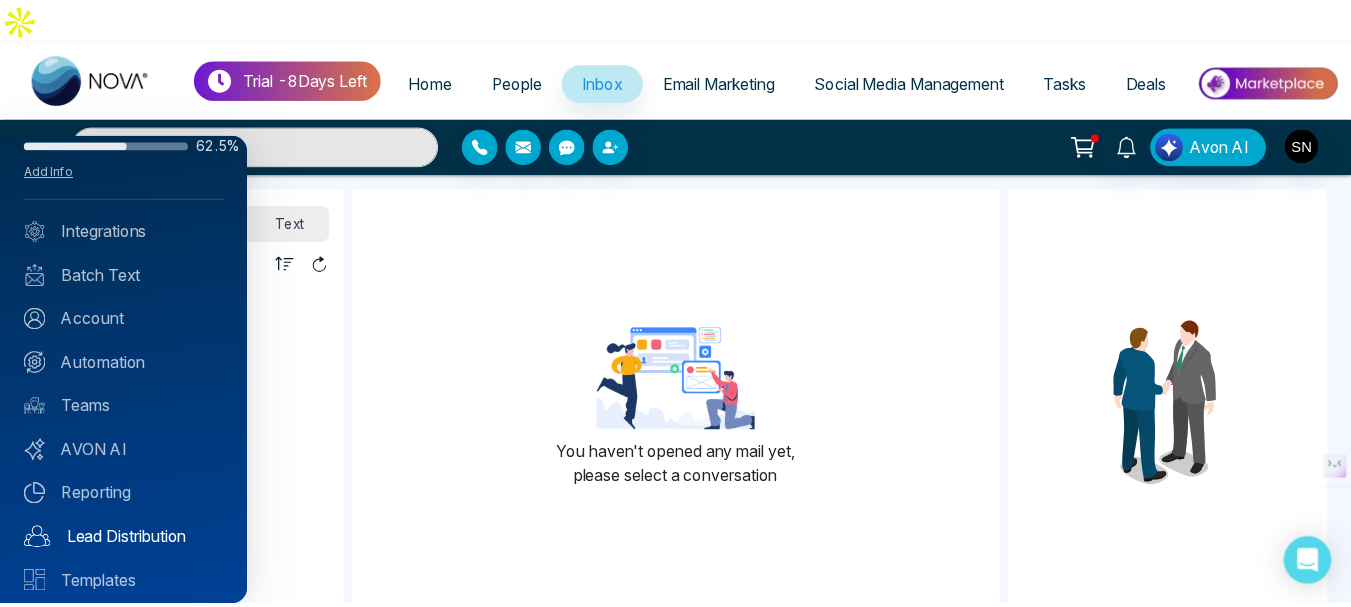 scroll, scrollTop: 203, scrollLeft: 0, axis: vertical 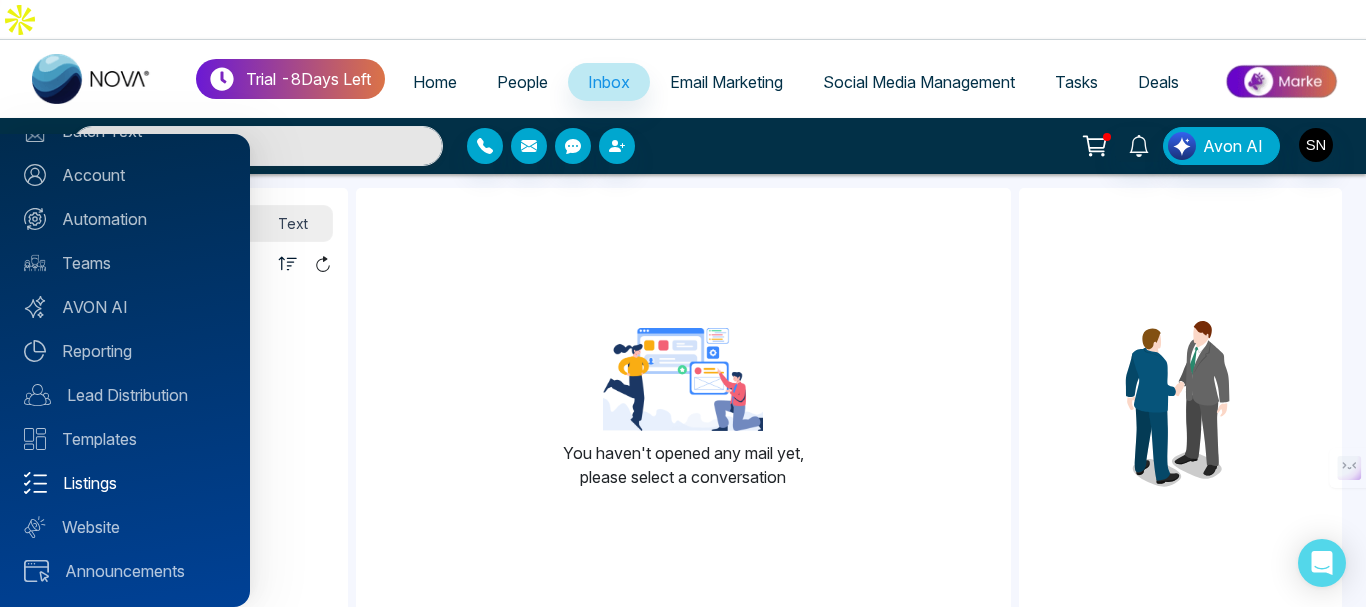 click on "Listings" at bounding box center [125, 483] 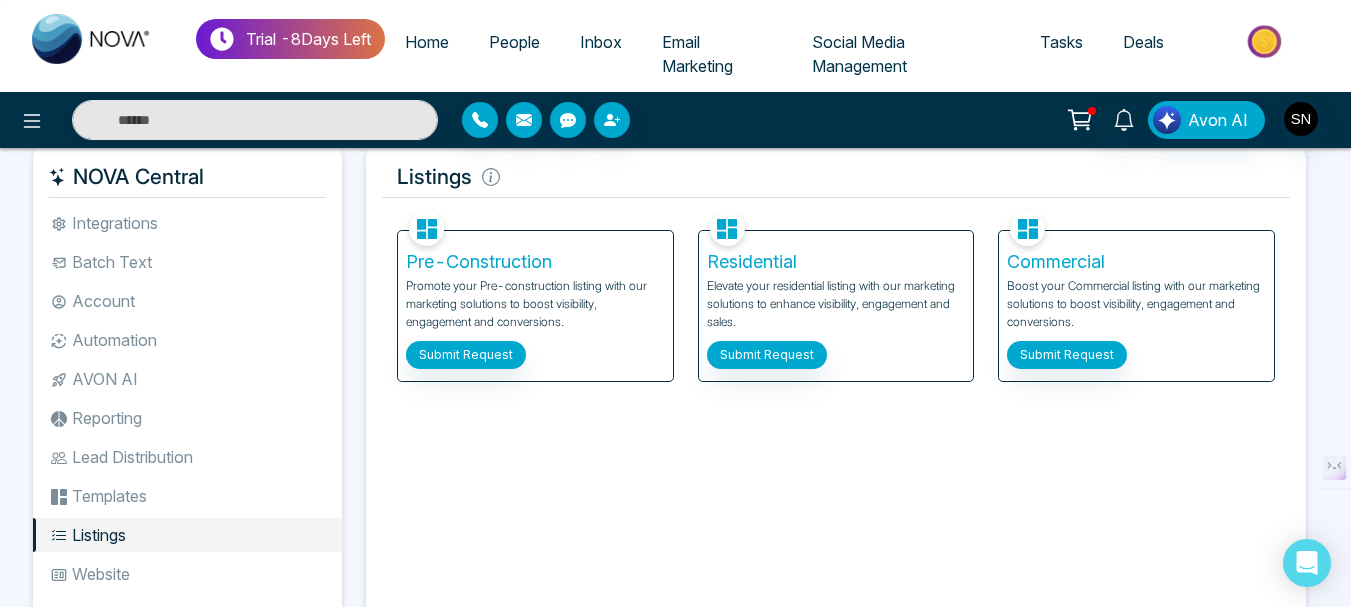 scroll, scrollTop: 130, scrollLeft: 0, axis: vertical 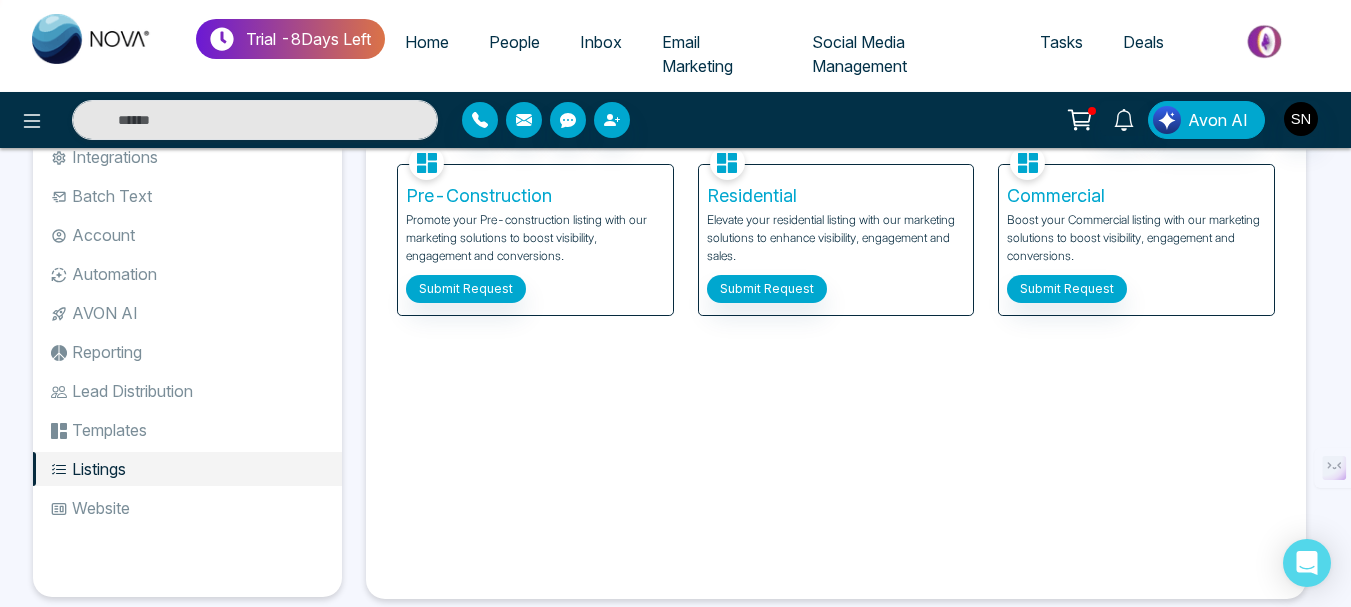 click on "Website" at bounding box center (187, 508) 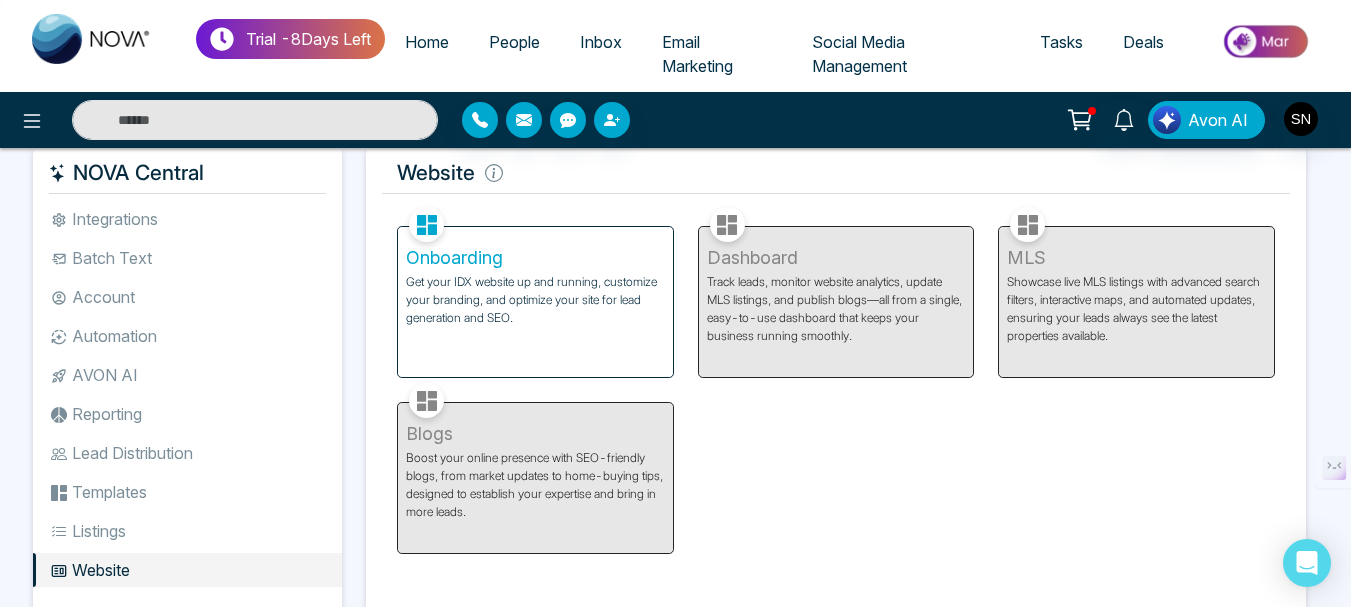 scroll, scrollTop: 0, scrollLeft: 0, axis: both 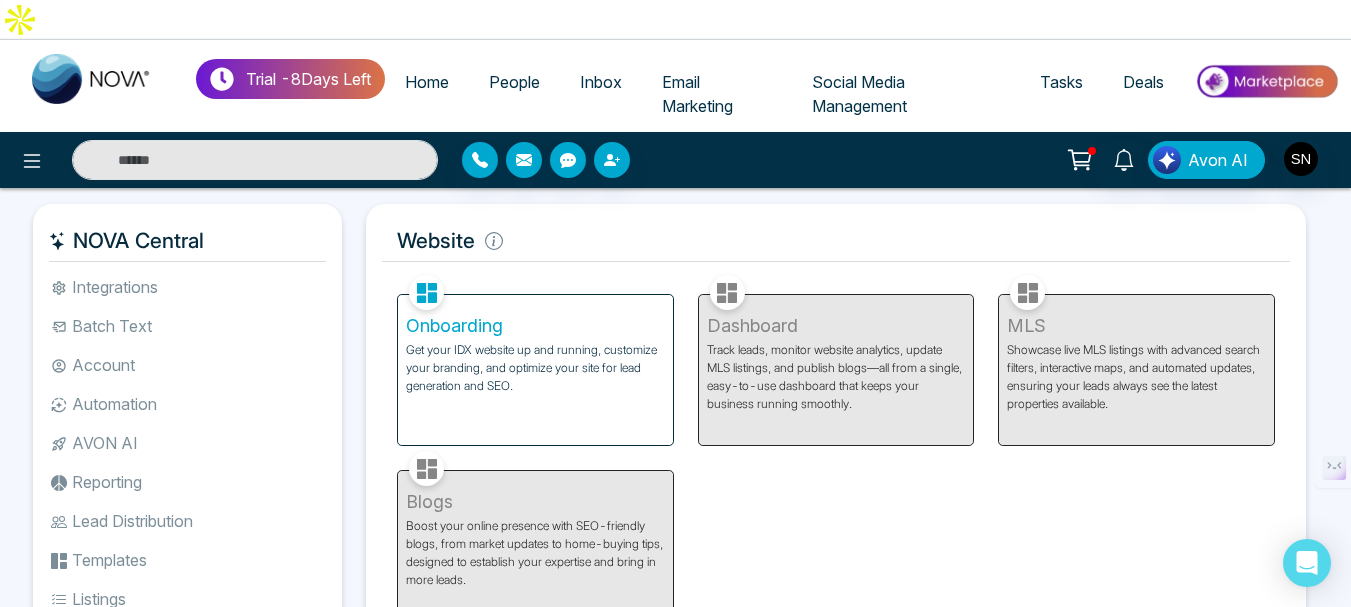 click on "Deals" at bounding box center [1143, 82] 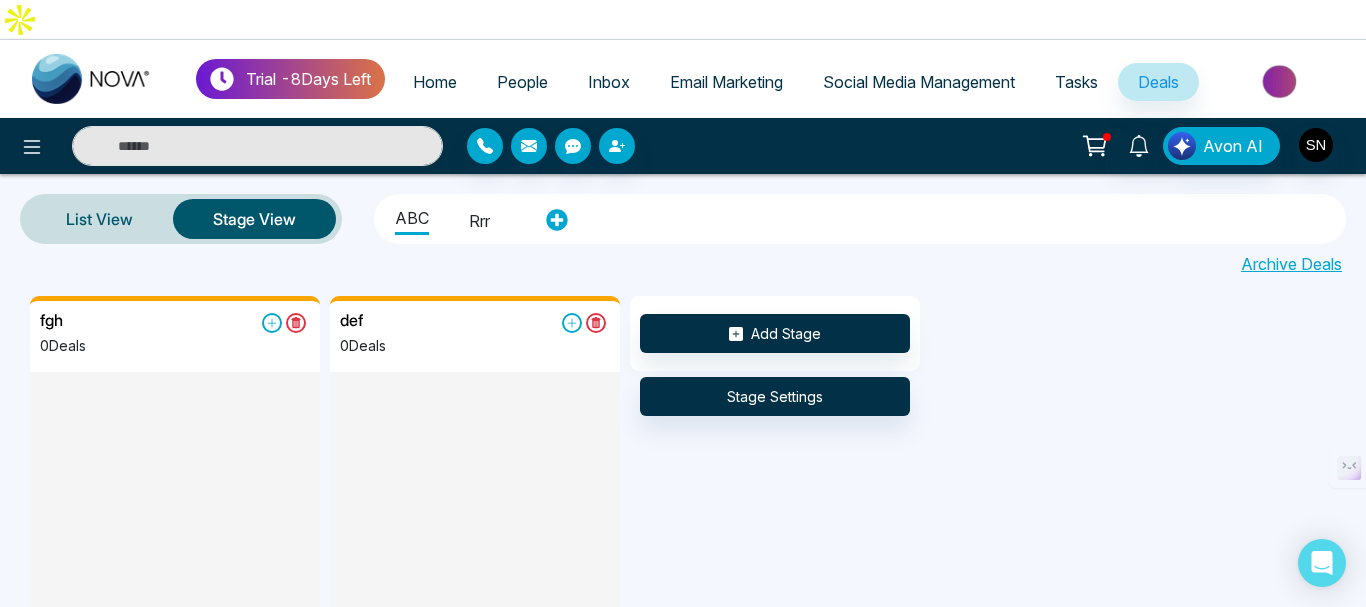 click on "Home" at bounding box center (435, 82) 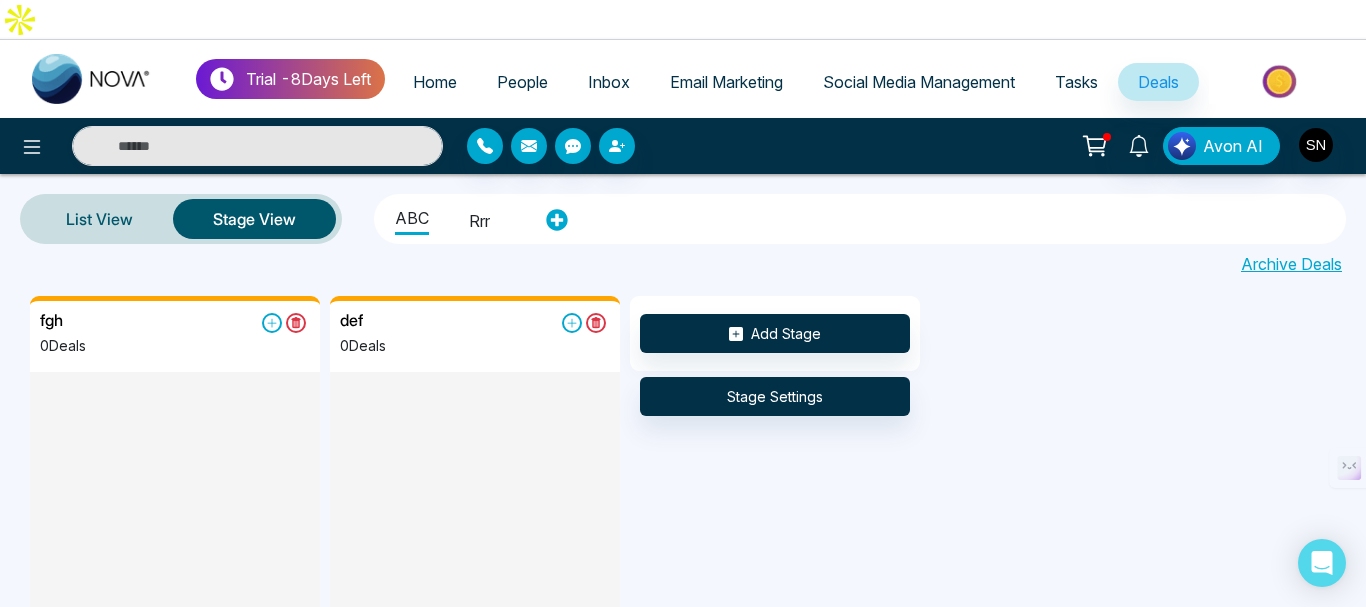 select on "*" 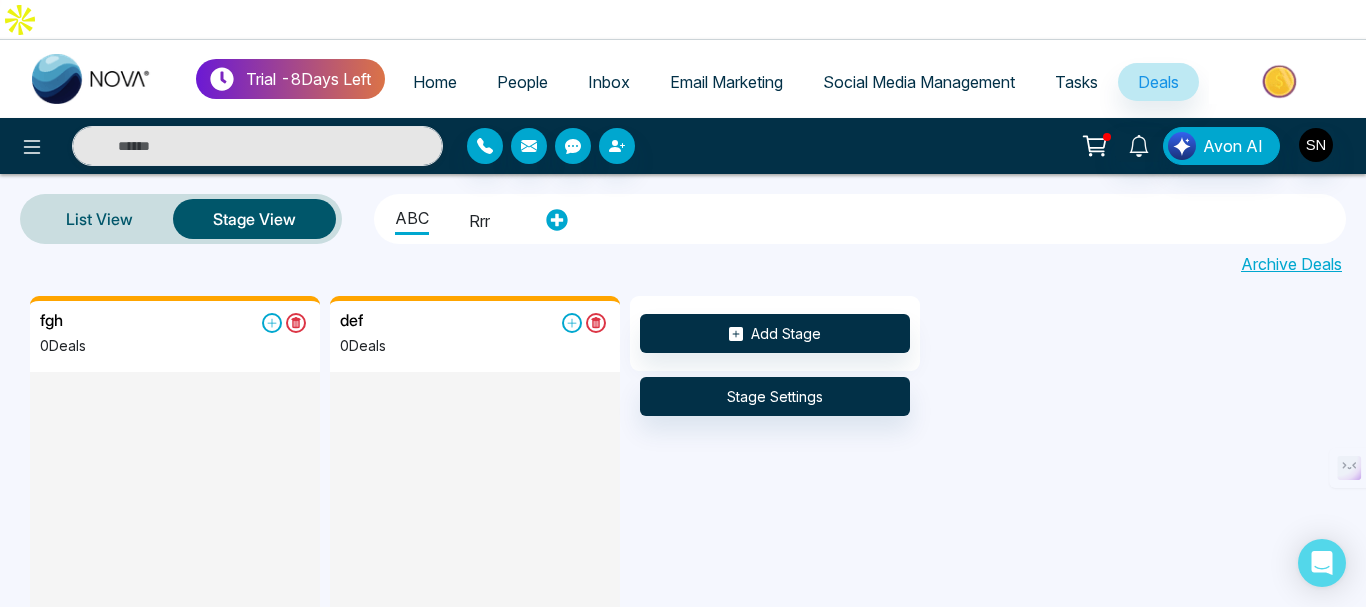 select on "*" 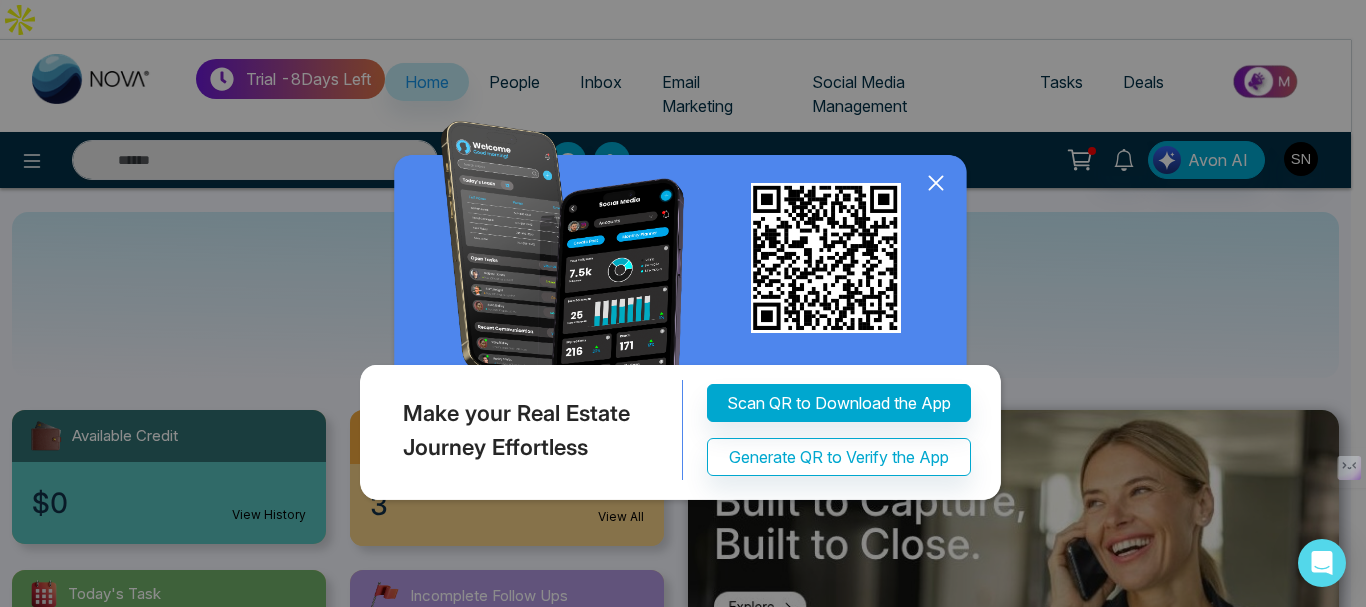 click 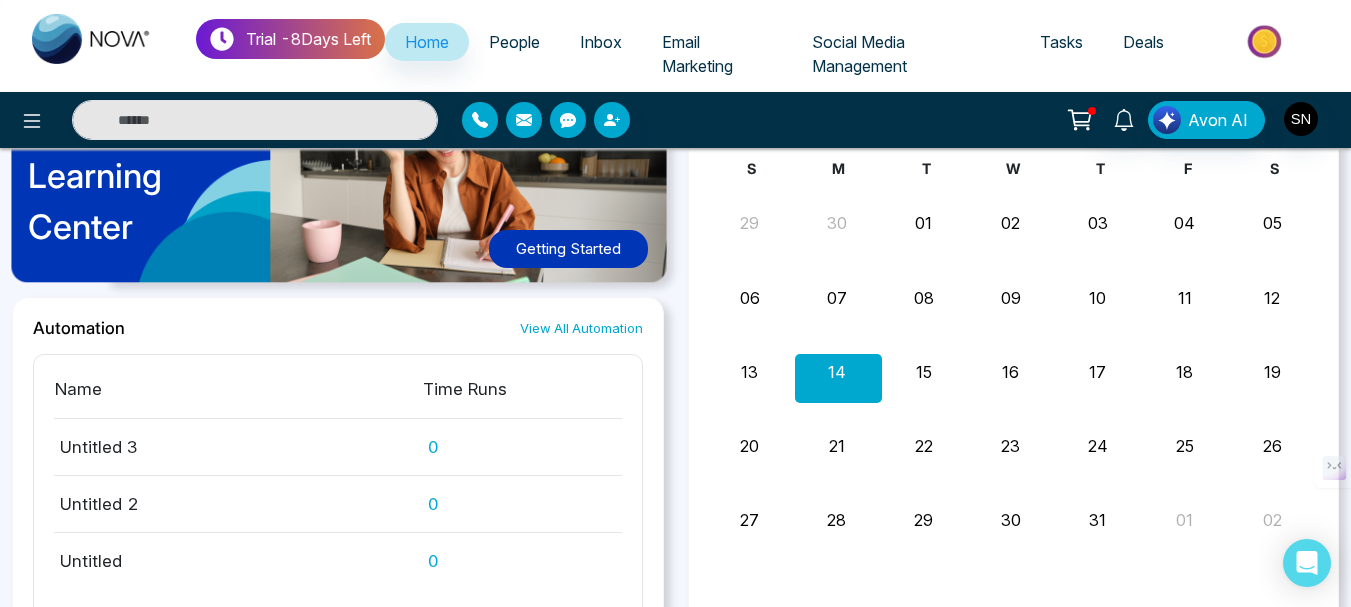 scroll, scrollTop: 1200, scrollLeft: 0, axis: vertical 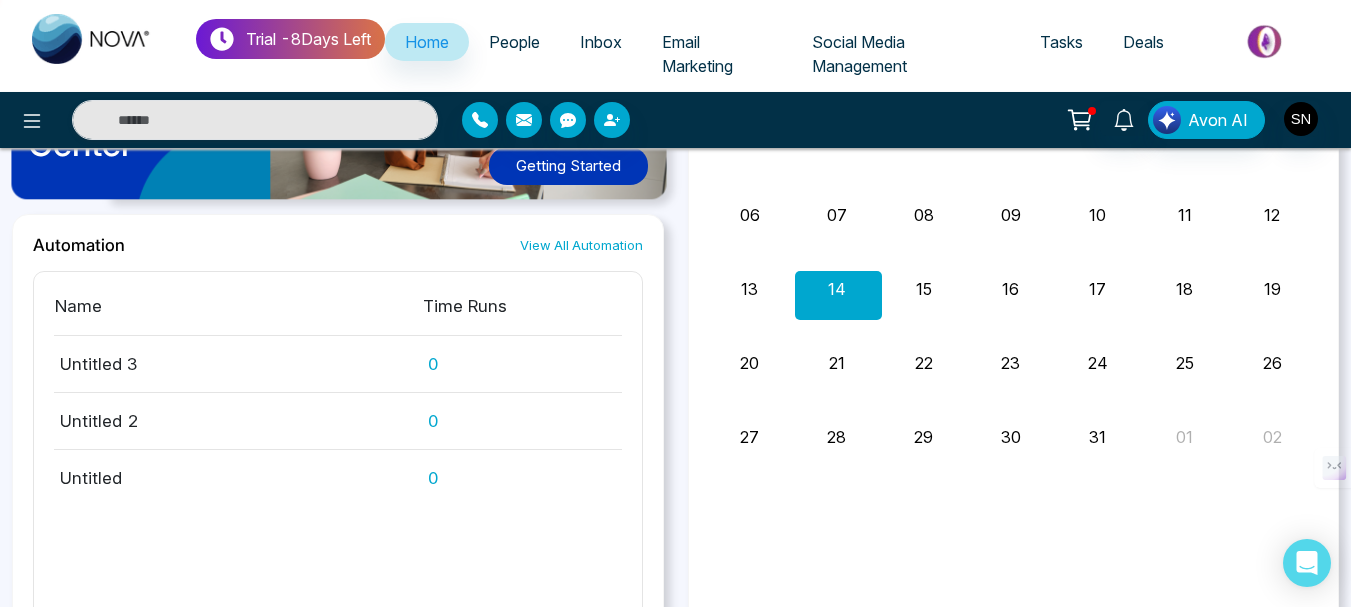 click on "15" at bounding box center [924, 289] 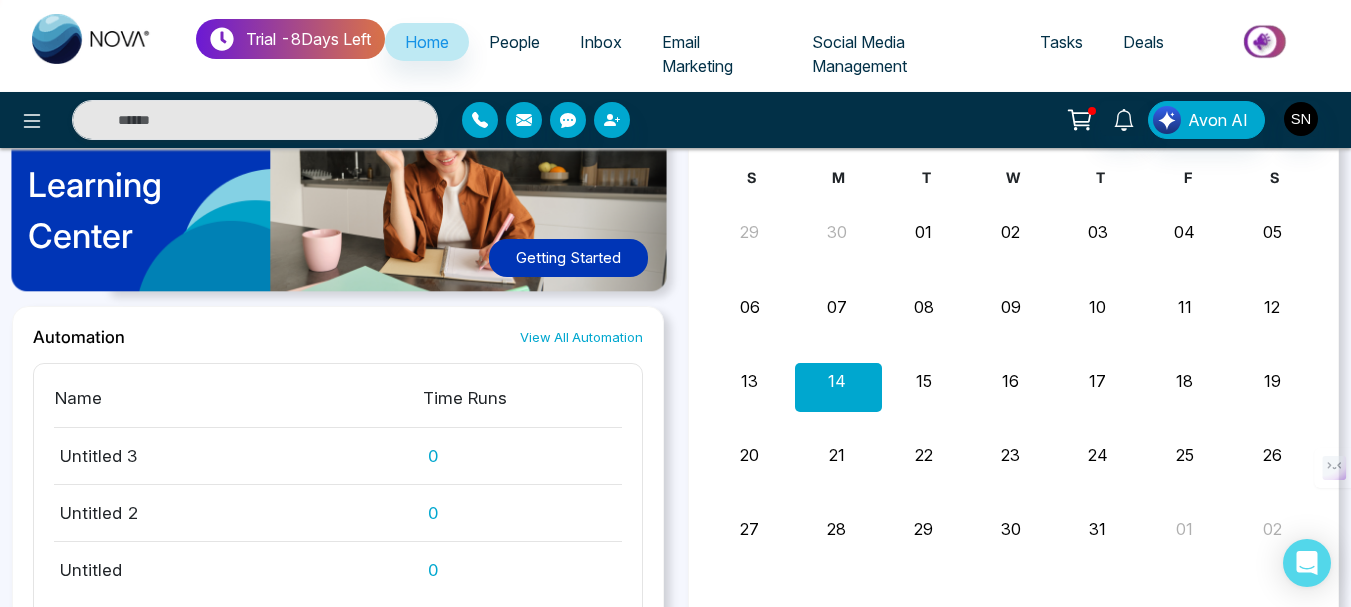 scroll, scrollTop: 1000, scrollLeft: 0, axis: vertical 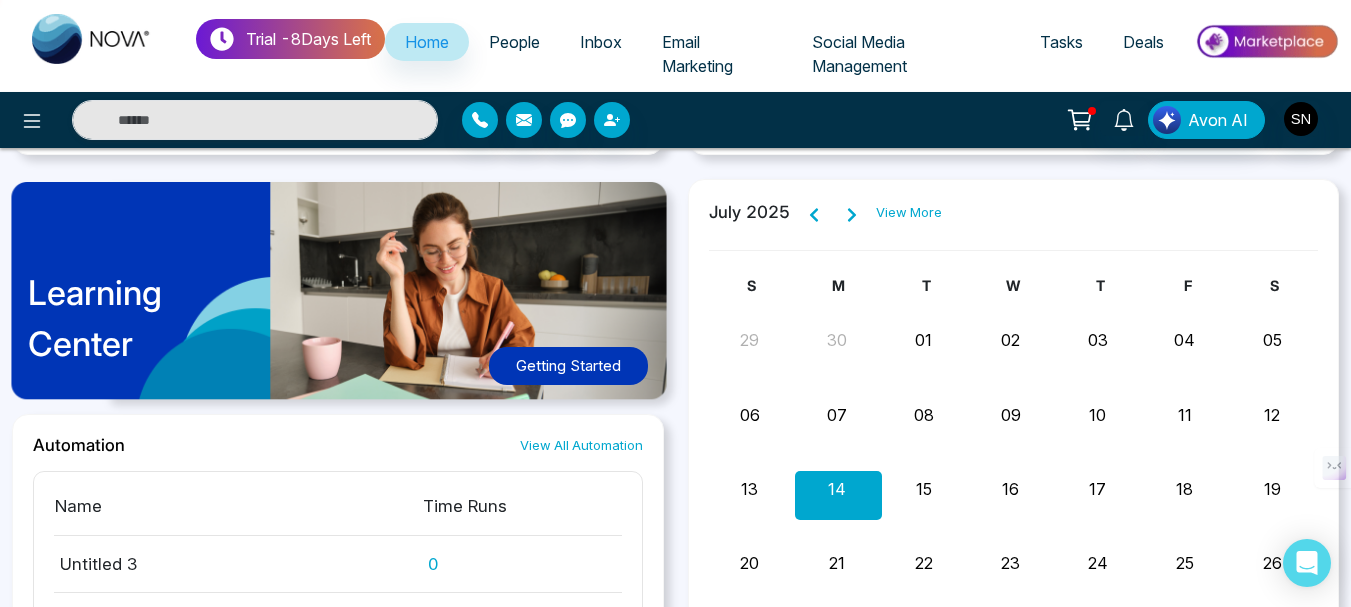 drag, startPoint x: 827, startPoint y: 456, endPoint x: 841, endPoint y: 445, distance: 17.804493 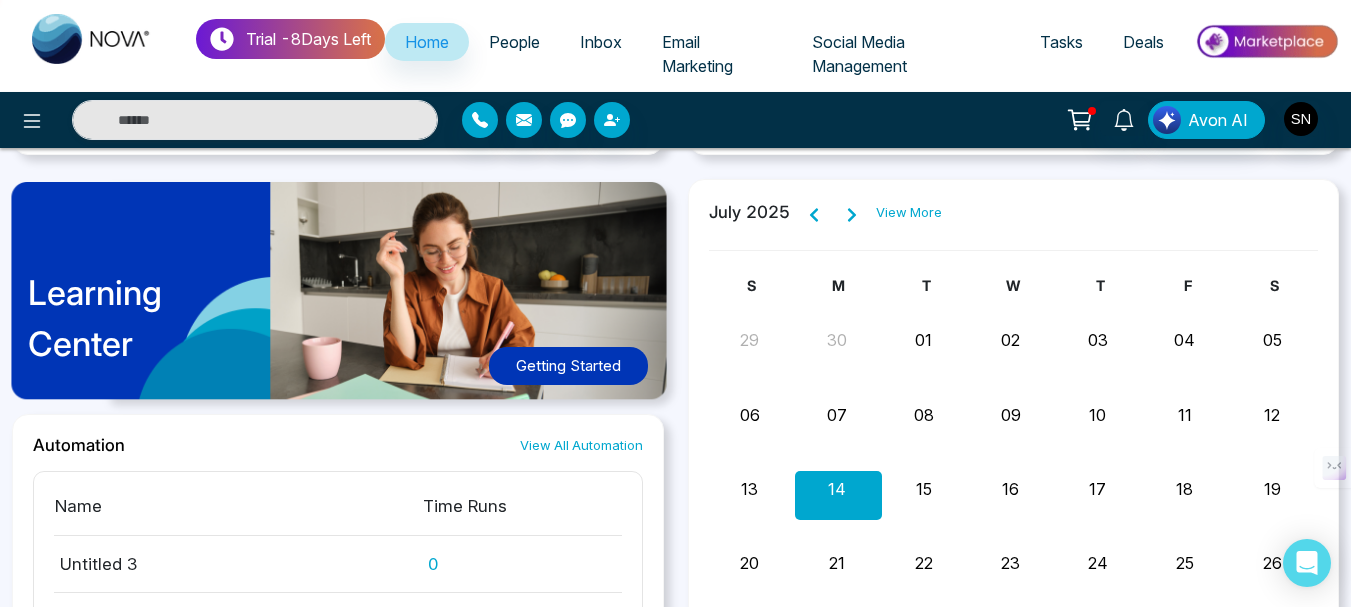 click on "14" at bounding box center (837, 486) 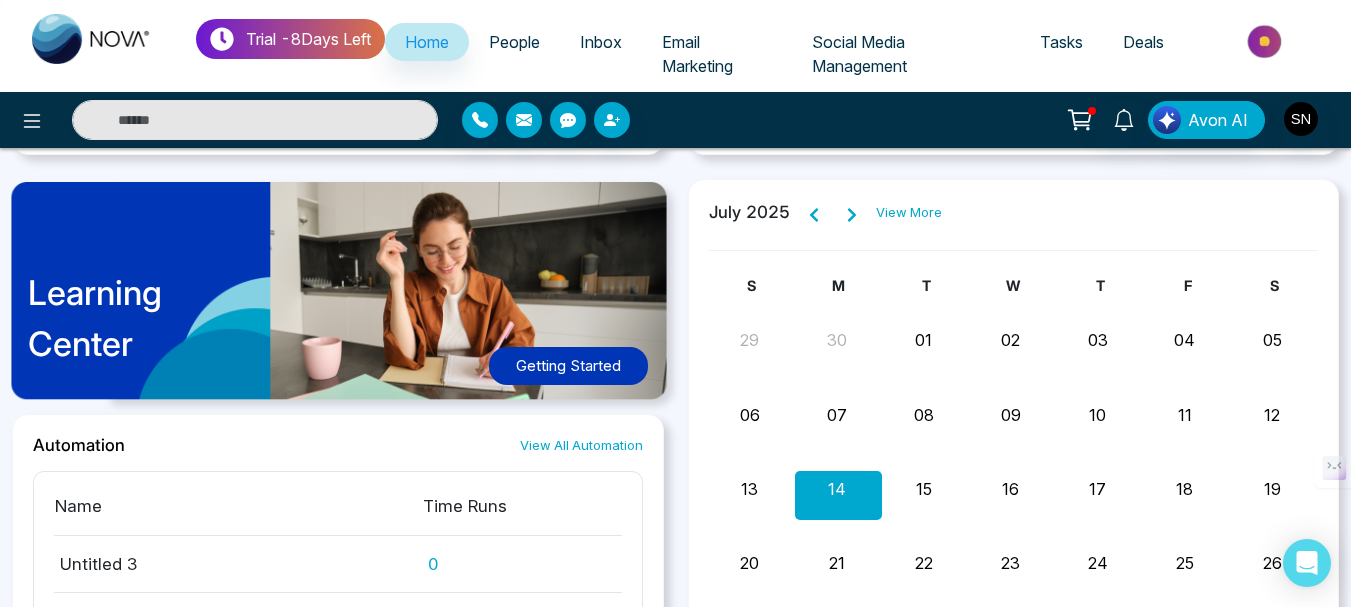 click on "14" at bounding box center [837, 489] 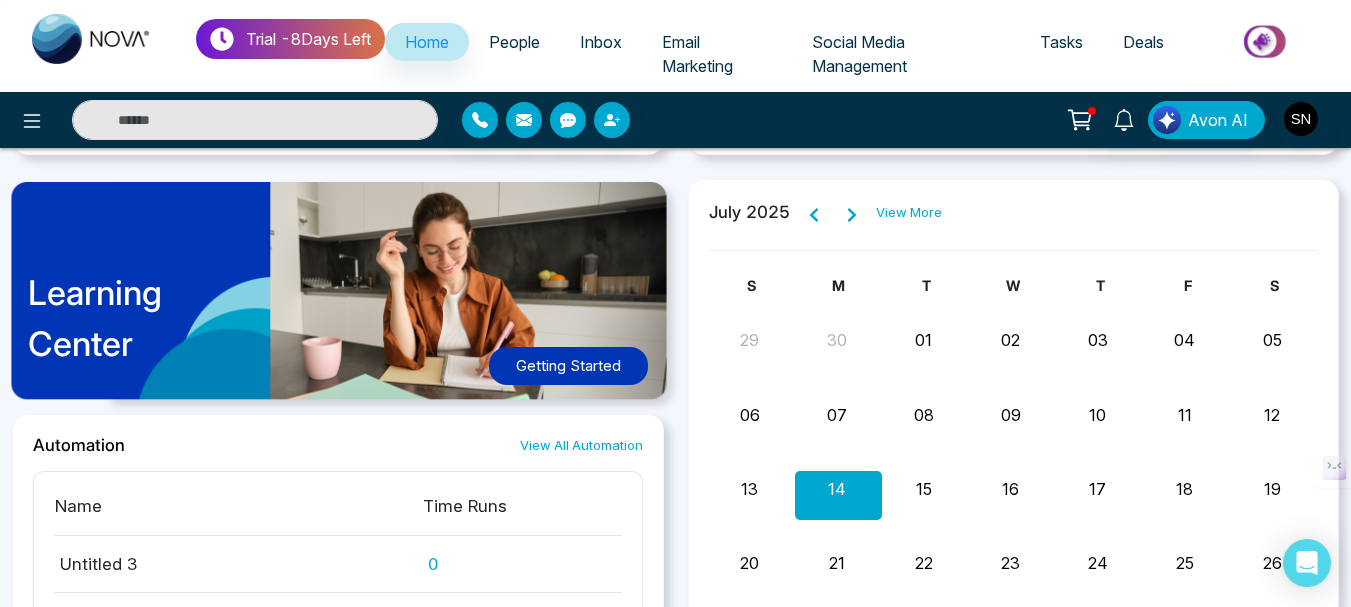 click on "14" at bounding box center (837, 489) 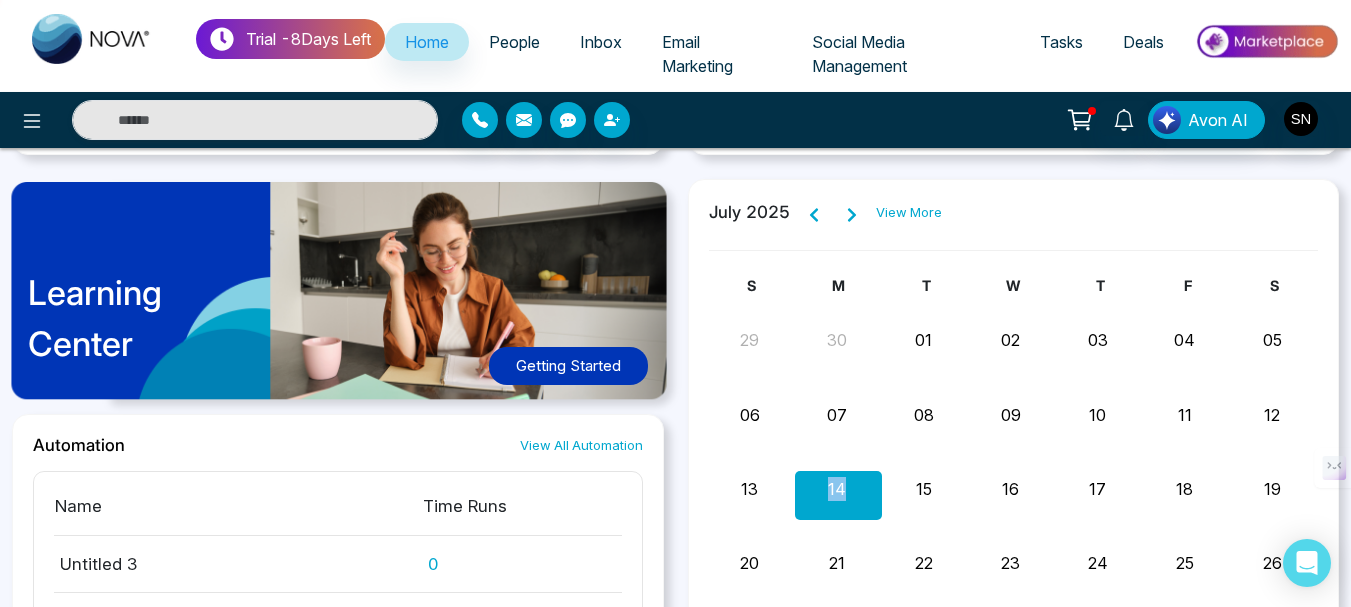 click on "14" at bounding box center (837, 489) 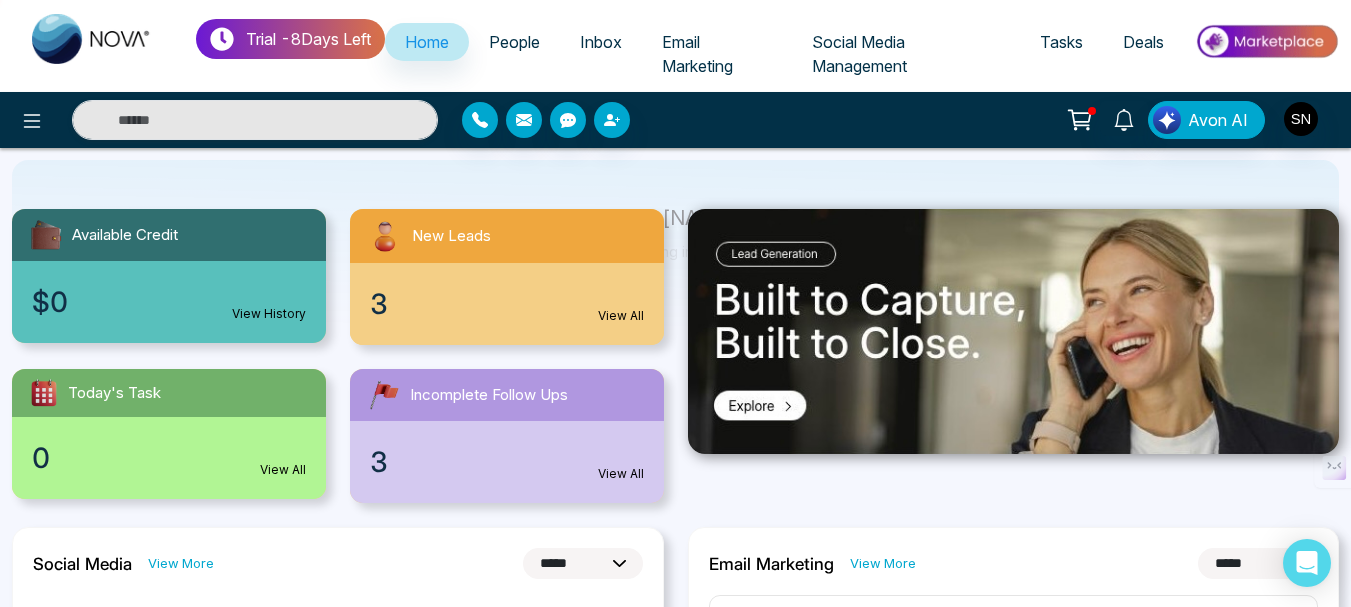 scroll, scrollTop: 0, scrollLeft: 0, axis: both 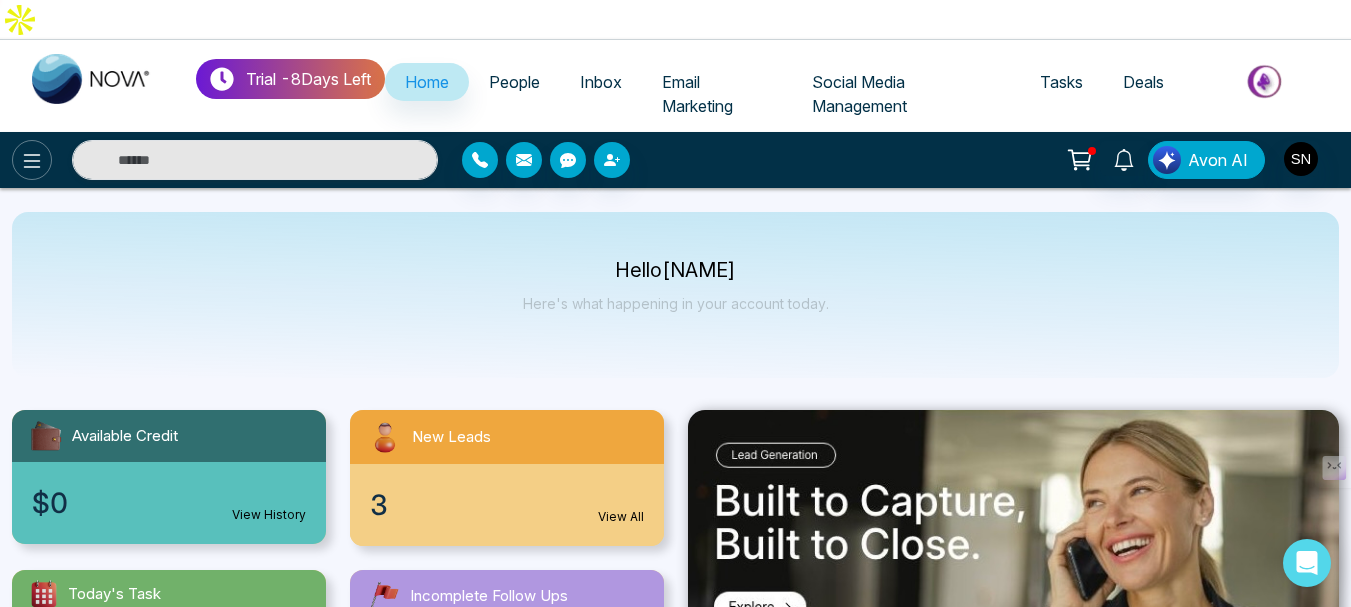 click 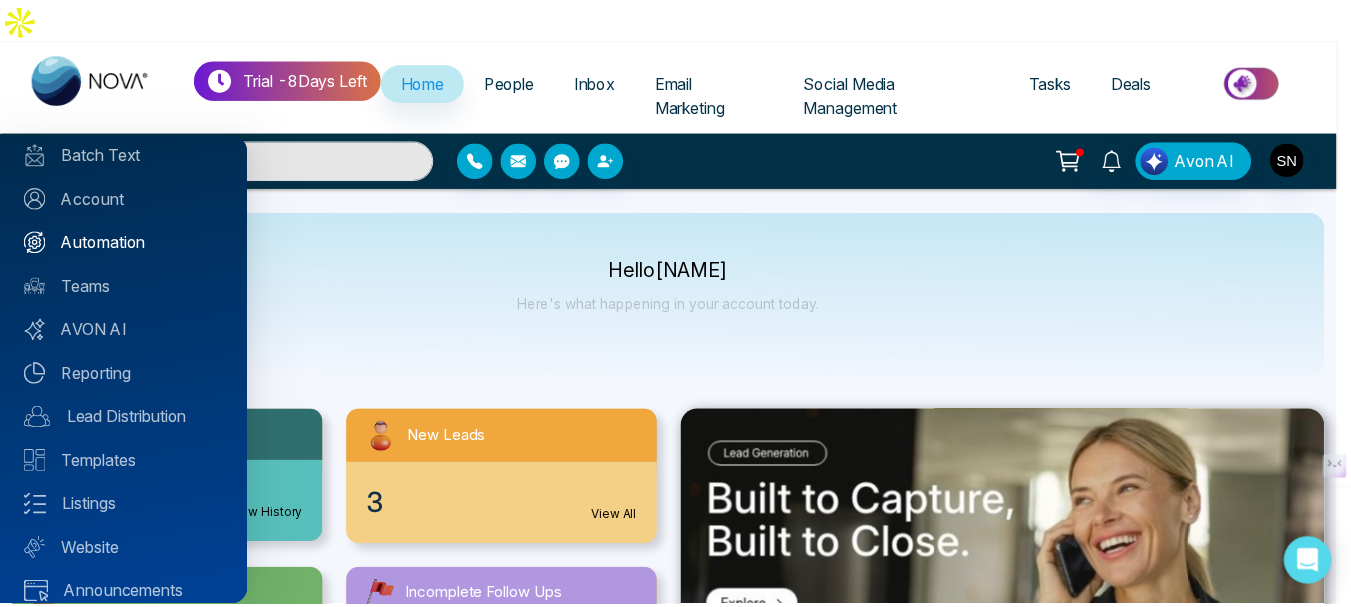 scroll, scrollTop: 200, scrollLeft: 0, axis: vertical 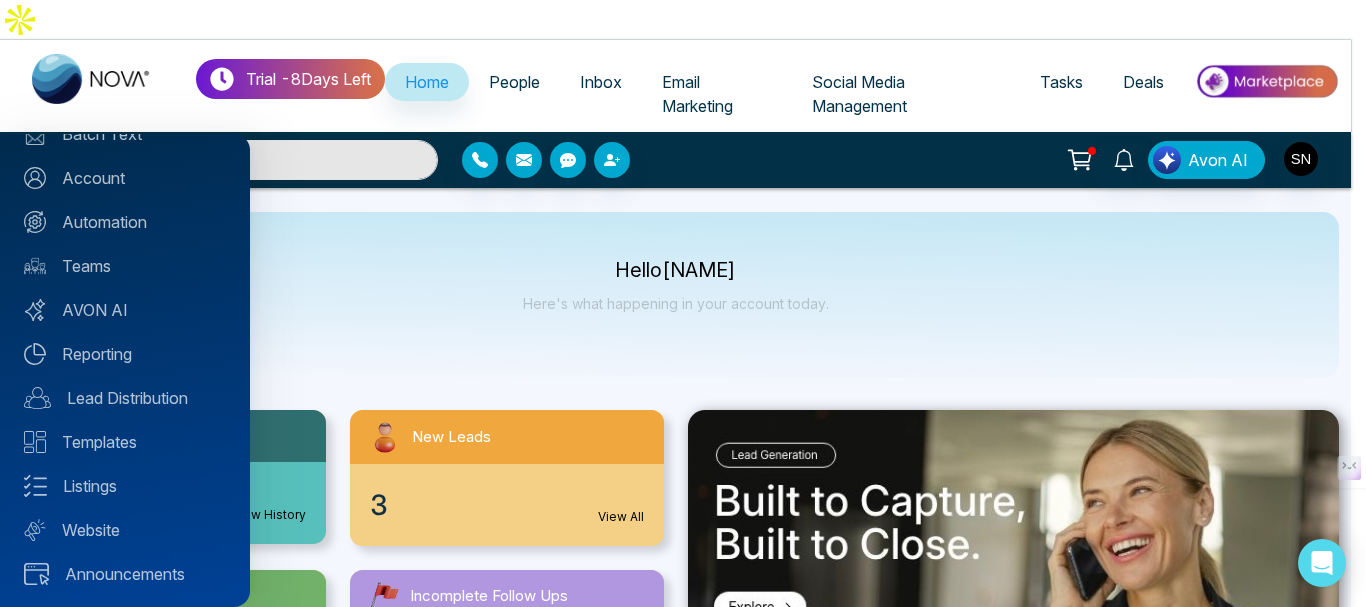 click at bounding box center (683, 303) 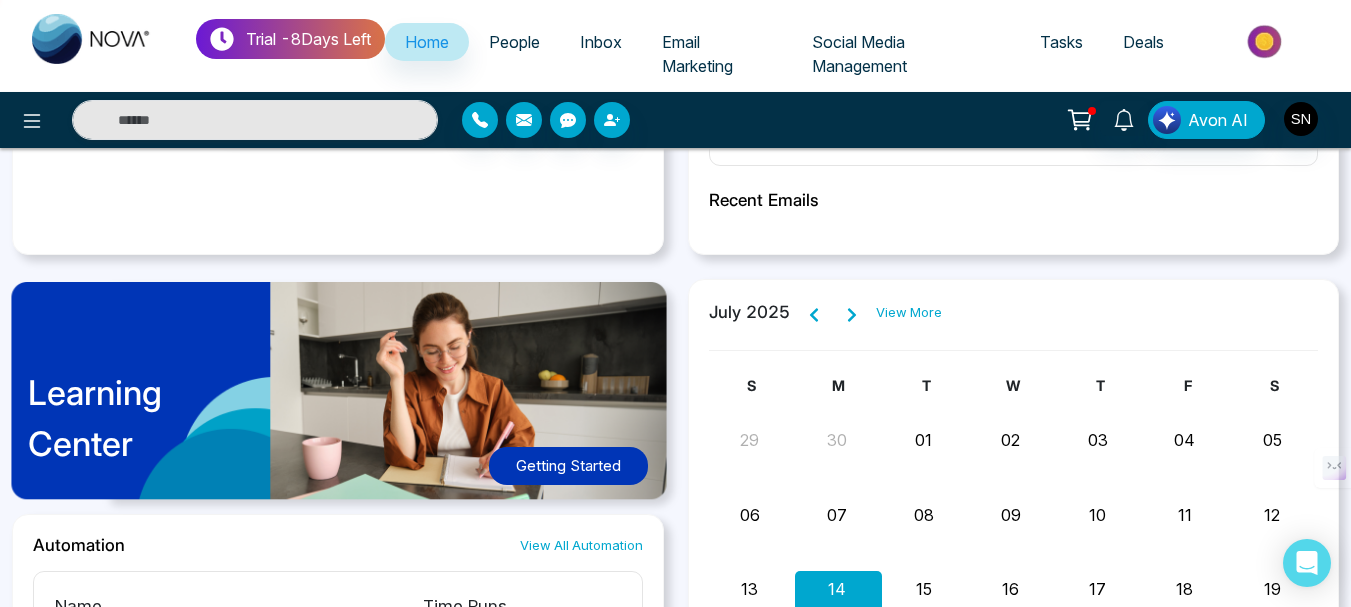 scroll, scrollTop: 1100, scrollLeft: 0, axis: vertical 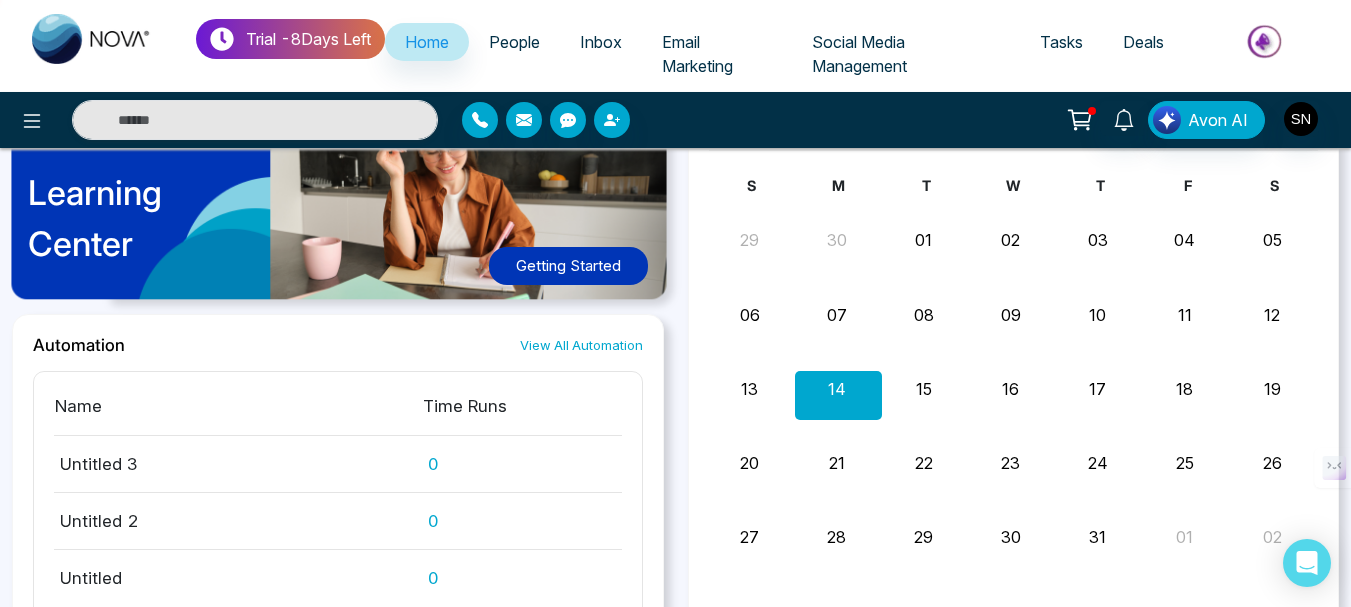 click on "Getting Started" at bounding box center [568, 266] 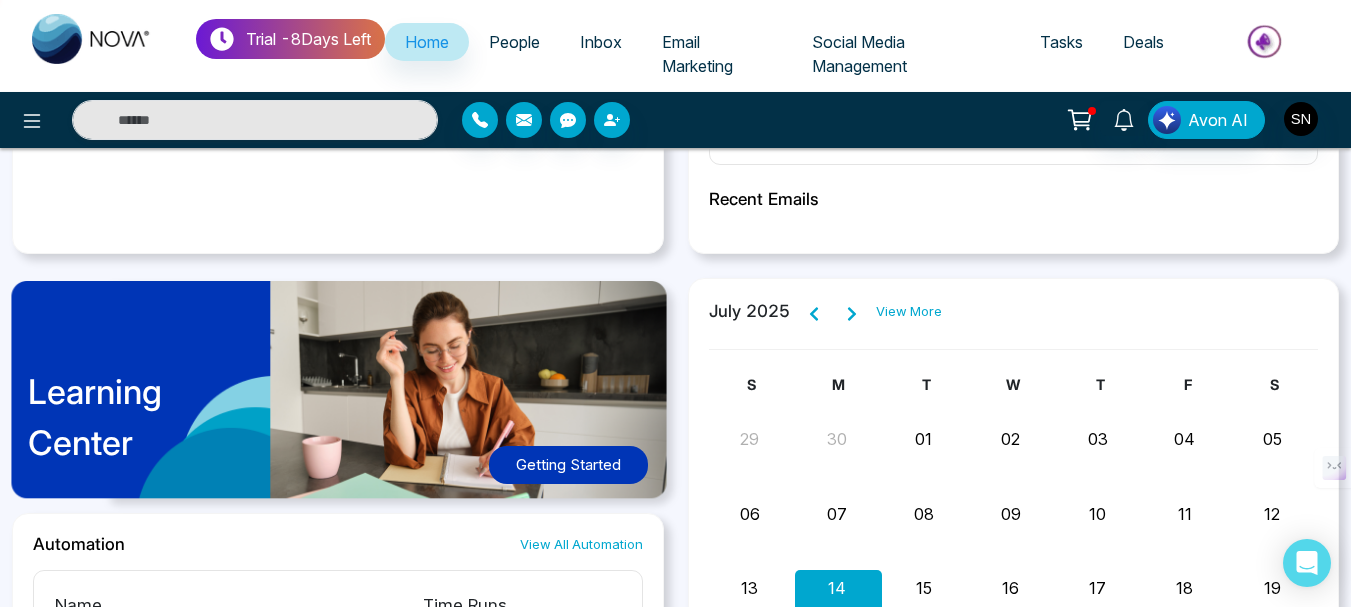 scroll, scrollTop: 900, scrollLeft: 0, axis: vertical 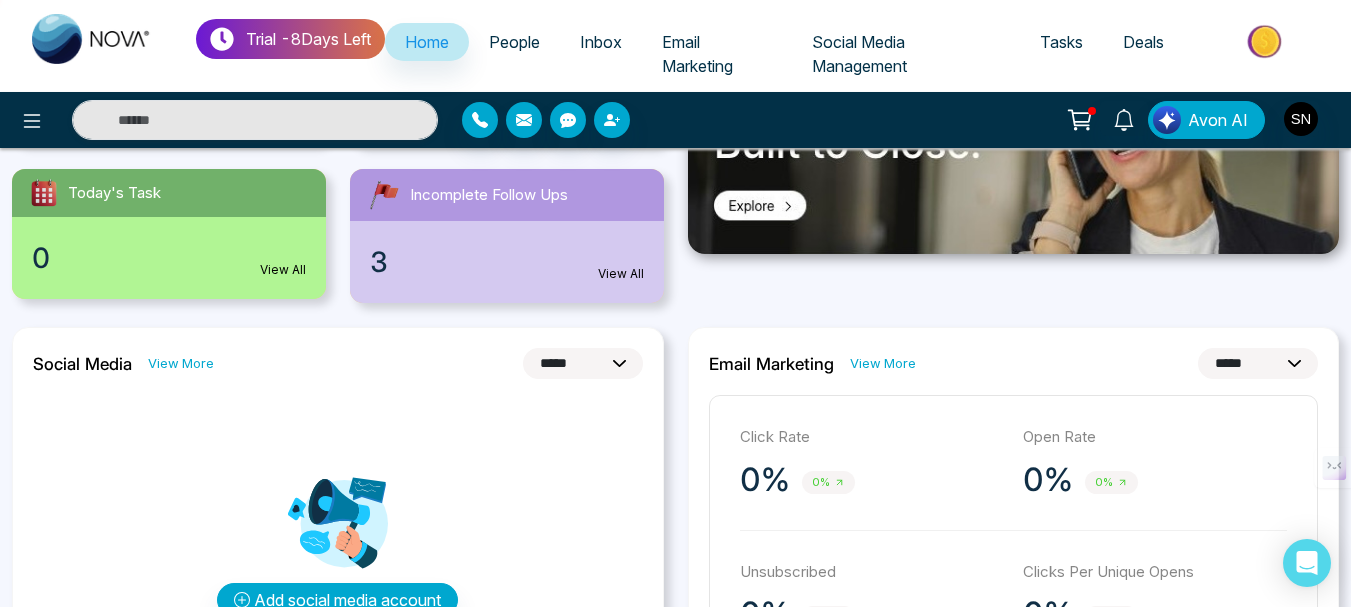 click on "People" at bounding box center (514, 42) 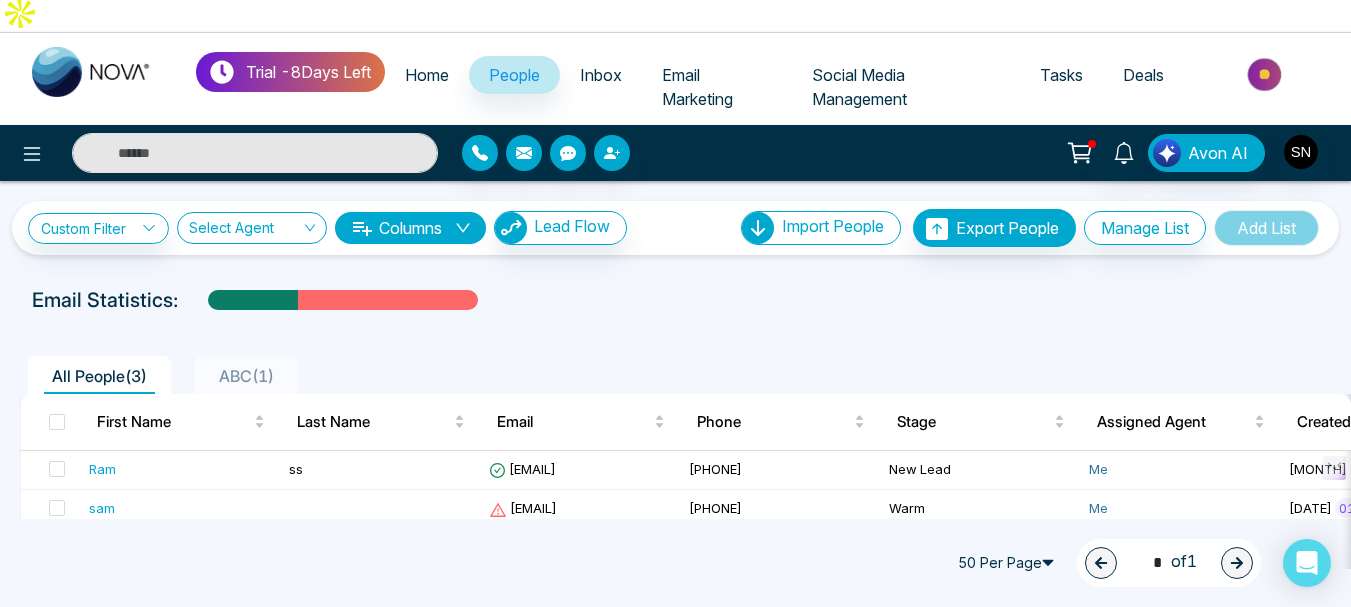 scroll, scrollTop: 0, scrollLeft: 0, axis: both 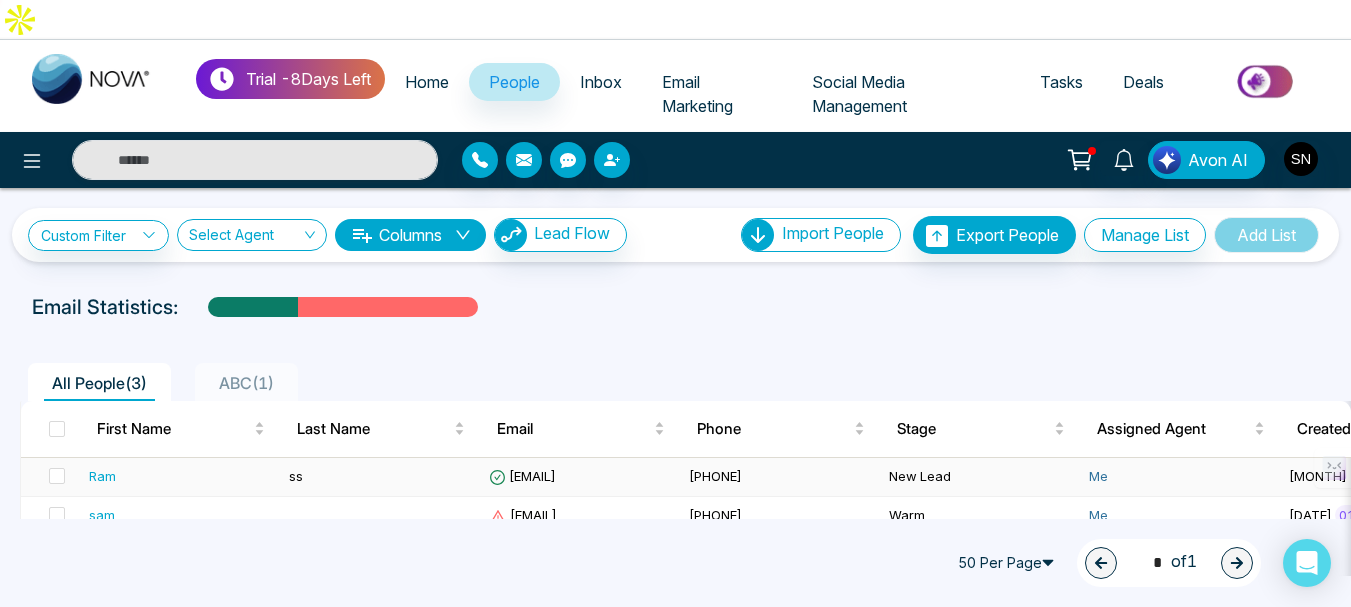 click on "Ram" at bounding box center [102, 476] 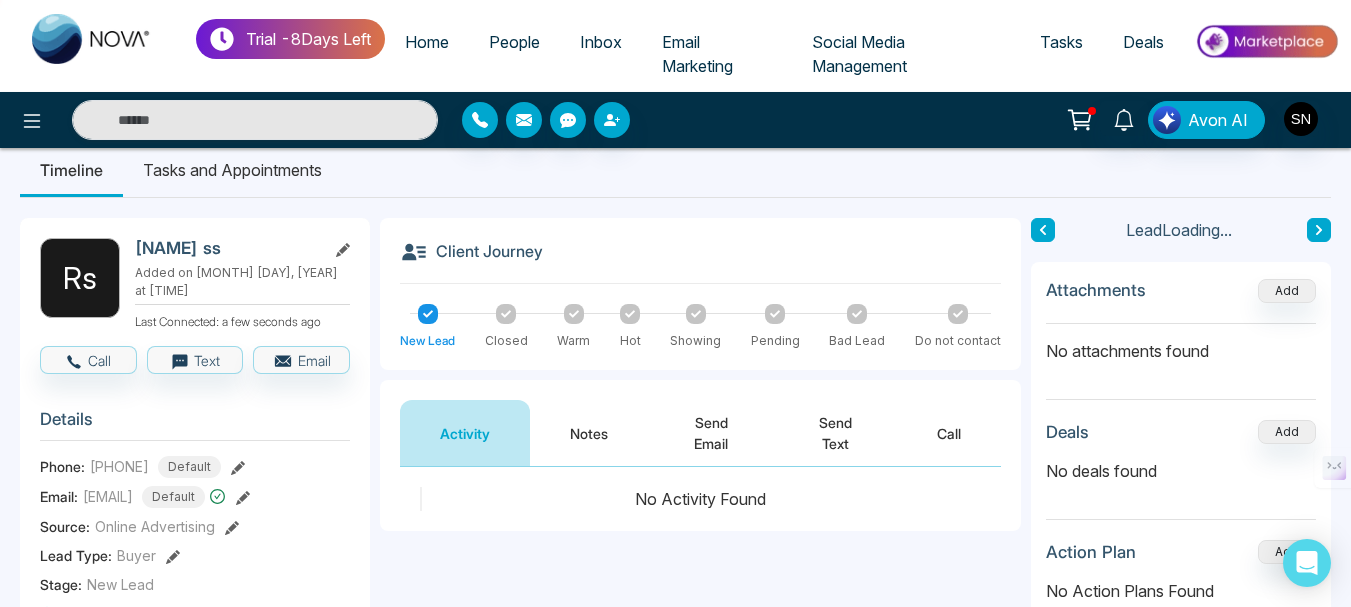scroll, scrollTop: 100, scrollLeft: 0, axis: vertical 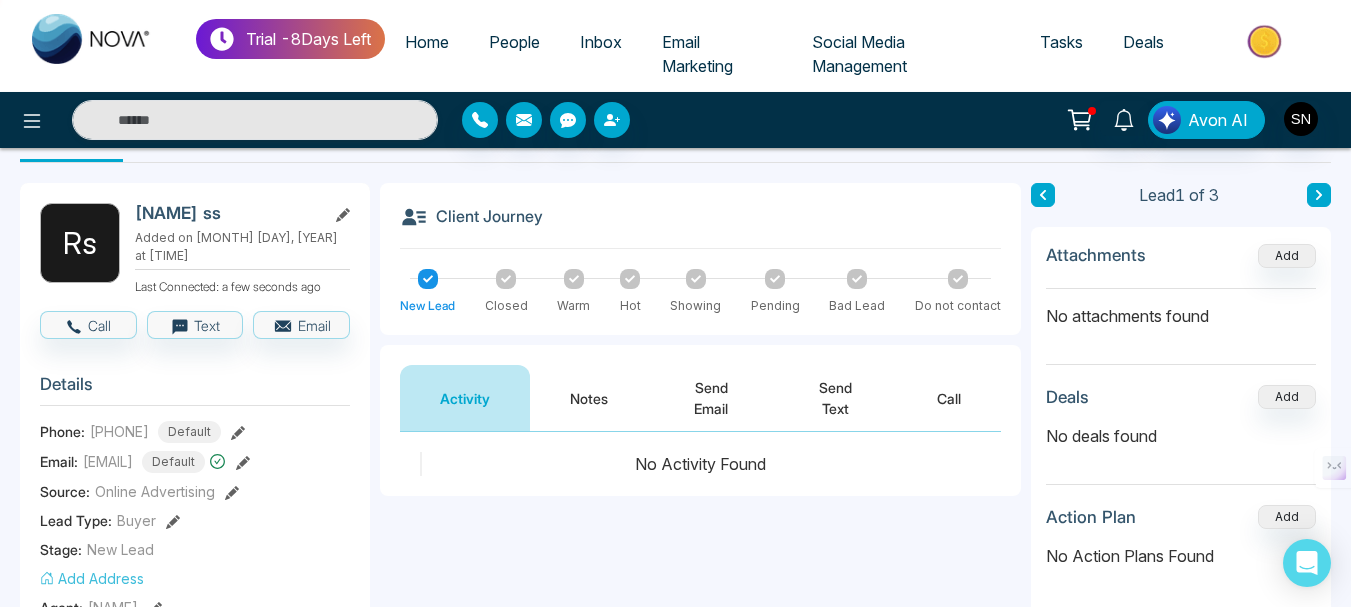 click 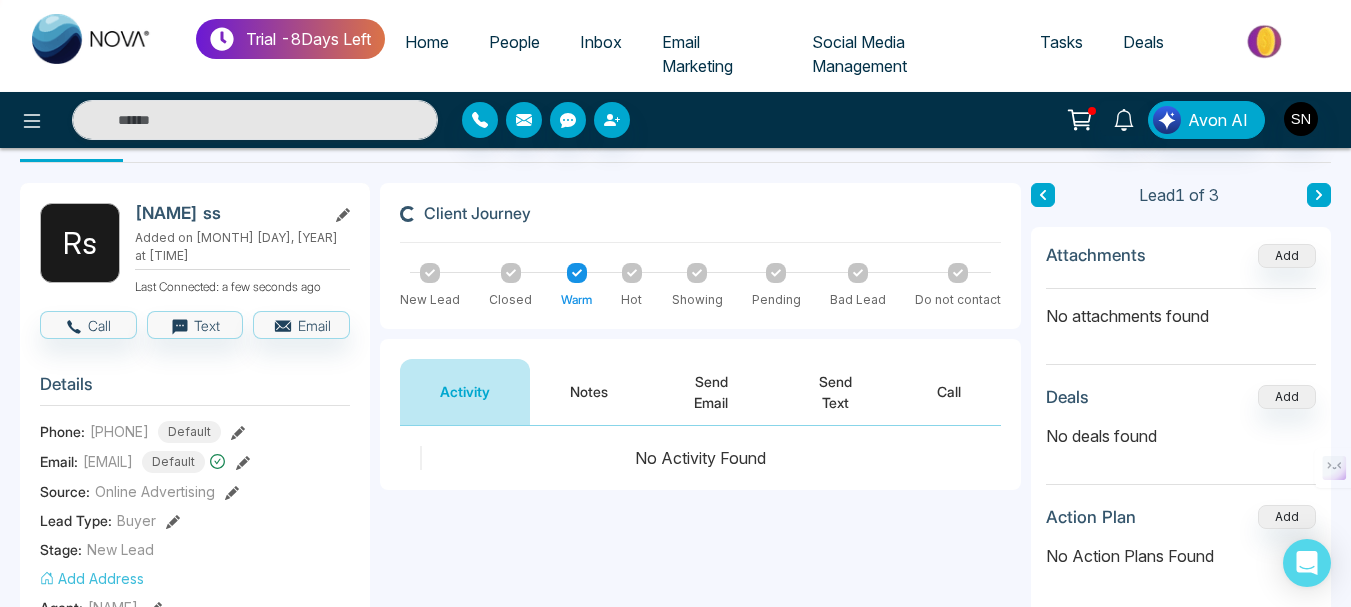 click on "Notes" at bounding box center [589, 392] 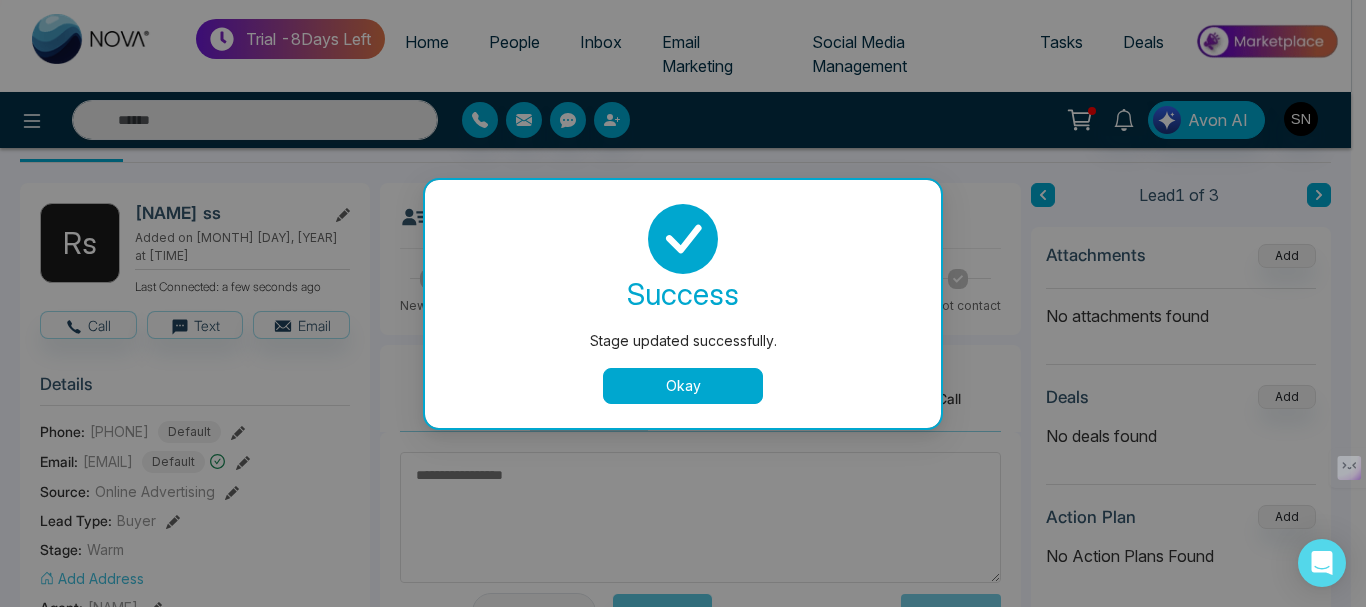 click on "Okay" at bounding box center [683, 386] 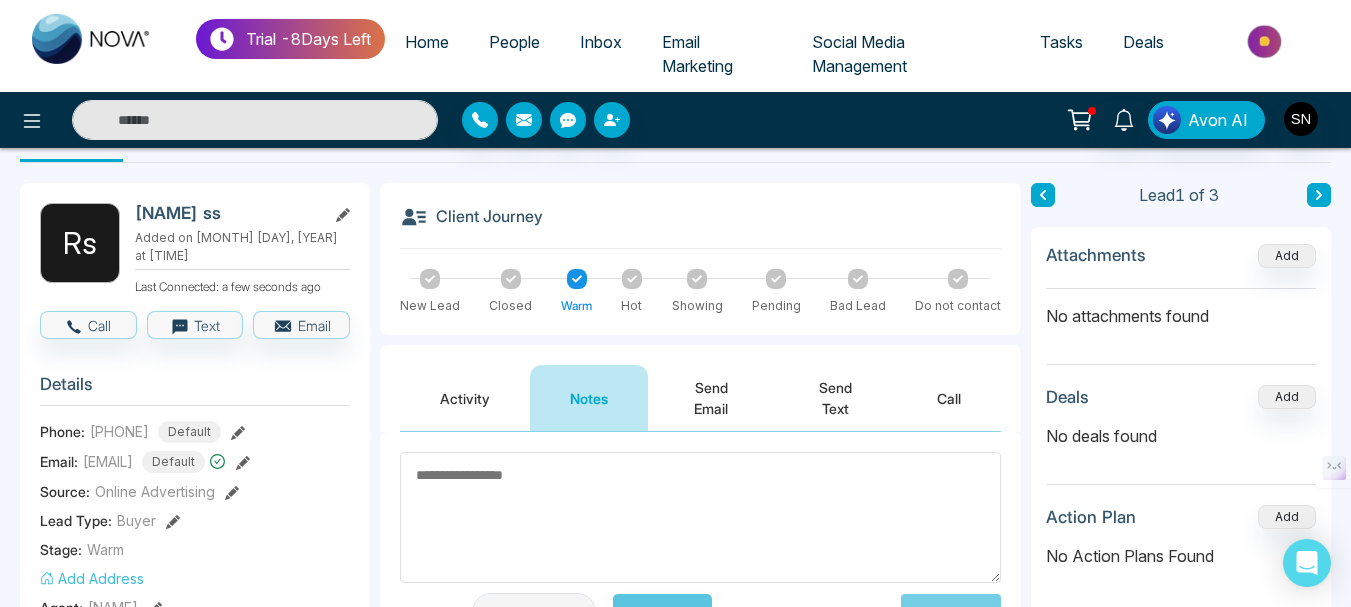 click on "Send Email" at bounding box center [711, 398] 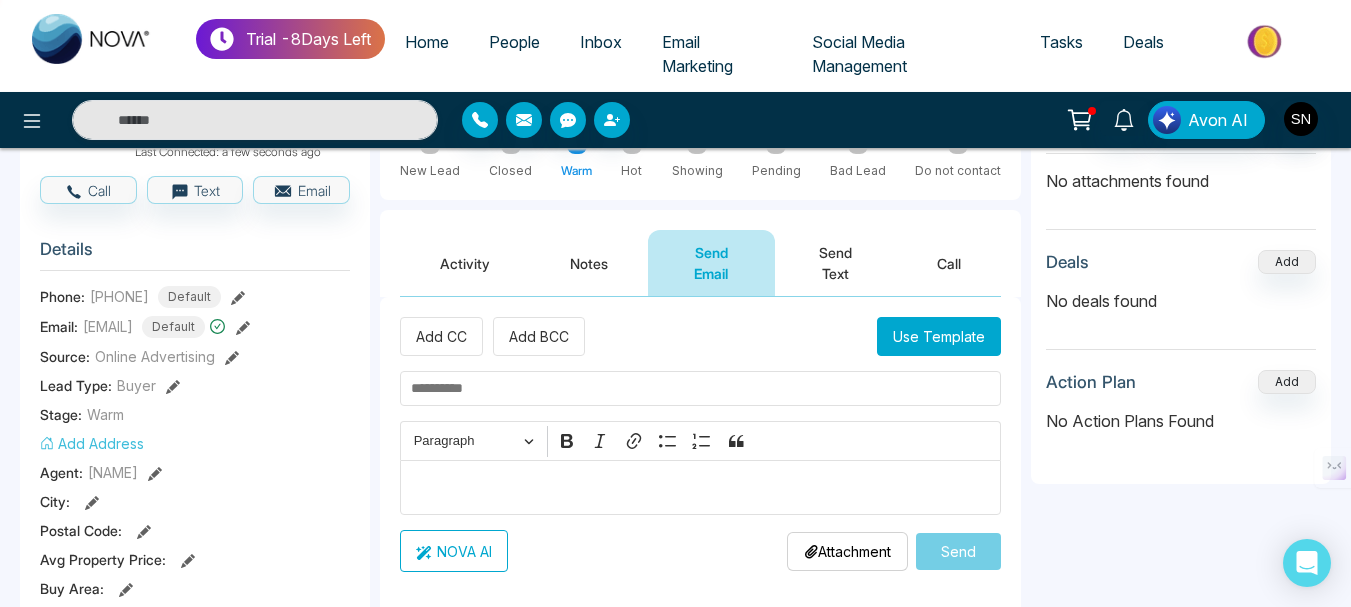 scroll, scrollTop: 200, scrollLeft: 0, axis: vertical 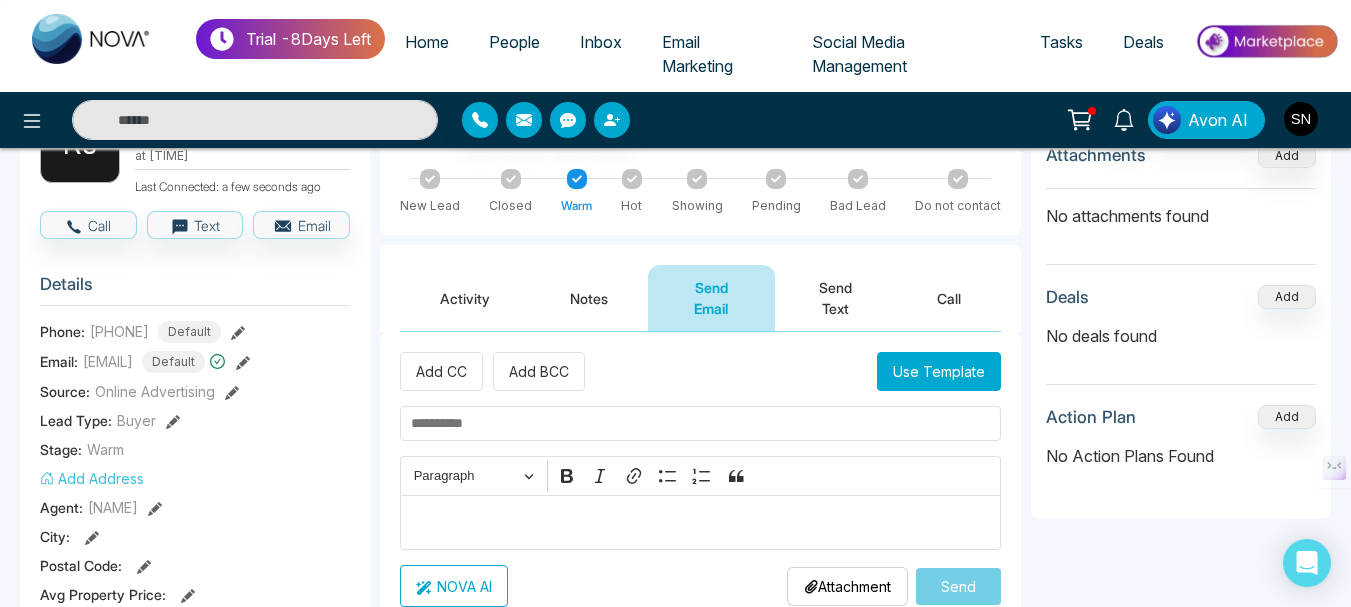 click on "Send Text" at bounding box center [836, 298] 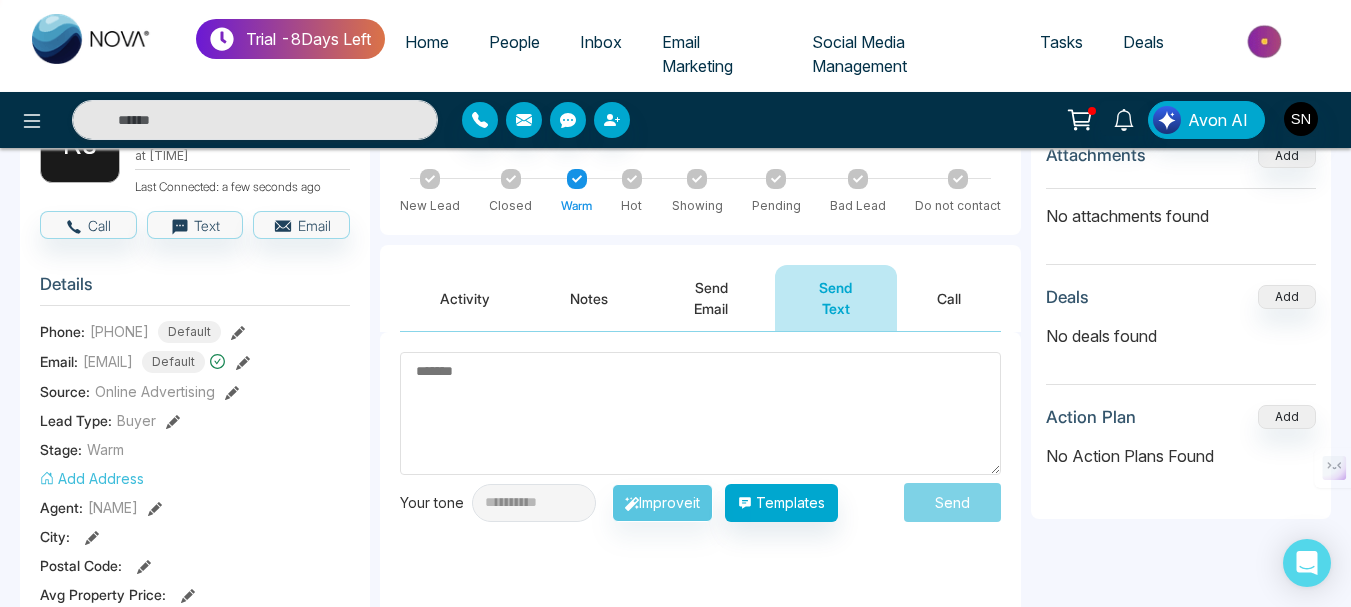 click on "Call" at bounding box center (949, 298) 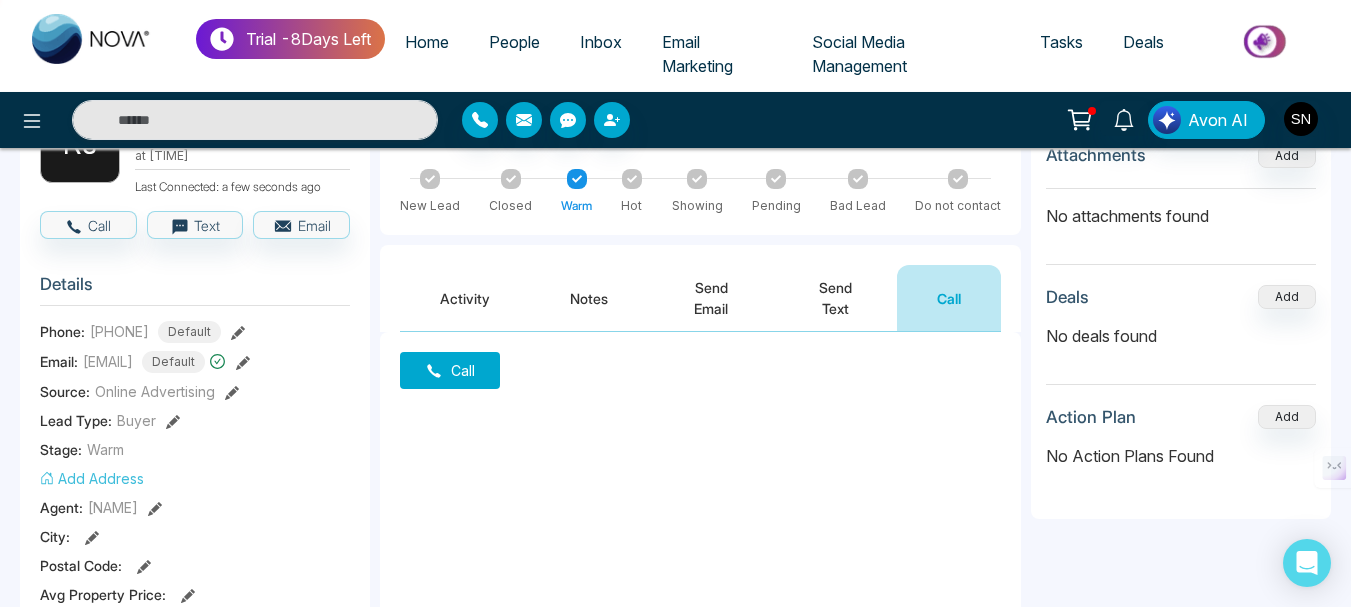 click on "Notes" at bounding box center [589, 298] 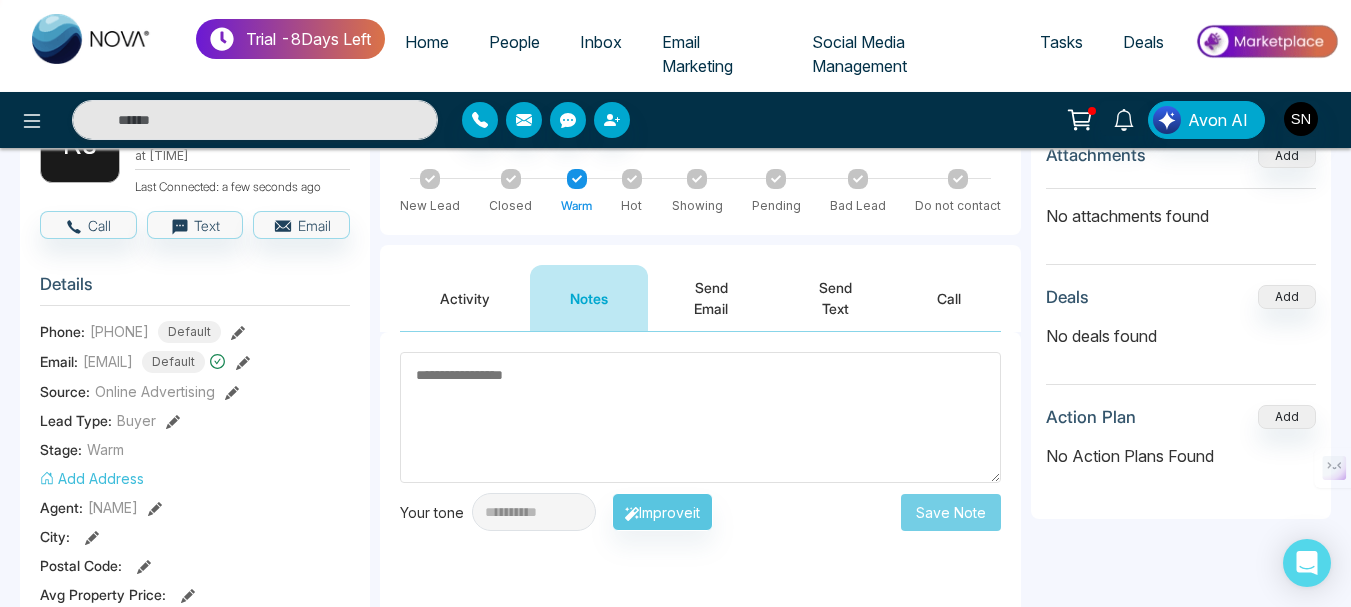 click on "Activity" at bounding box center [465, 298] 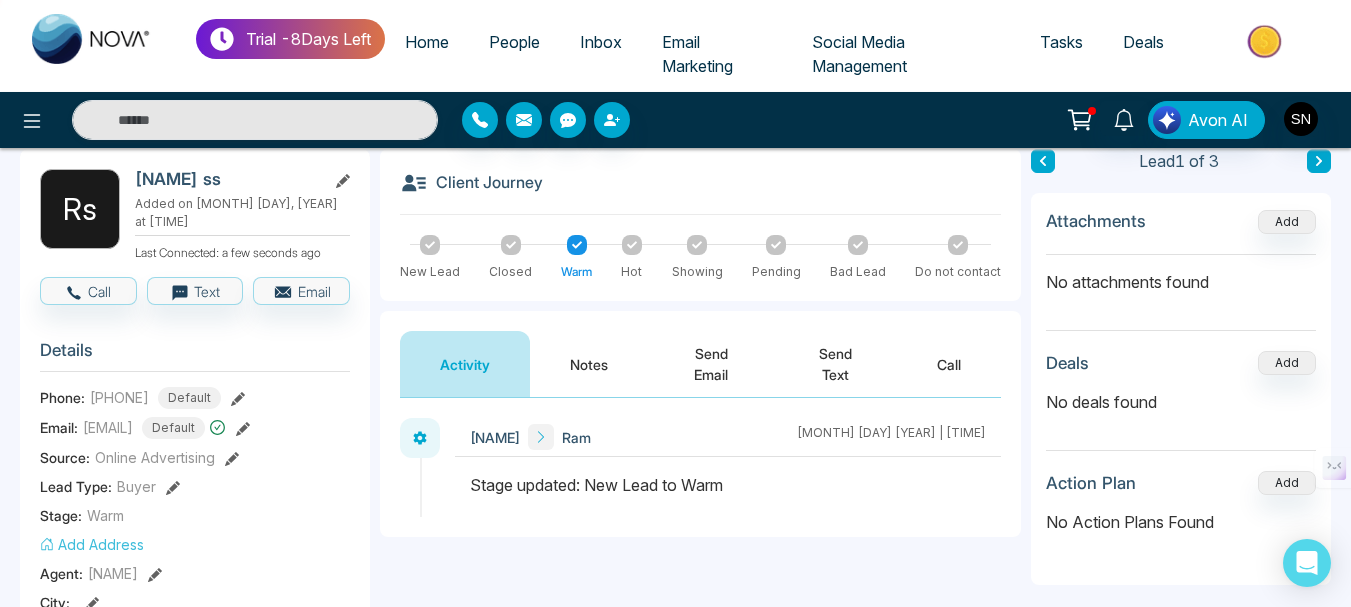 scroll, scrollTop: 300, scrollLeft: 0, axis: vertical 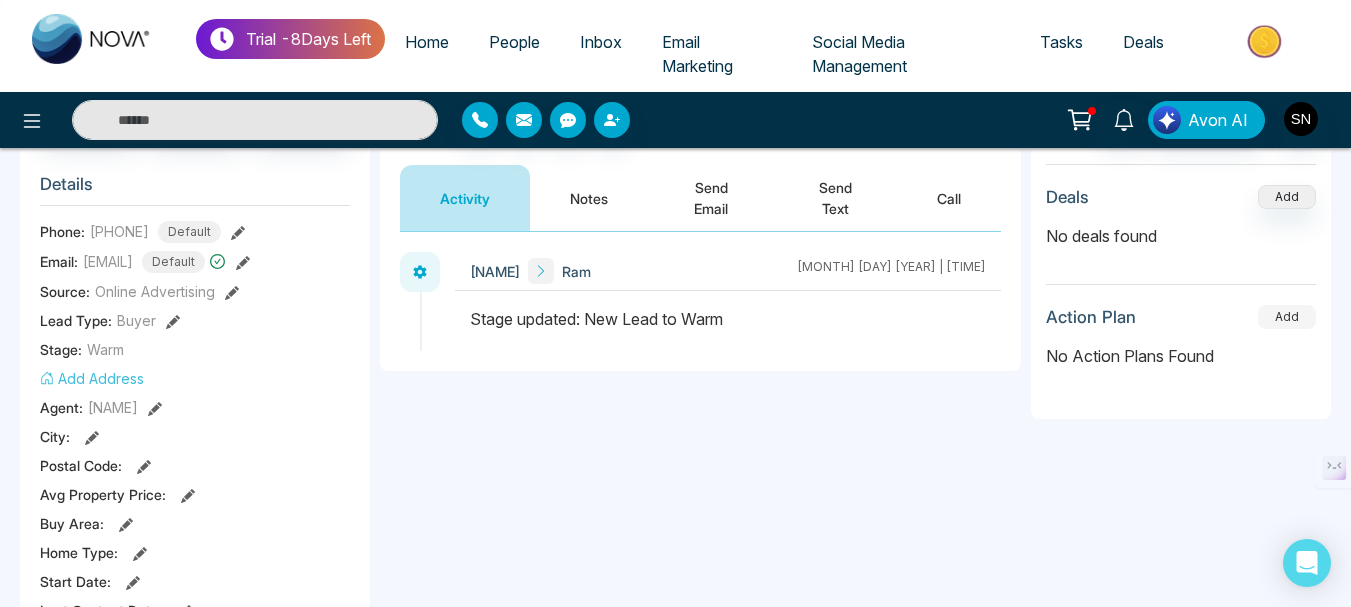 click on "Add" at bounding box center (1287, 317) 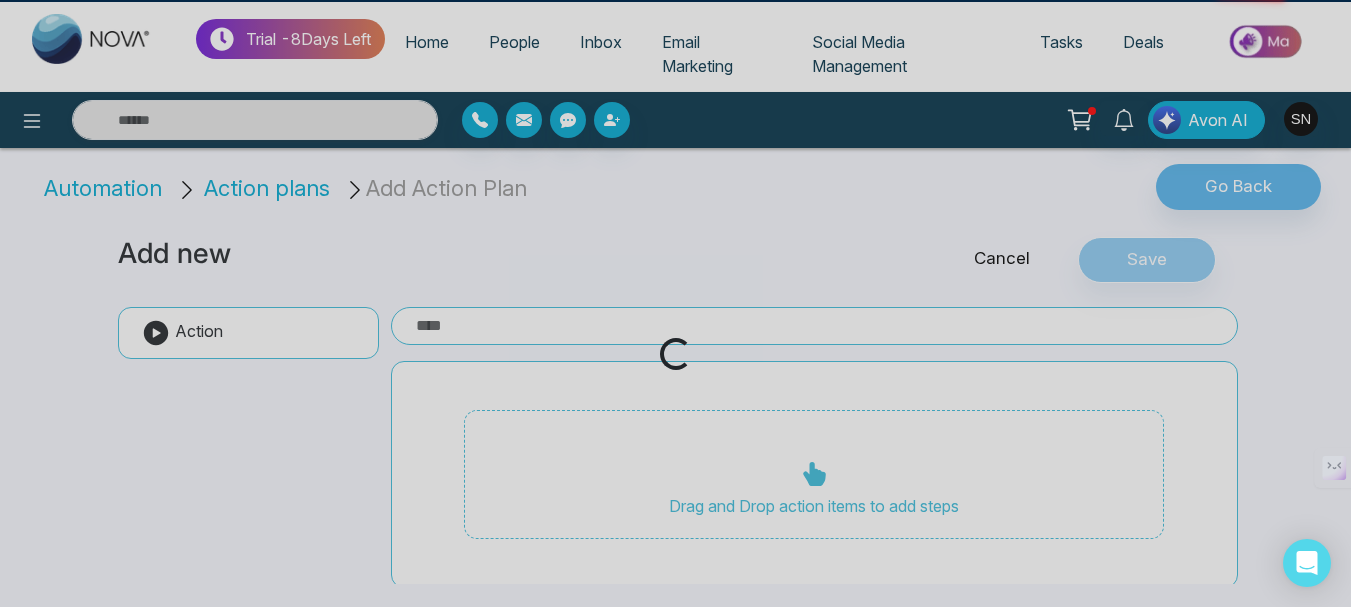 scroll, scrollTop: 0, scrollLeft: 0, axis: both 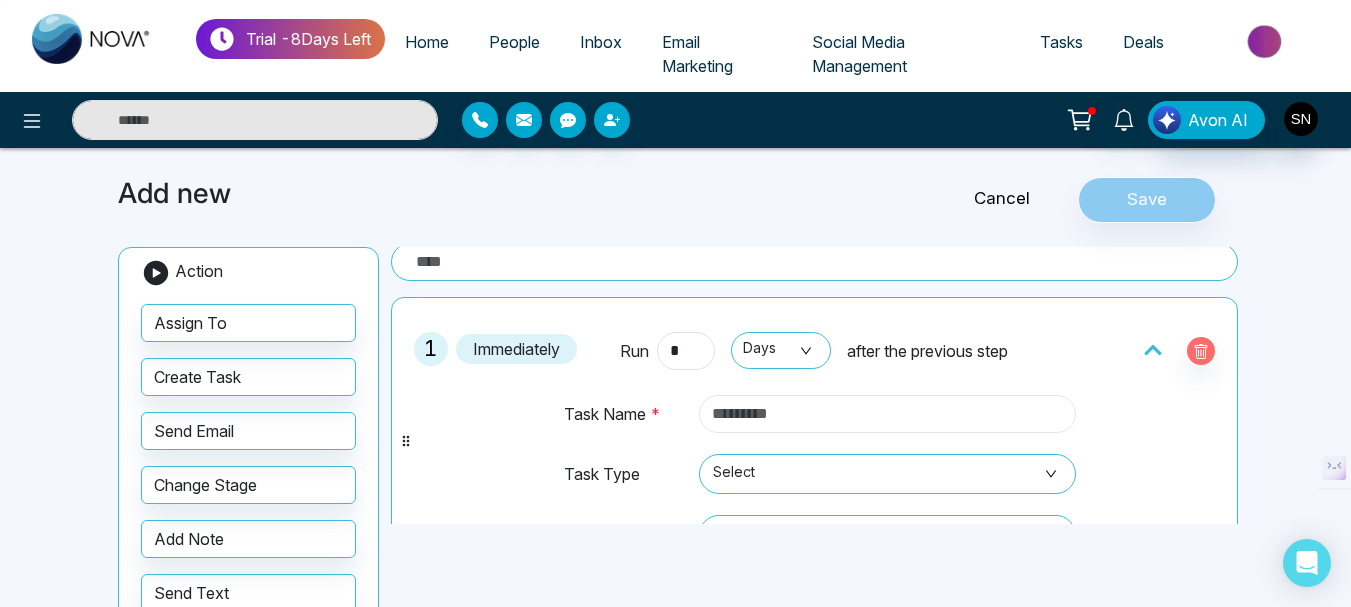 click at bounding box center (887, 414) 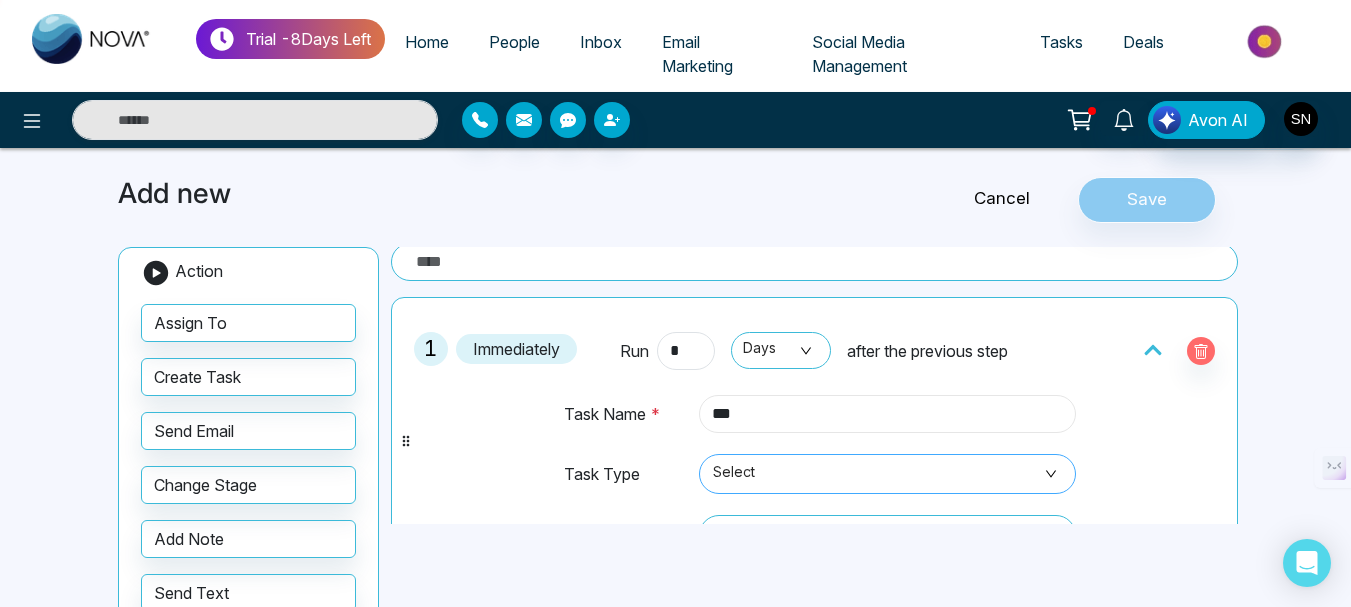 click on "Select" at bounding box center (887, 474) 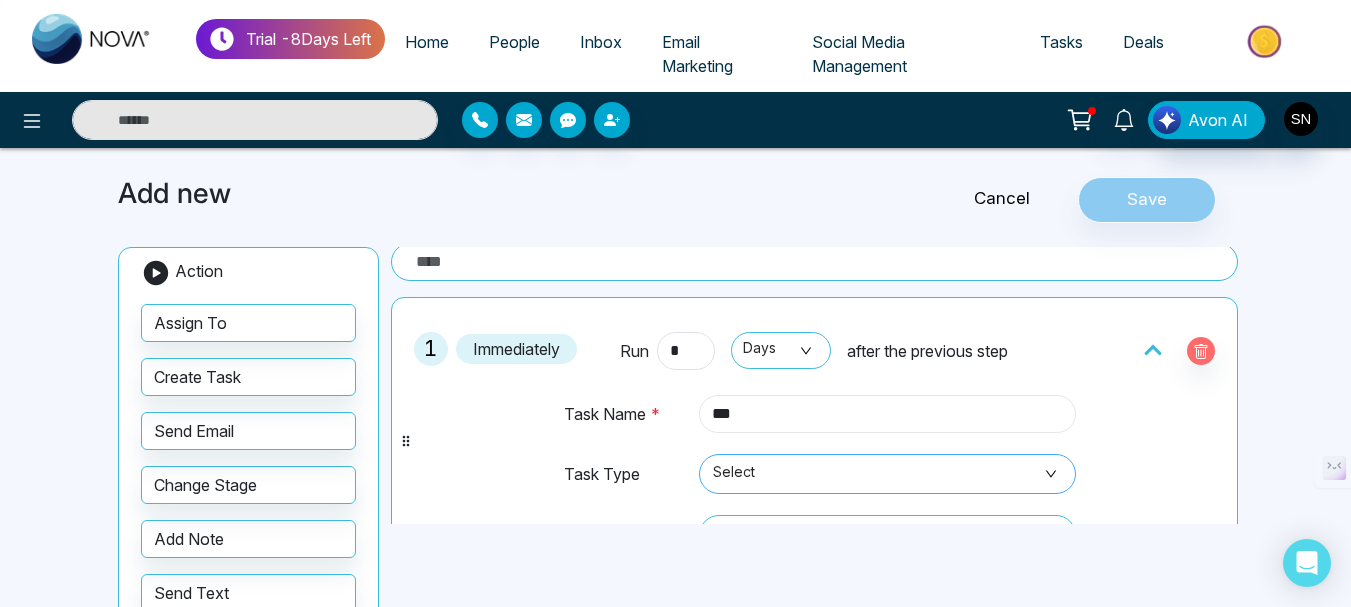 type on "***" 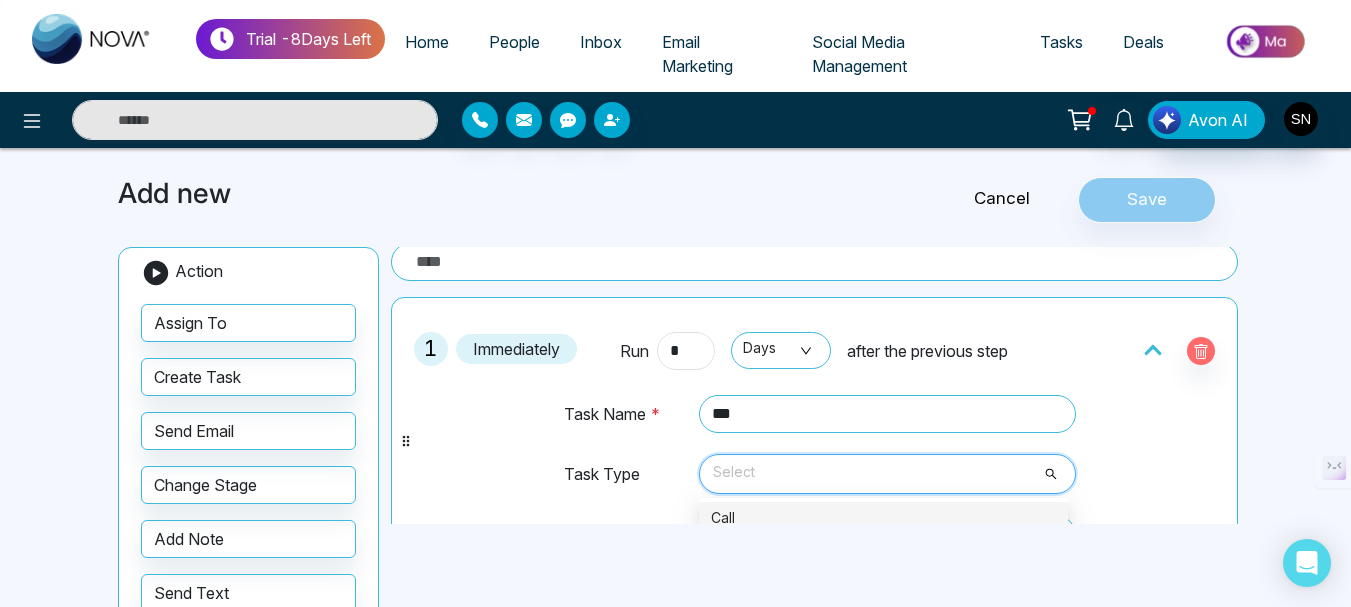 click on "Select" at bounding box center [887, 474] 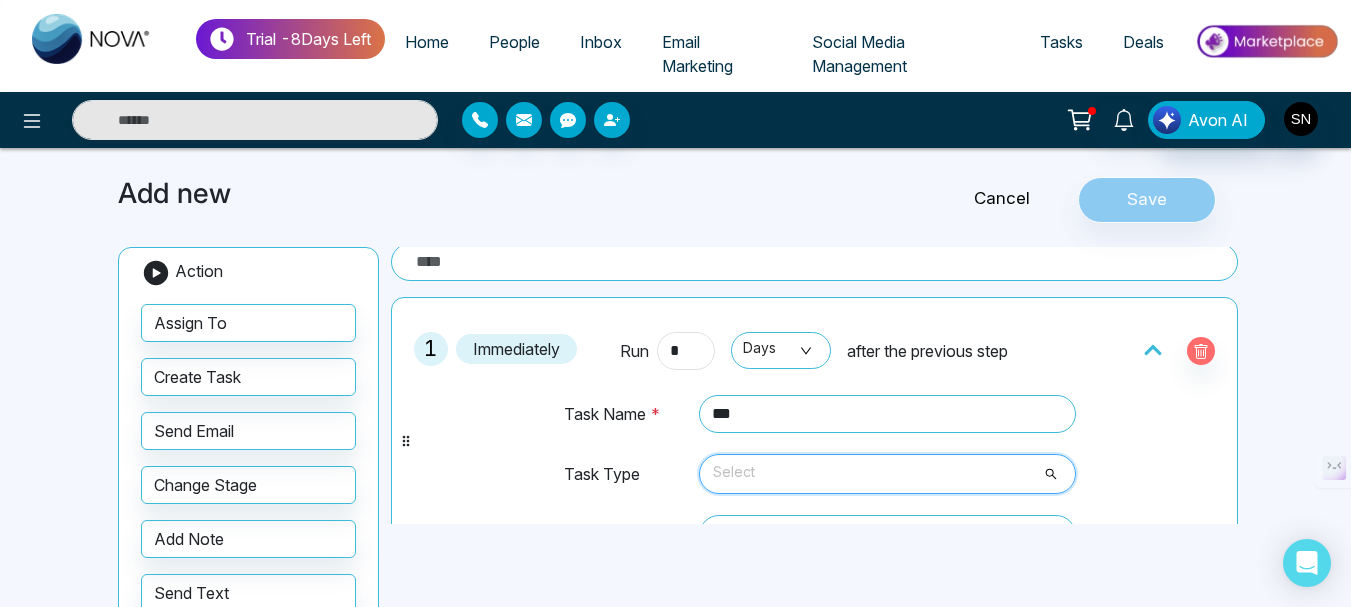 click on "Select" at bounding box center [887, 474] 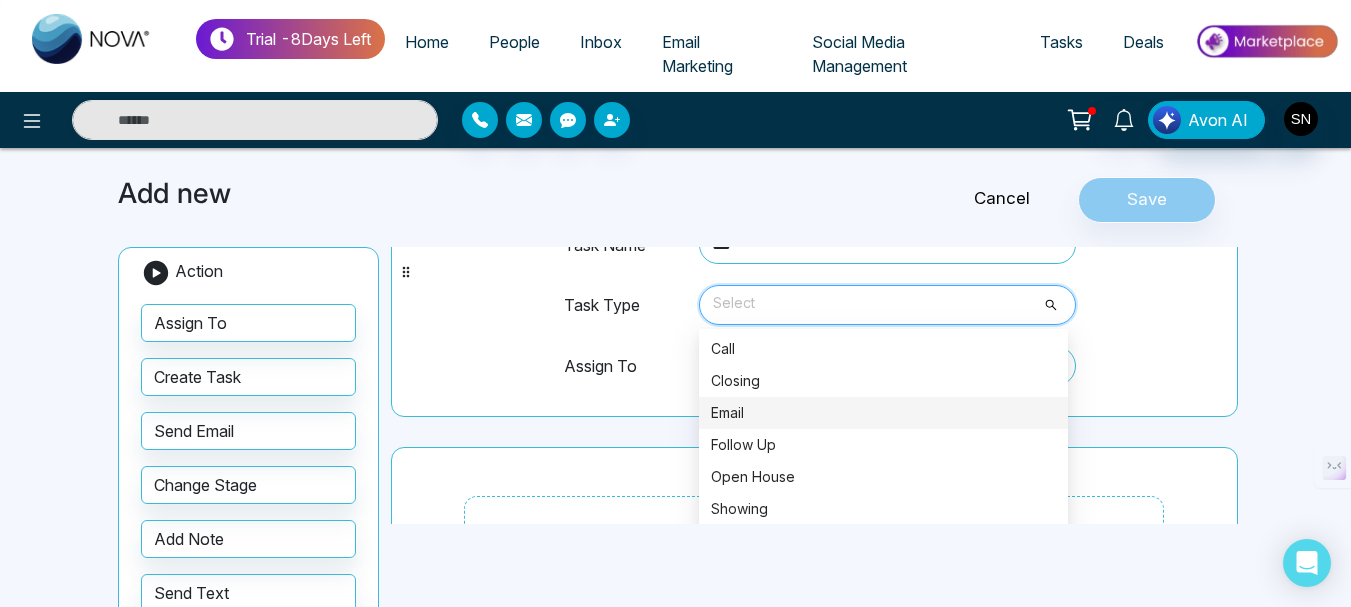 scroll, scrollTop: 204, scrollLeft: 0, axis: vertical 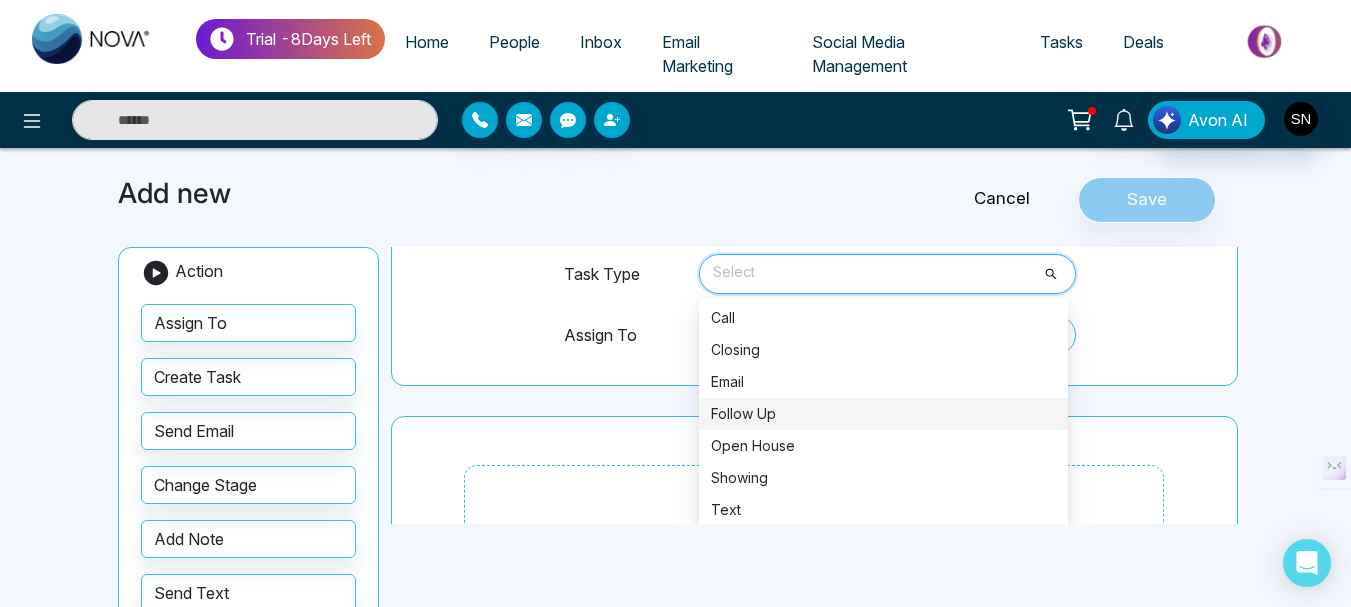 click on "Follow Up" at bounding box center (883, 414) 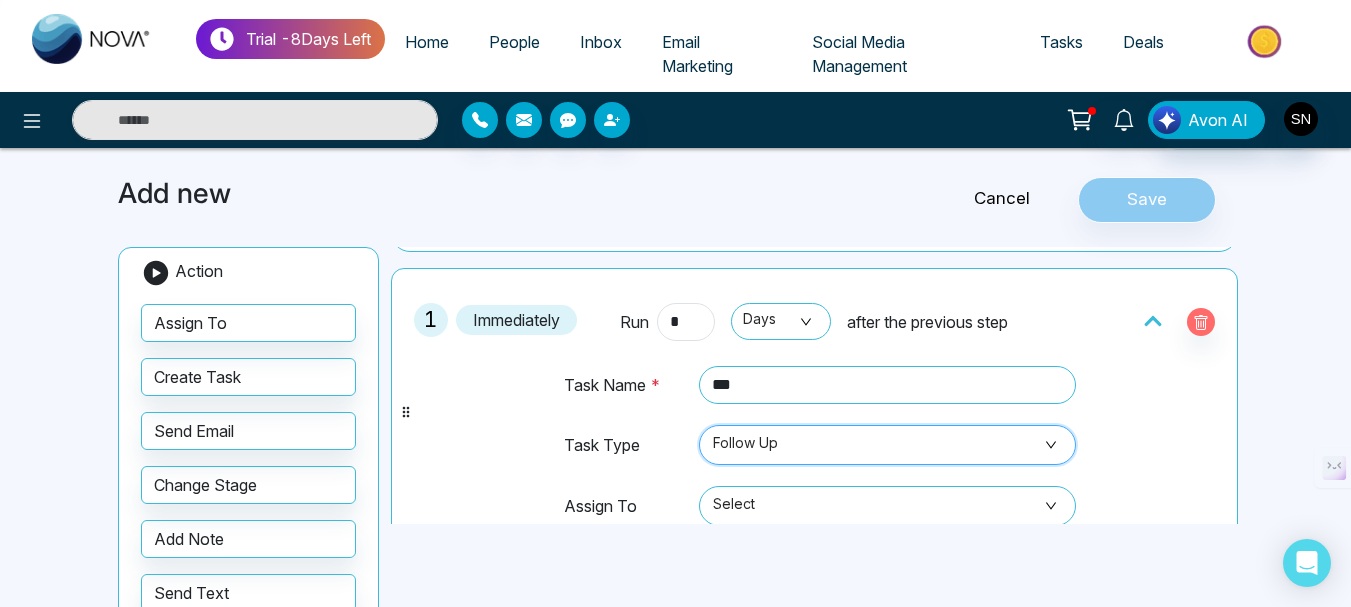 scroll, scrollTop: 0, scrollLeft: 0, axis: both 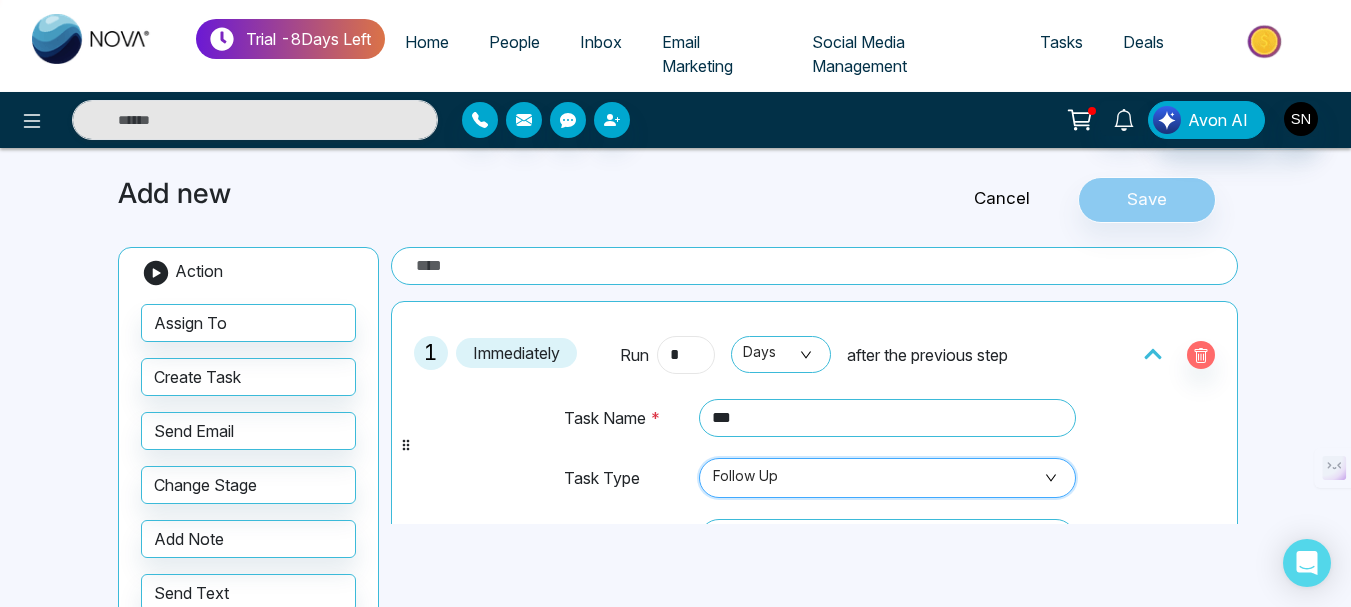 click on "*" at bounding box center [686, 355] 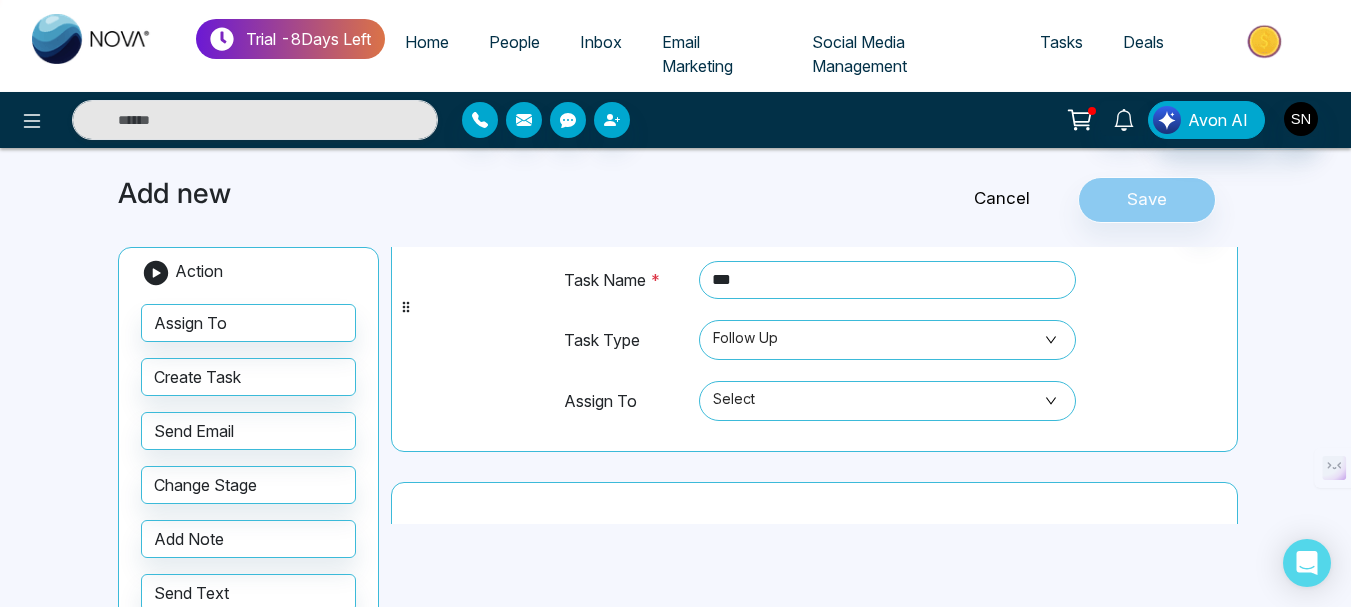 scroll, scrollTop: 0, scrollLeft: 0, axis: both 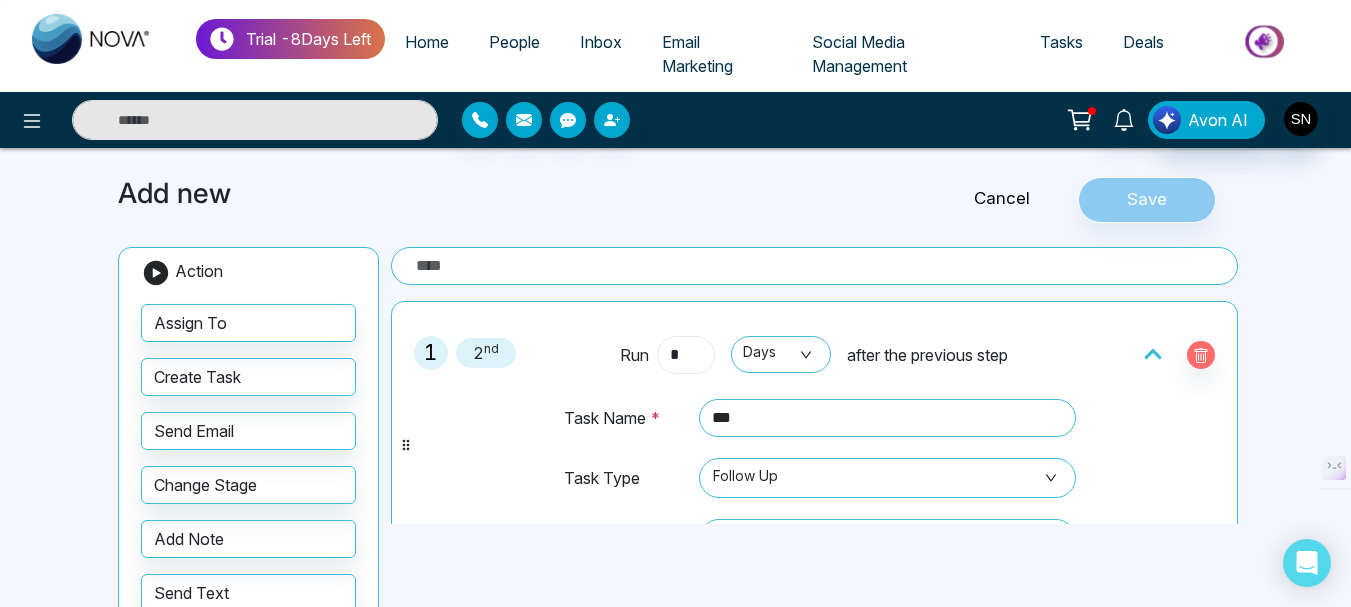 type on "*" 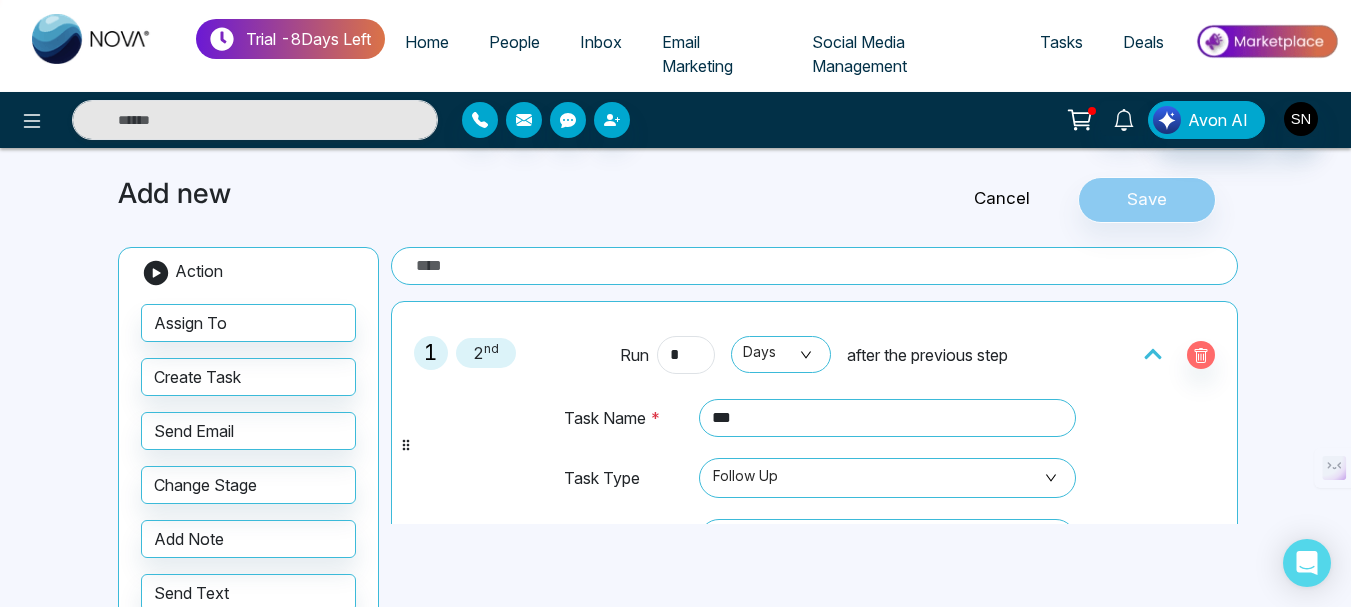 click on "Cancel Save" at bounding box center (1056, 200) 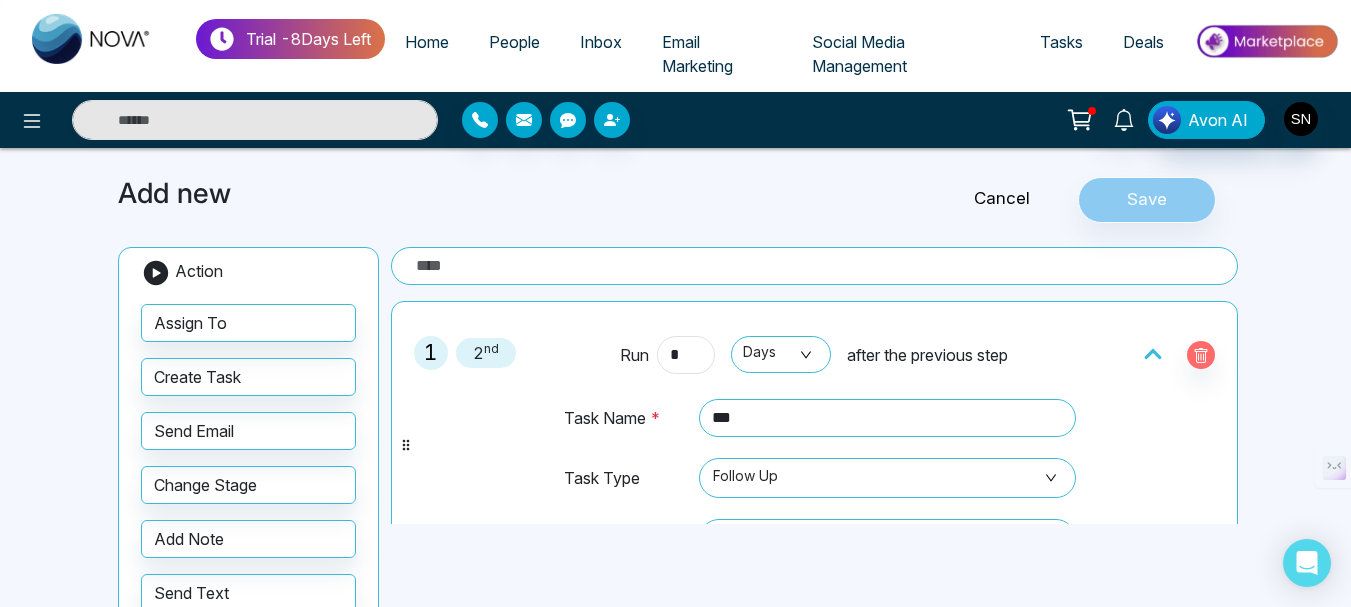 scroll, scrollTop: 0, scrollLeft: 0, axis: both 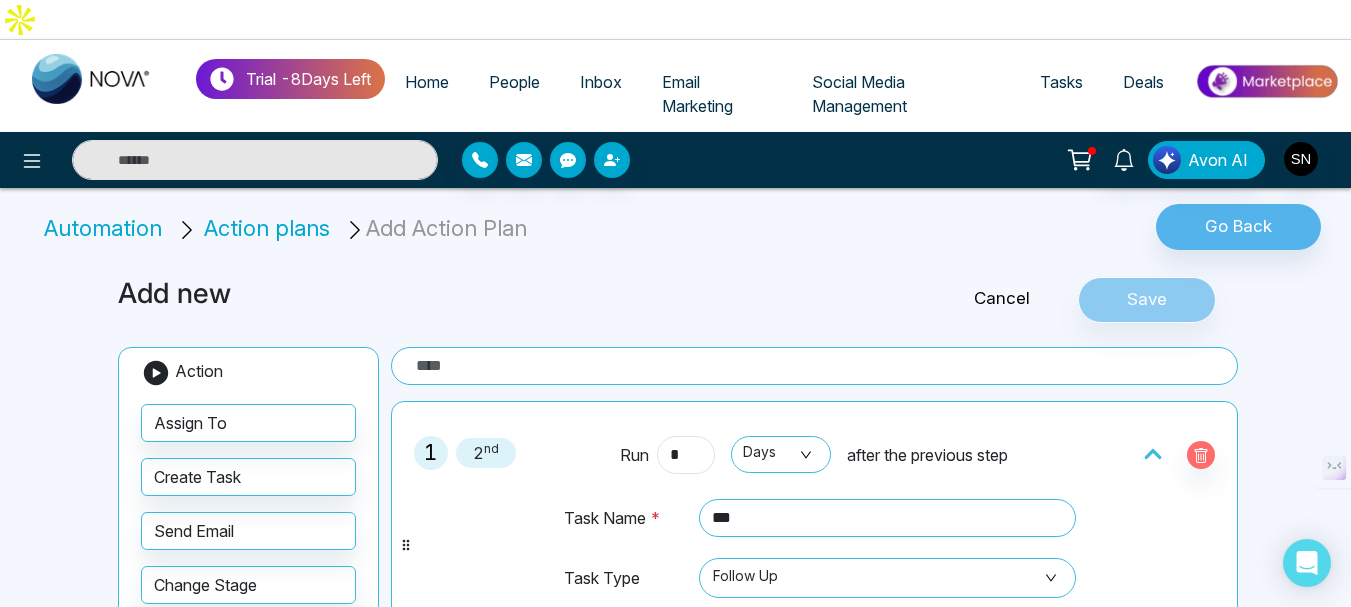 click at bounding box center [814, 366] 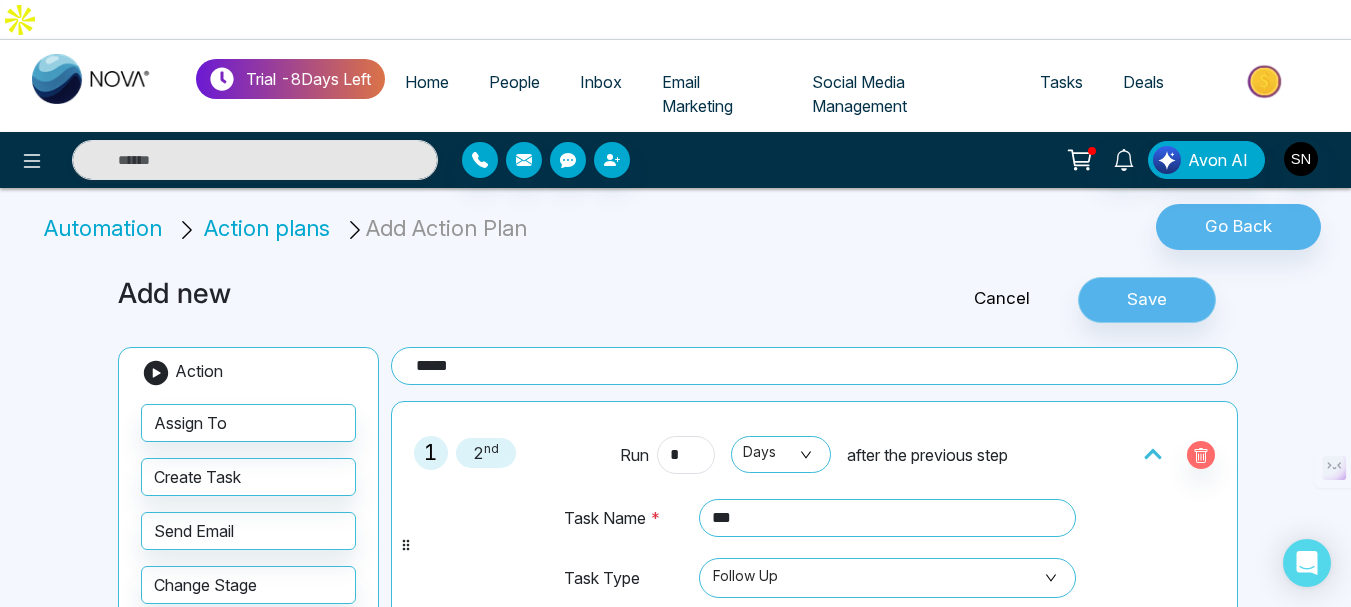 type on "*****" 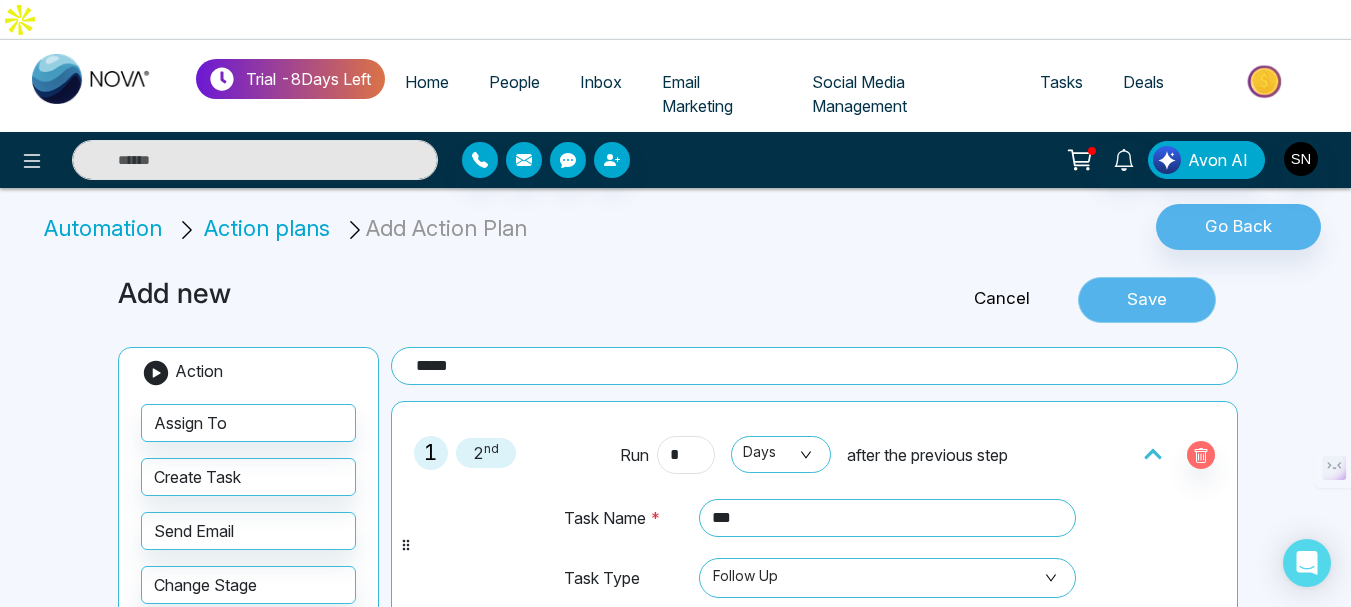 click on "Save" at bounding box center (1147, 300) 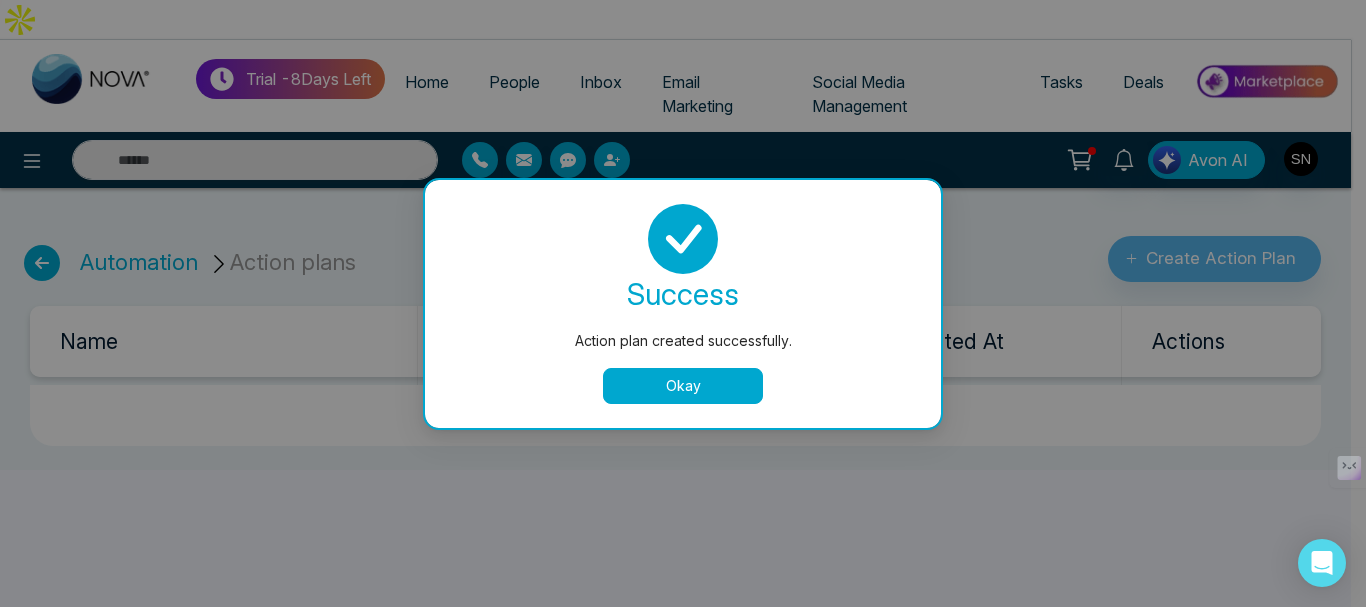 click on "Okay" at bounding box center [683, 386] 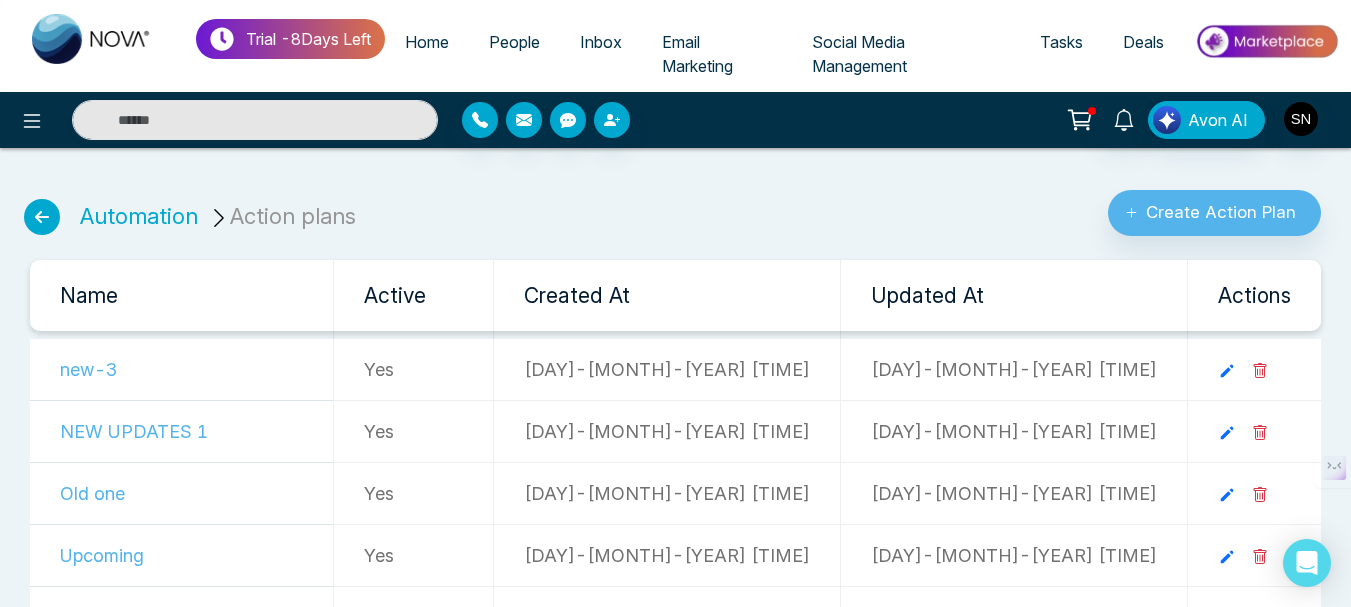 scroll, scrollTop: 71, scrollLeft: 0, axis: vertical 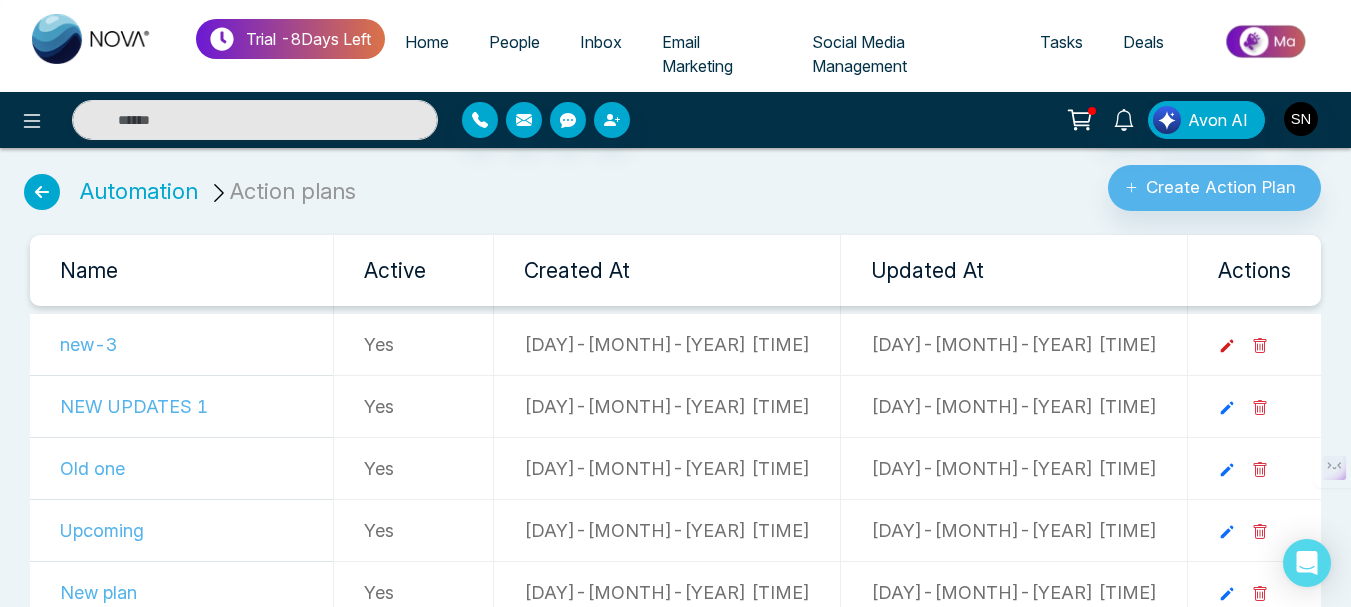 click 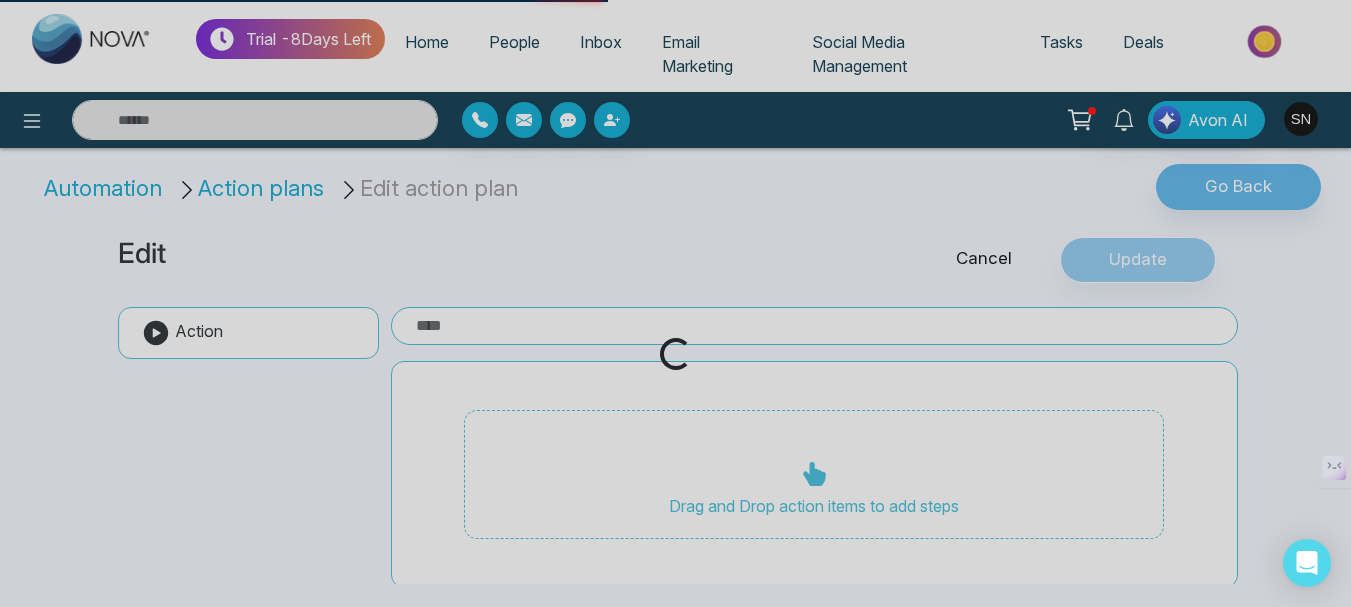 scroll, scrollTop: 0, scrollLeft: 0, axis: both 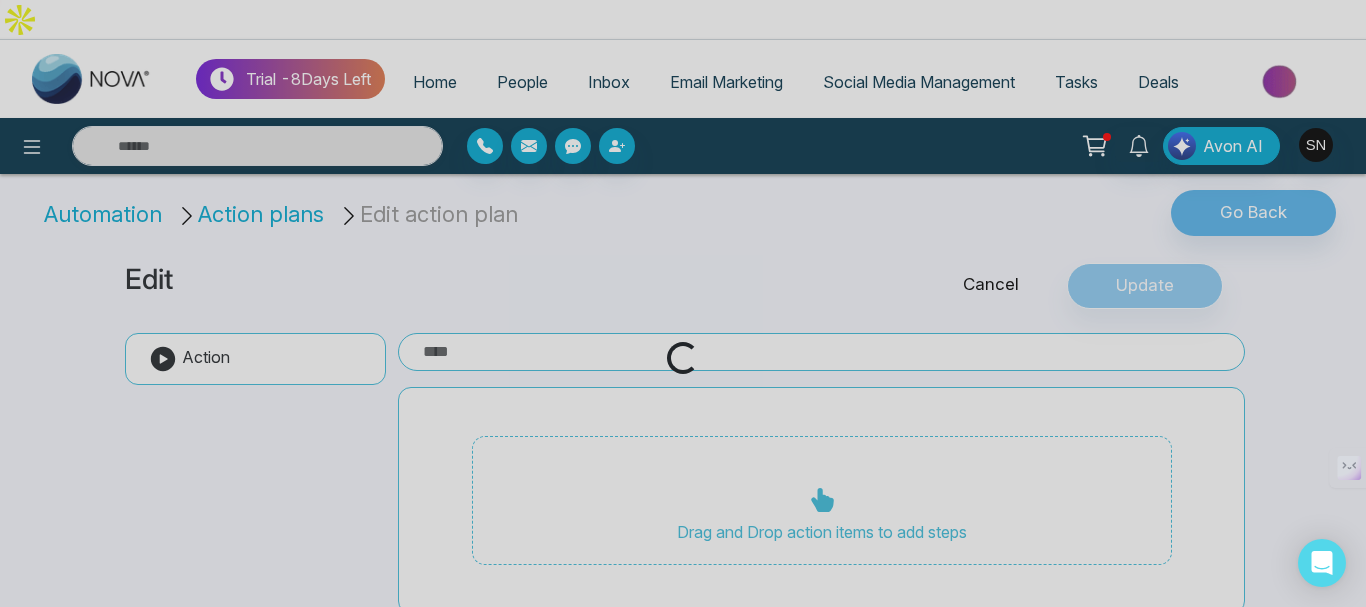 type on "*****" 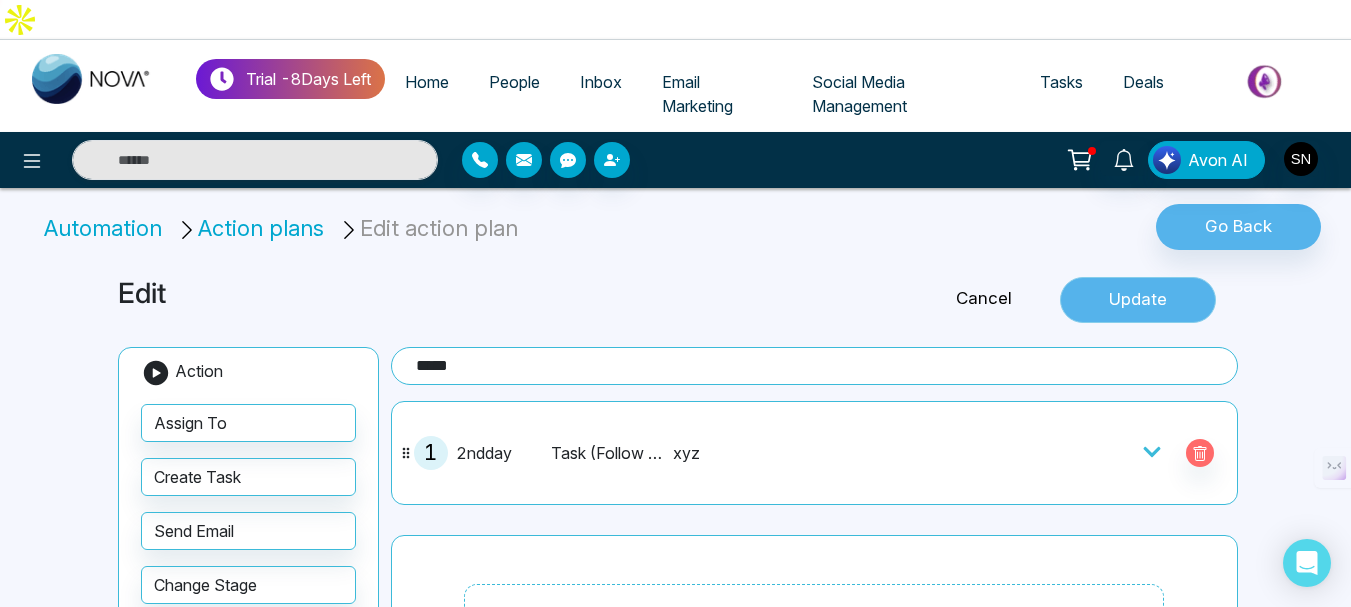 click on "Update" at bounding box center [1138, 300] 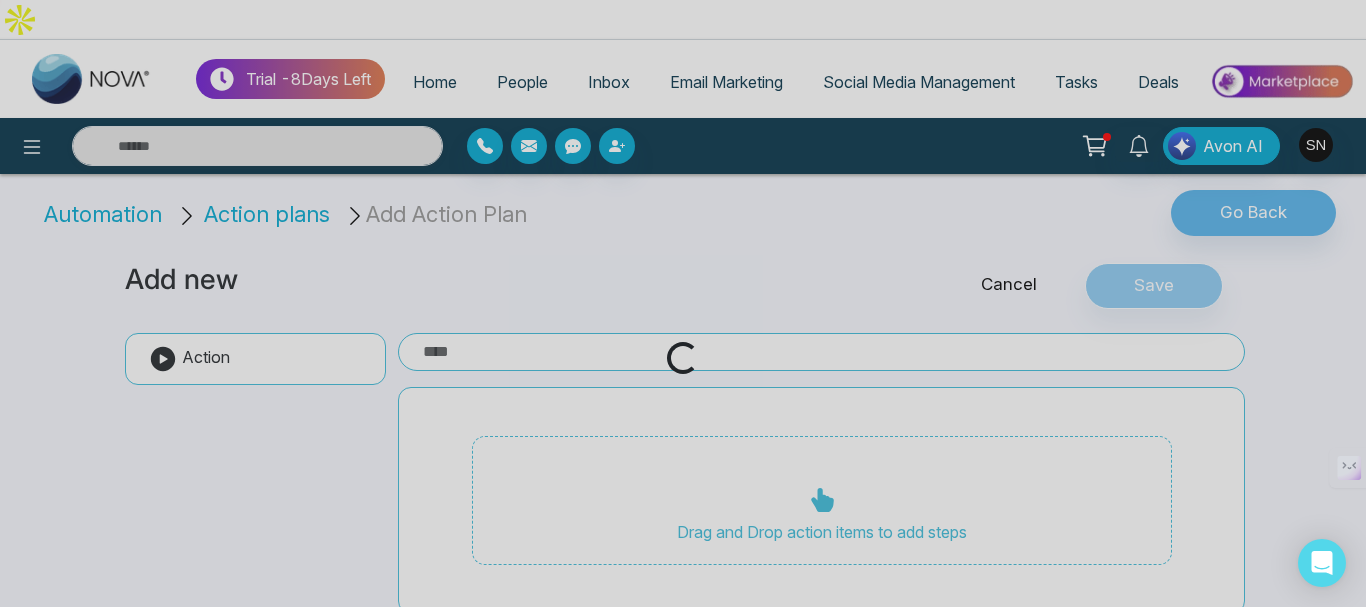 click on "Loading..." at bounding box center (683, 303) 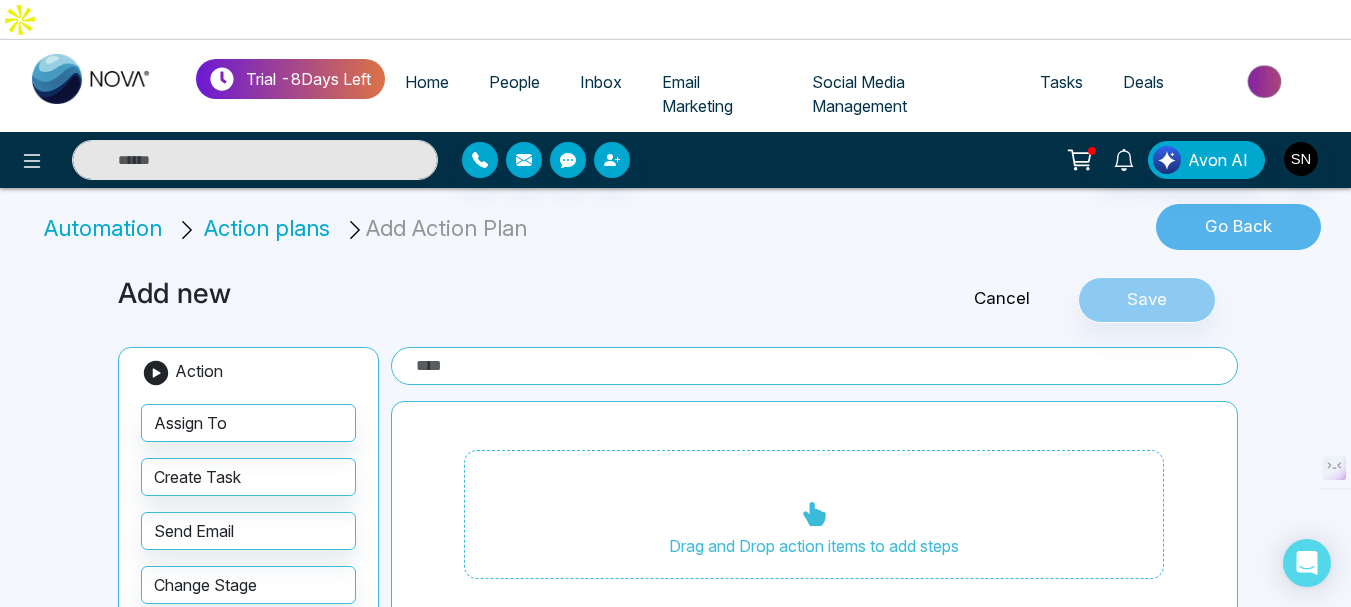 click on "Go Back" at bounding box center [1238, 227] 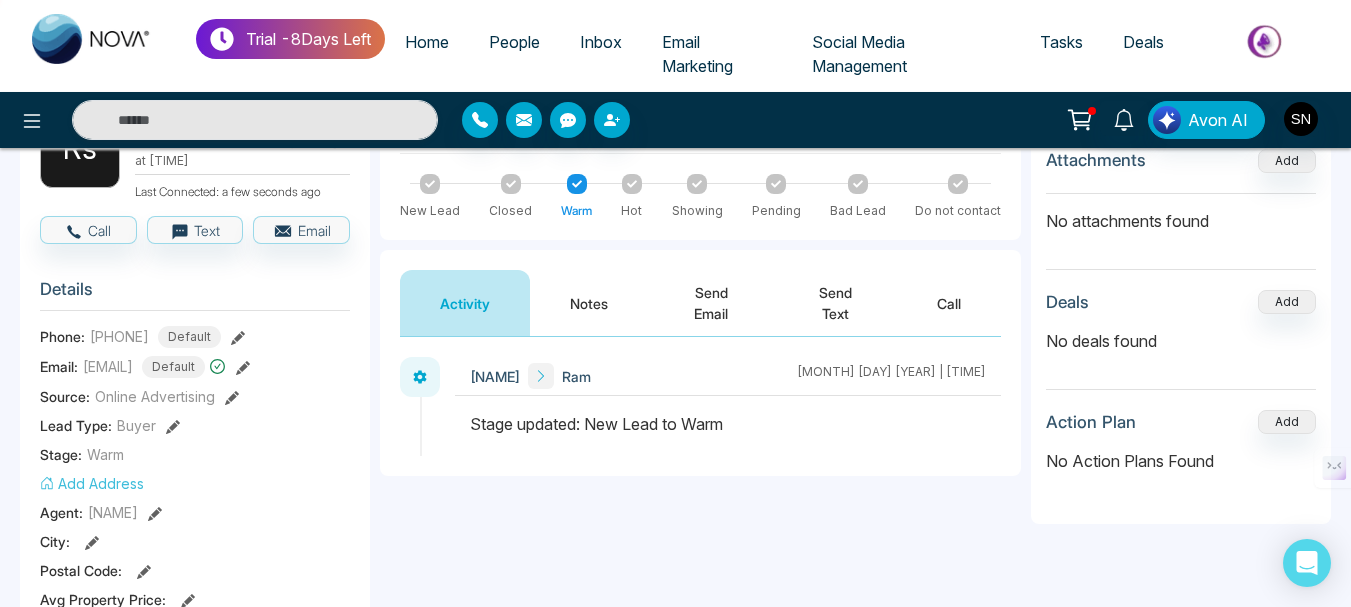 scroll, scrollTop: 200, scrollLeft: 0, axis: vertical 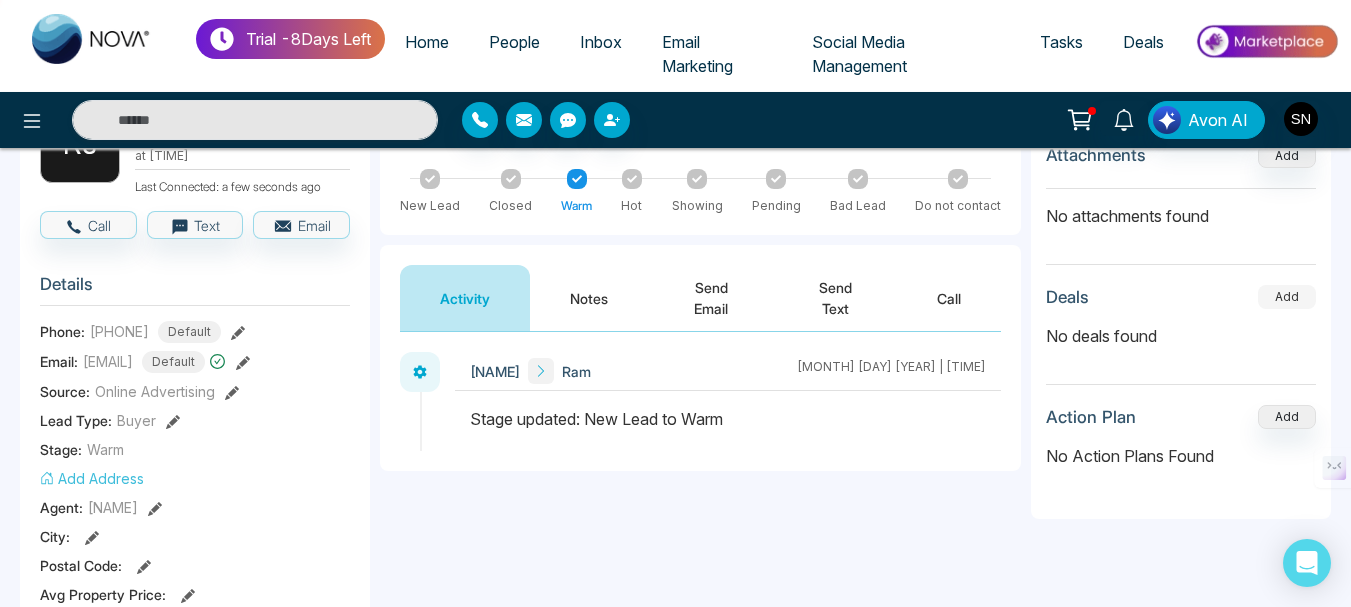 click on "Add" at bounding box center (1287, 297) 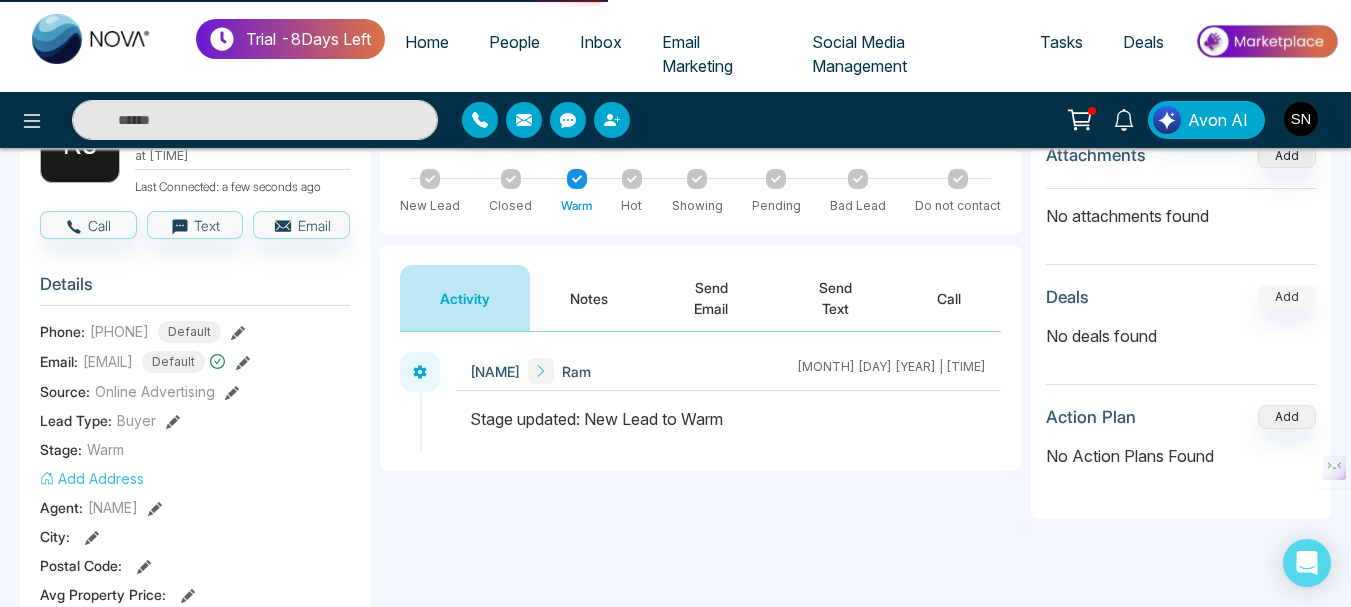 scroll, scrollTop: 0, scrollLeft: 0, axis: both 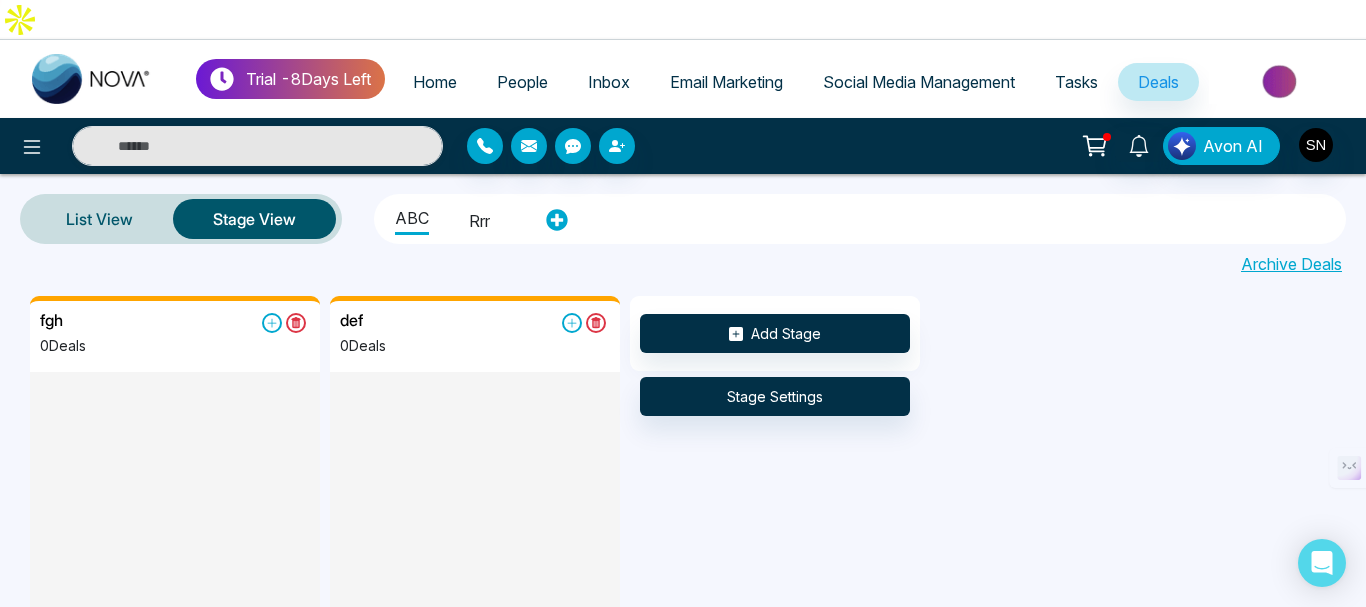 click on "People" at bounding box center [522, 82] 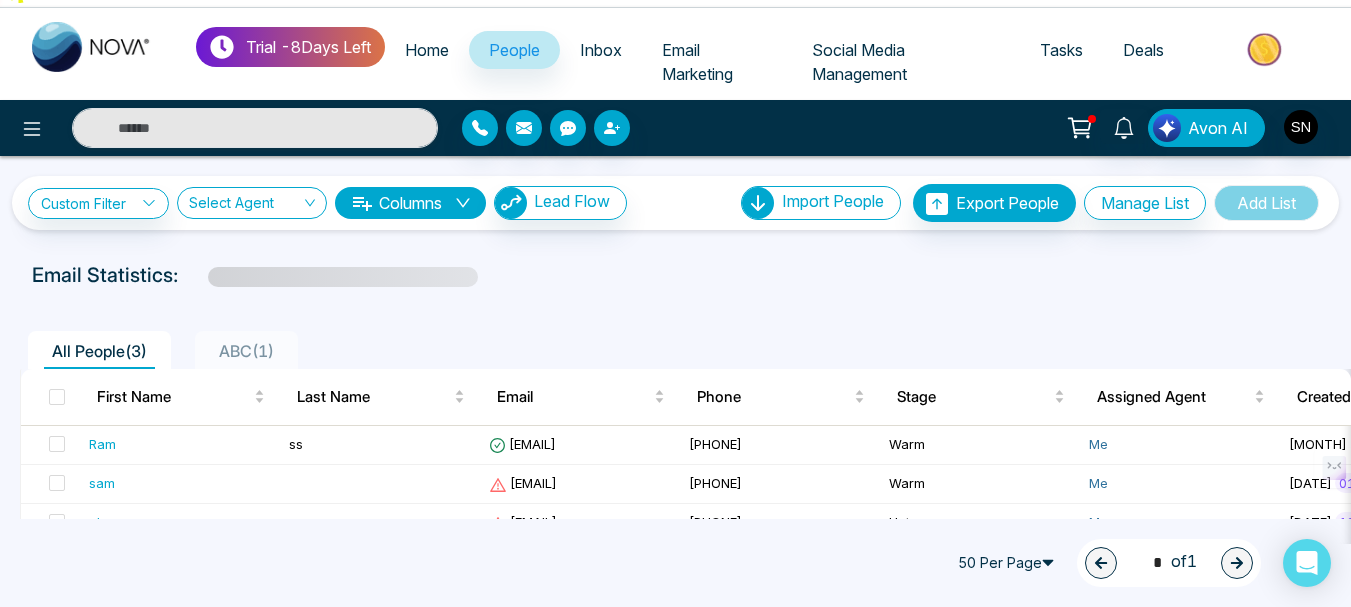 scroll, scrollTop: 0, scrollLeft: 0, axis: both 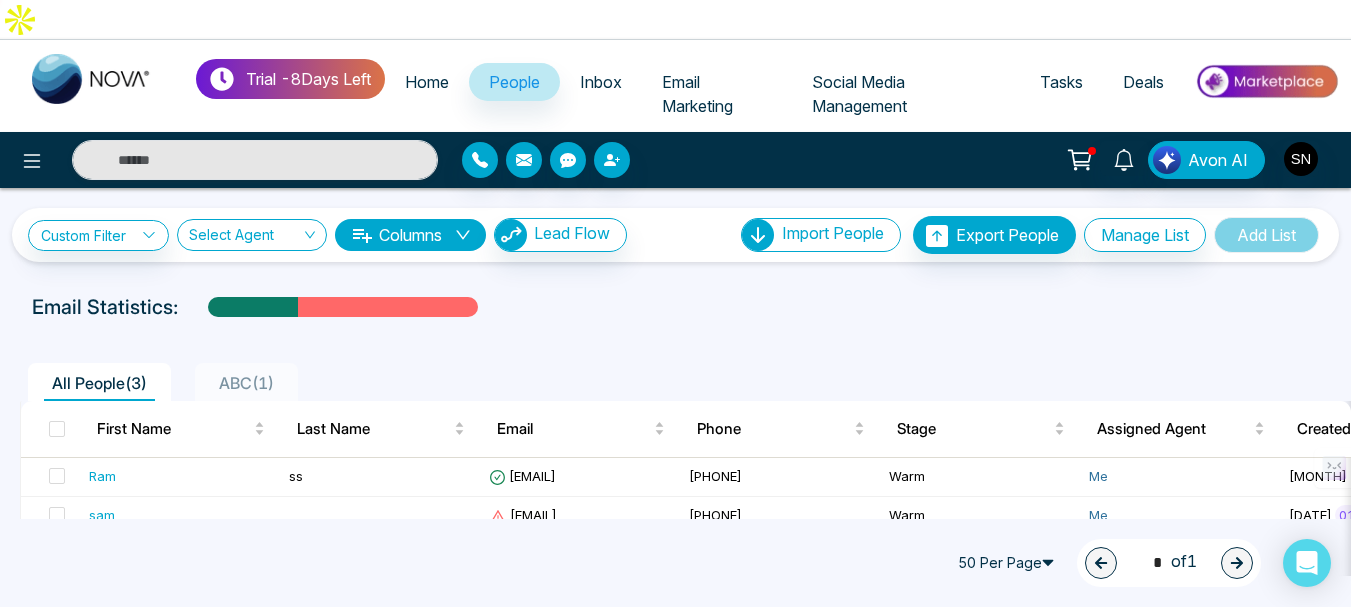 click on "Inbox" at bounding box center [601, 82] 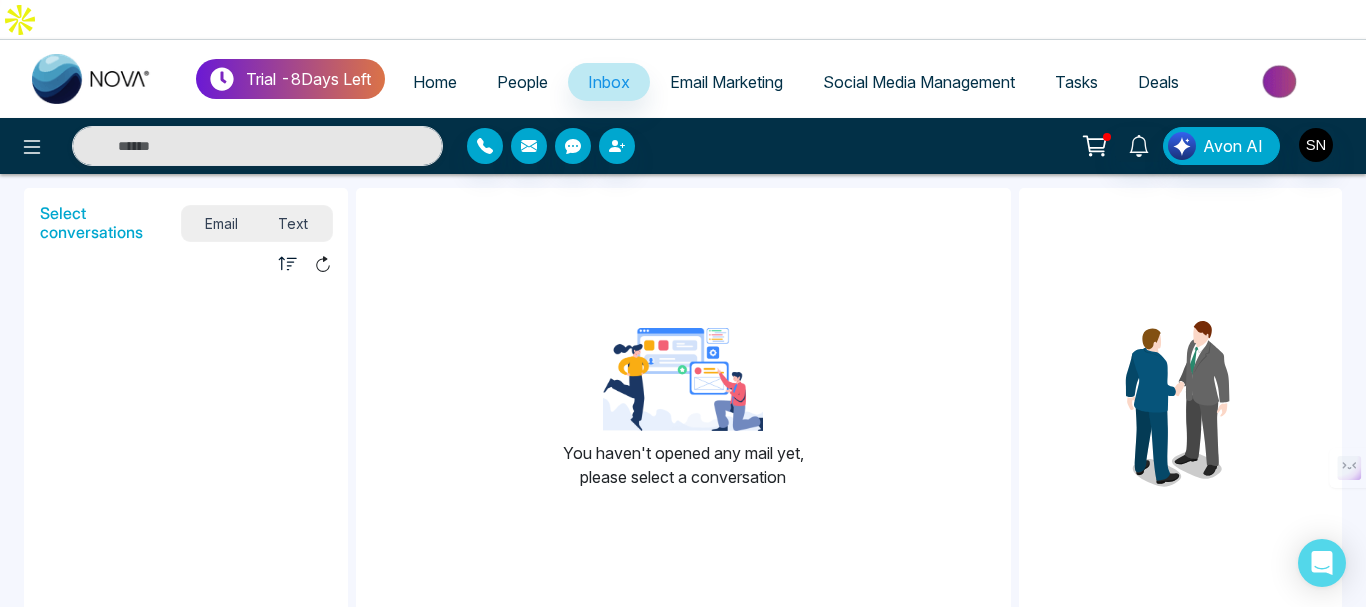 click on "Email Marketing" at bounding box center [726, 82] 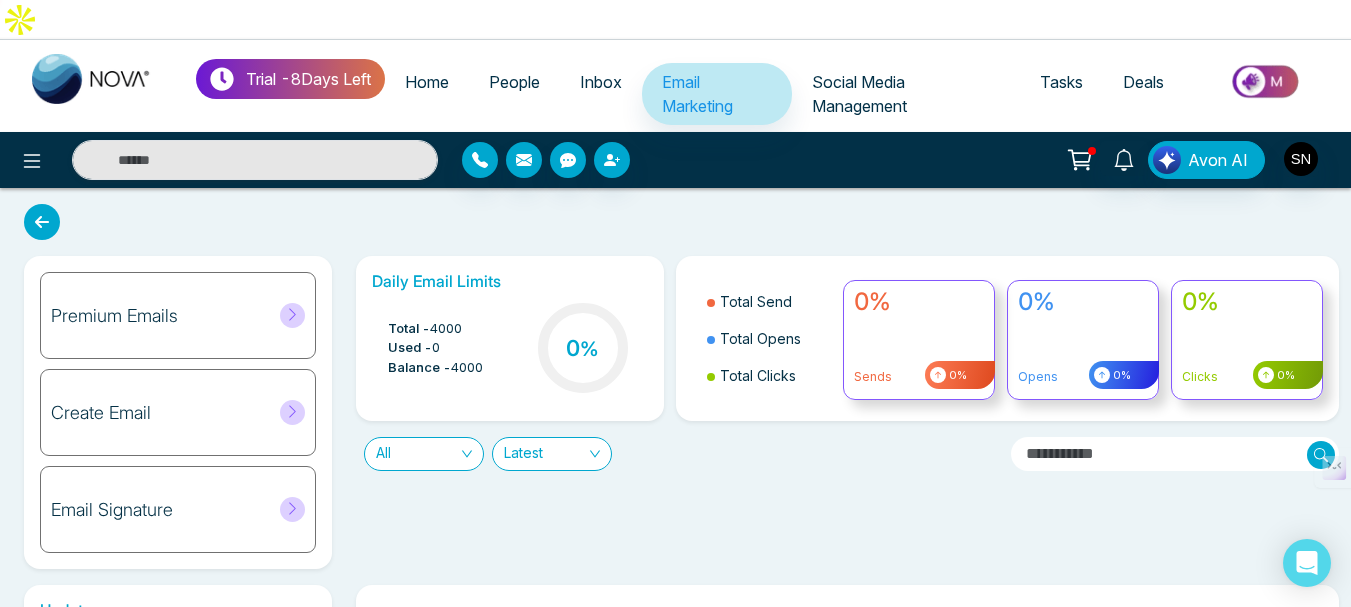 click on "Home" at bounding box center (427, 82) 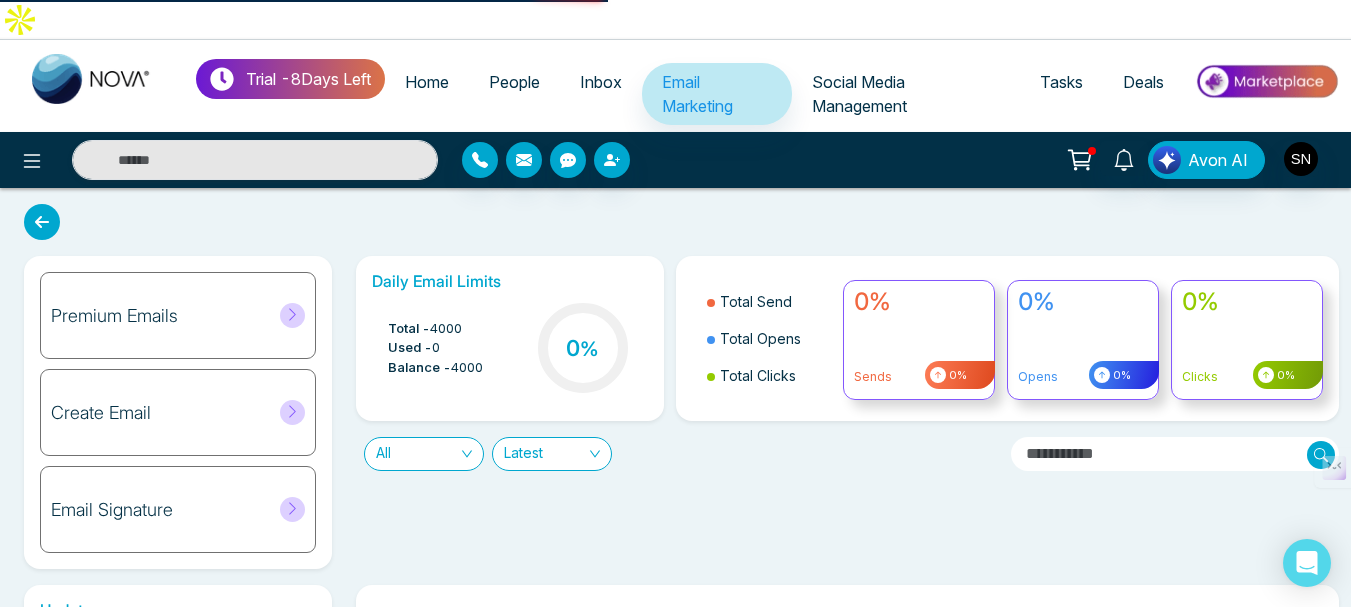 select on "*" 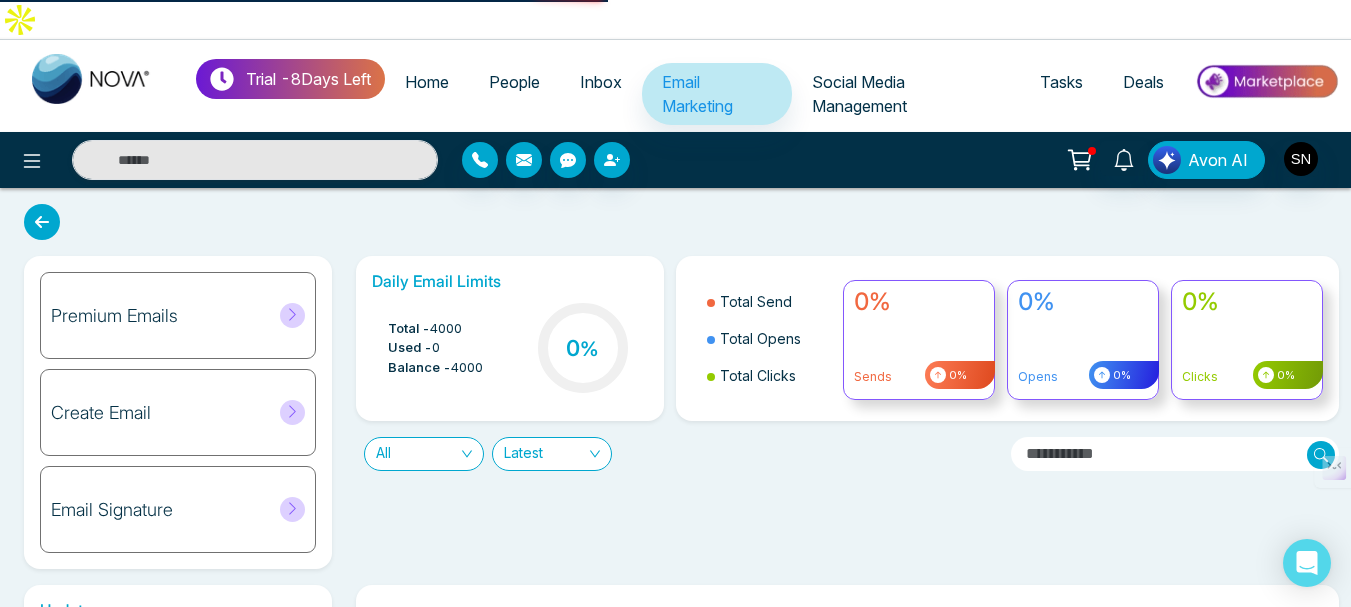 select on "*" 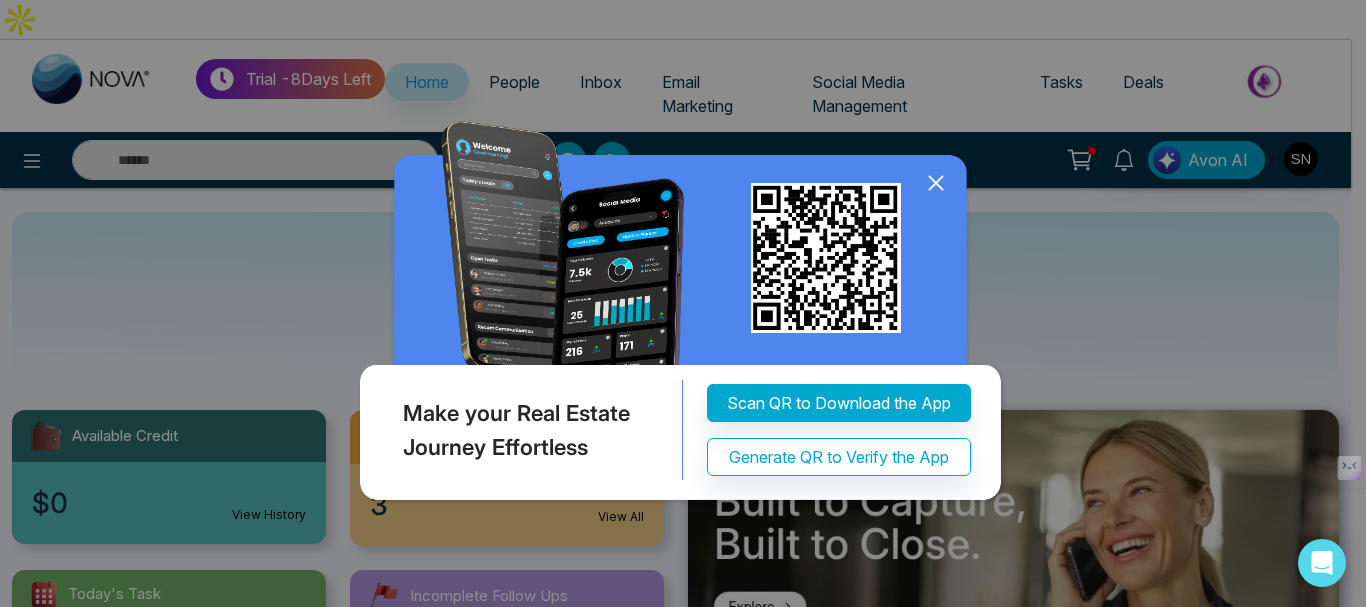 click 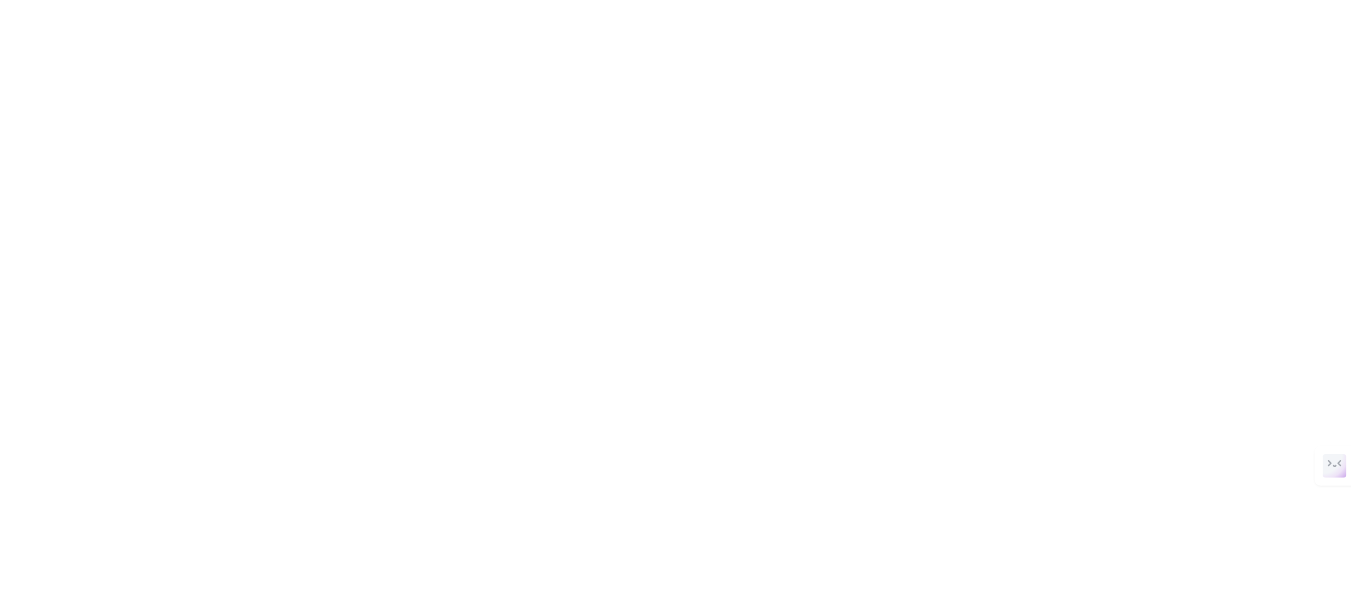 scroll, scrollTop: 0, scrollLeft: 0, axis: both 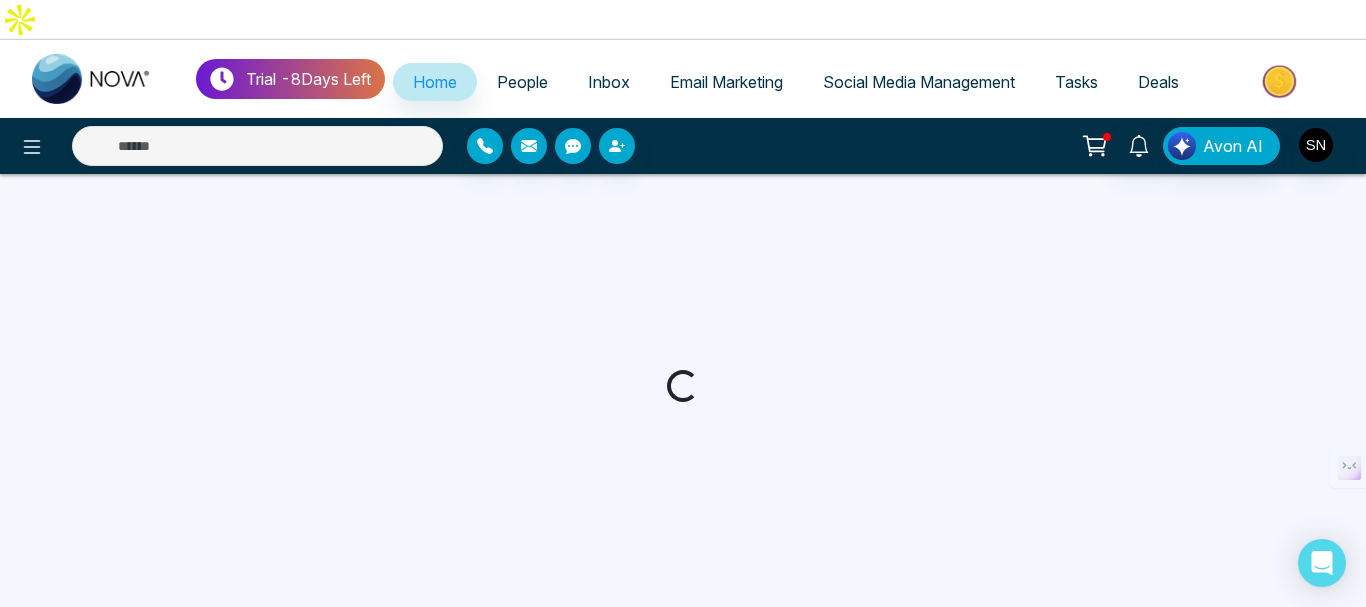 select on "*" 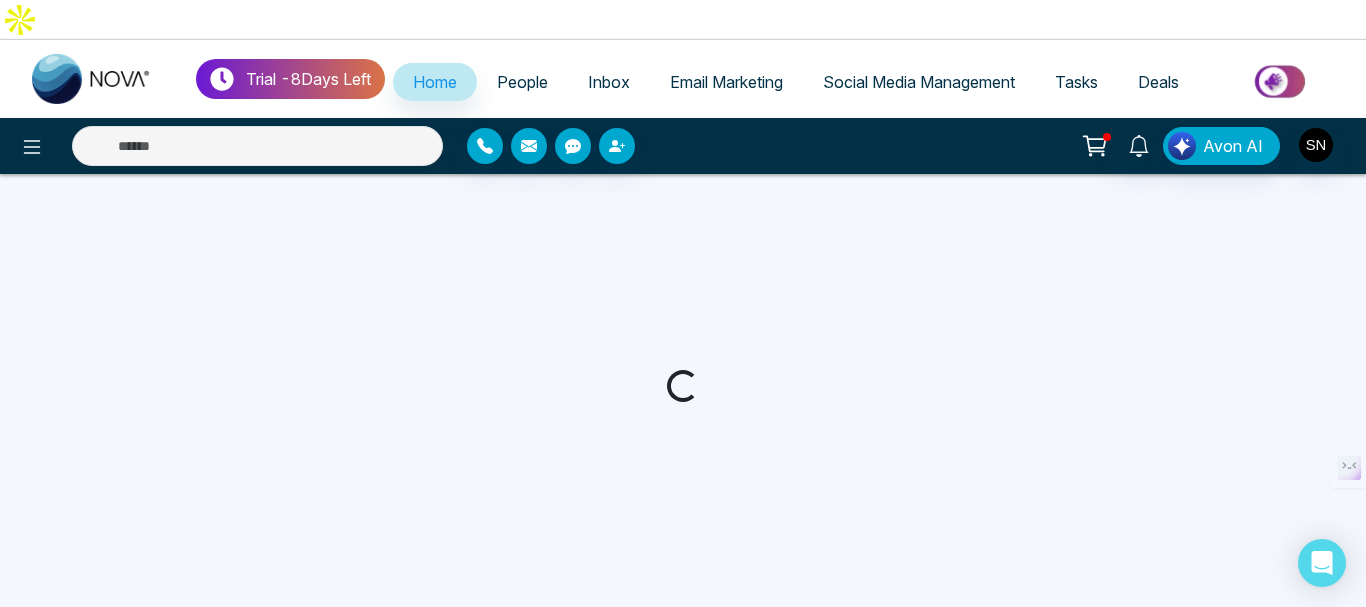 select on "*" 